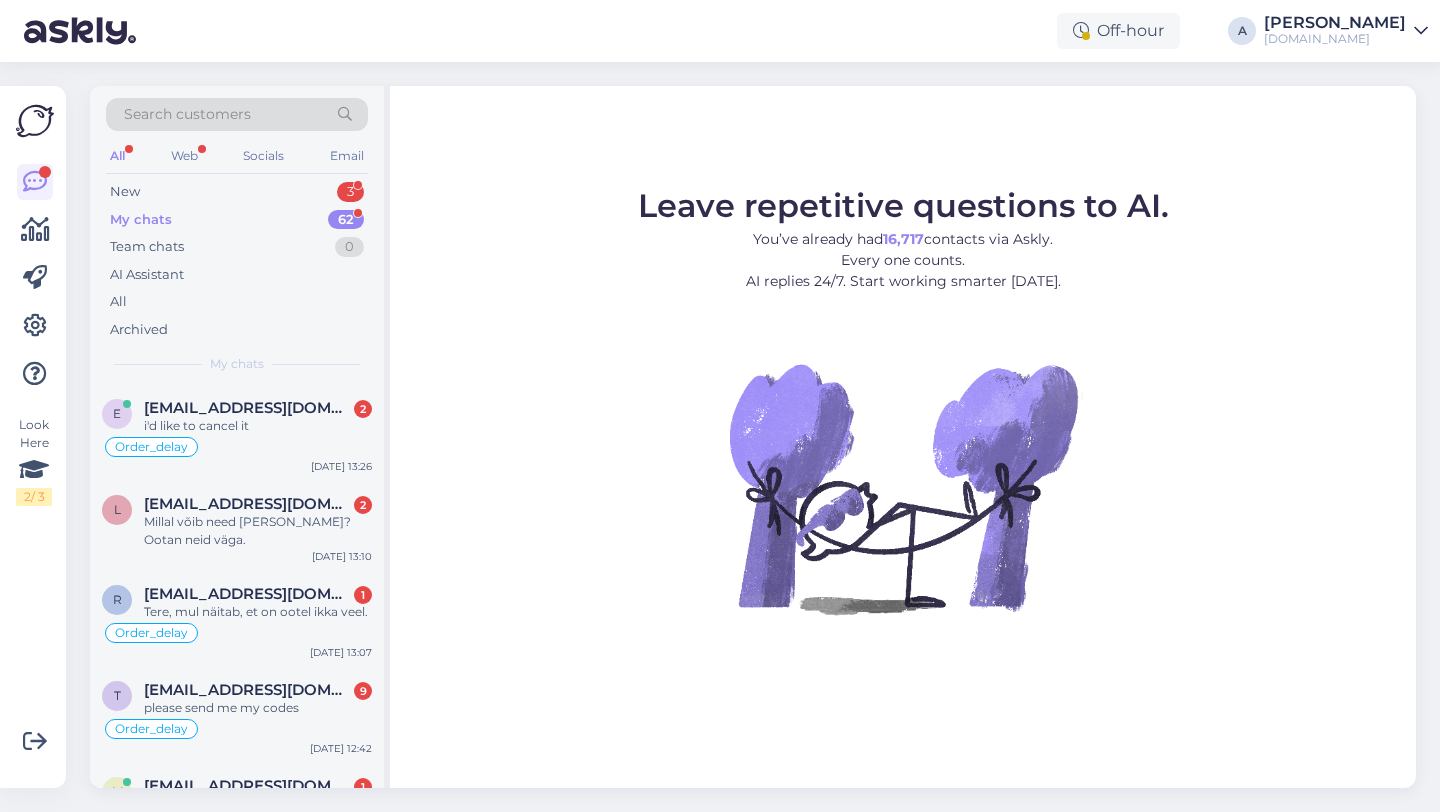 scroll, scrollTop: 0, scrollLeft: 0, axis: both 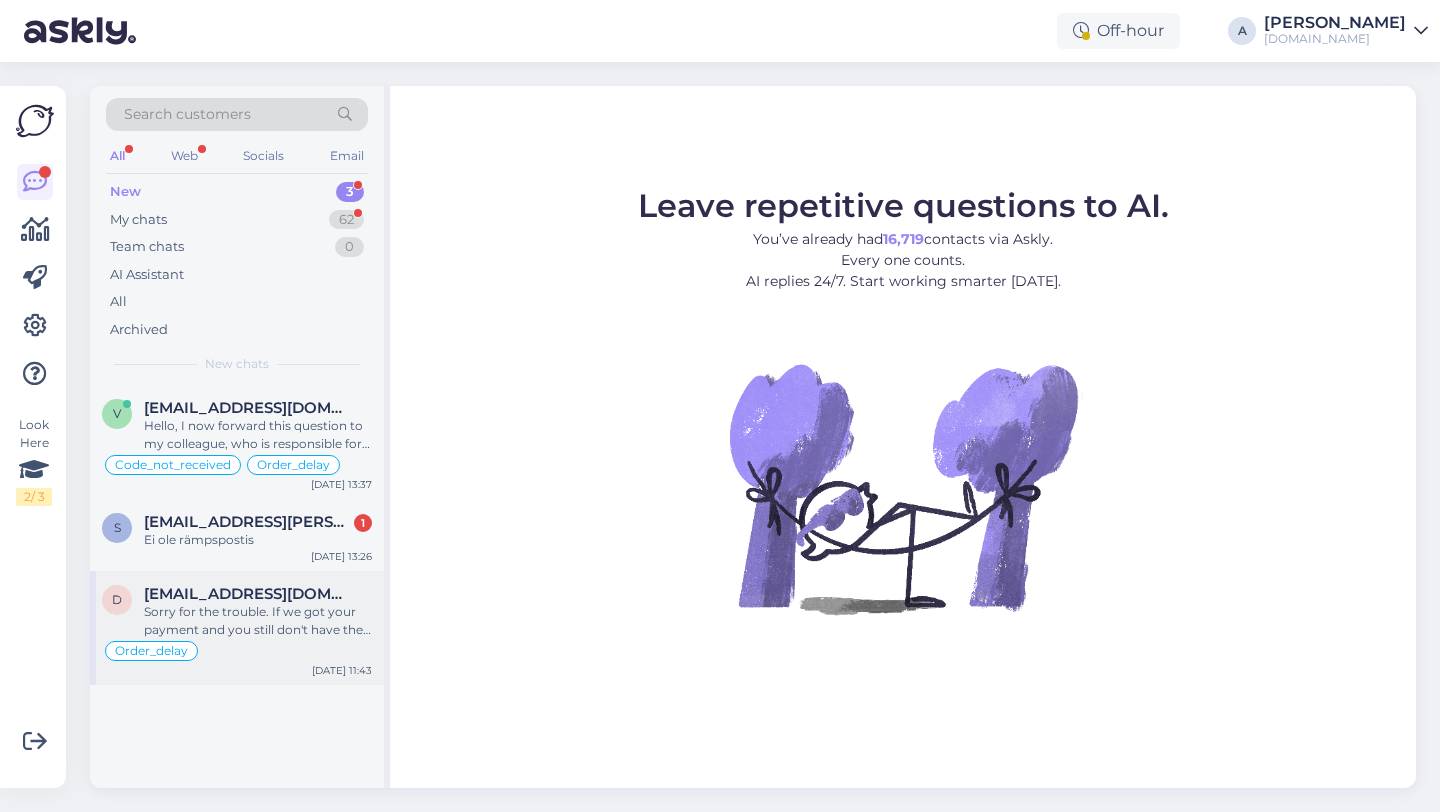 click on "Sorry for the trouble. If we got your payment and you still don't have the code, please wait a bit more. The code should come [DATE]. Also, check your spam folder." at bounding box center [258, 621] 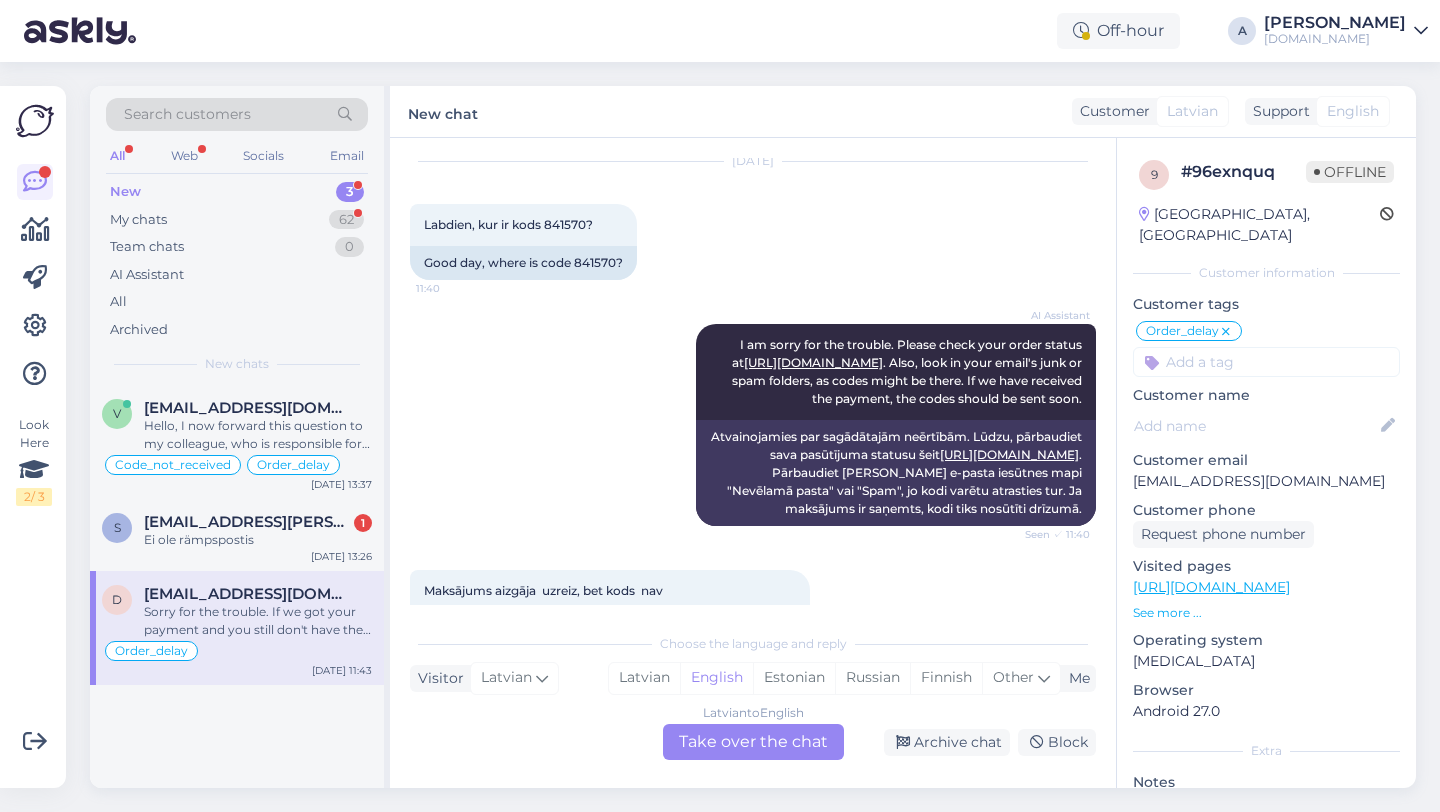scroll, scrollTop: 15315, scrollLeft: 0, axis: vertical 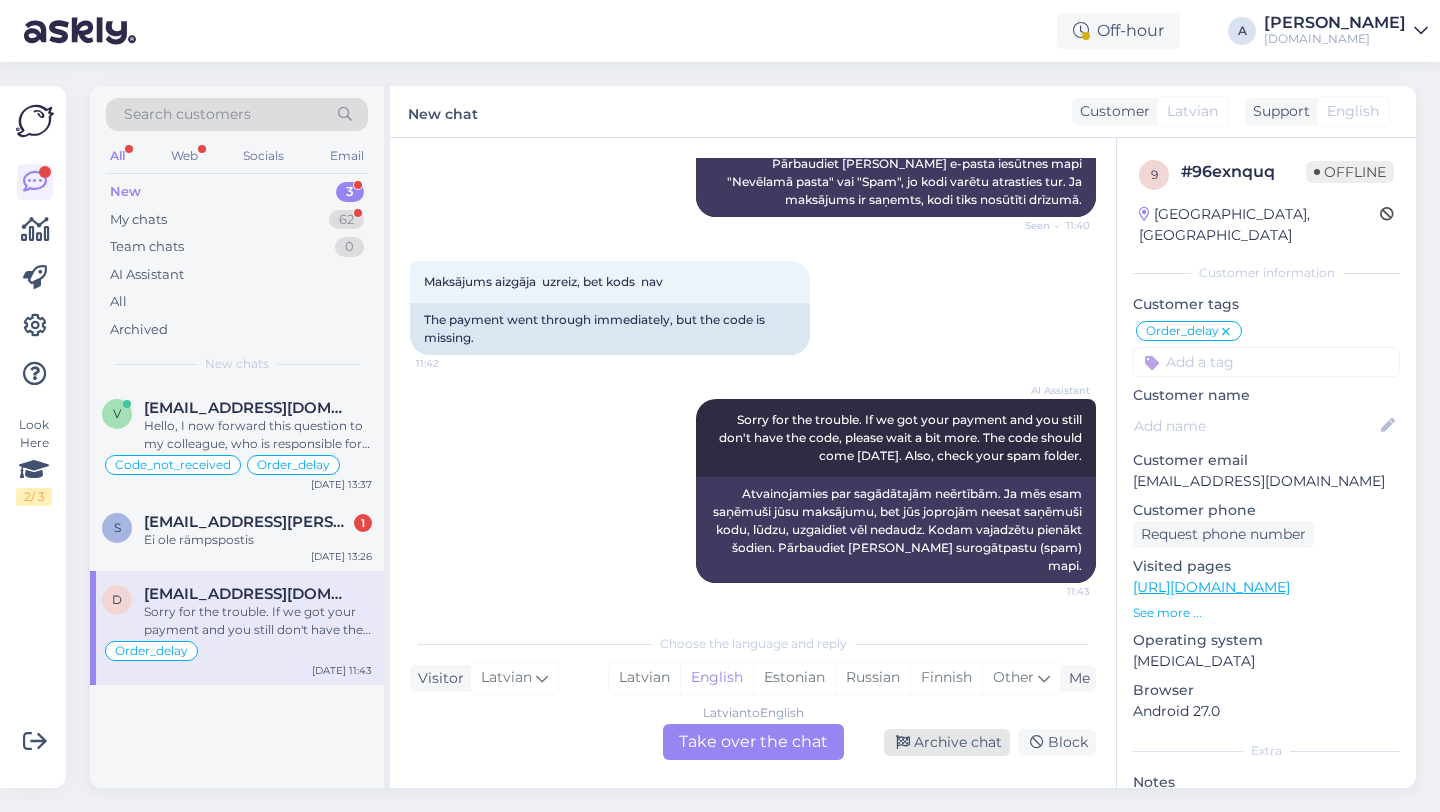 click on "Archive chat" at bounding box center [947, 742] 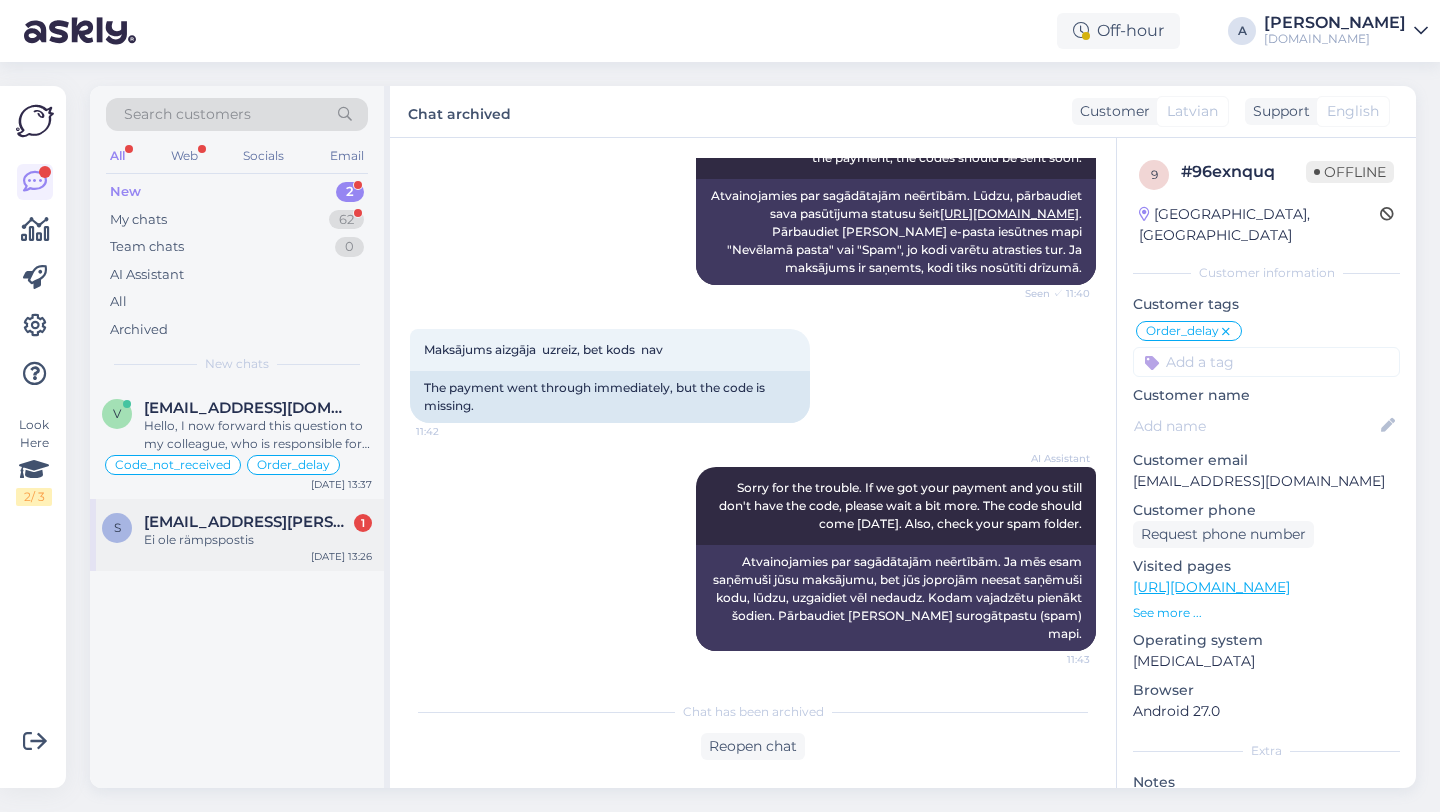 click on "Ei ole rämpspostis" at bounding box center [258, 540] 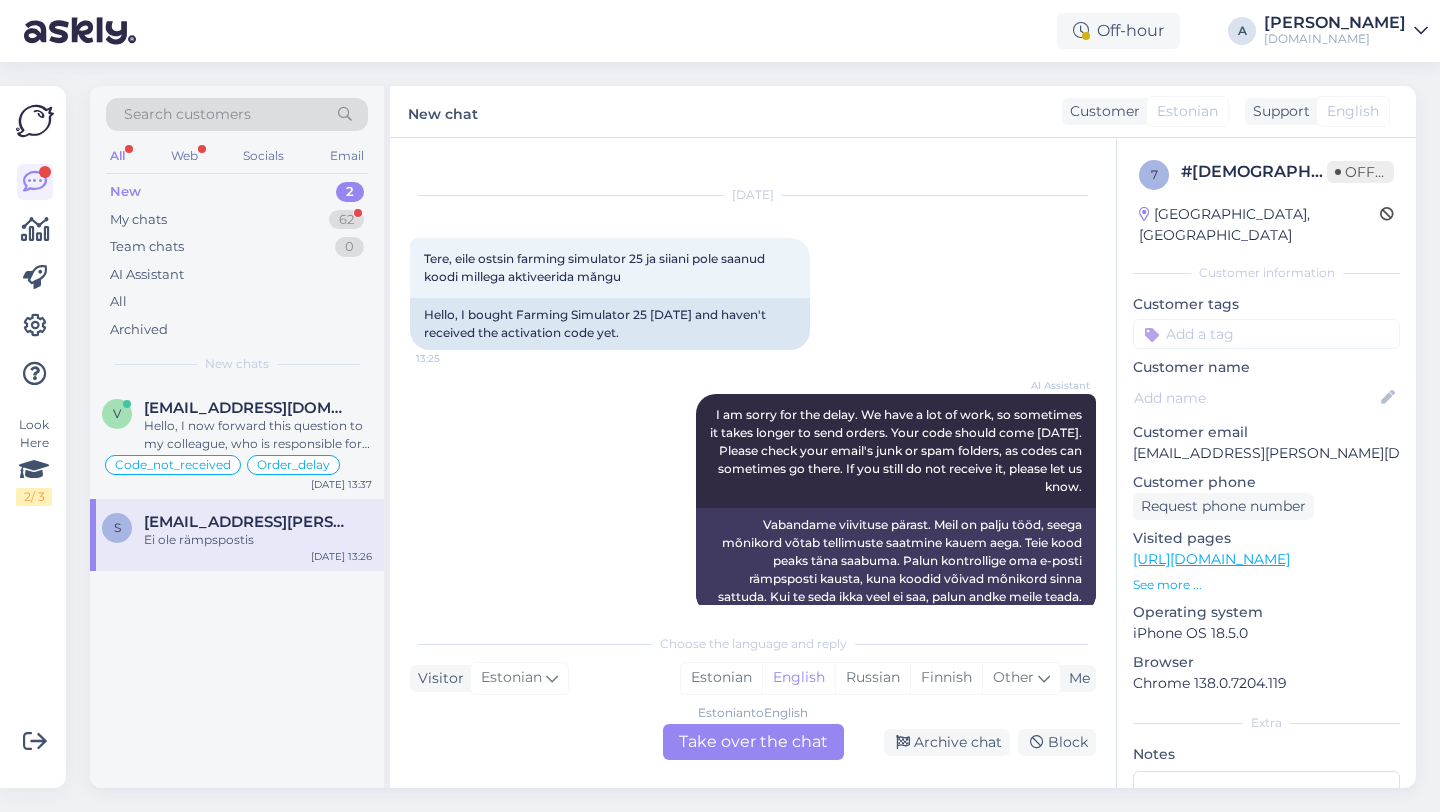 scroll, scrollTop: 195, scrollLeft: 0, axis: vertical 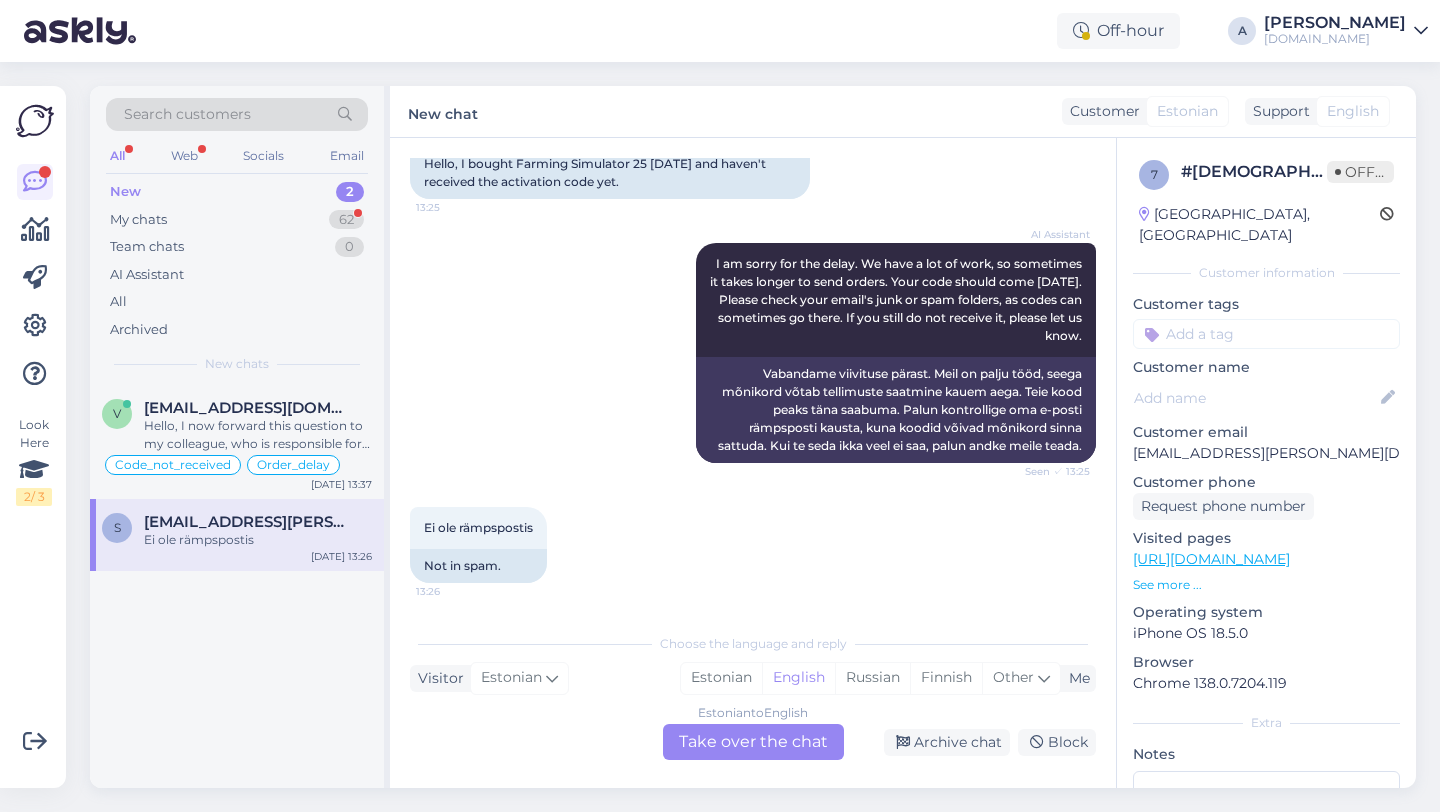 click on "Estonian  to  English Take over the chat" at bounding box center (753, 742) 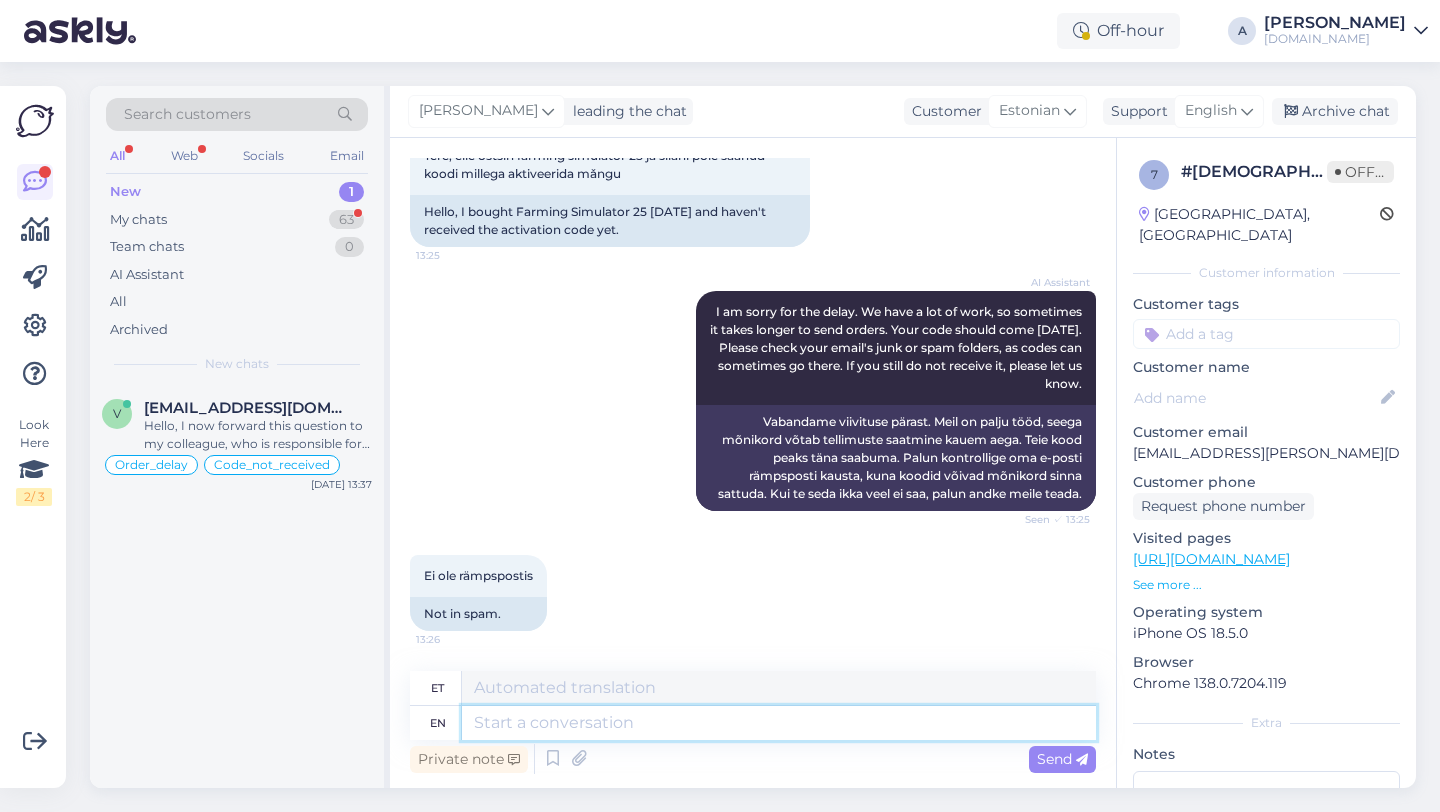 click at bounding box center (779, 723) 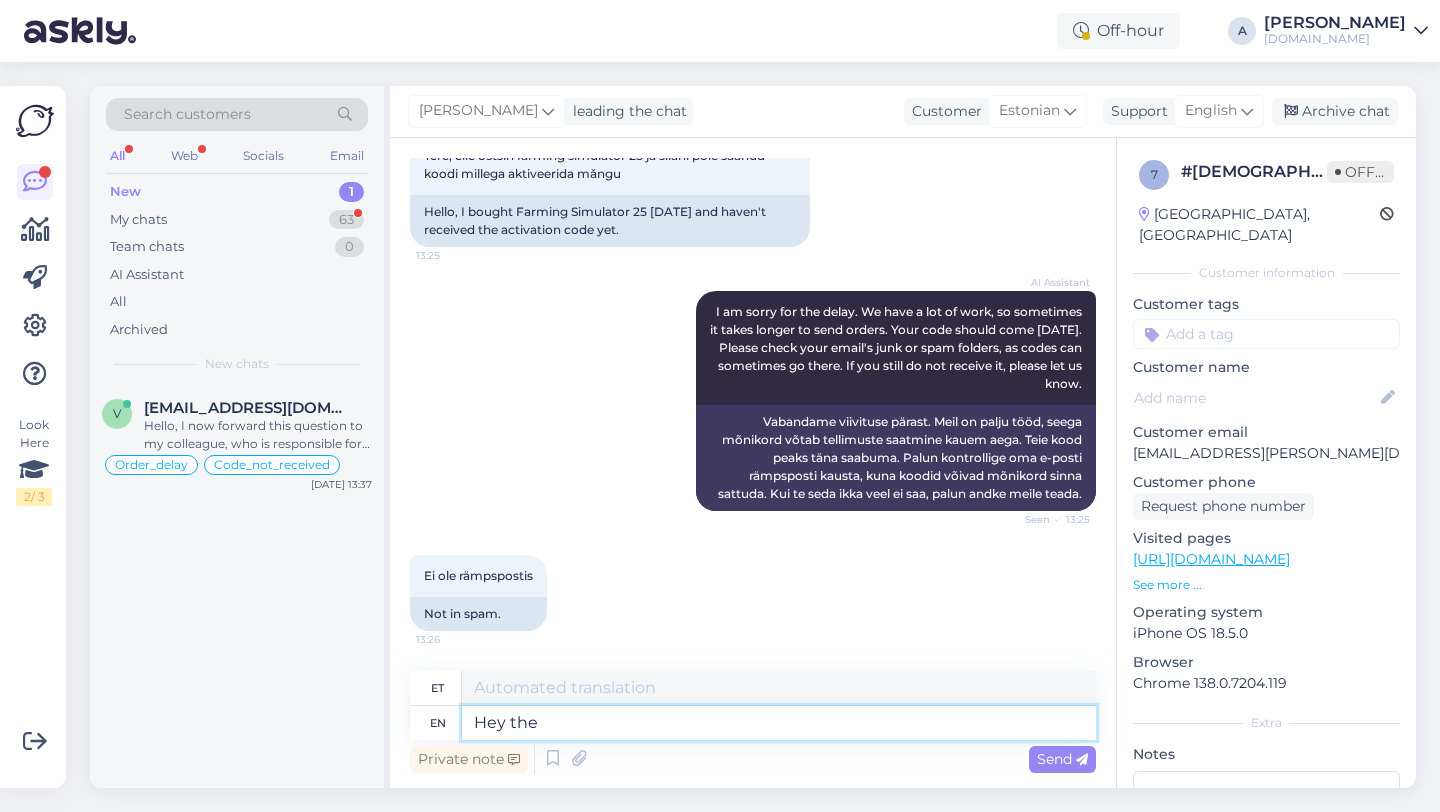 type on "Hey ther" 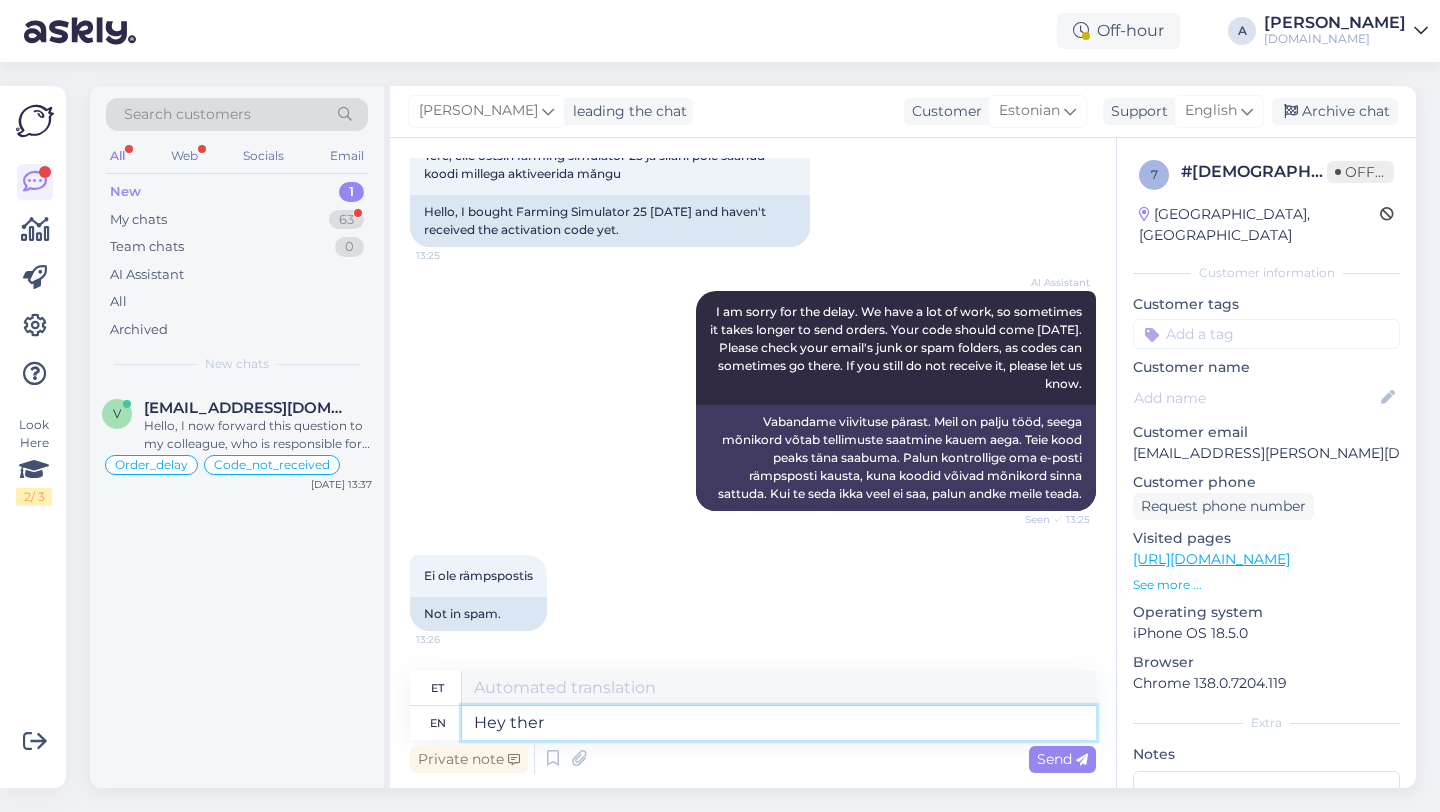 type on "Hei" 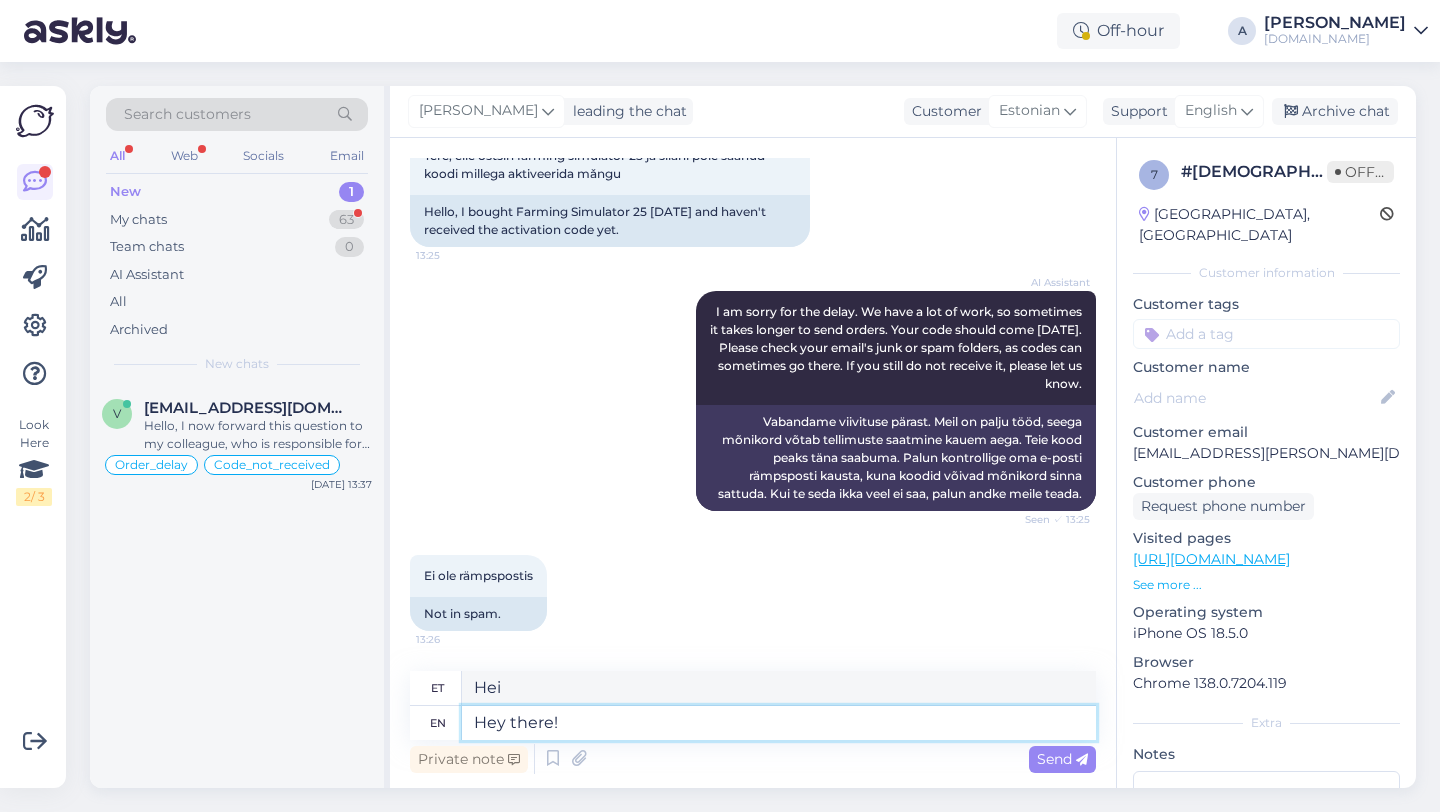 type on "Hey there!" 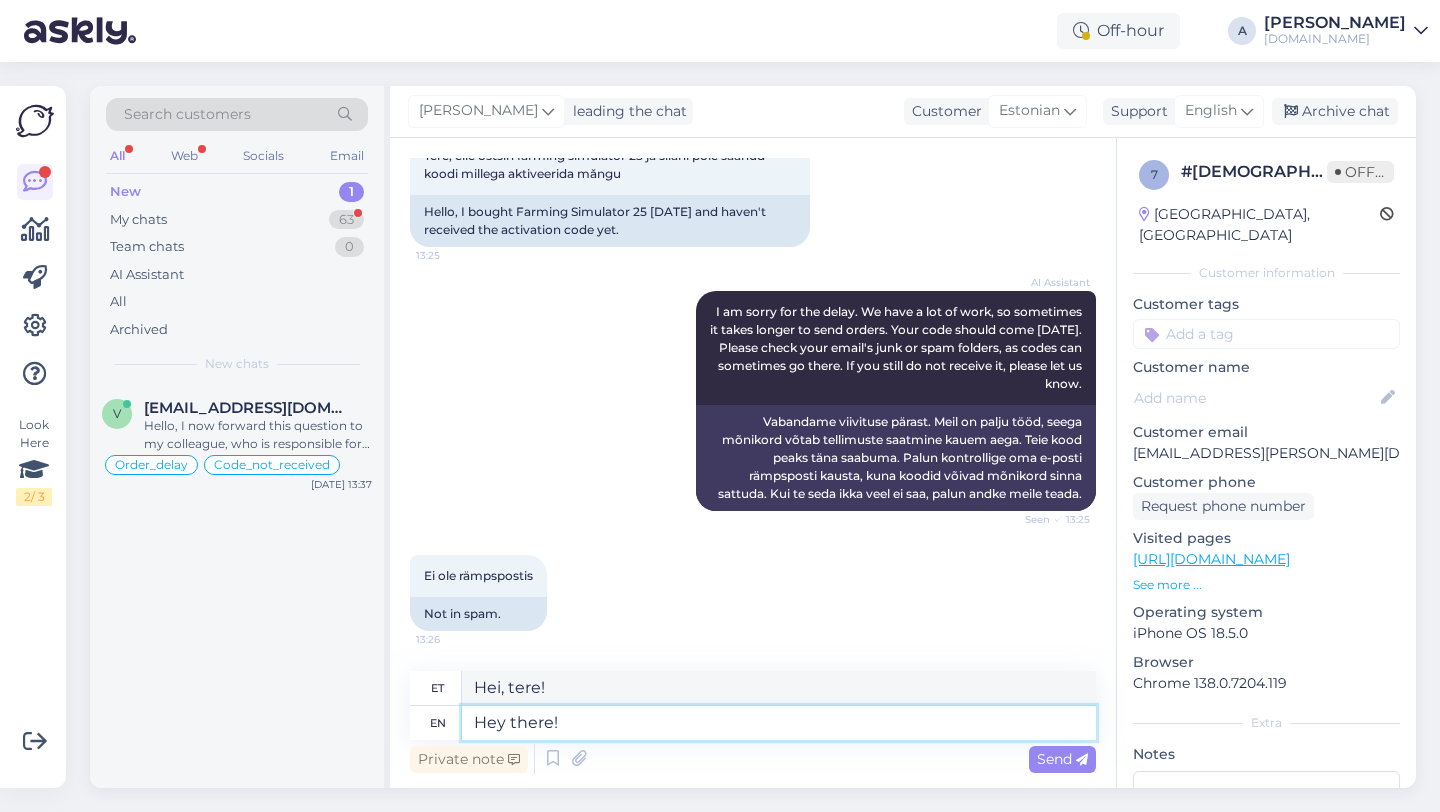 type 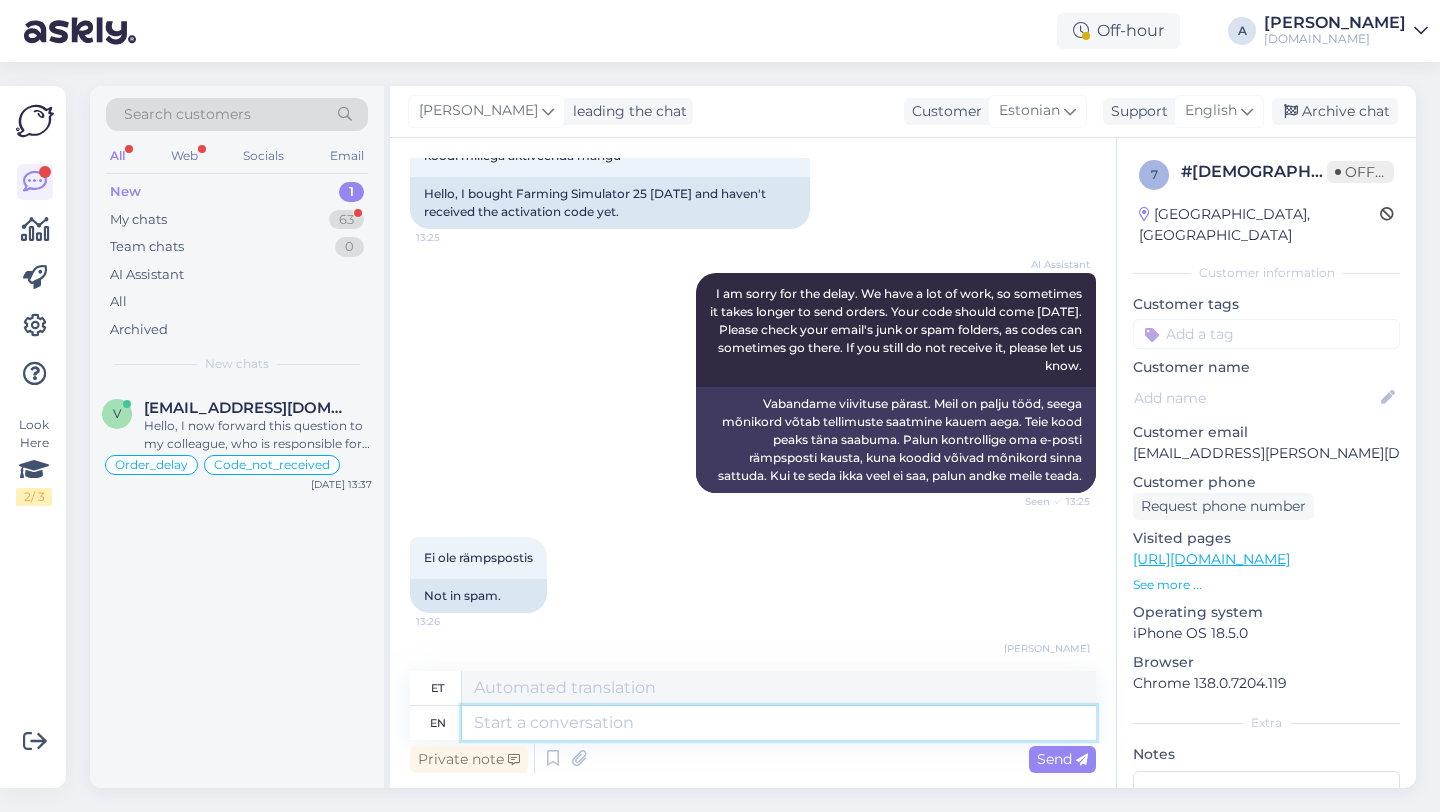 scroll, scrollTop: 267, scrollLeft: 0, axis: vertical 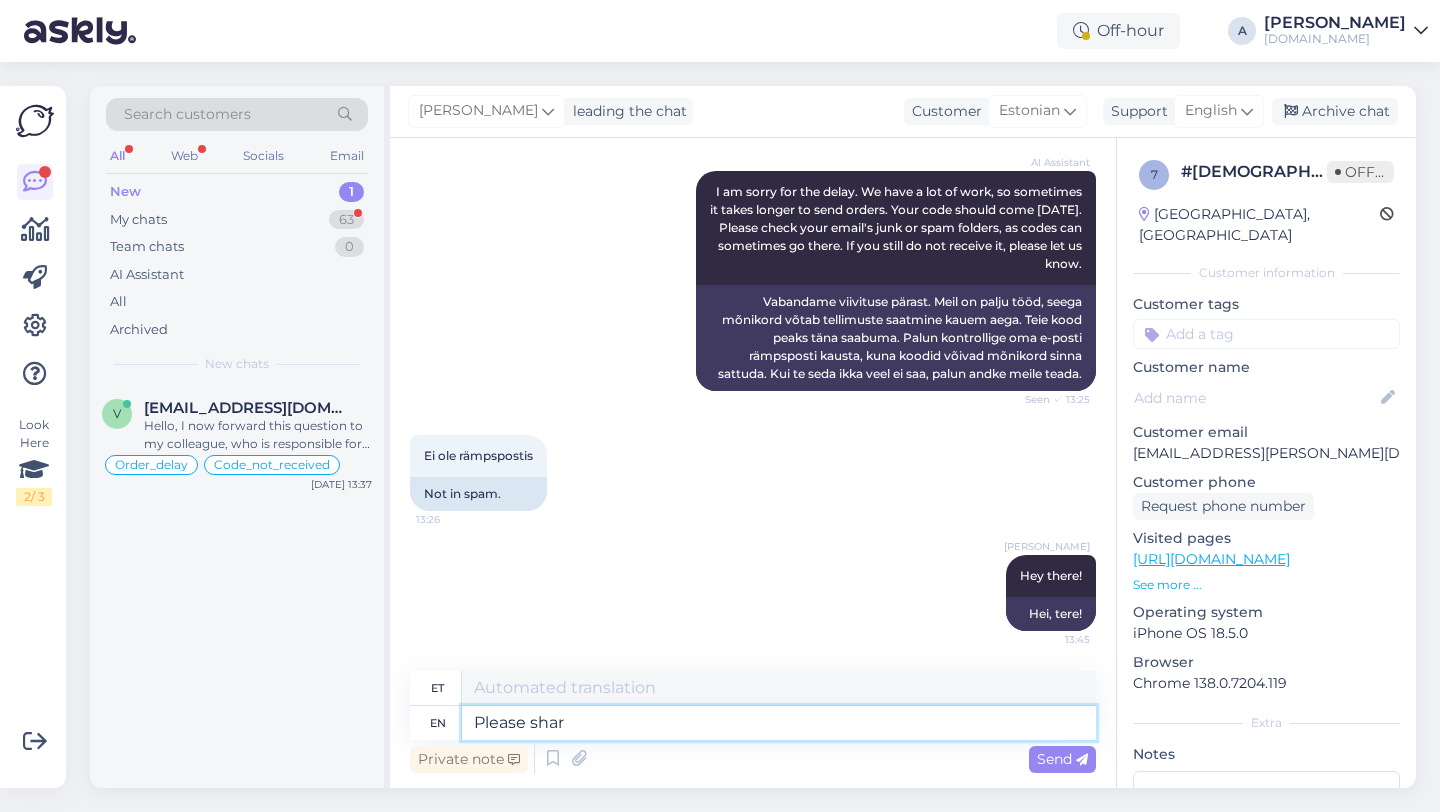 type on "Please share" 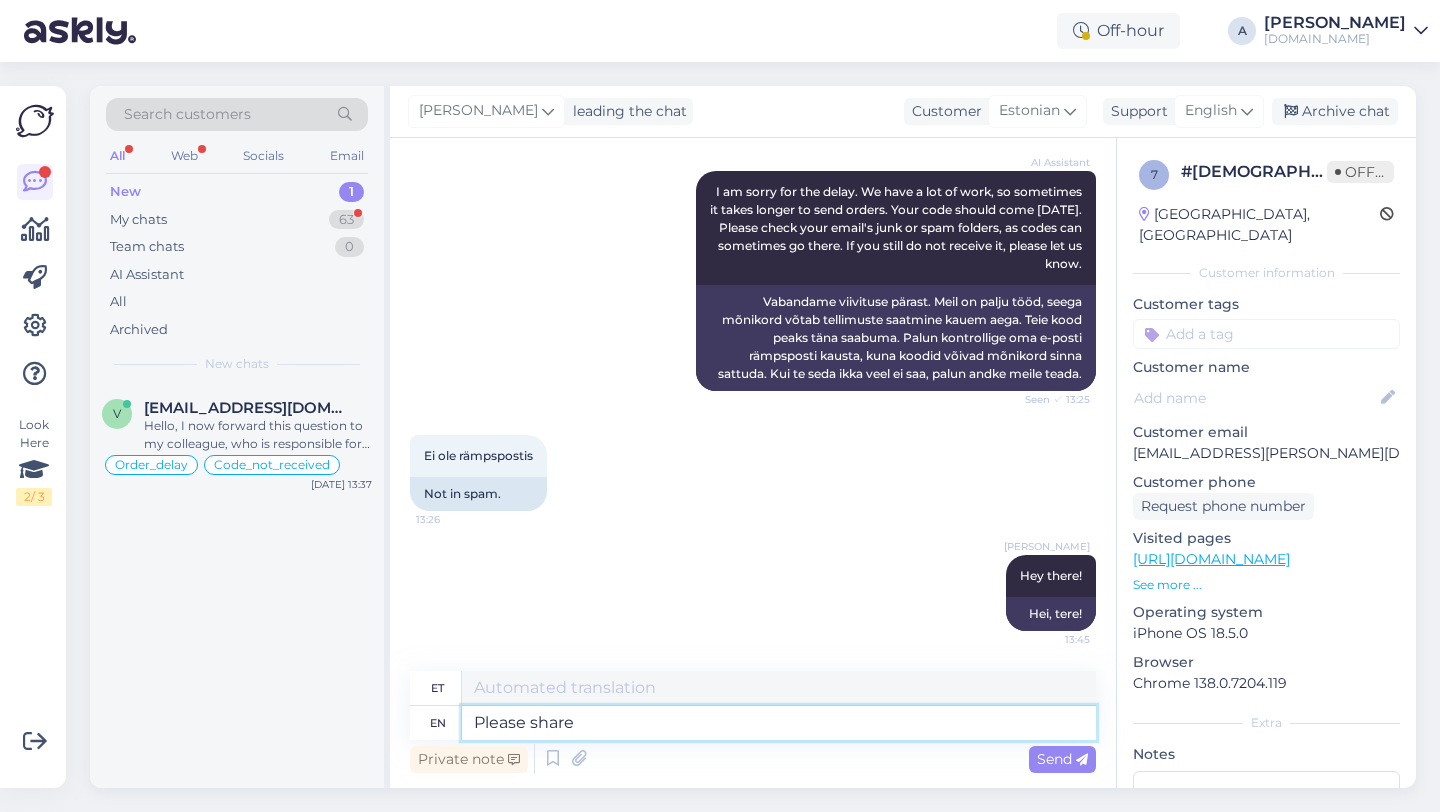 type on "Palun." 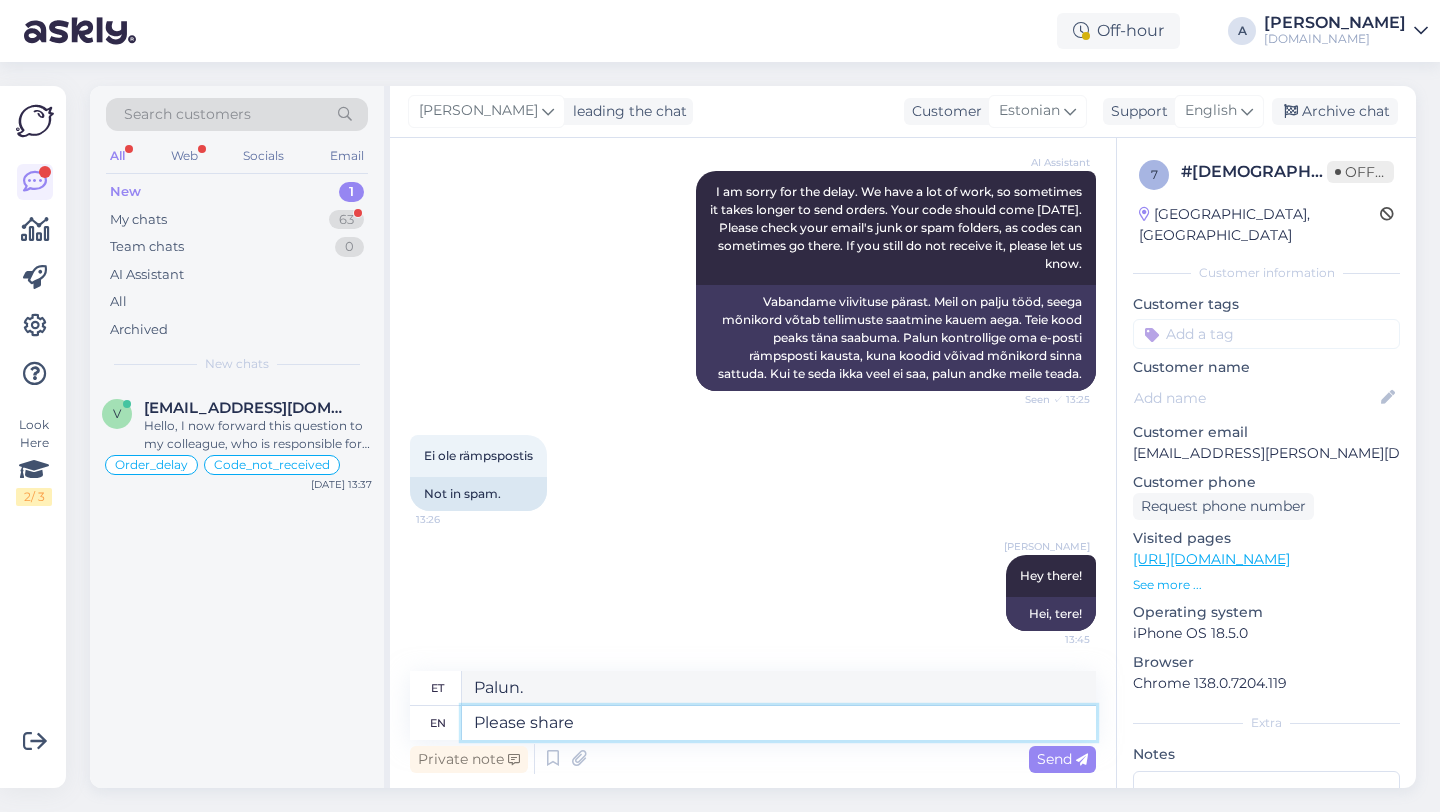 type on "Please share" 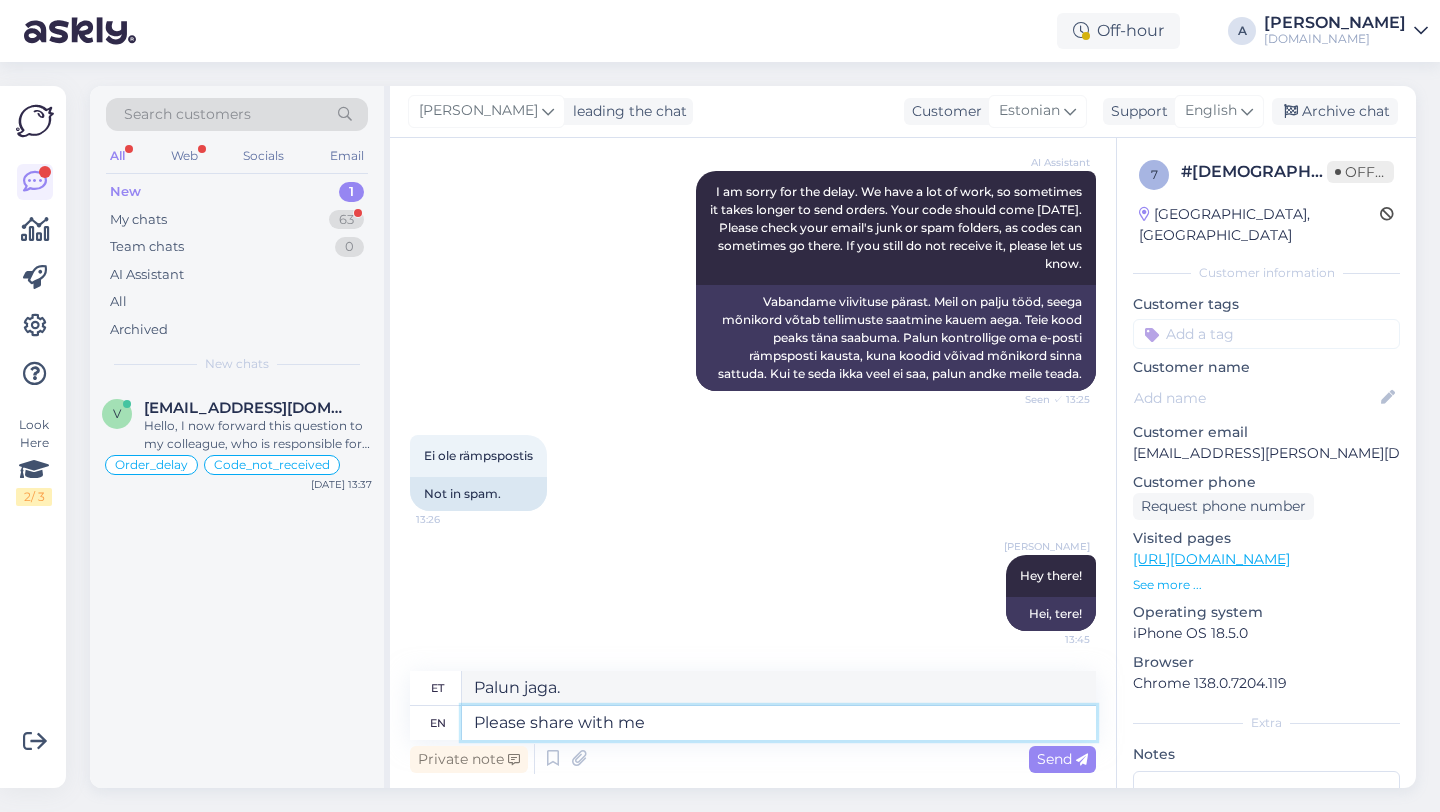 type on "Please share with me" 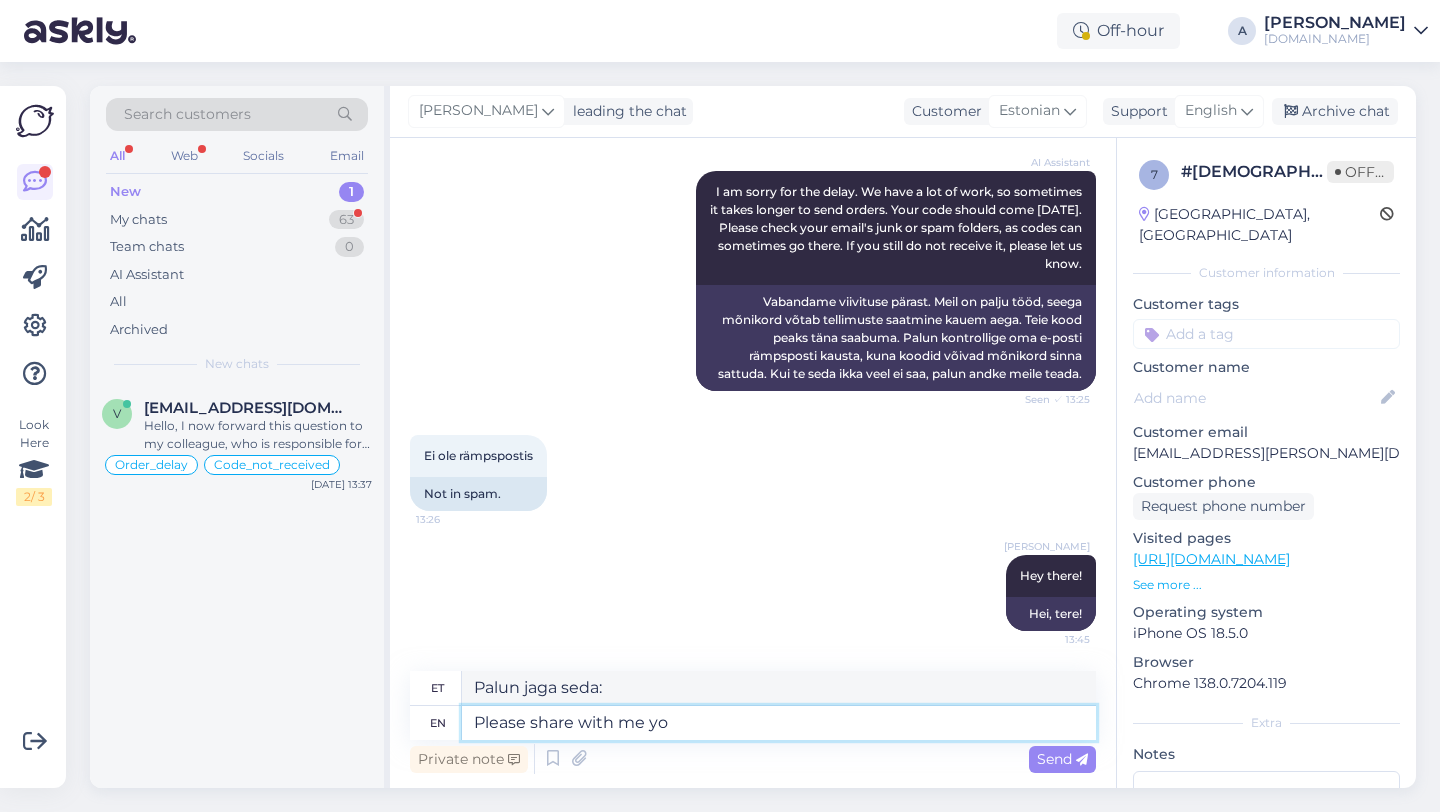 type on "Please share with me you" 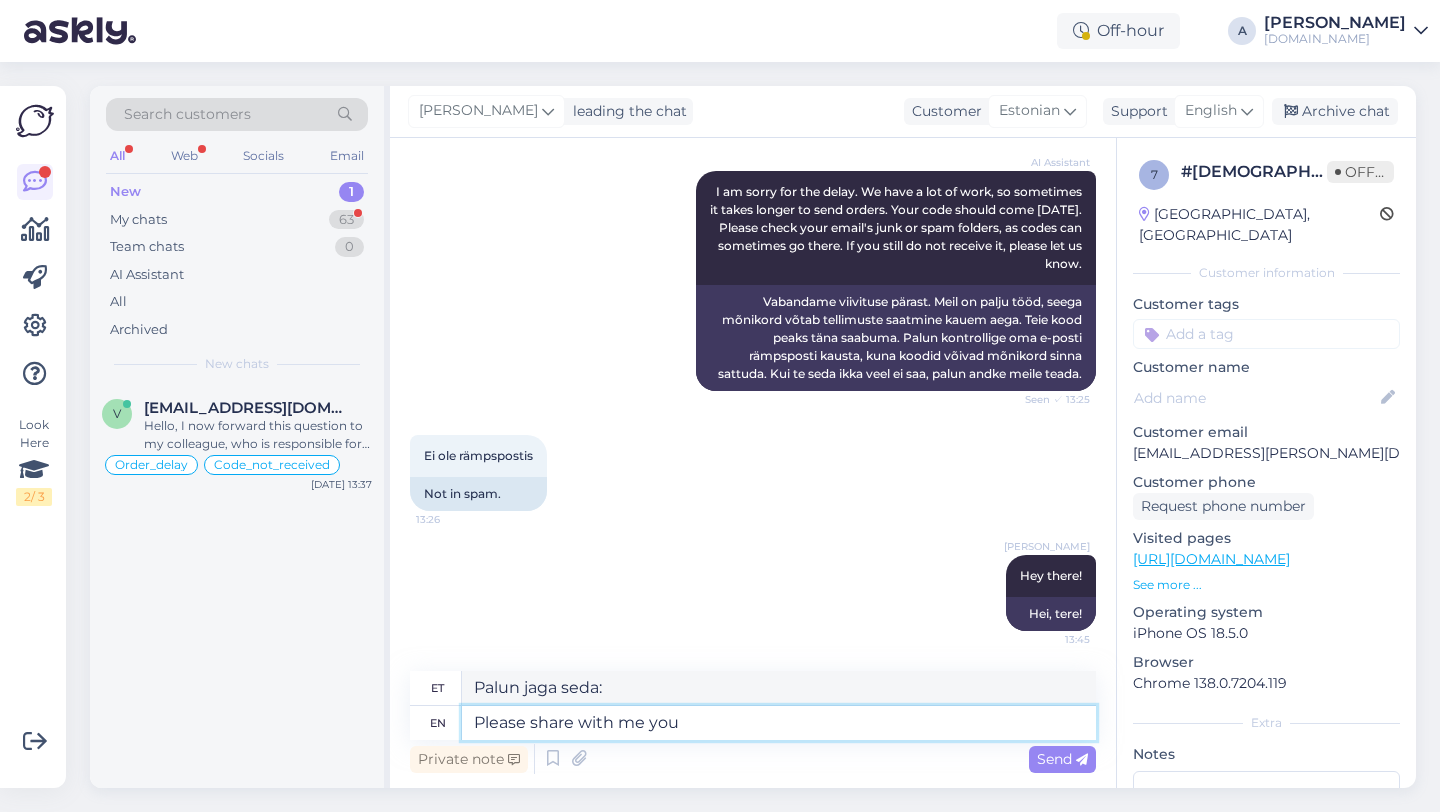 type on "Palun jaga minuga." 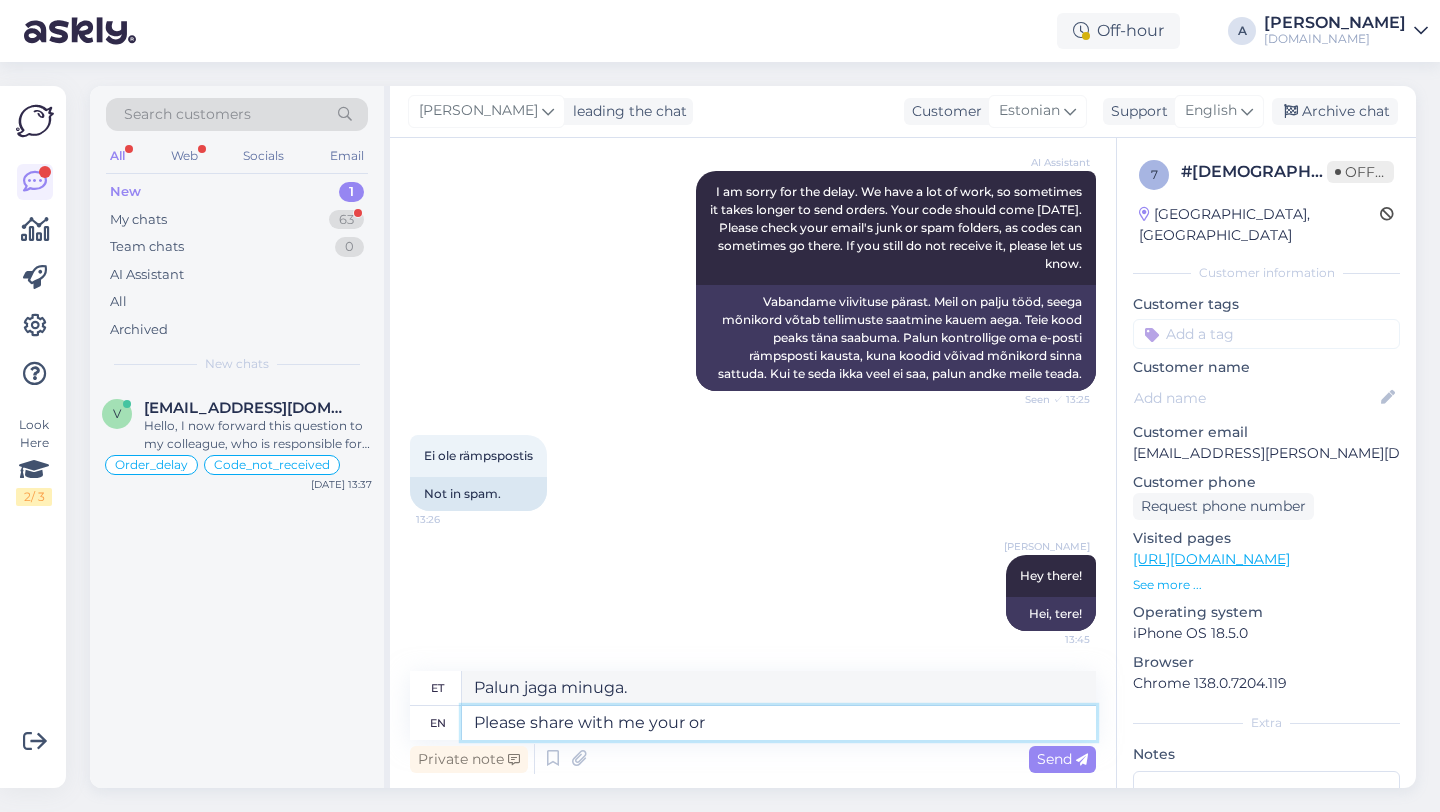 type on "Please share with me your ord" 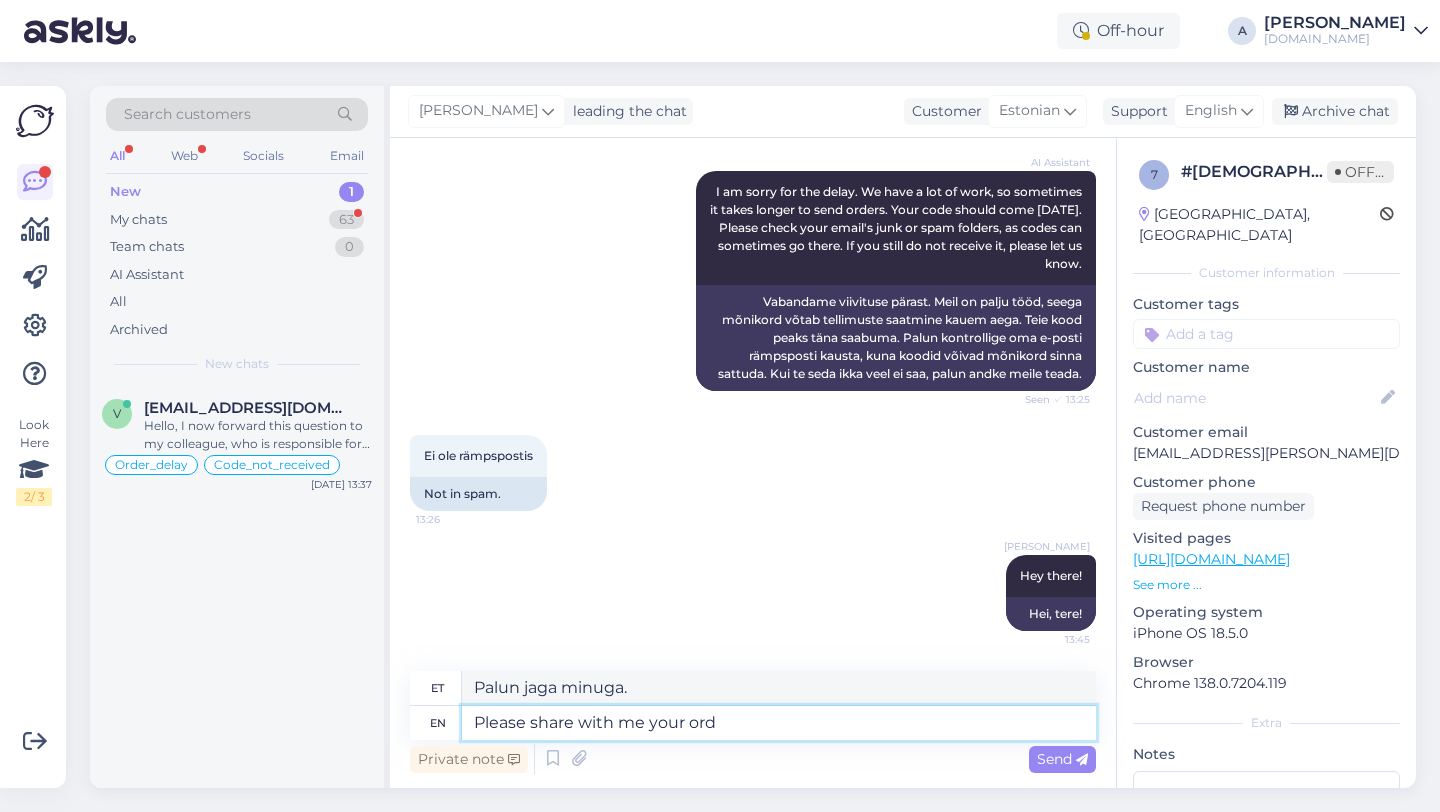 type on "Palun jaga minuga oma" 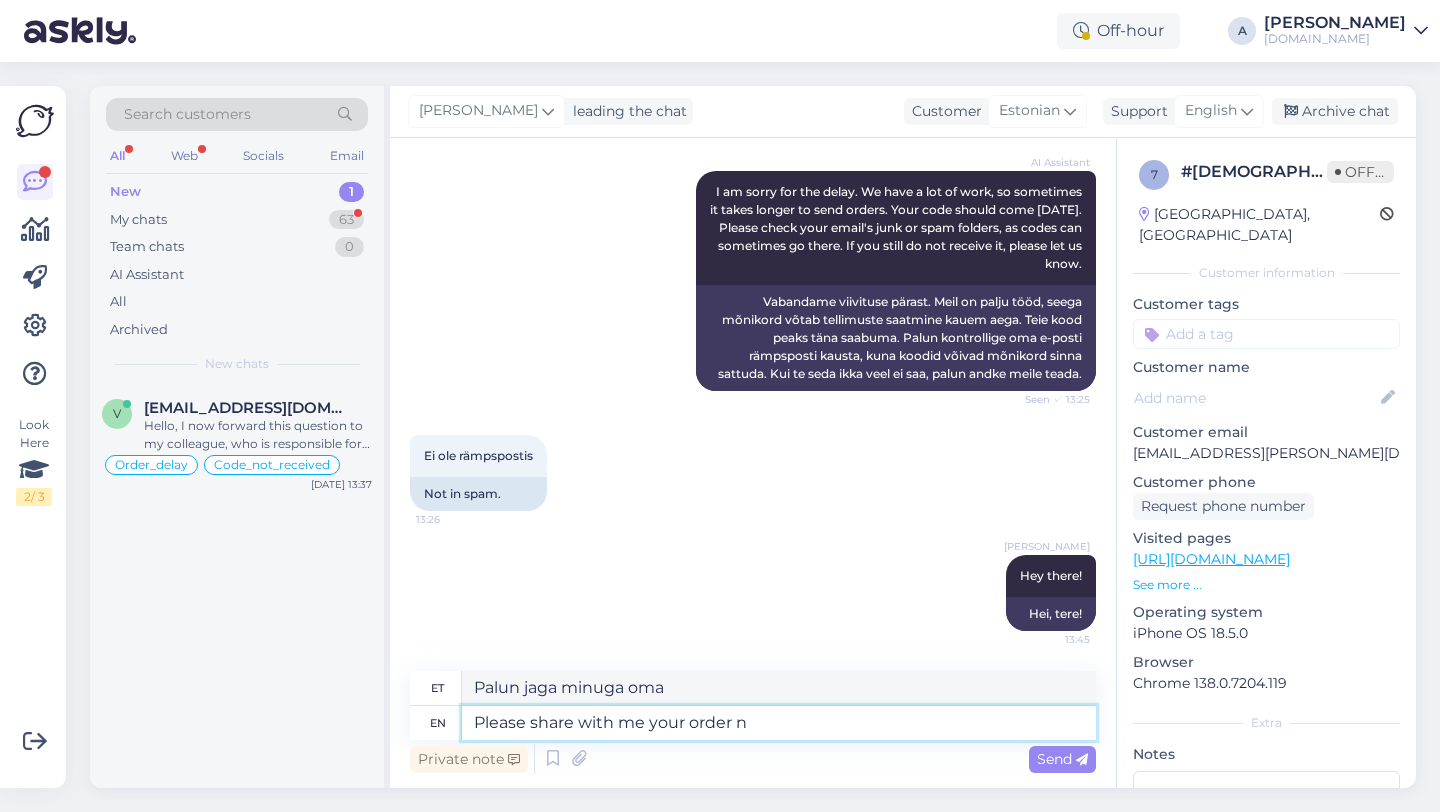 type on "Please share with me your order nu" 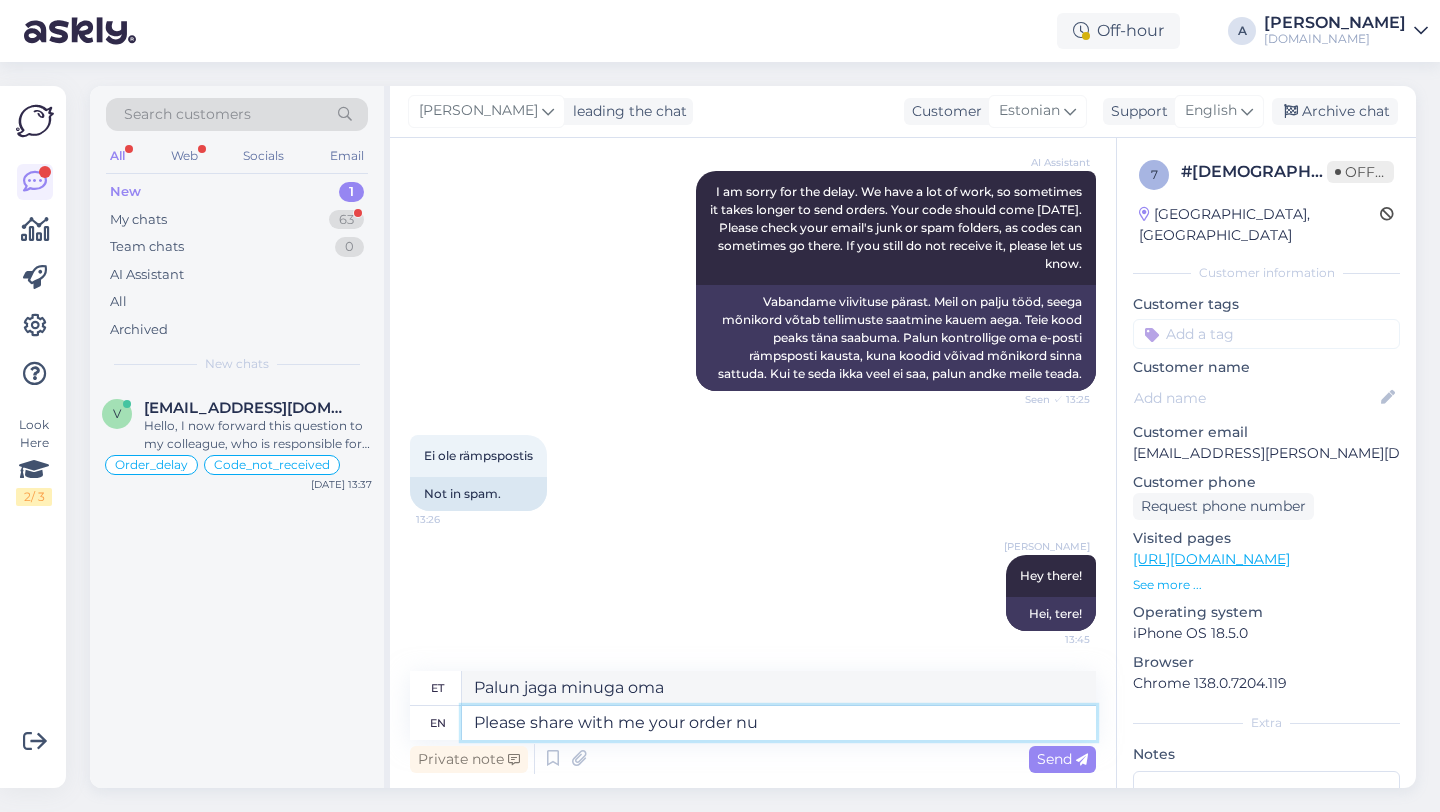 type on "Palun jagage minuga oma tellimust." 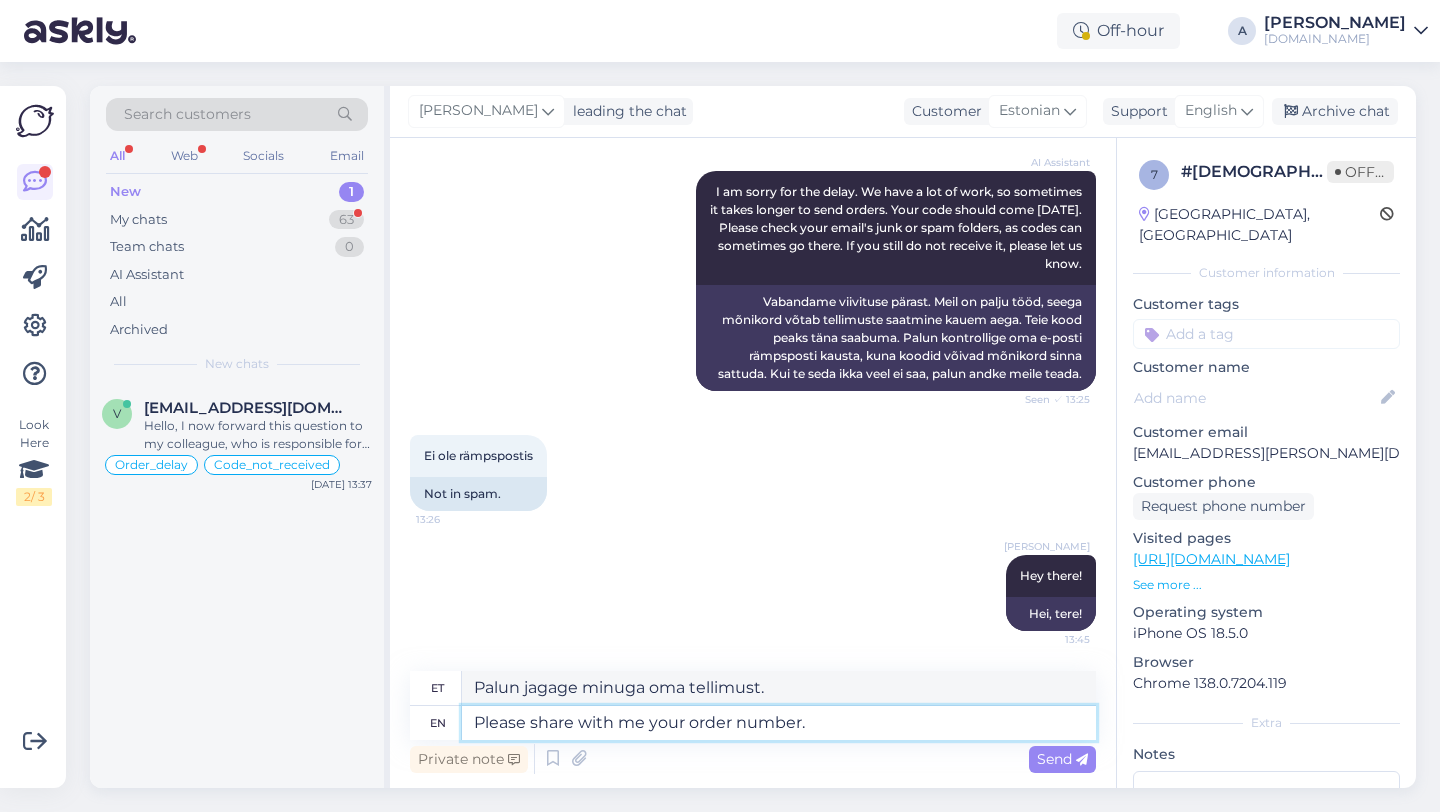 type on "Please share with me your order number." 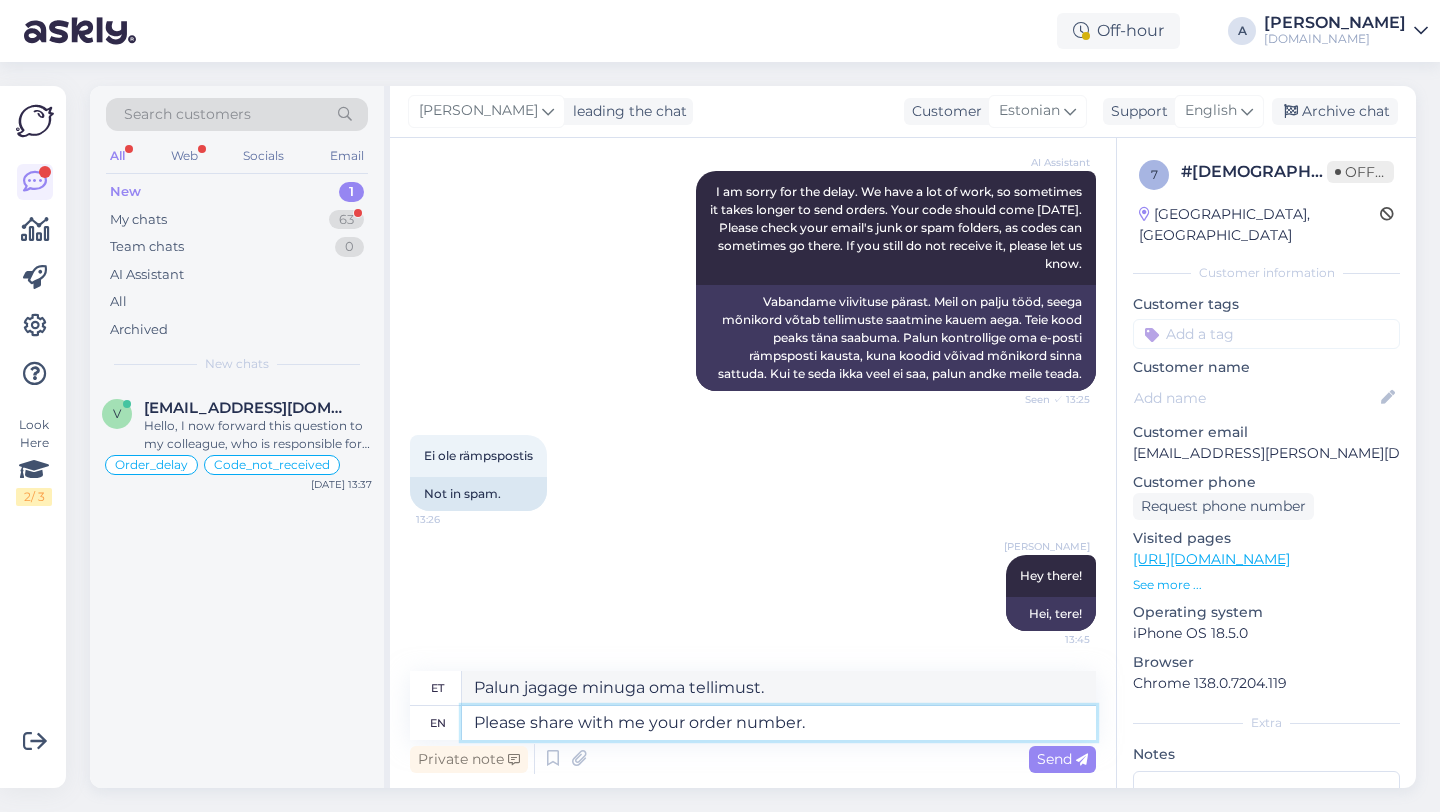 type on "Palun jagage minuga oma tellimuse numbrit." 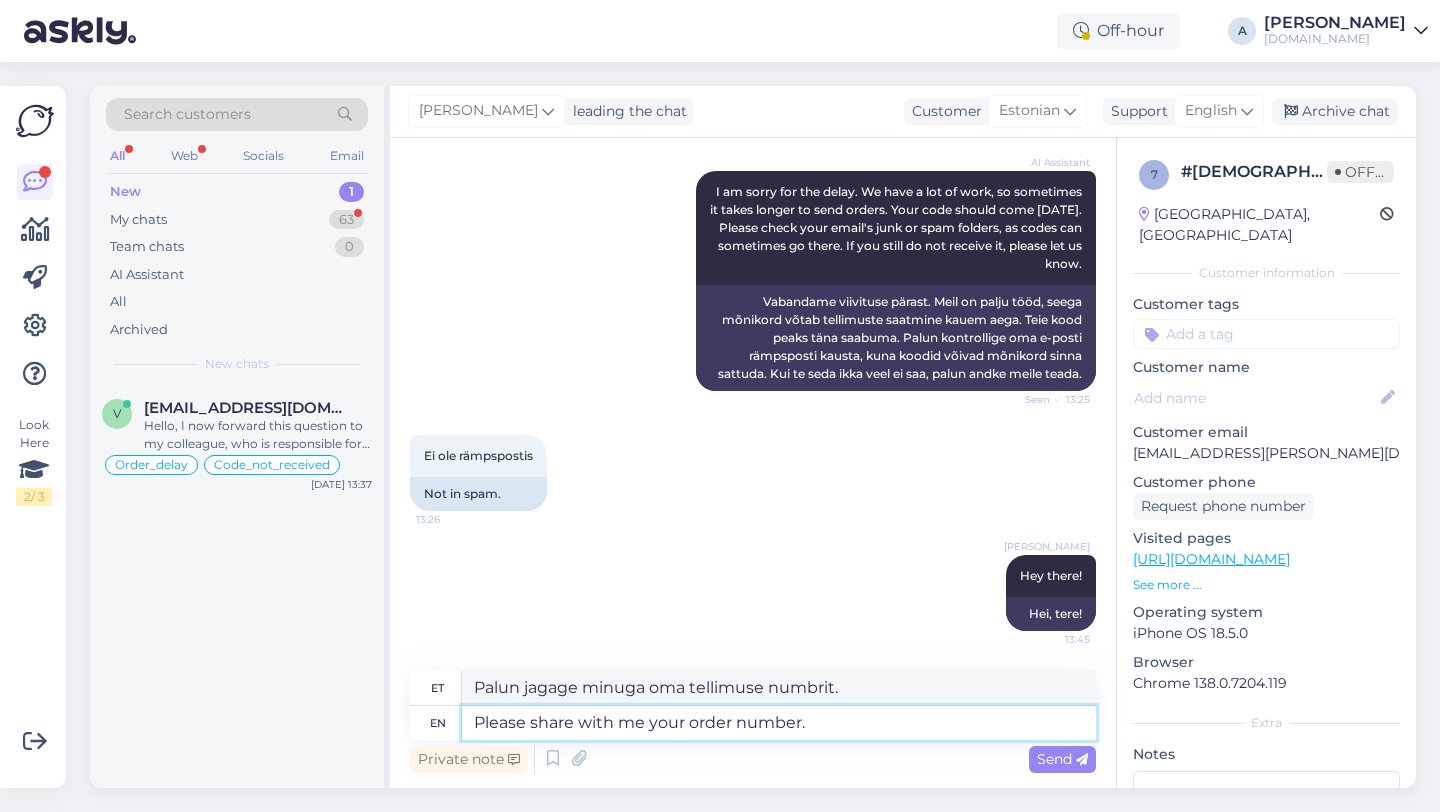 type 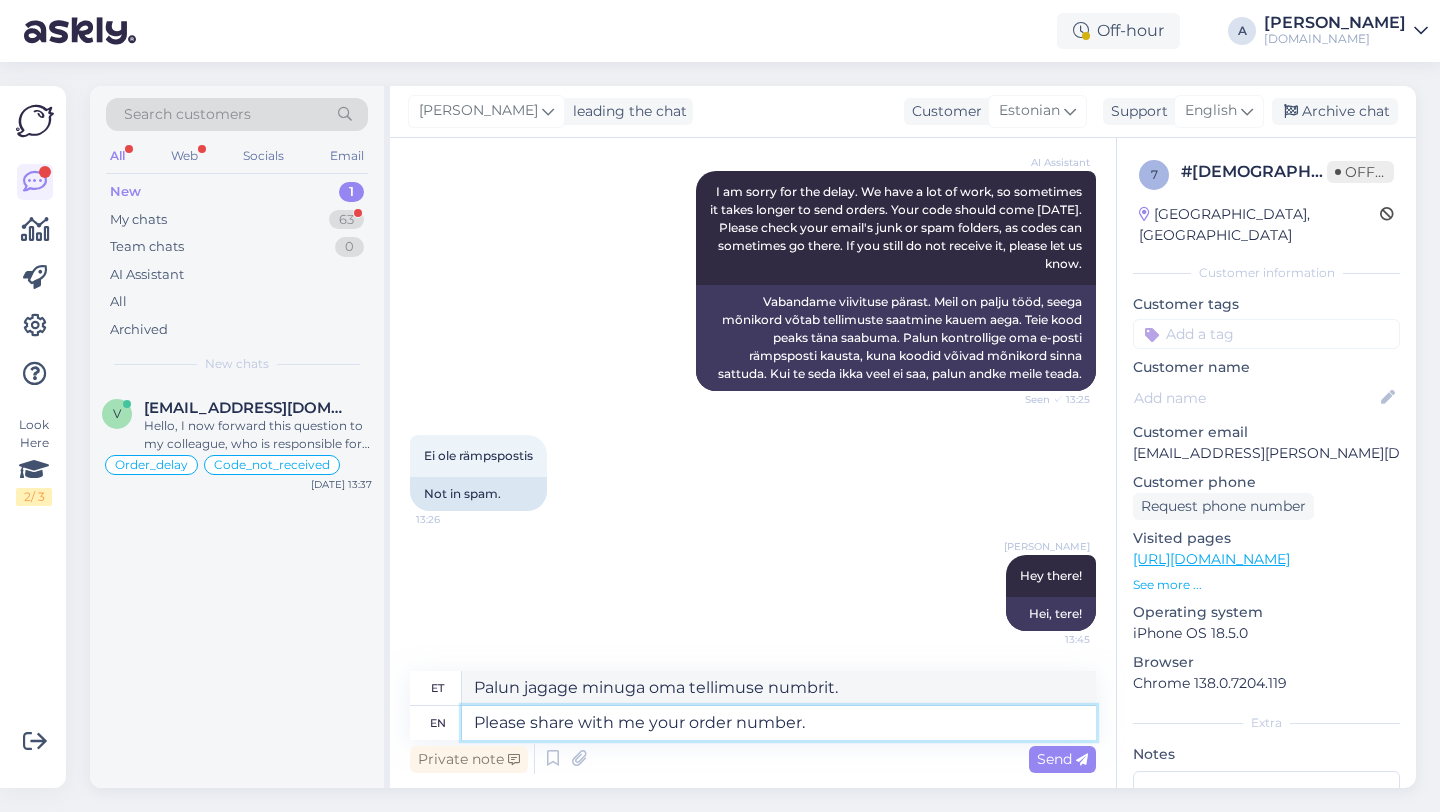 type 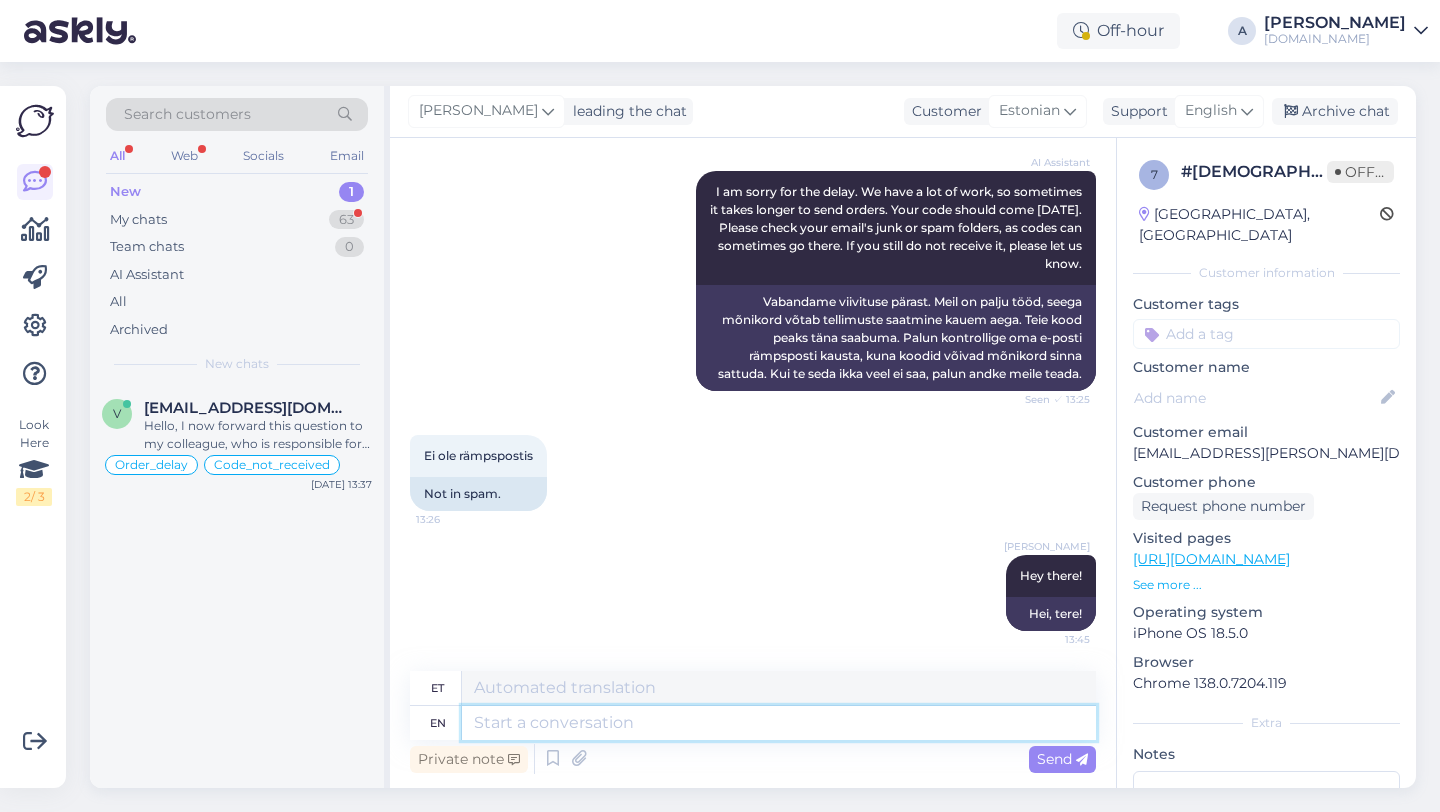 scroll, scrollTop: 387, scrollLeft: 0, axis: vertical 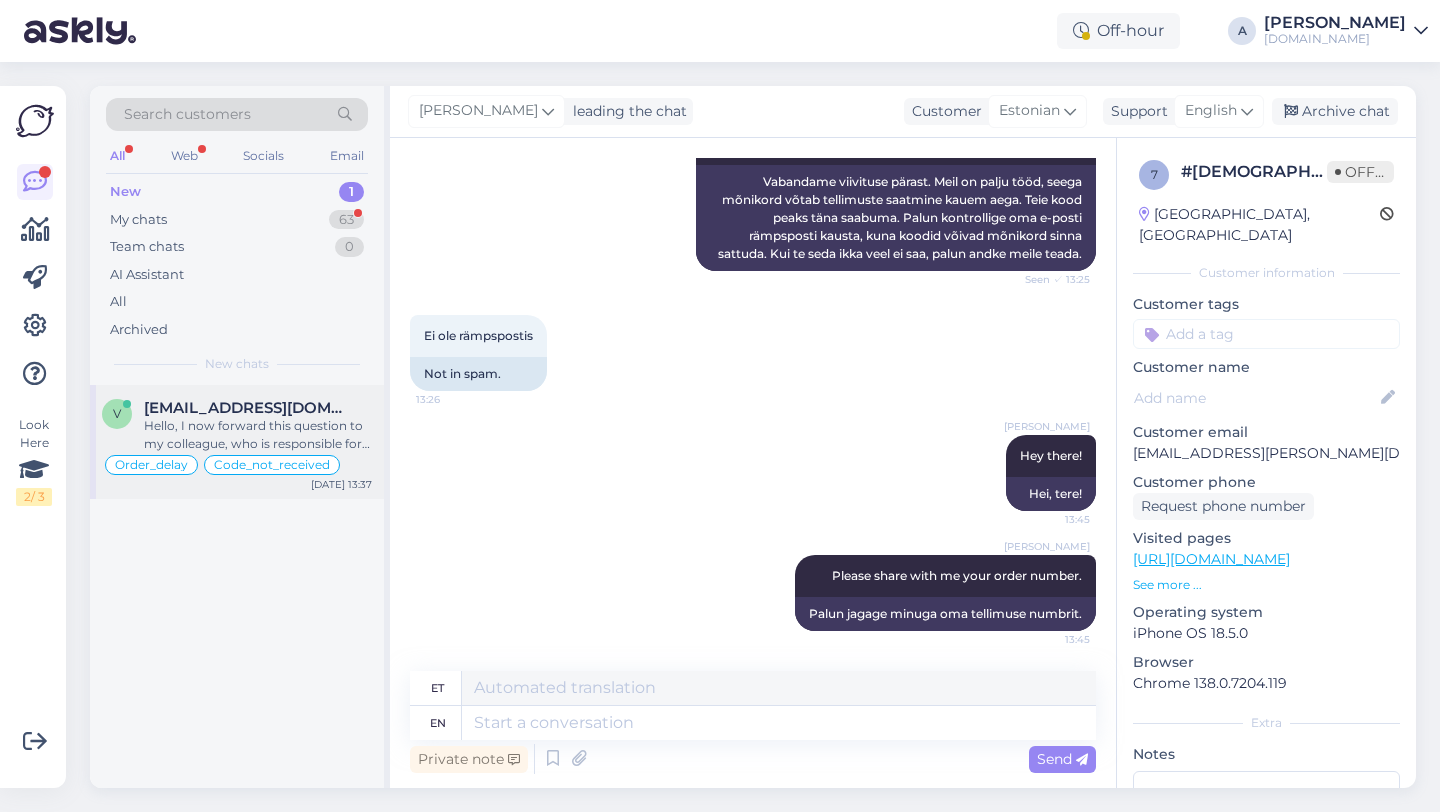 click on "vassuur9@suhtlus.ee" at bounding box center [248, 408] 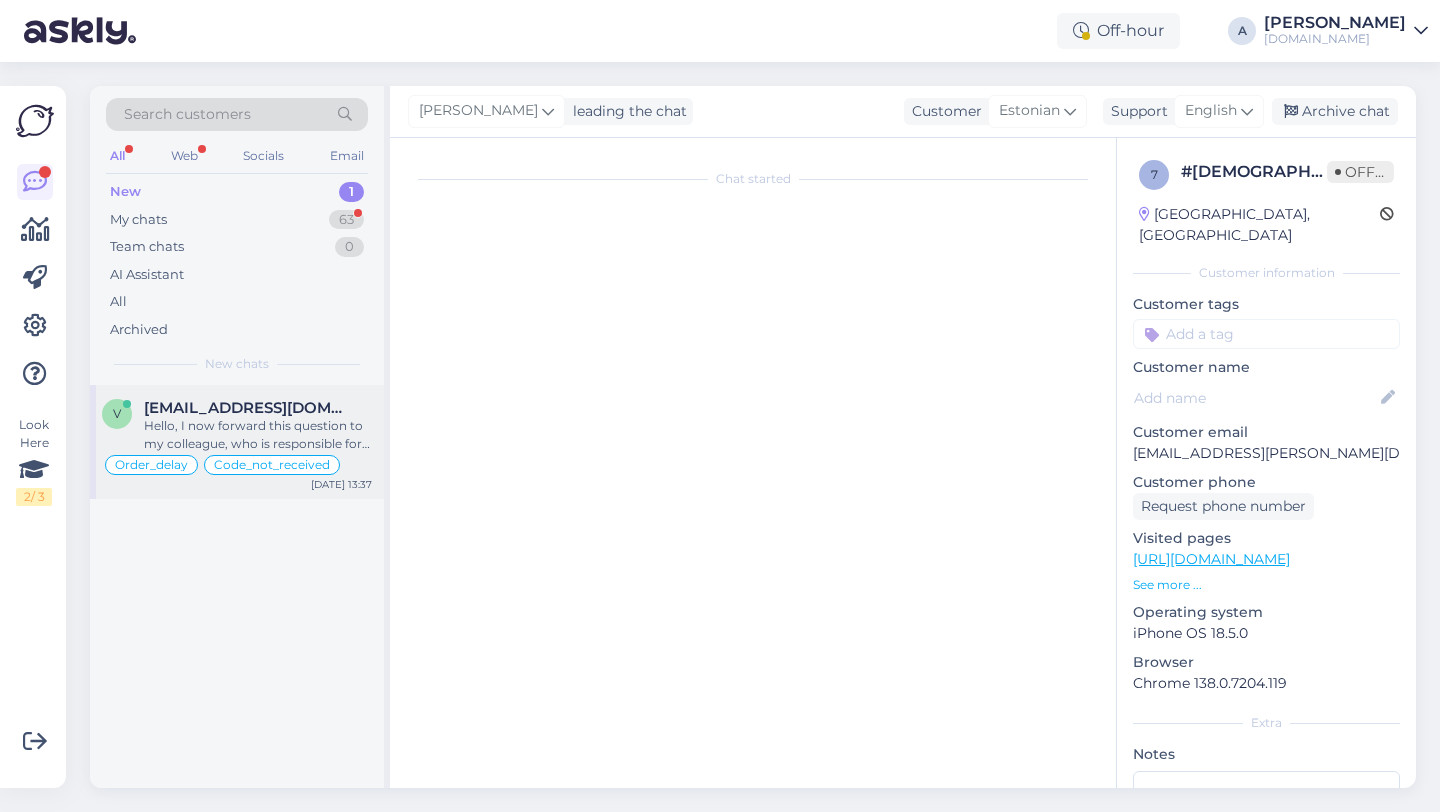 scroll, scrollTop: 8835, scrollLeft: 0, axis: vertical 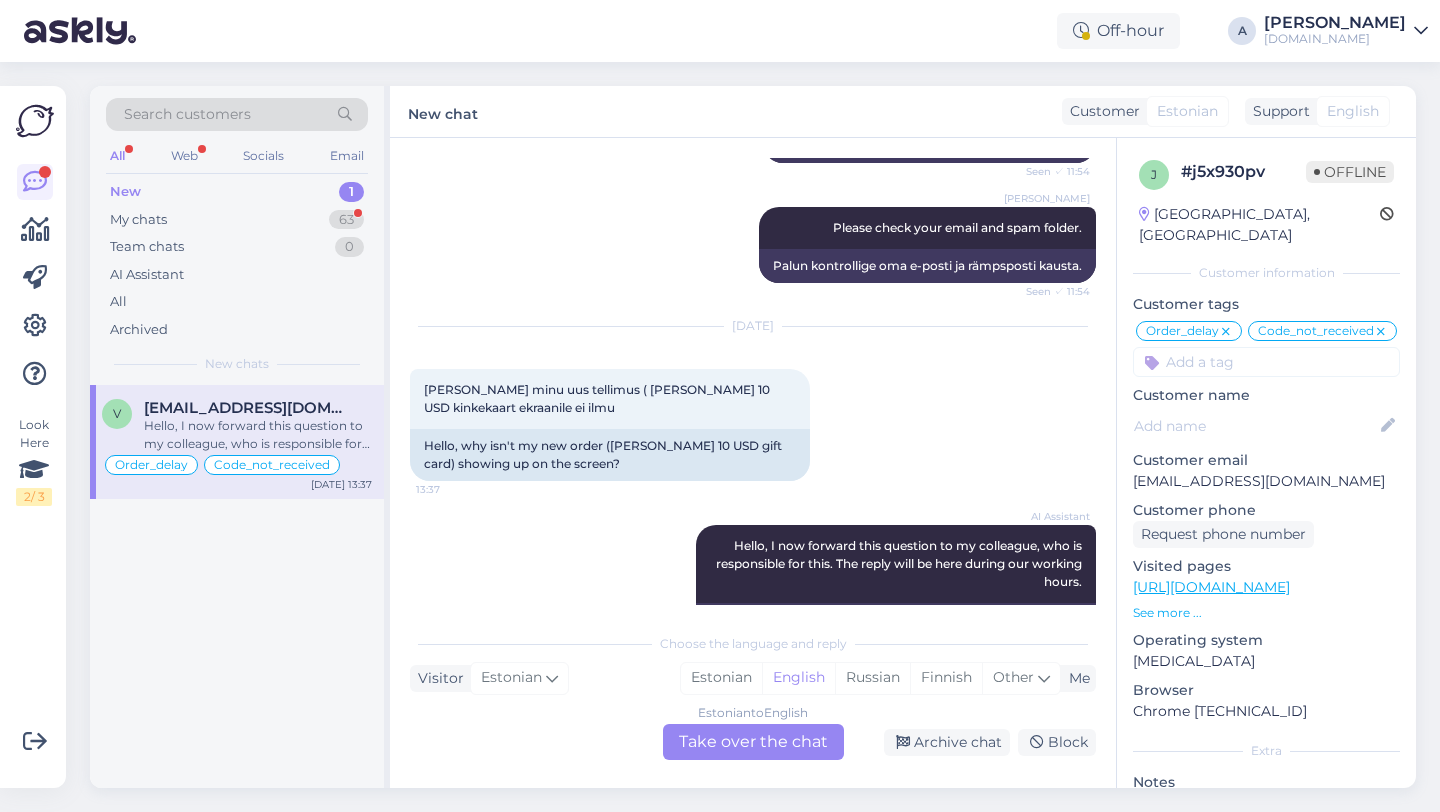 click on "Estonian  to  English Take over the chat" at bounding box center (753, 742) 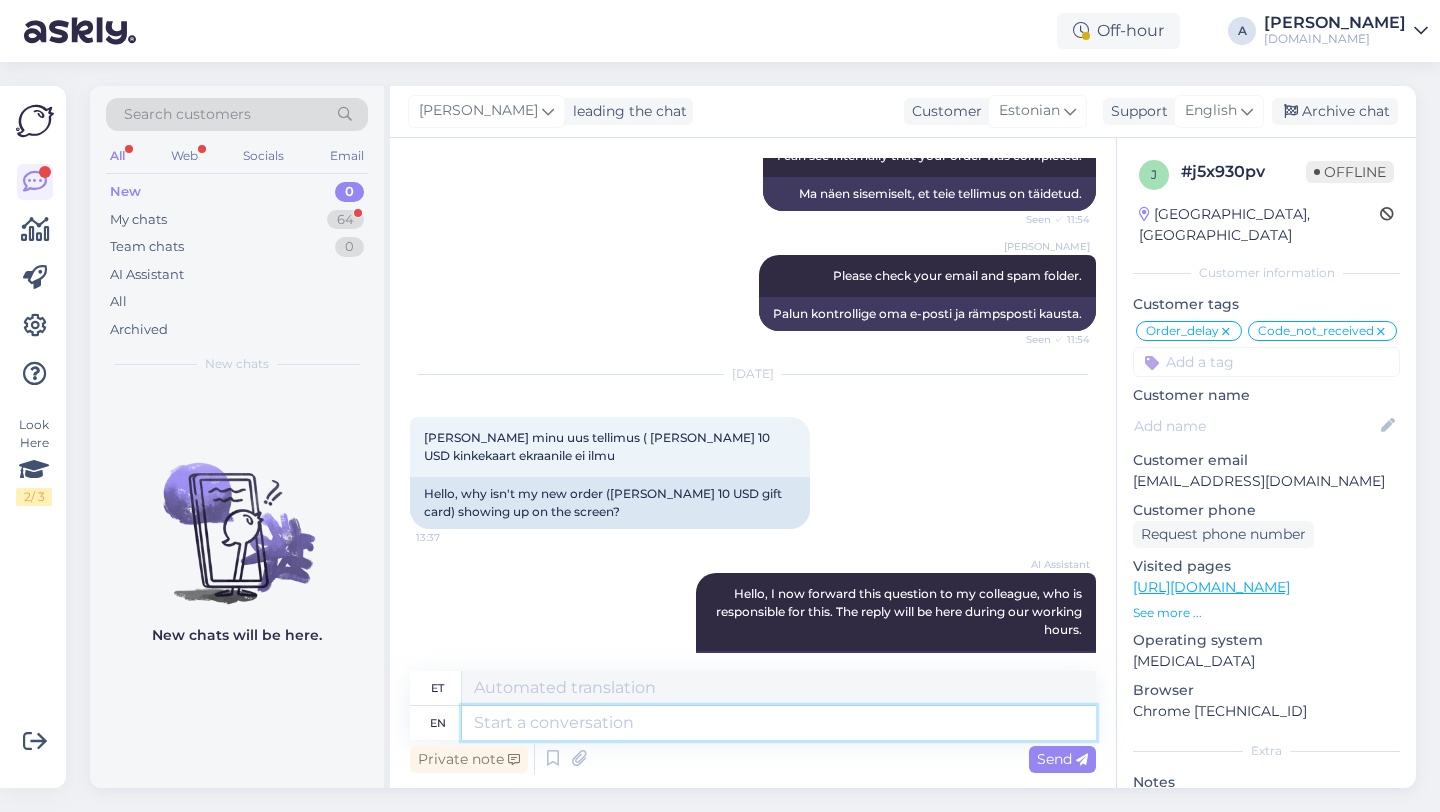 click at bounding box center (779, 723) 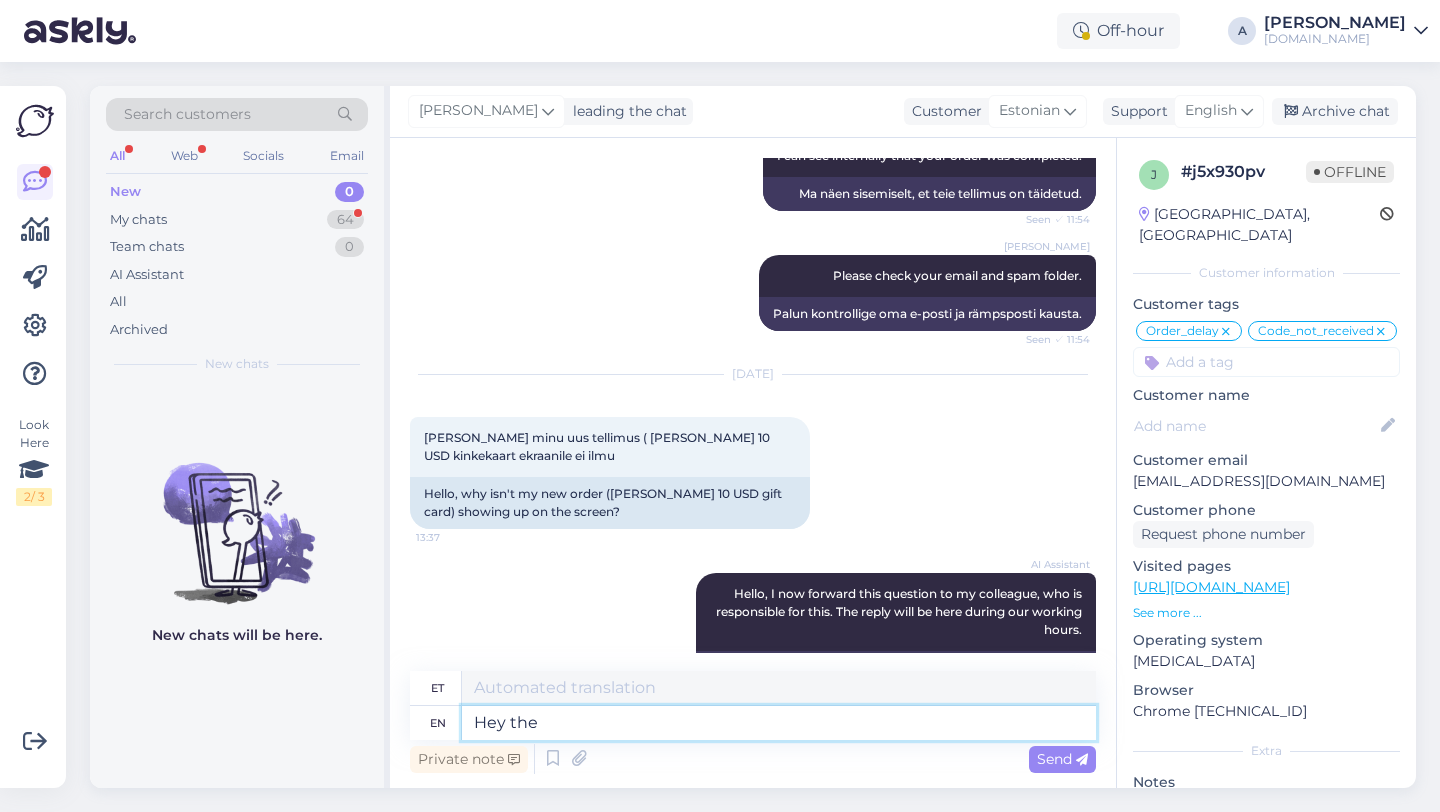 type on "Hey ther" 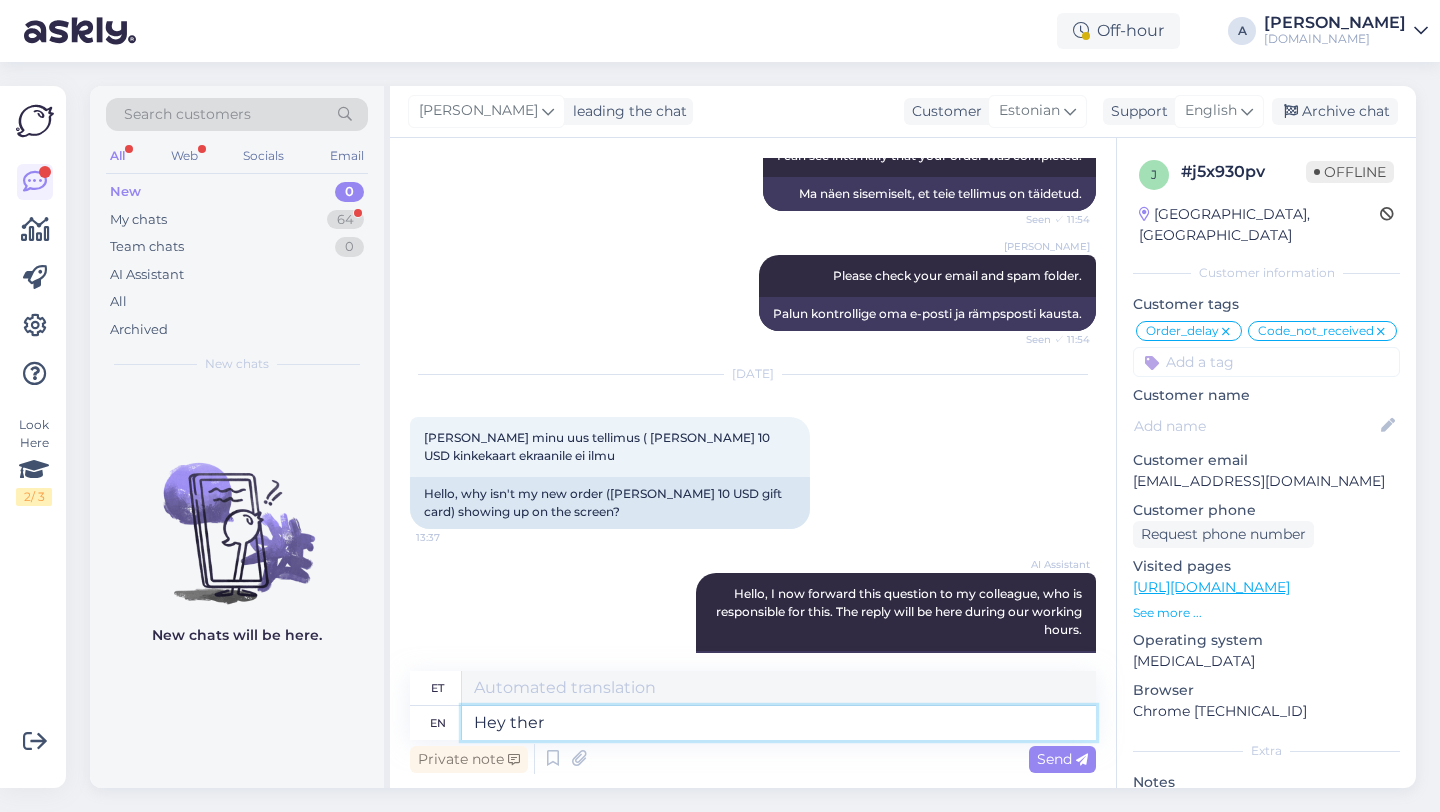 type on "Hei" 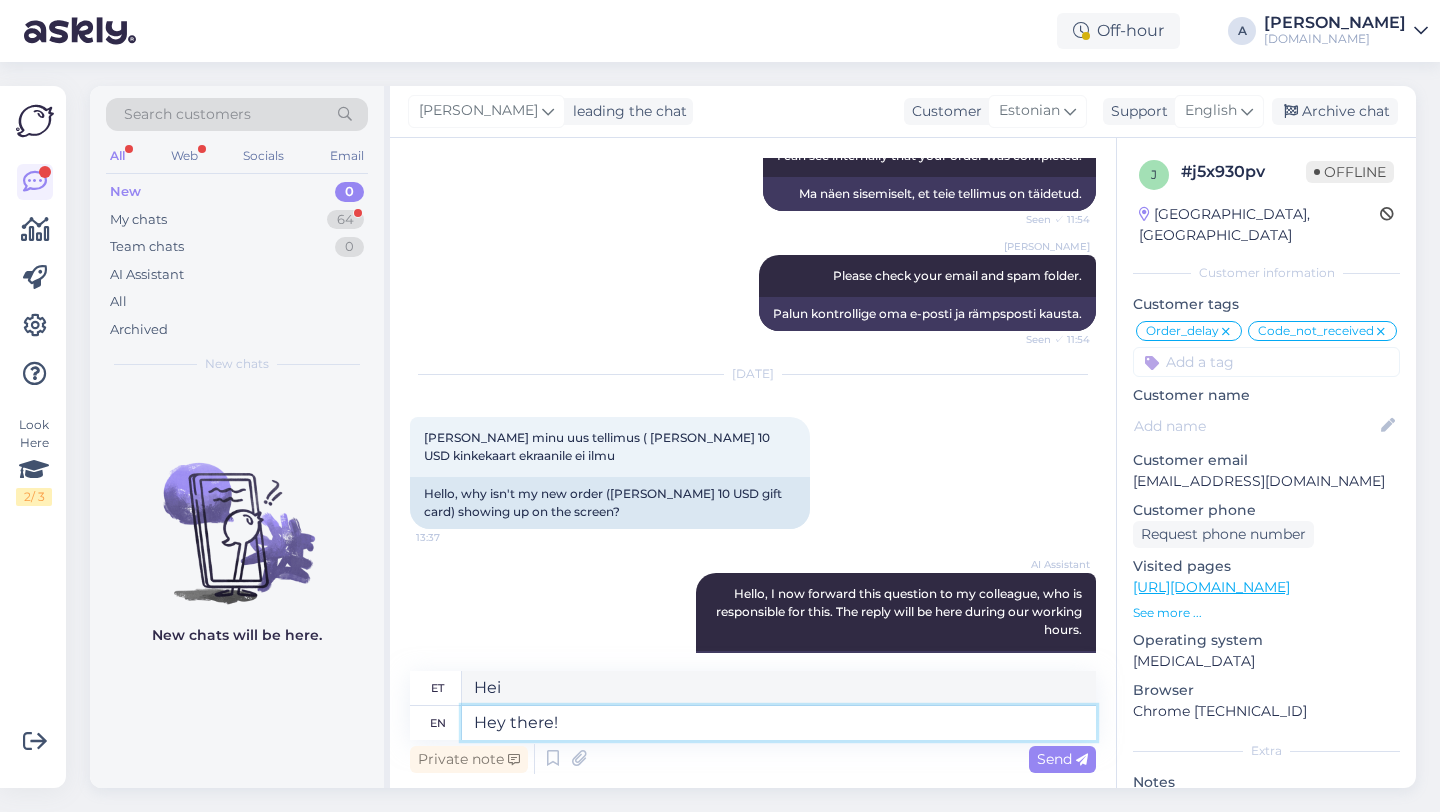 type on "Hey there!" 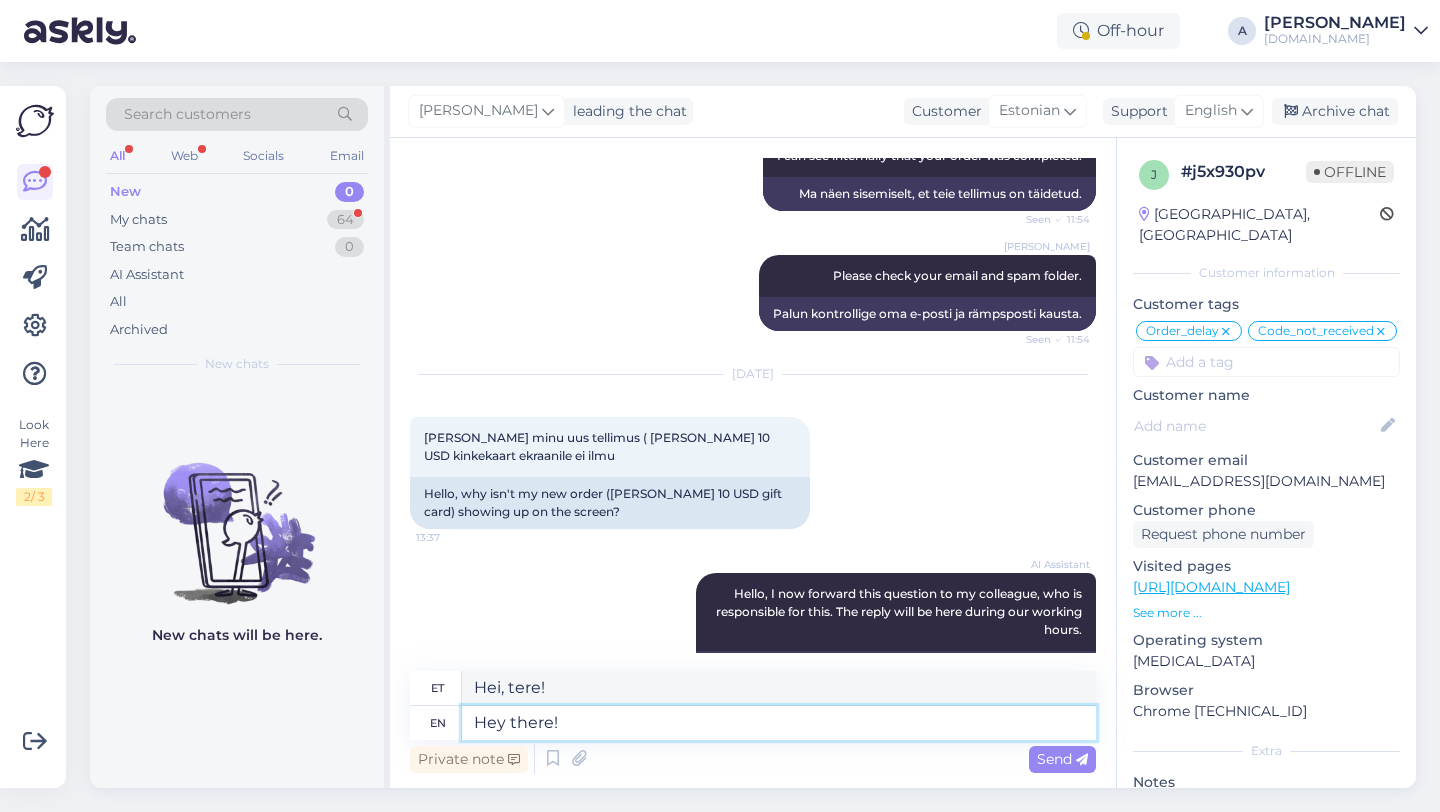 type 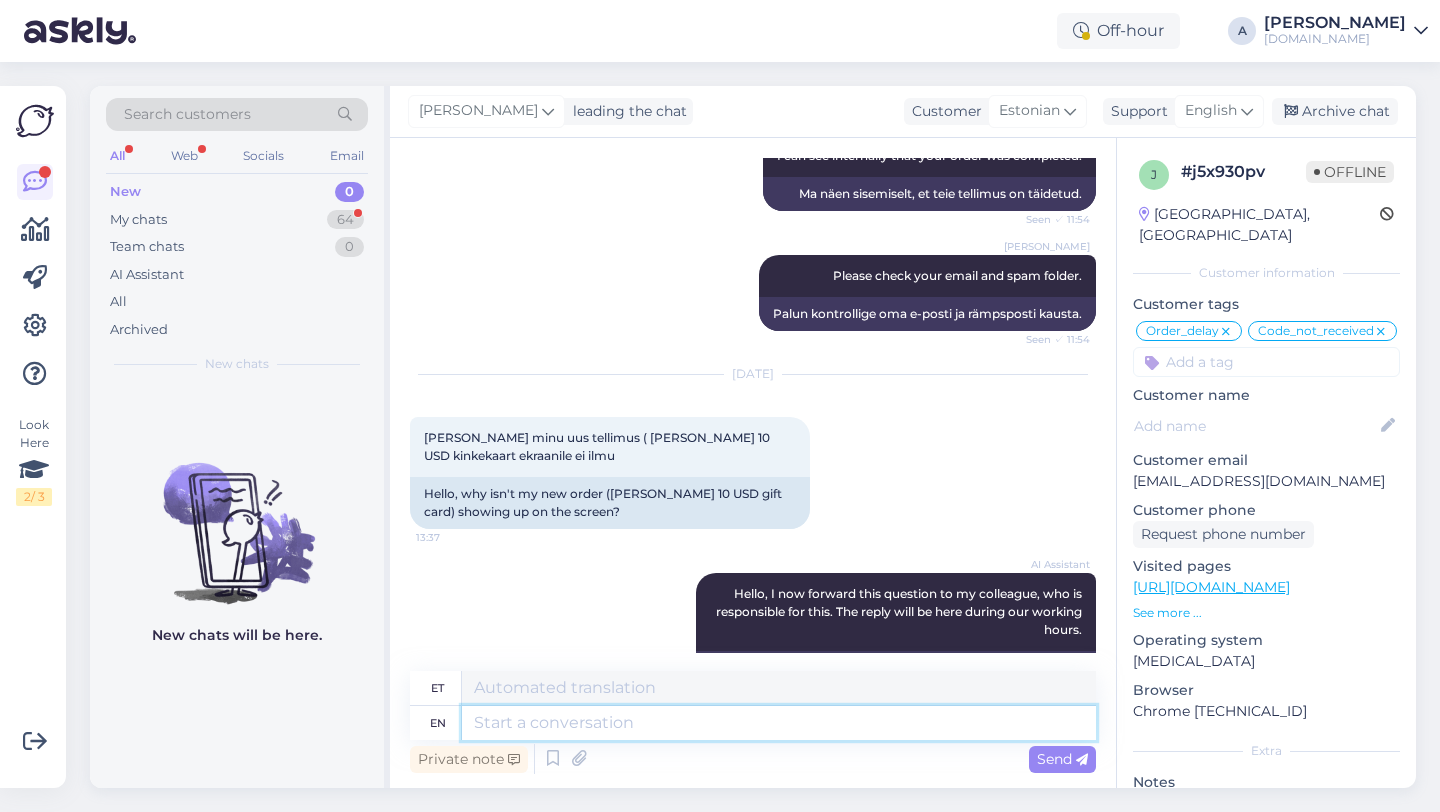 scroll, scrollTop: 8907, scrollLeft: 0, axis: vertical 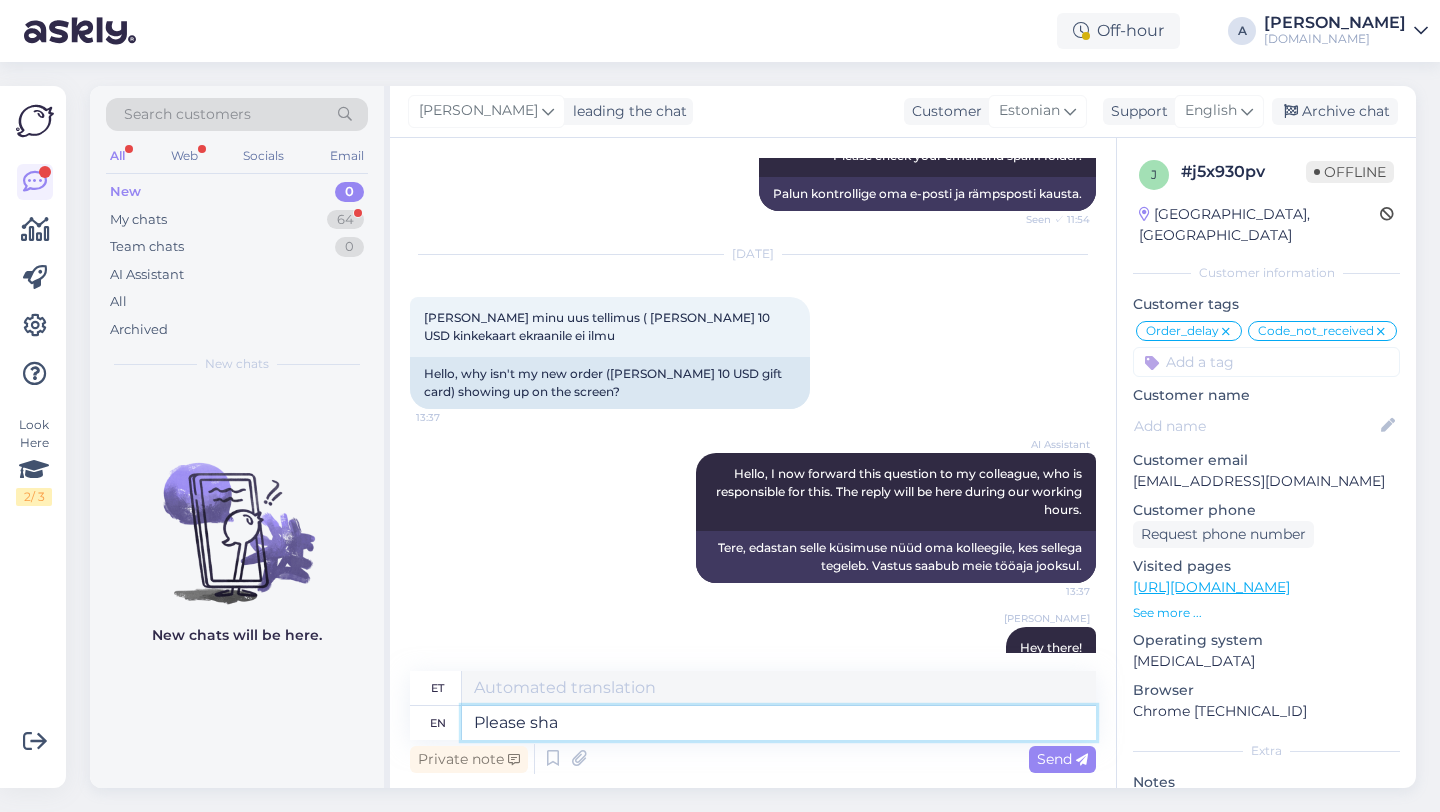 type on "Please shar" 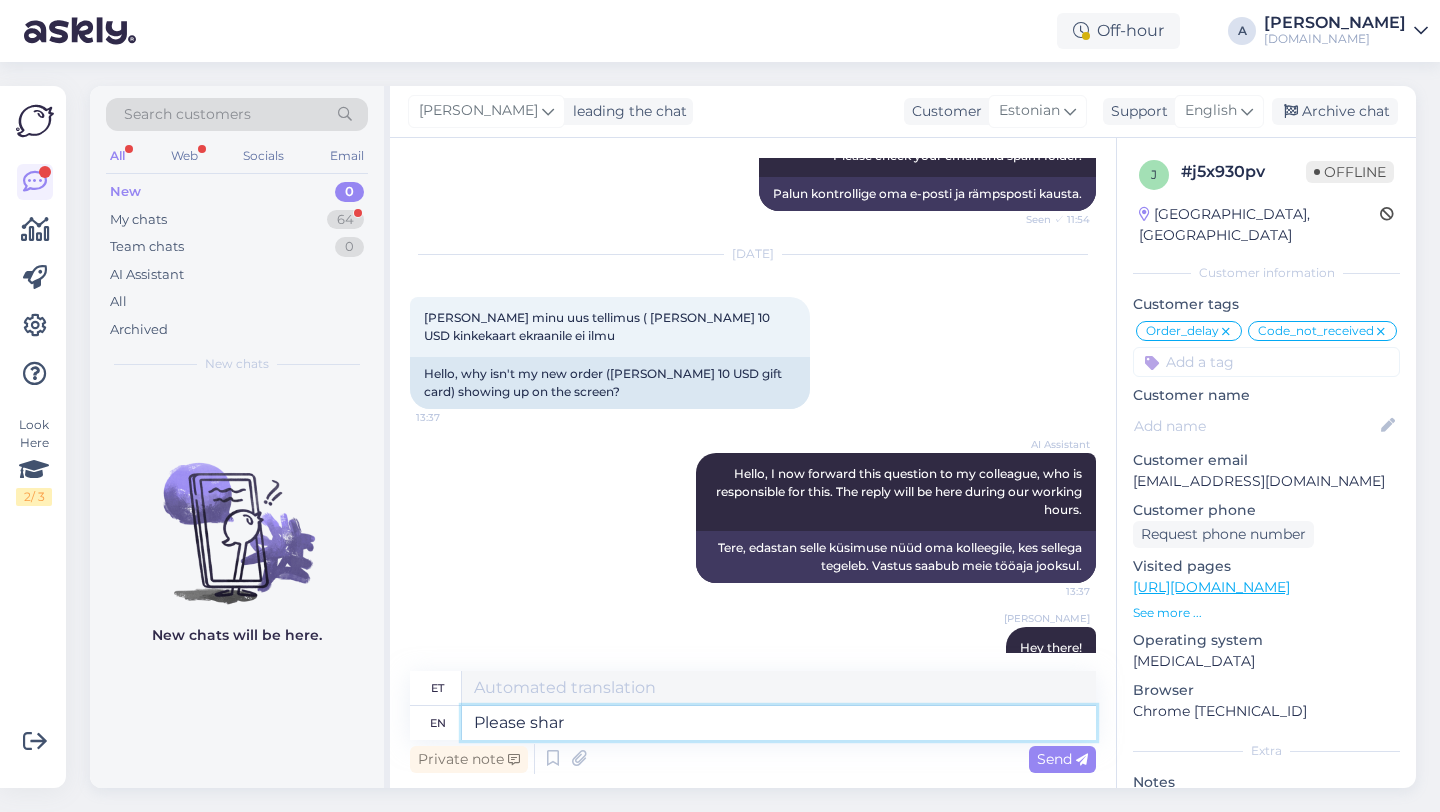 type on "Palun." 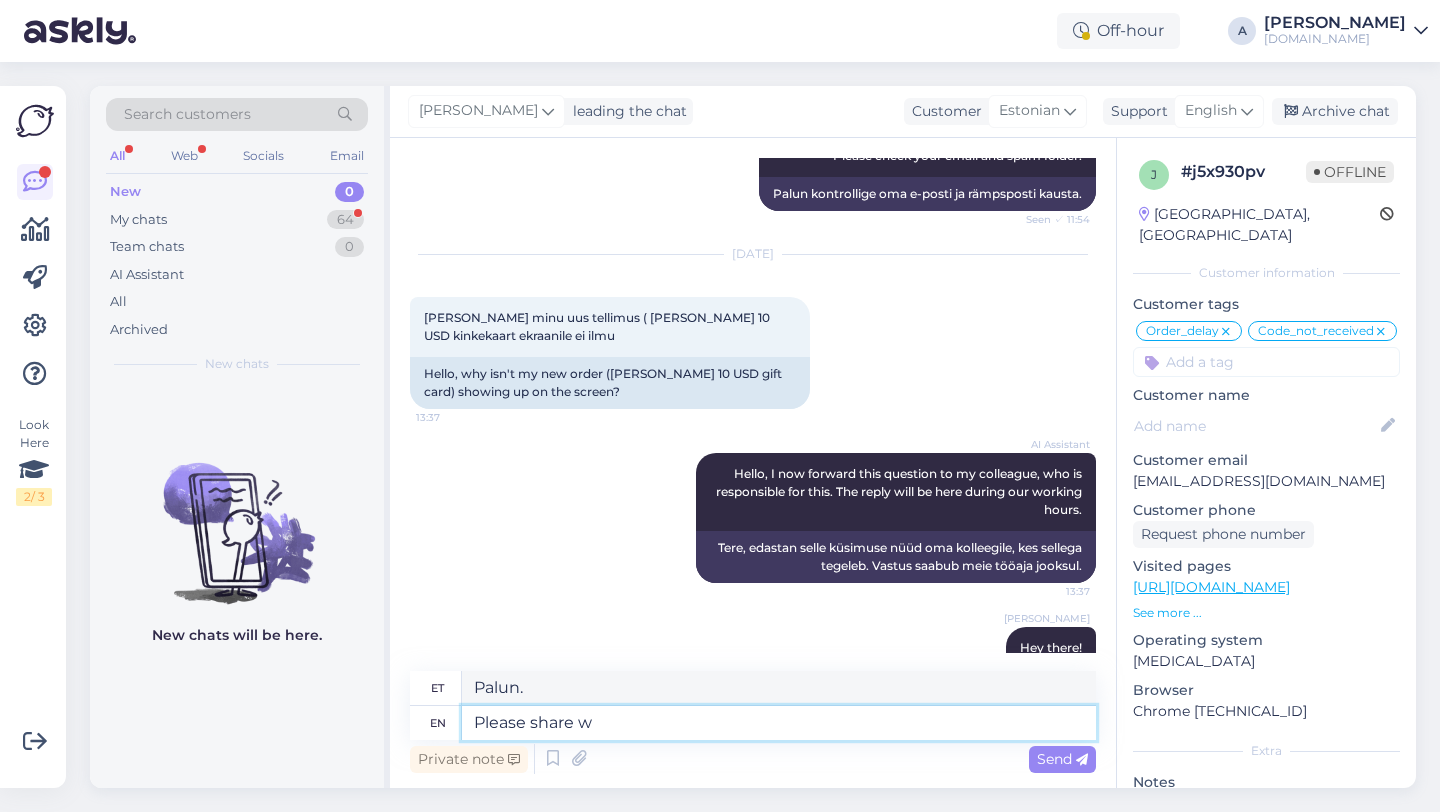 type on "Please share wi" 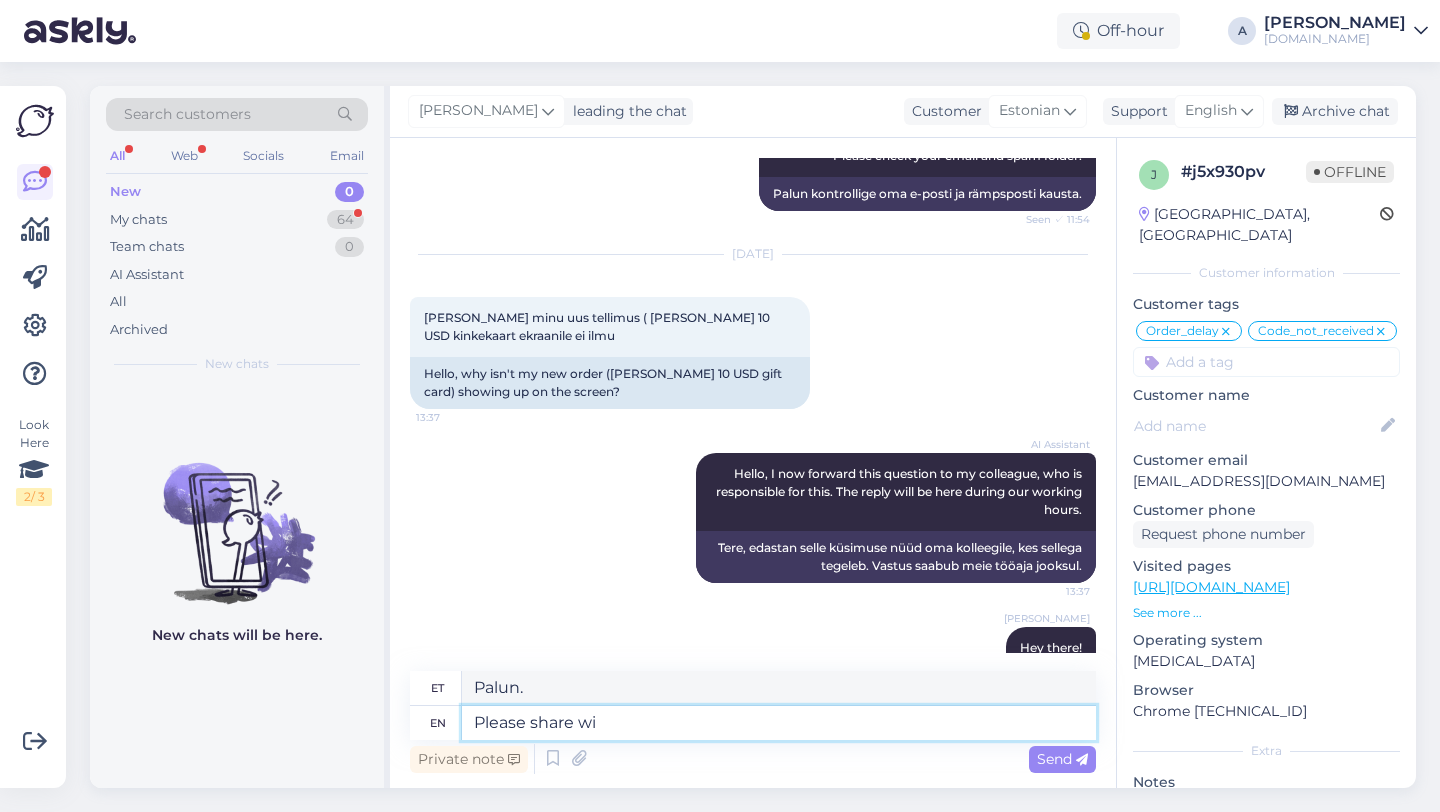 type on "Palun jaga." 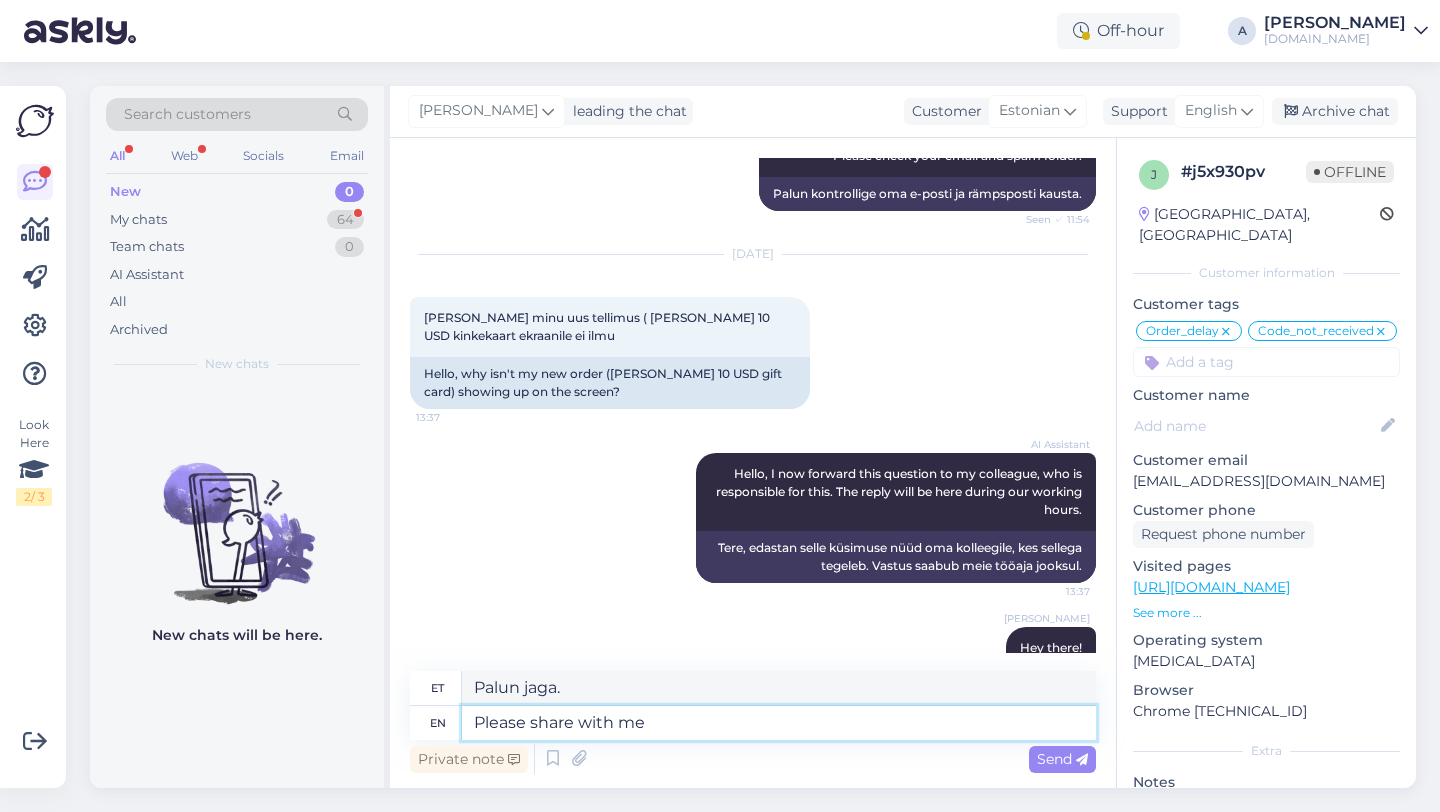 type on "Please share with me" 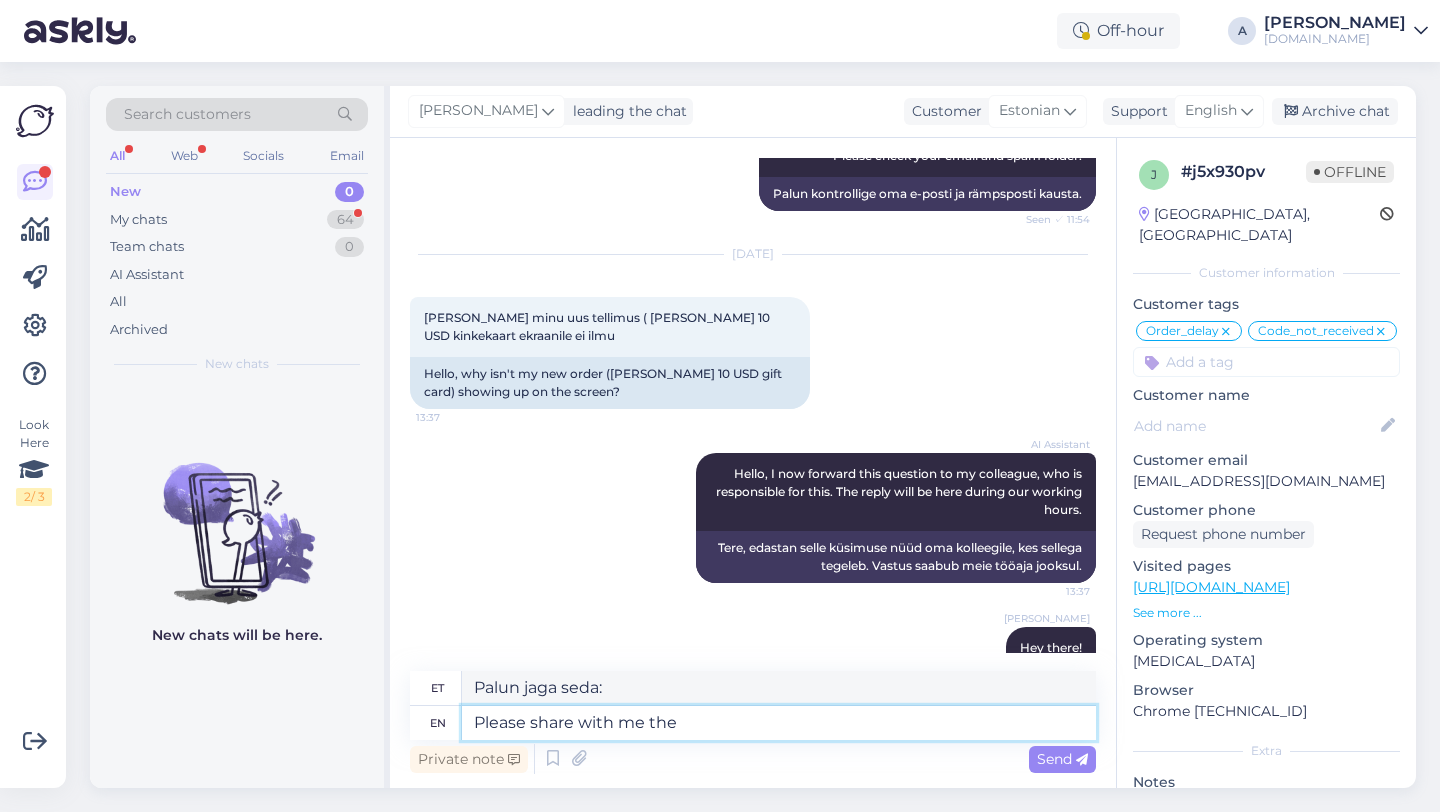 type on "Please share with me the o" 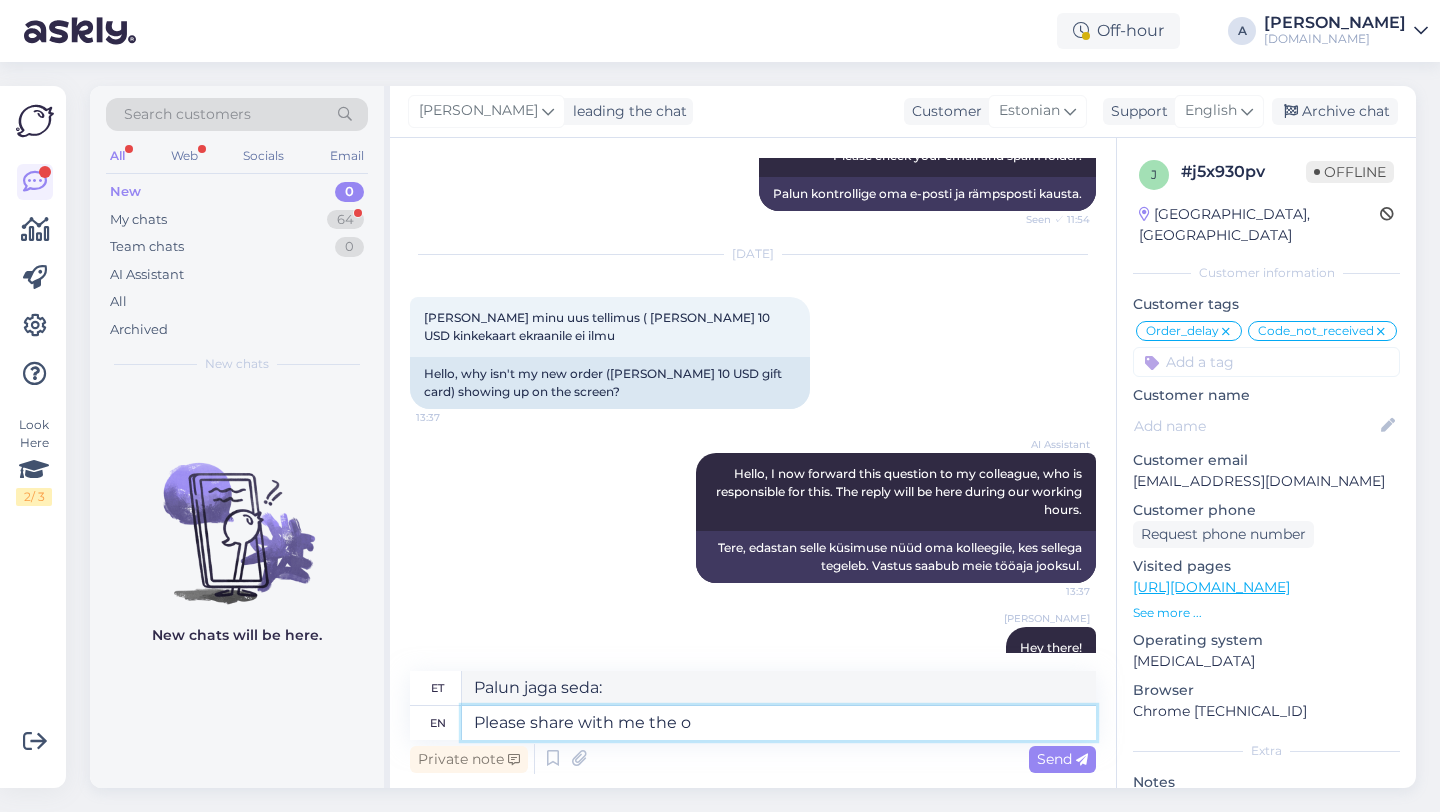 type on "Palun jaga minuga." 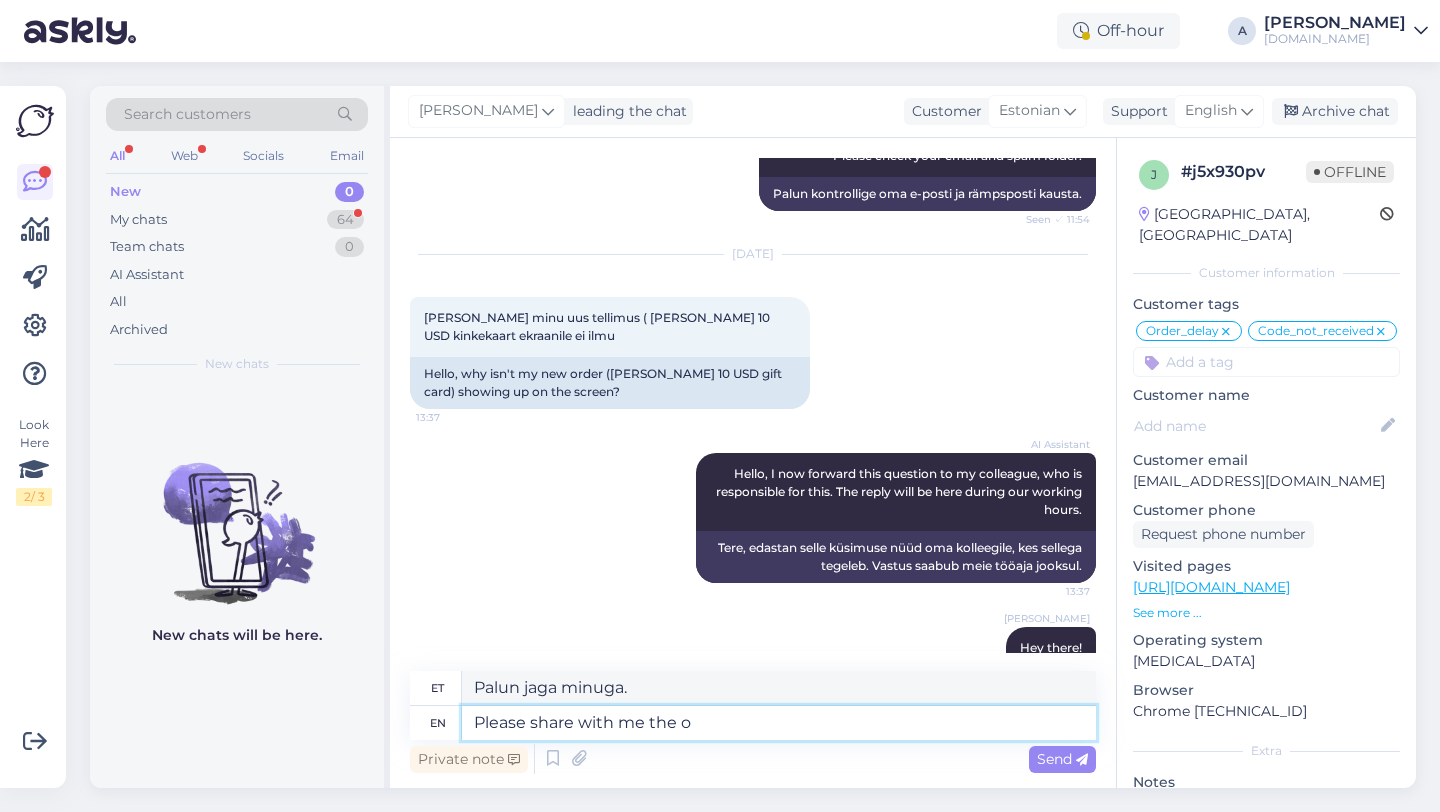 type on "Please share with me the or" 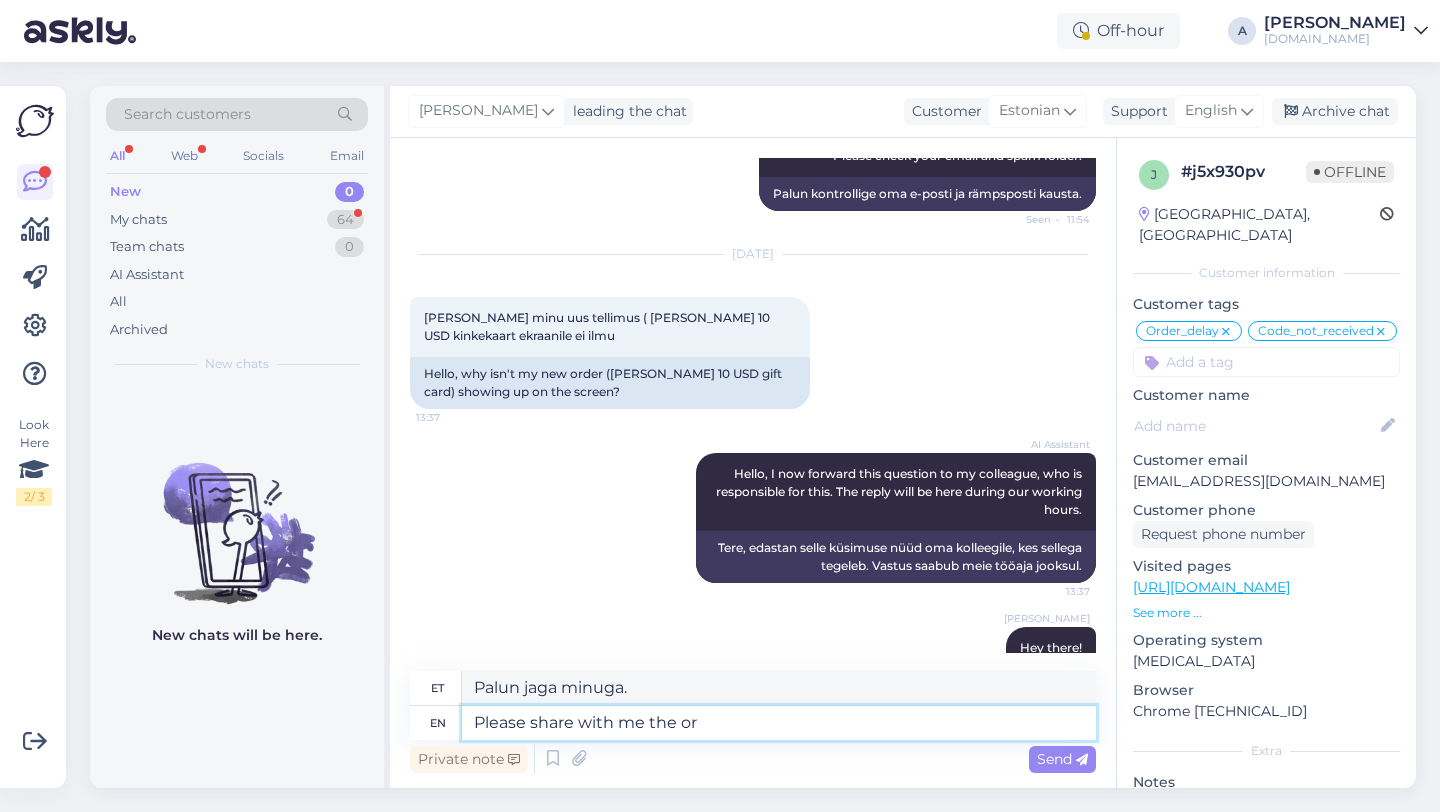type on "Palun jaga minuga seda" 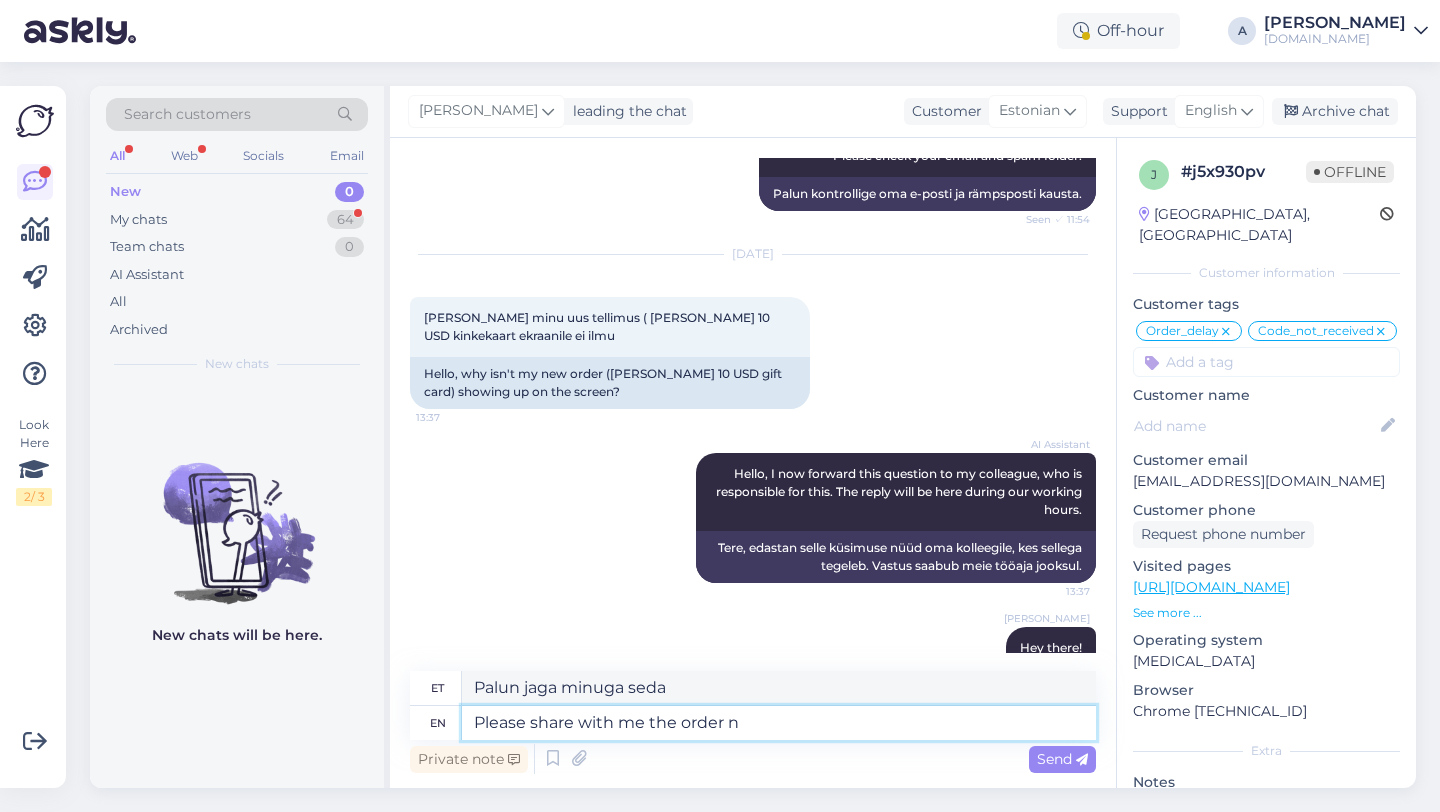 type on "Please share with me the order nu" 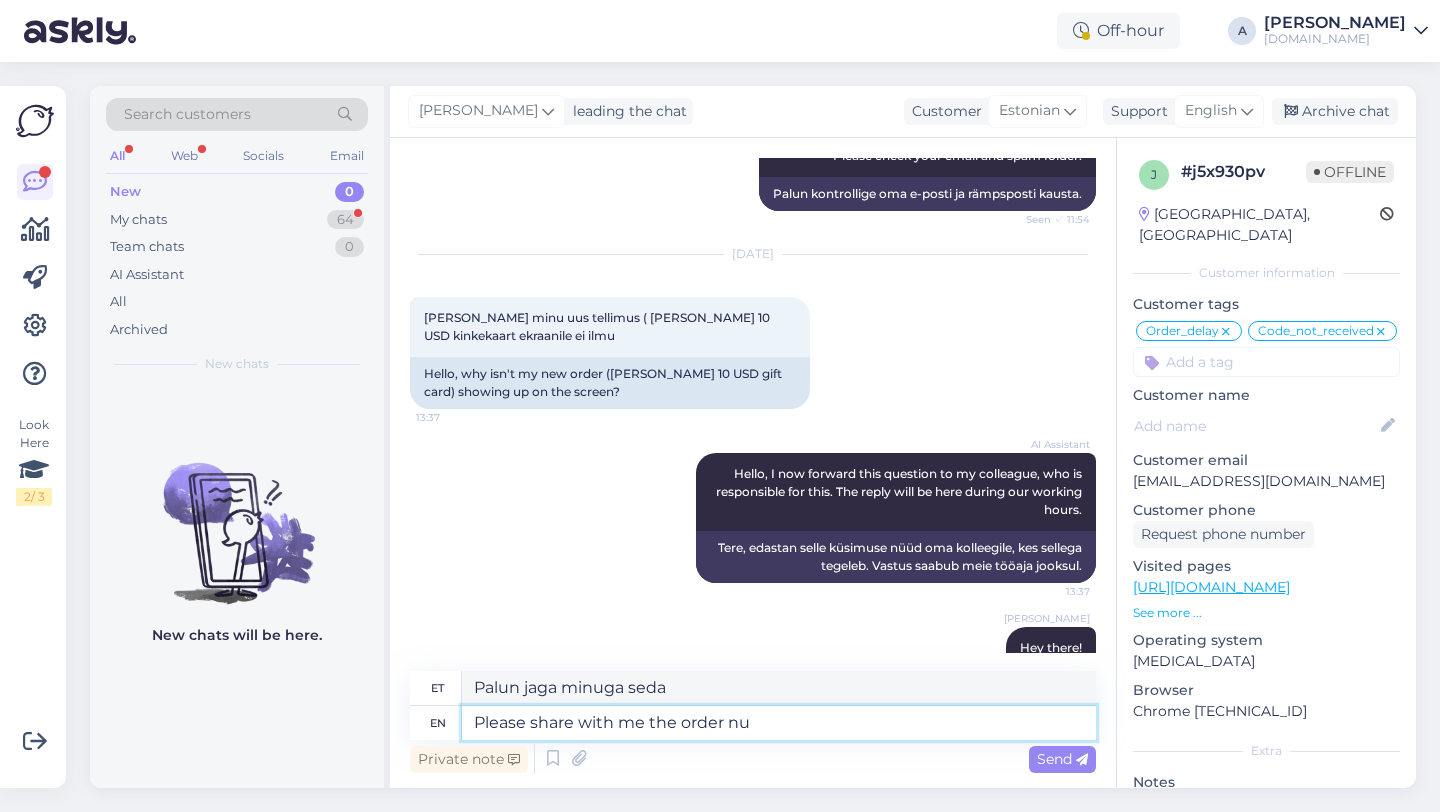 type on "Palun jaga minuga tellimust." 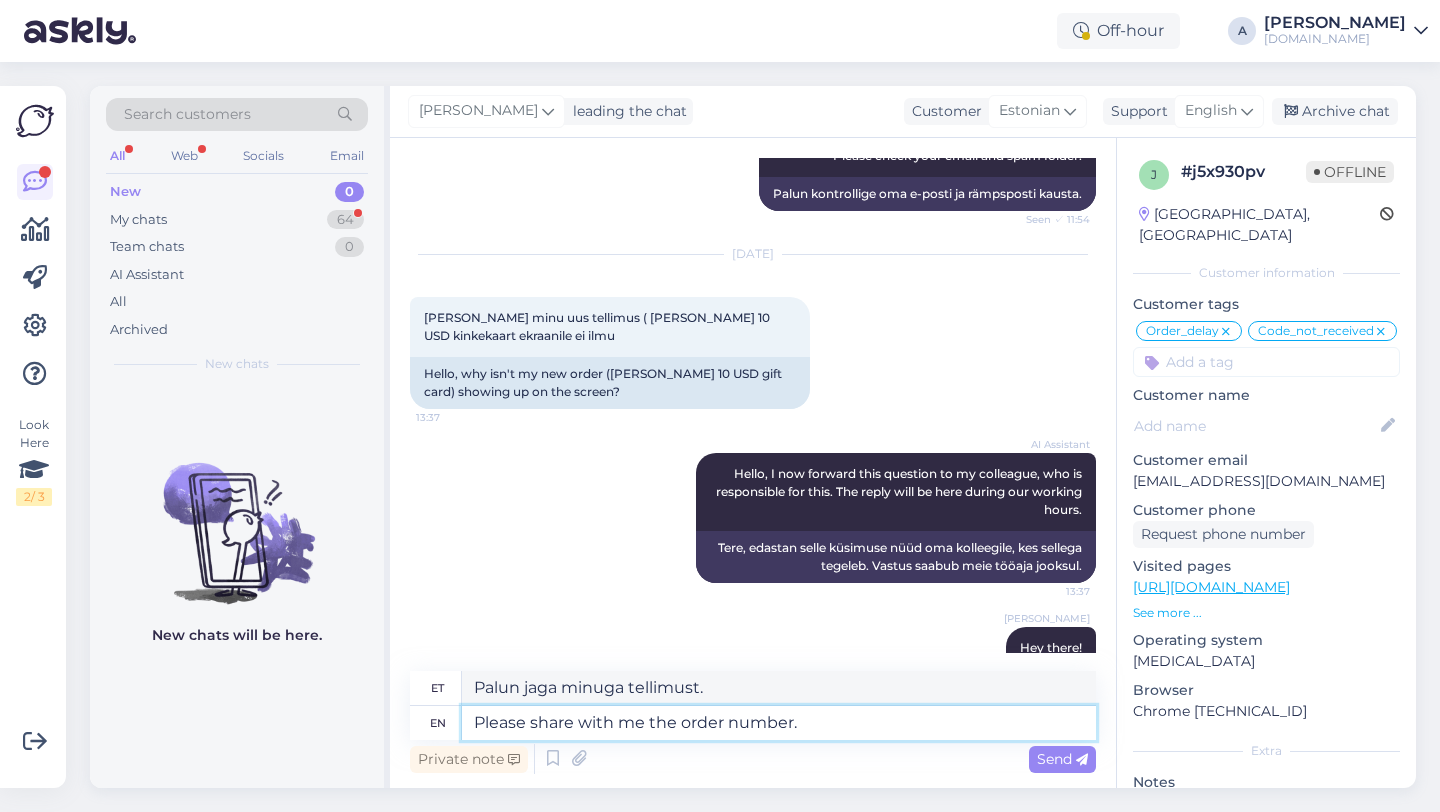 type on "Please share with me the order number." 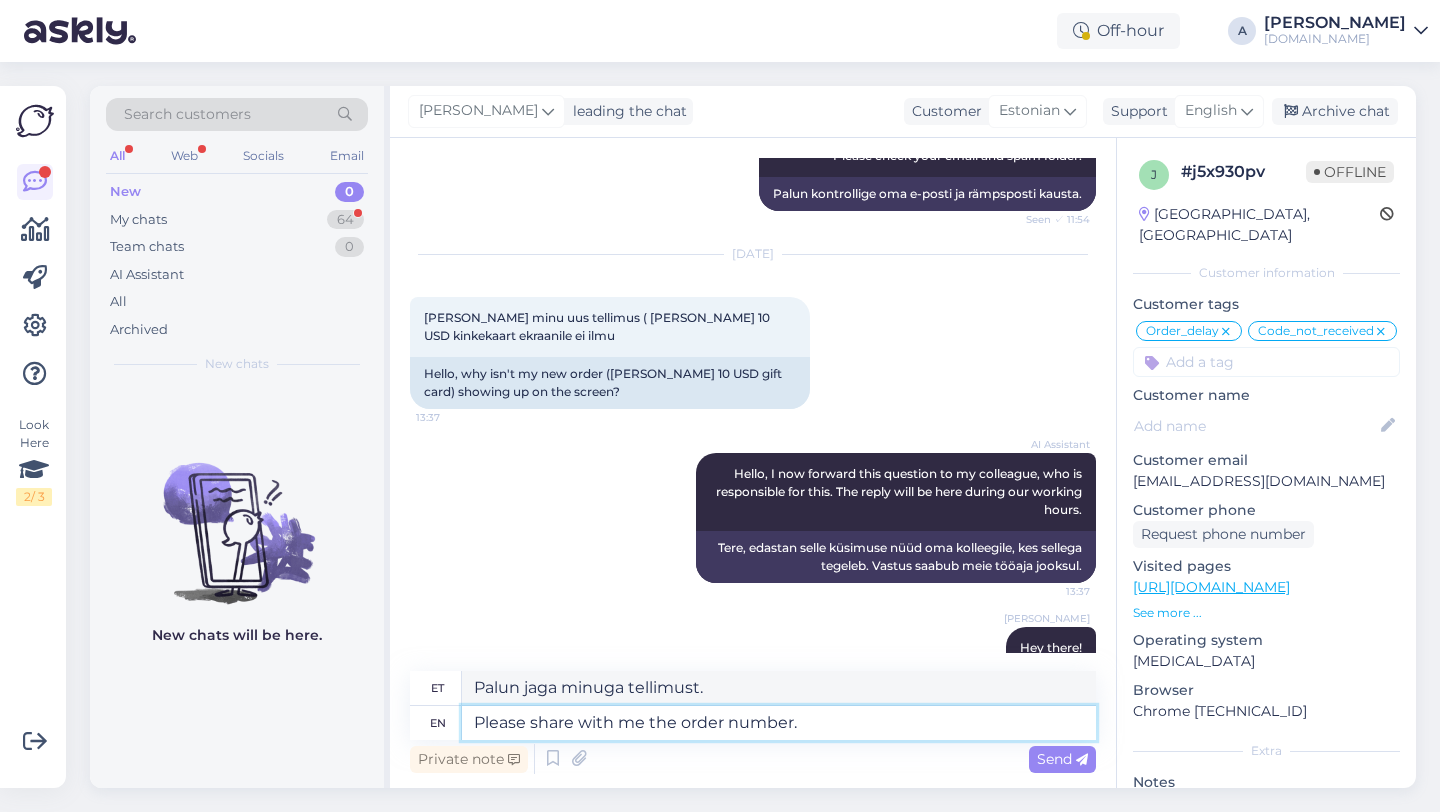 type on "Palun jagage minuga tellimuse numbrit." 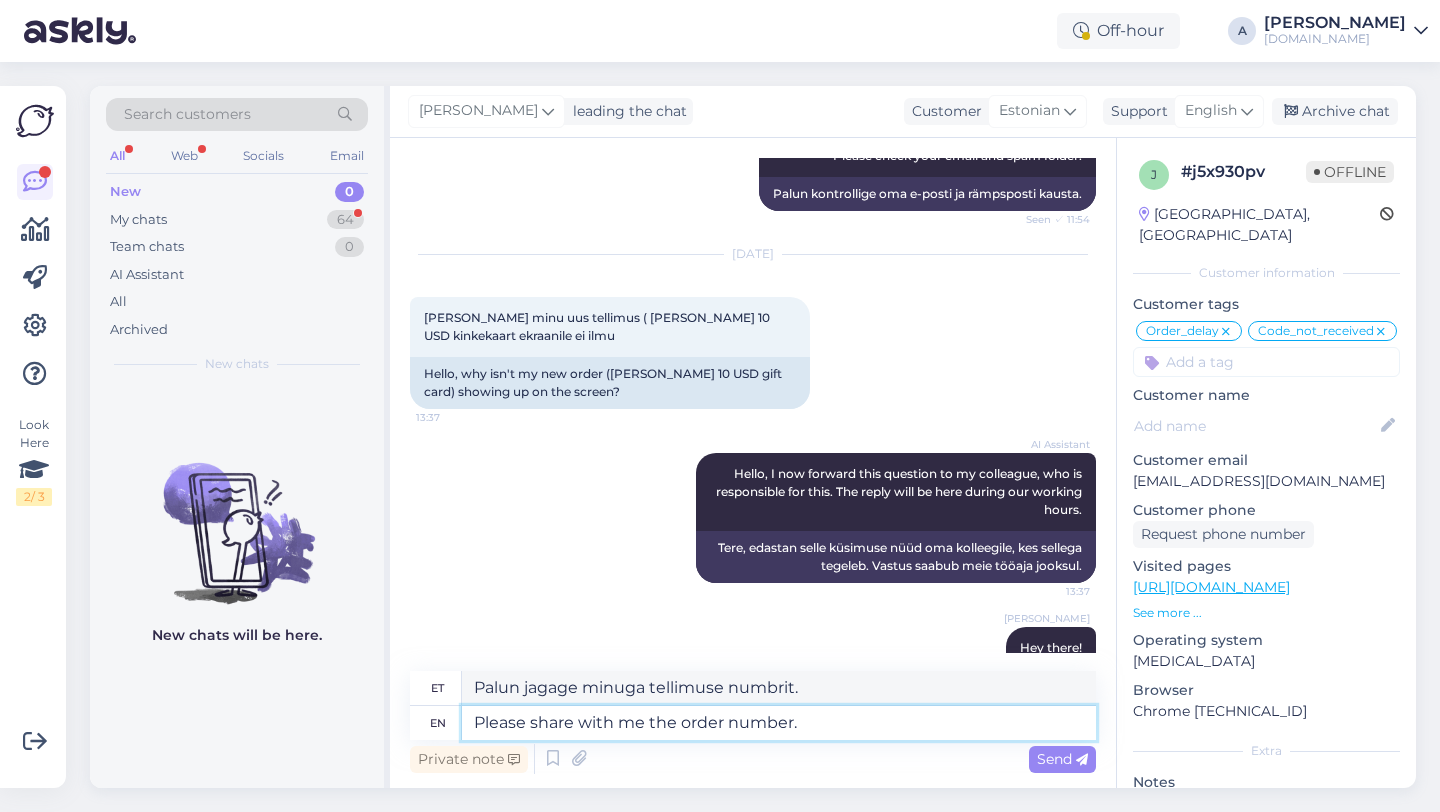type 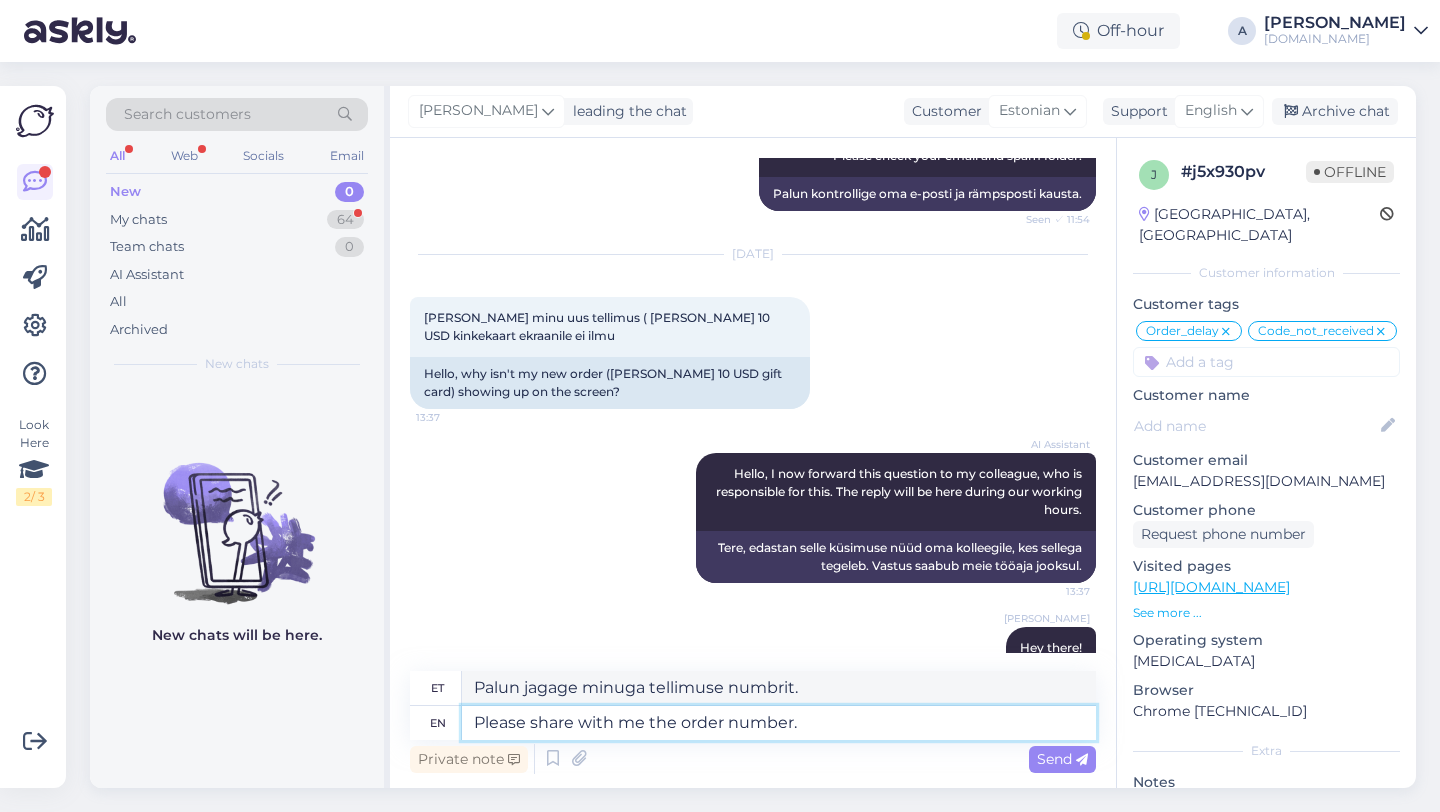 type 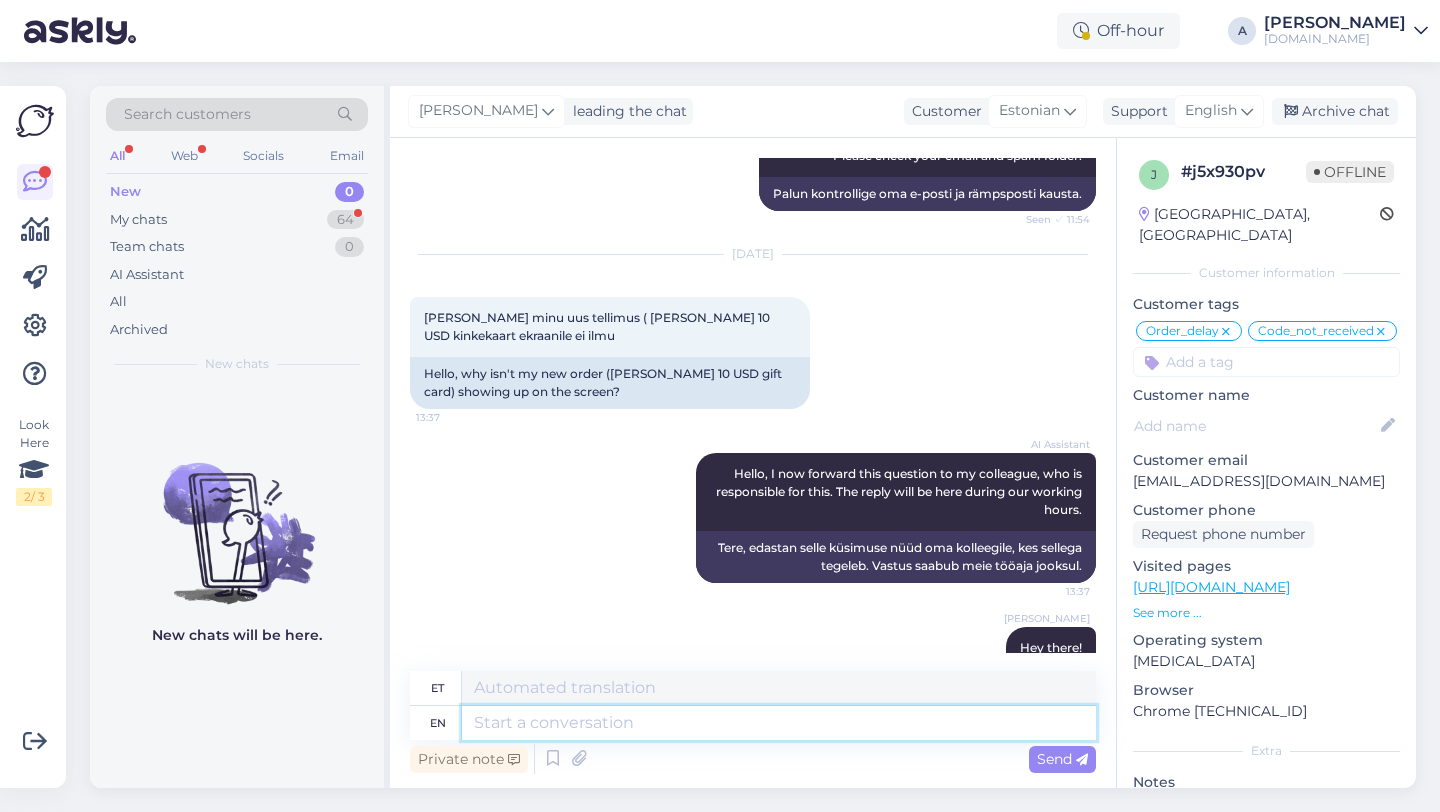 scroll, scrollTop: 9027, scrollLeft: 0, axis: vertical 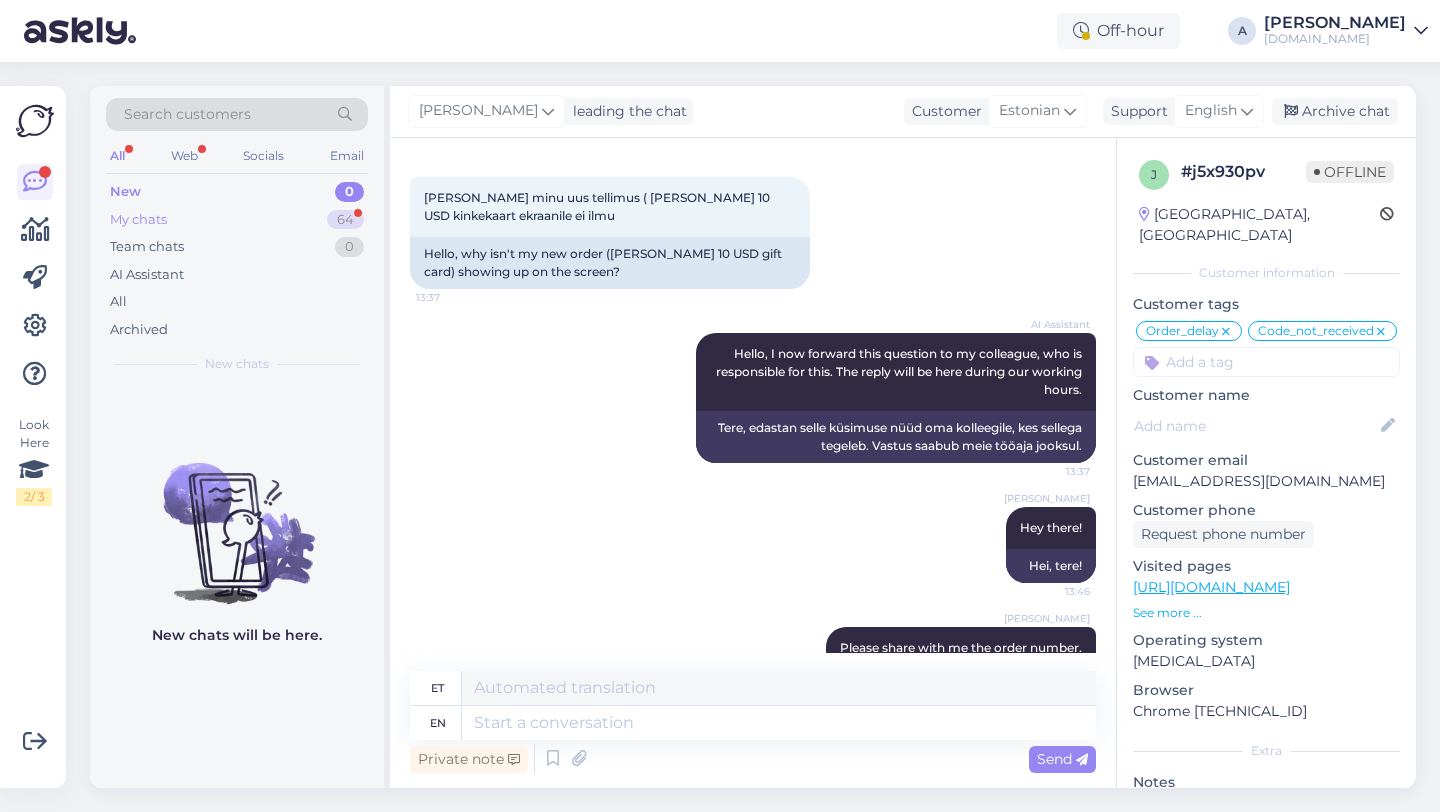 click on "My chats 64" at bounding box center [237, 220] 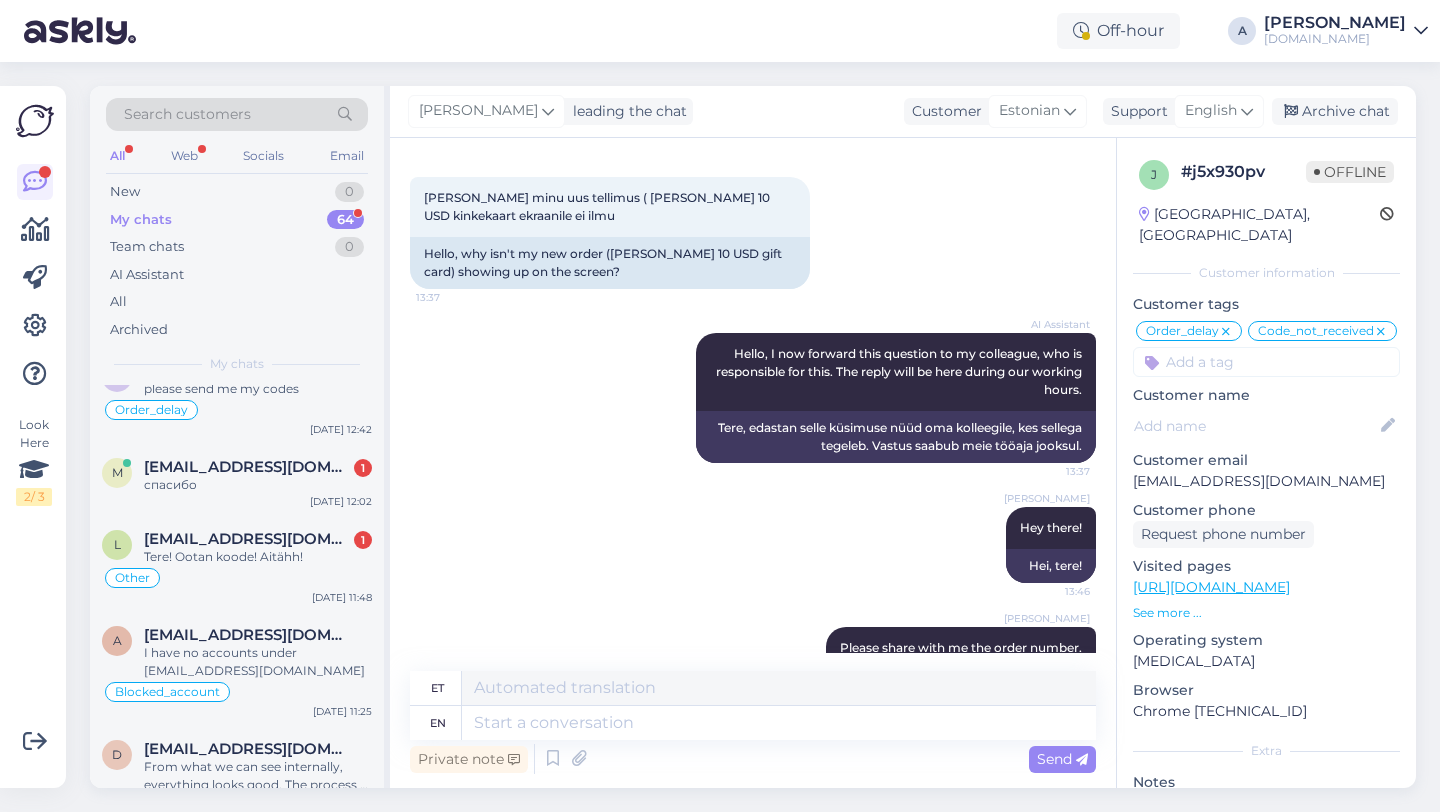 scroll, scrollTop: 520, scrollLeft: 0, axis: vertical 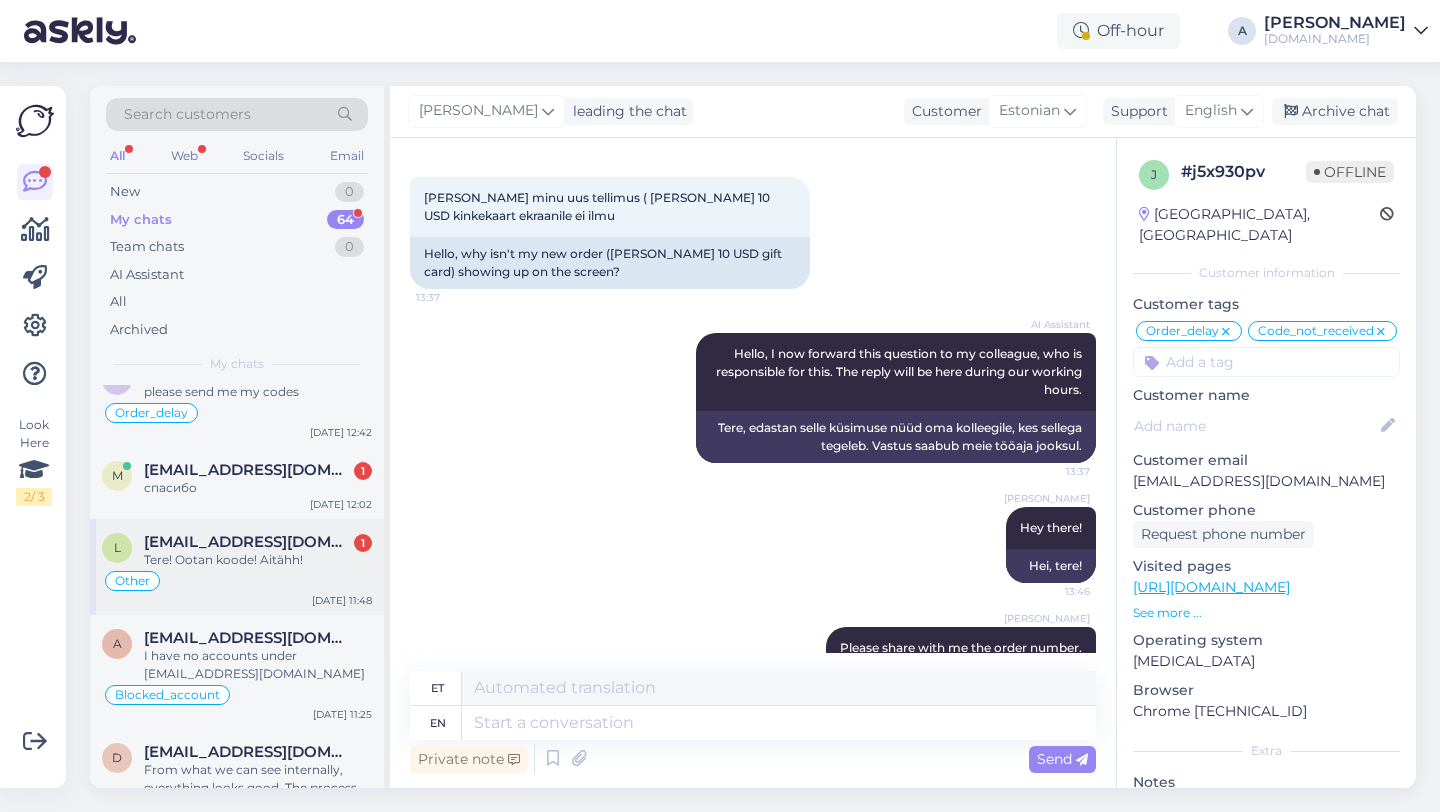 click on "Other" at bounding box center (237, 581) 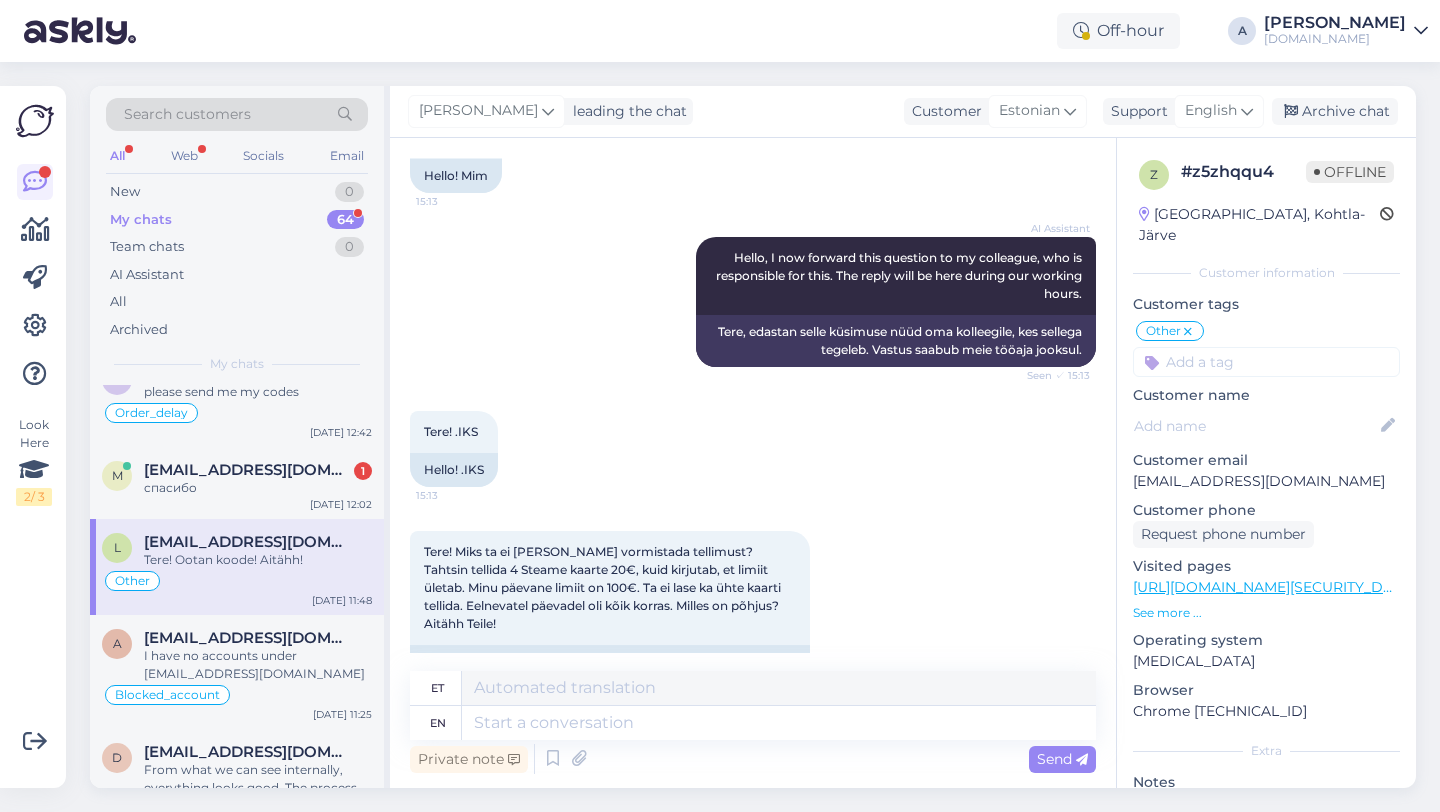 scroll, scrollTop: 3867, scrollLeft: 0, axis: vertical 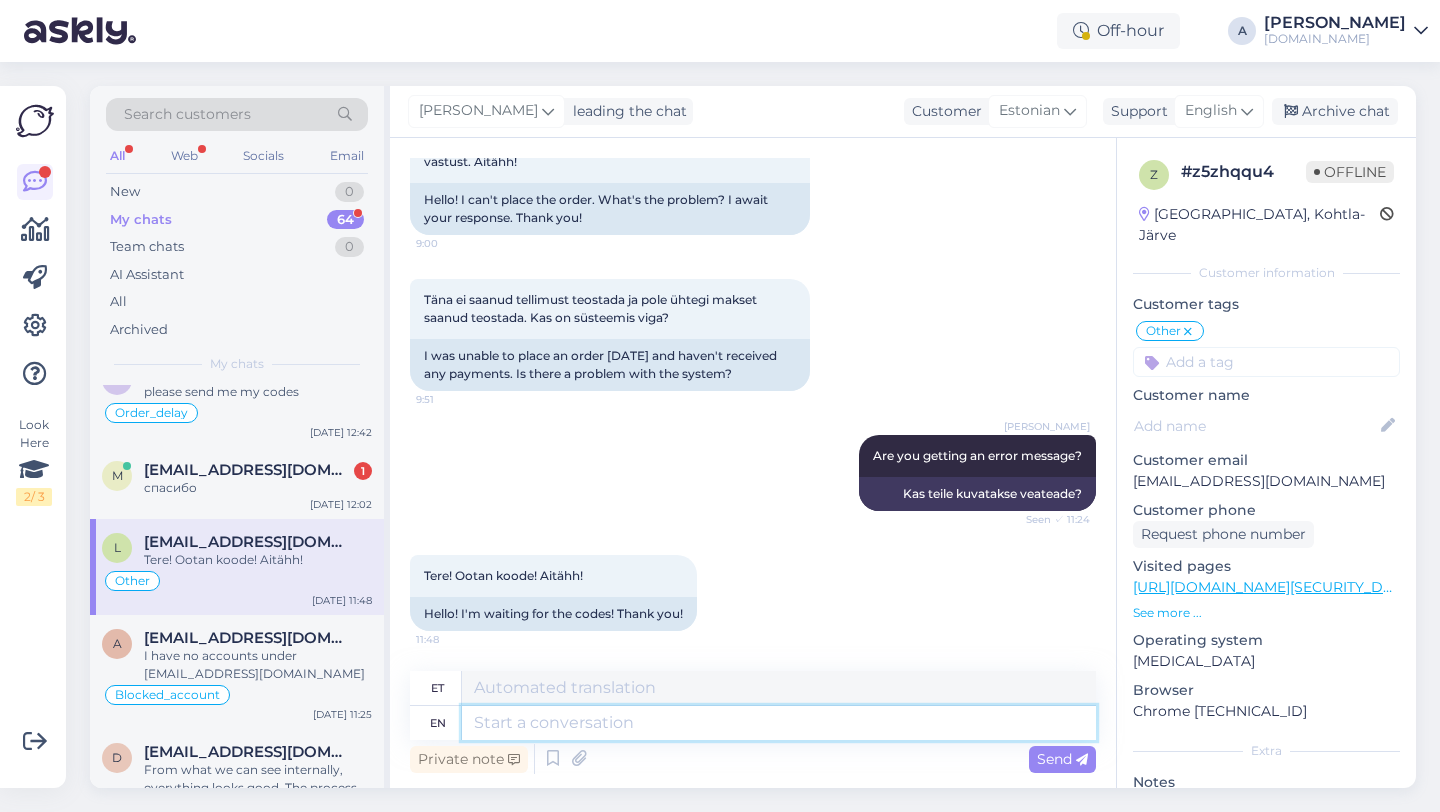 click at bounding box center [779, 723] 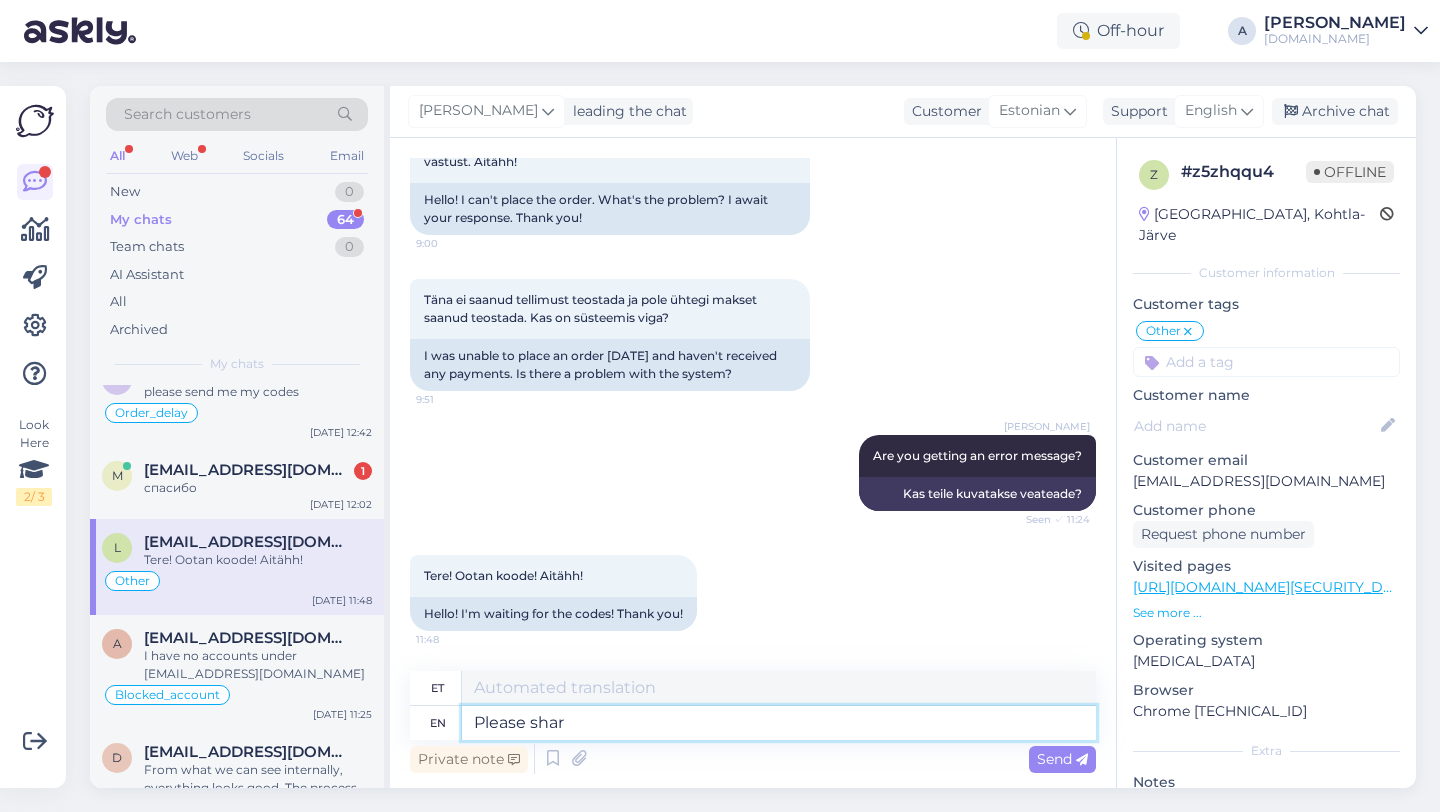 type on "Please share" 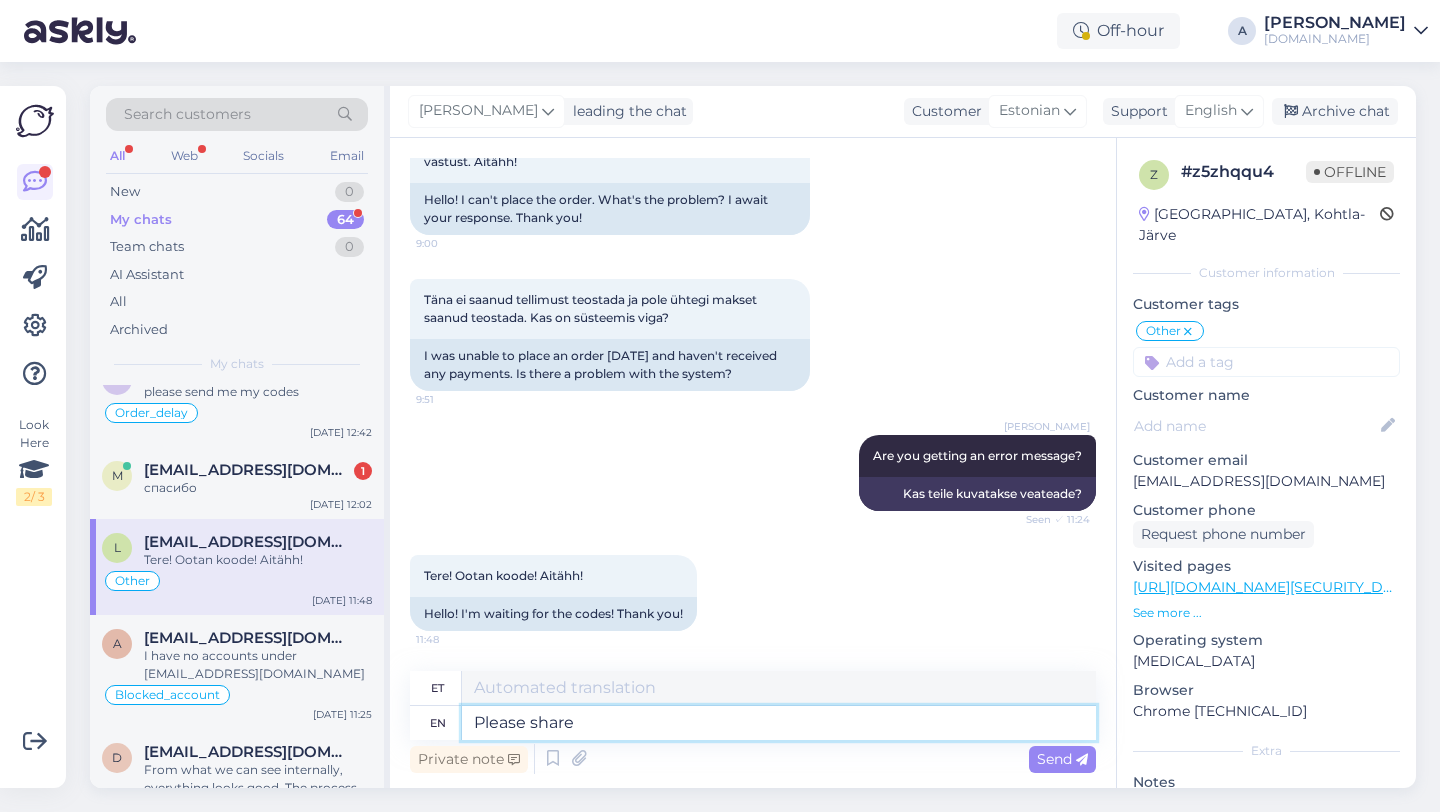 type on "Palun." 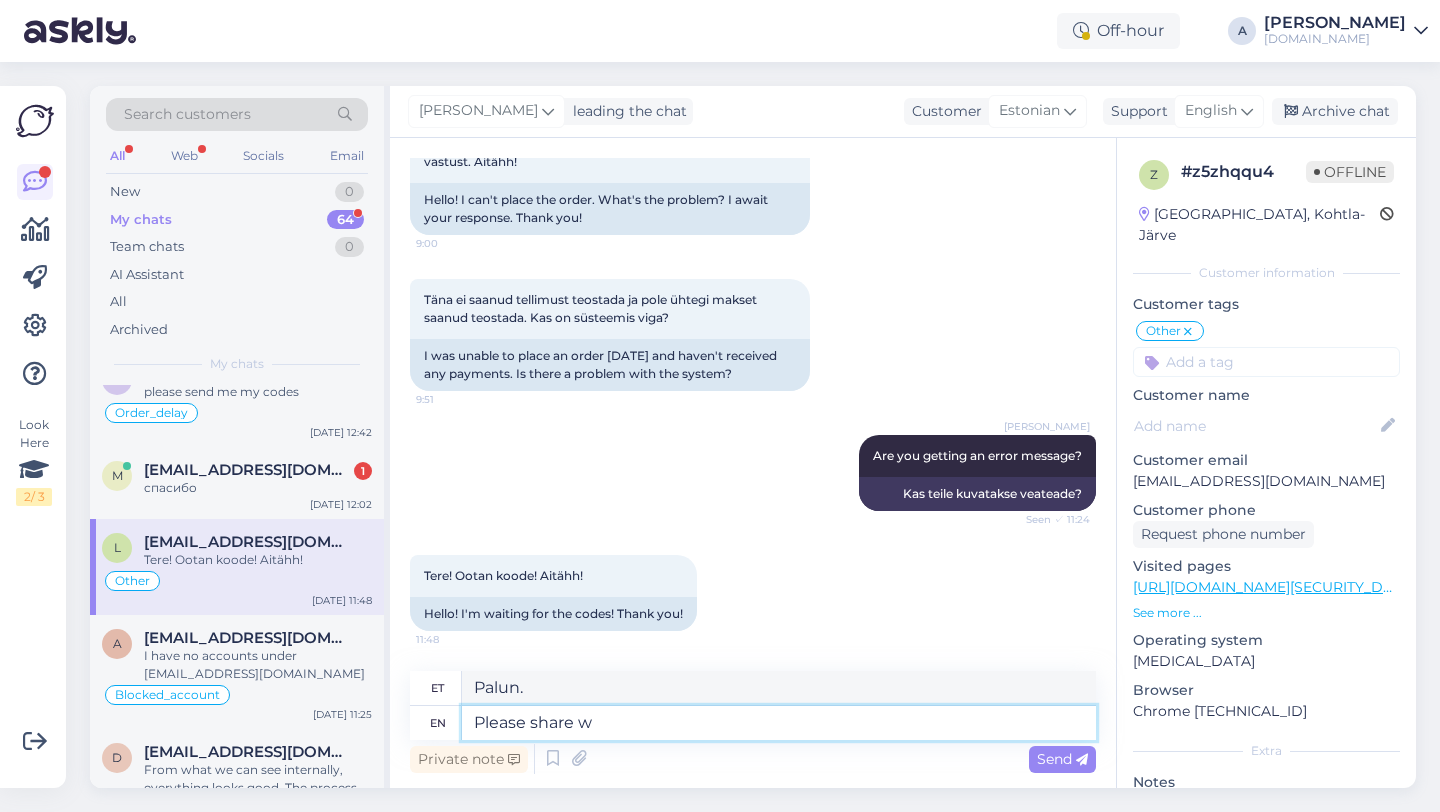 type on "Please share wi" 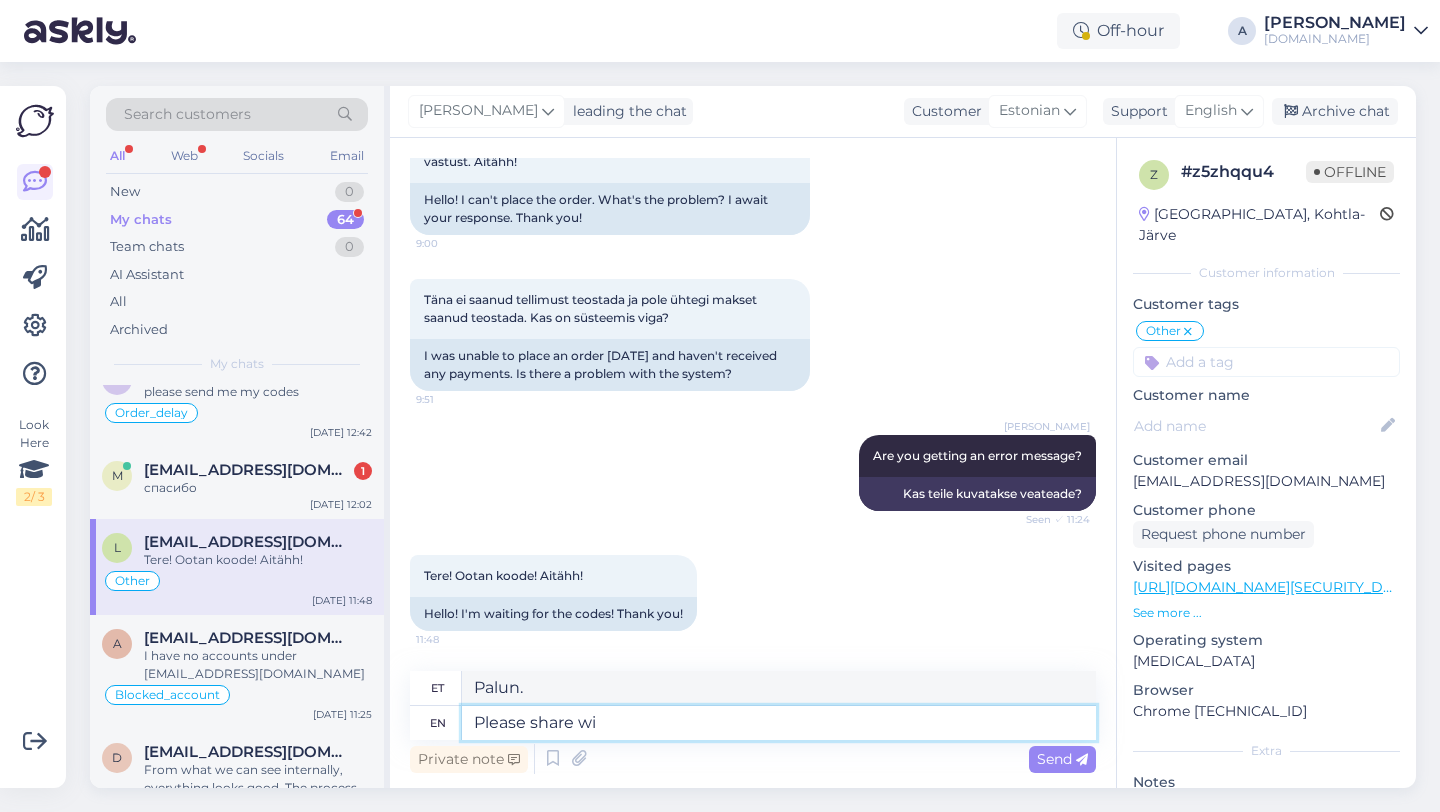 type on "Palun jaga." 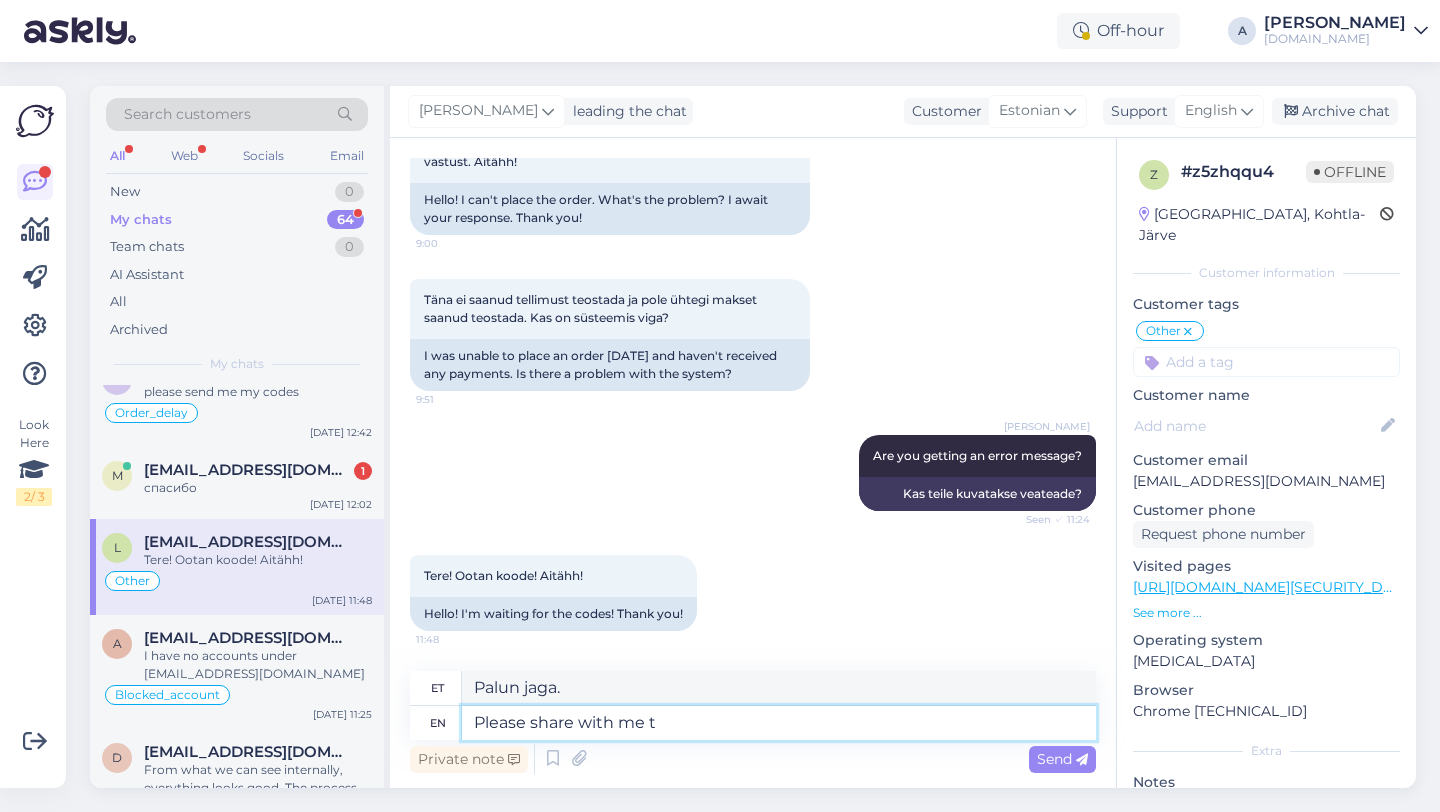 type on "Please share with me th" 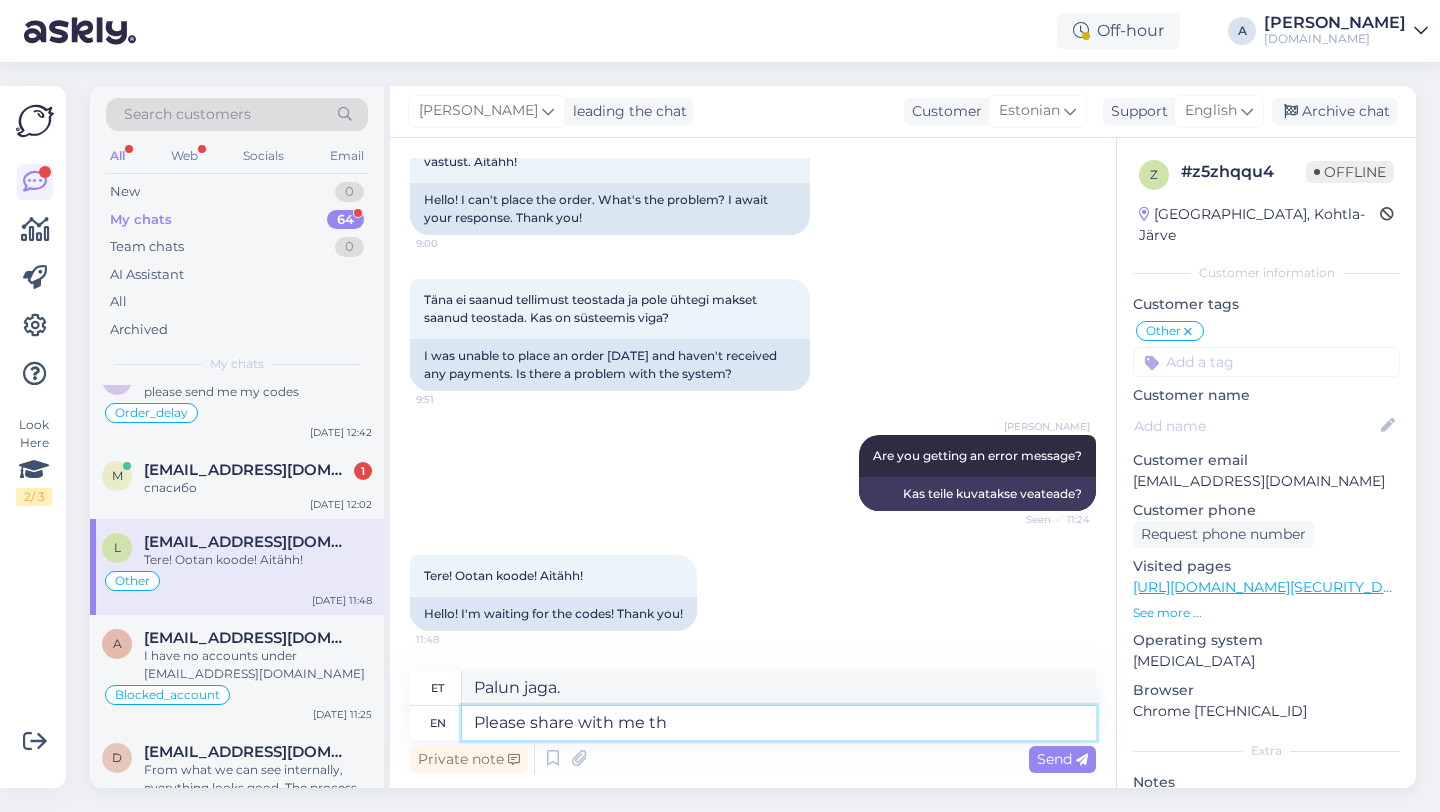 type on "Palun jaga seda:" 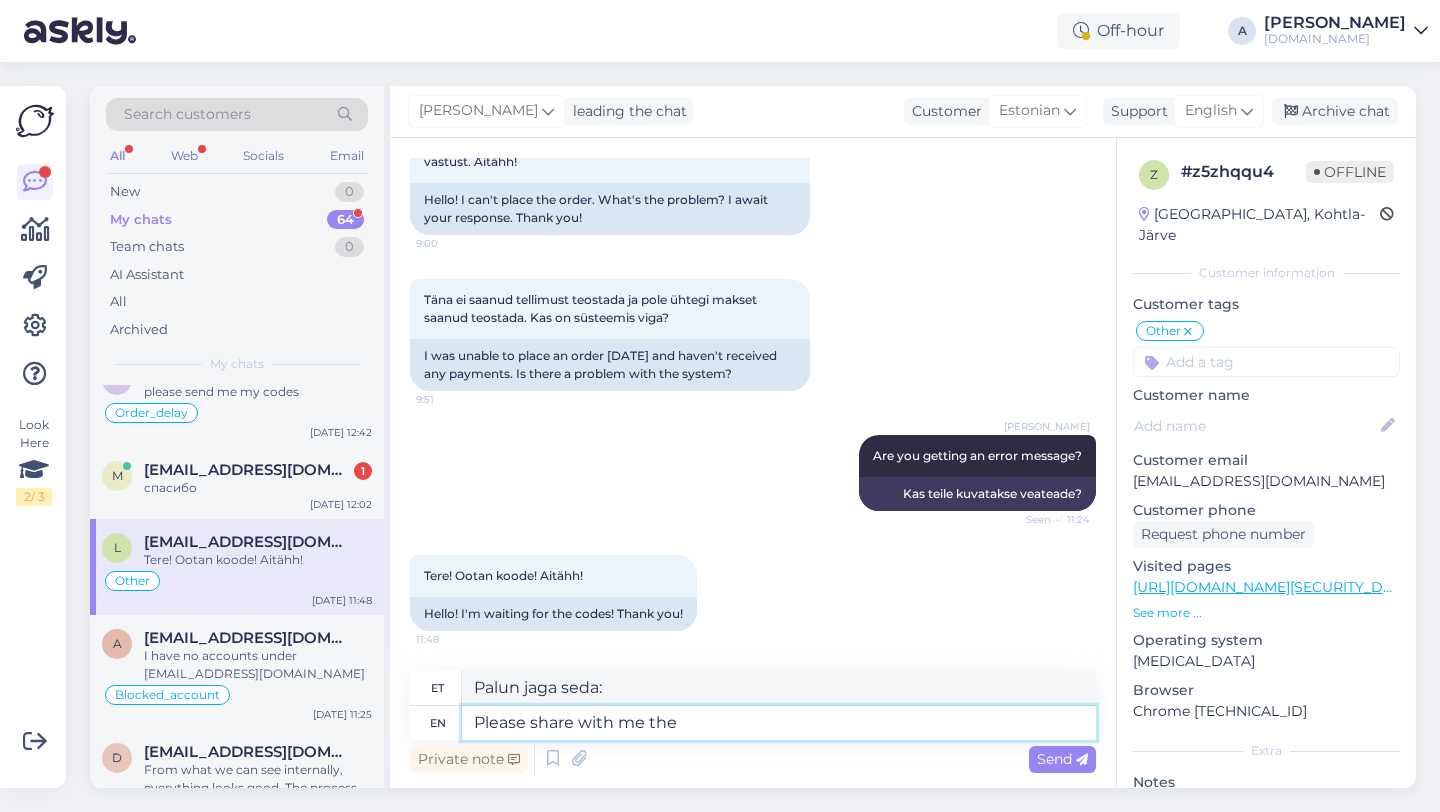 type on "Please share with me the o" 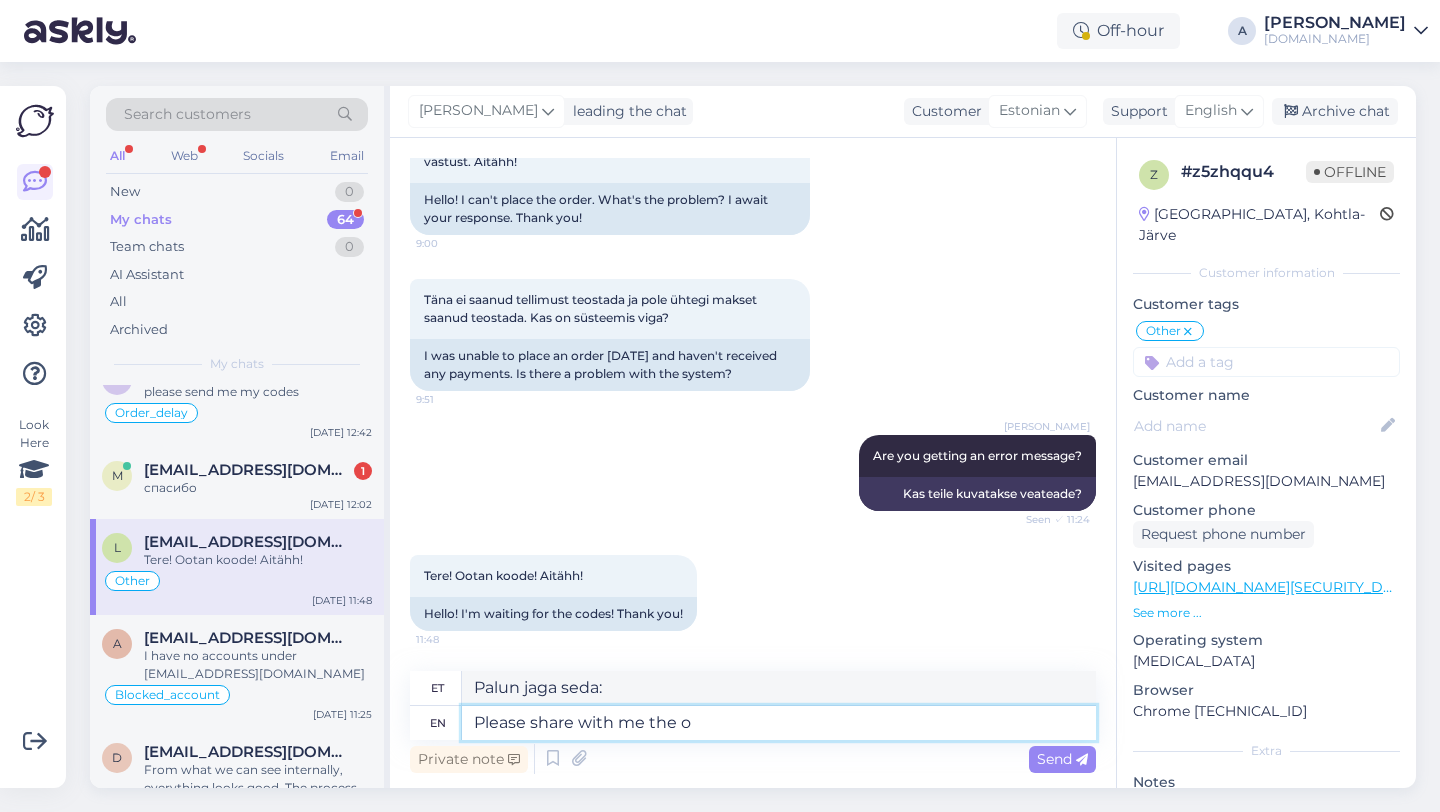 type on "Palun jaga minuga." 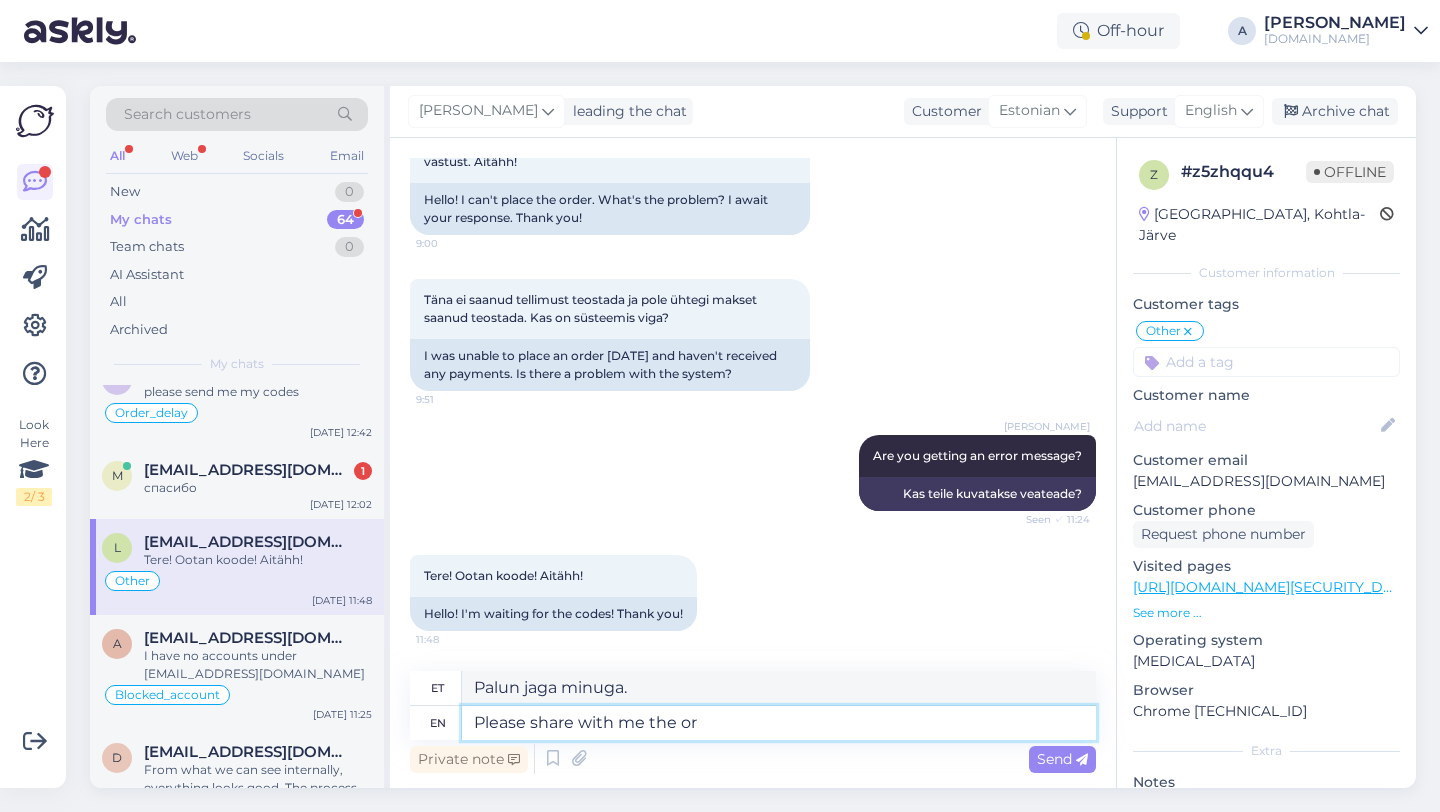 type on "Please share with me the ord" 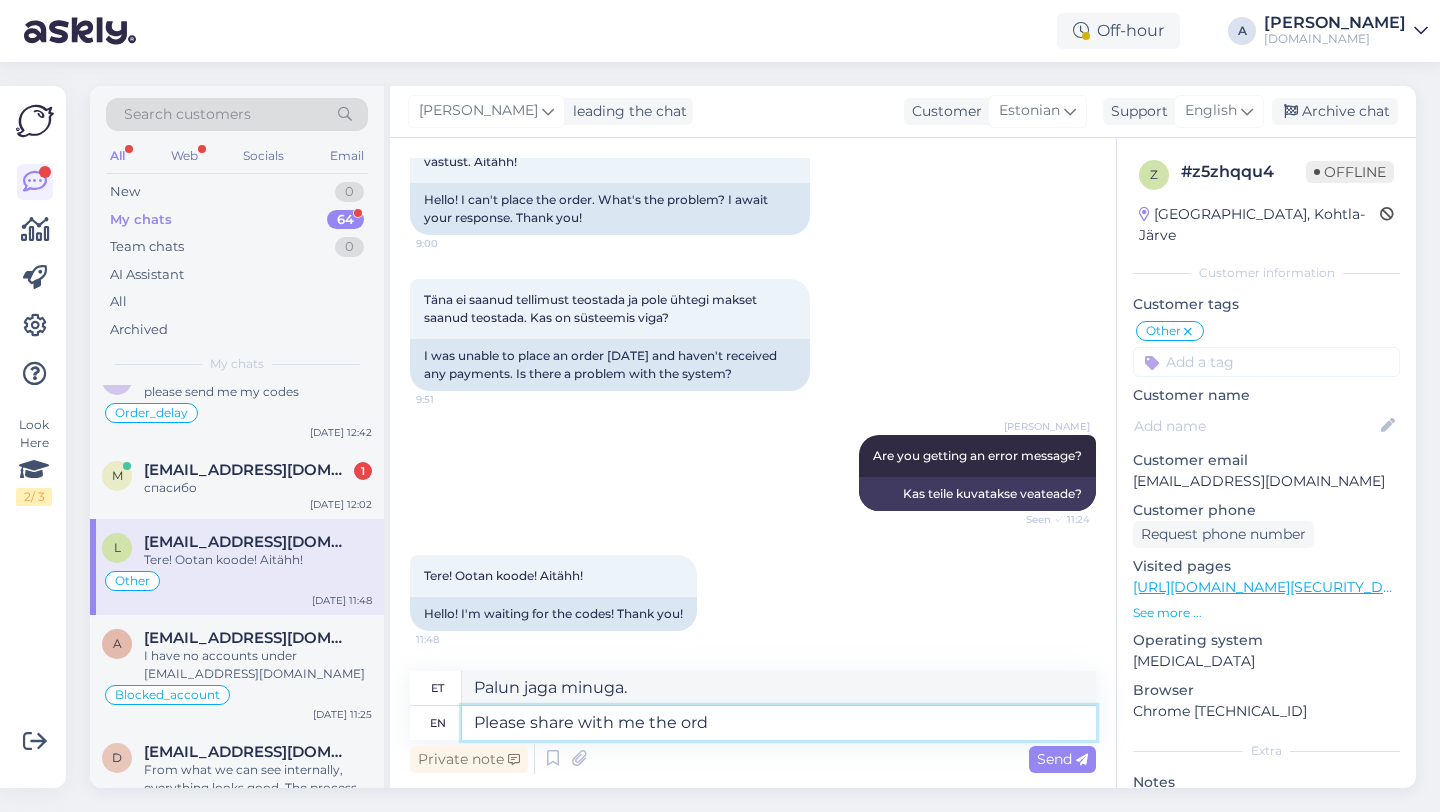 type on "Palun jaga minuga seda" 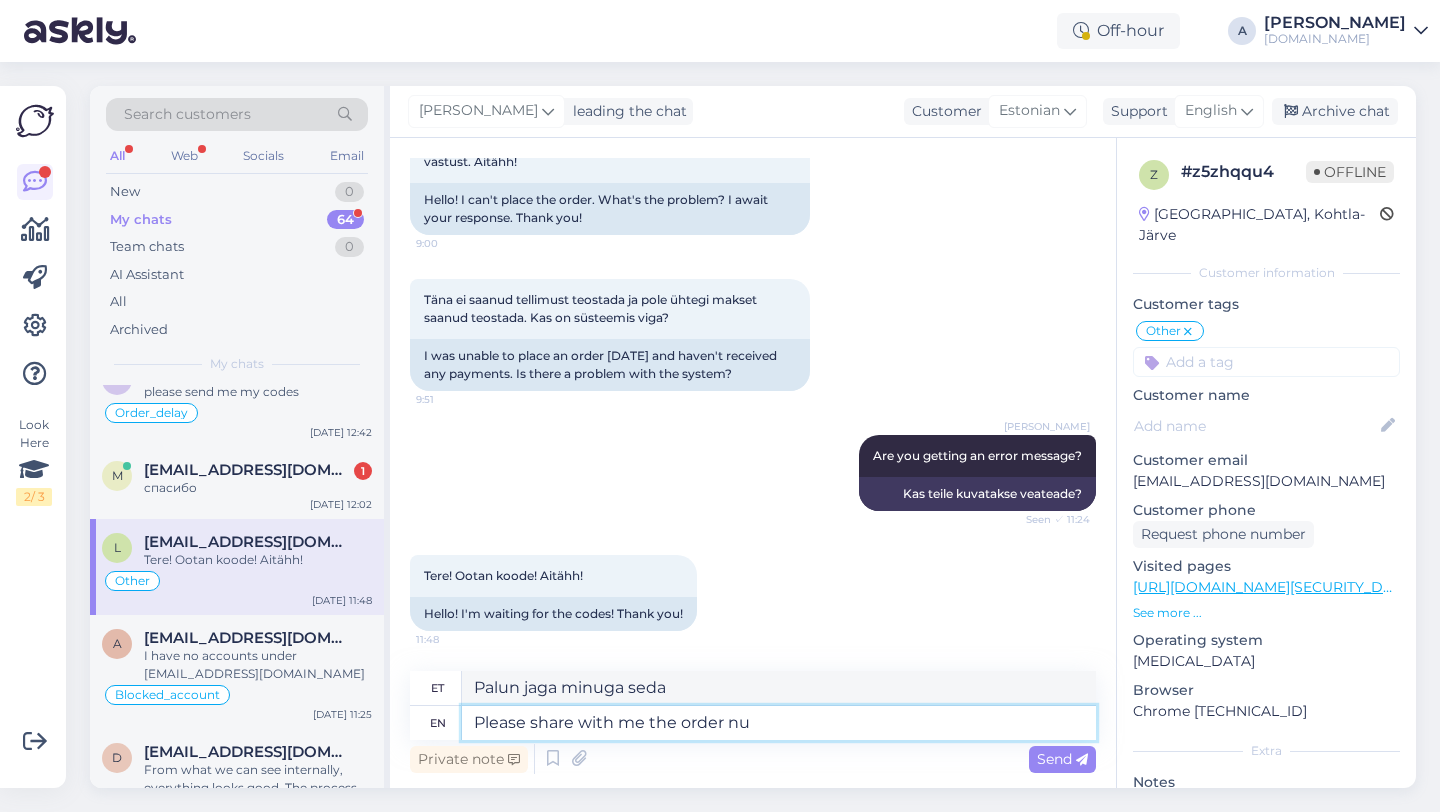 type on "Please share with me the order num" 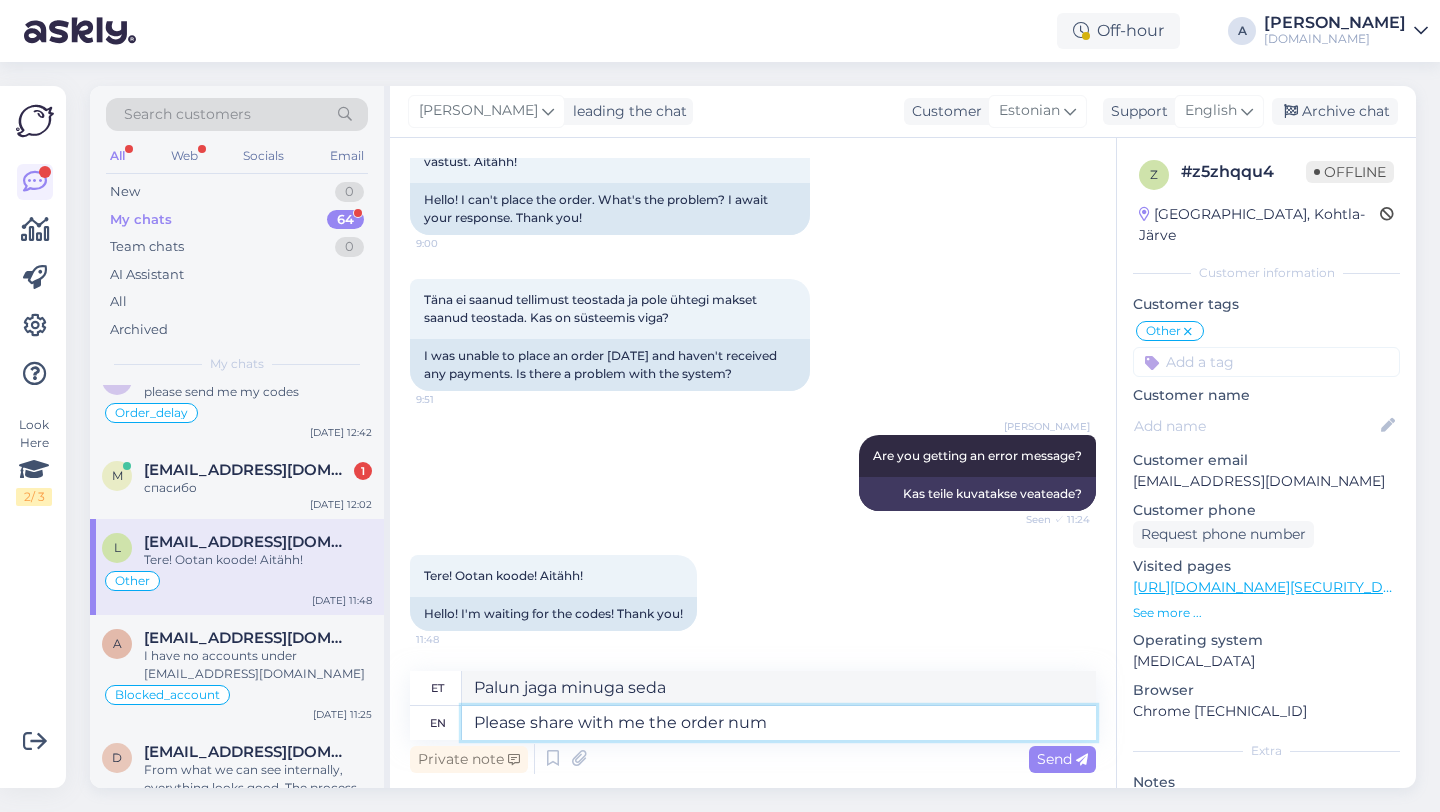 type on "Palun jaga minuga tellimust." 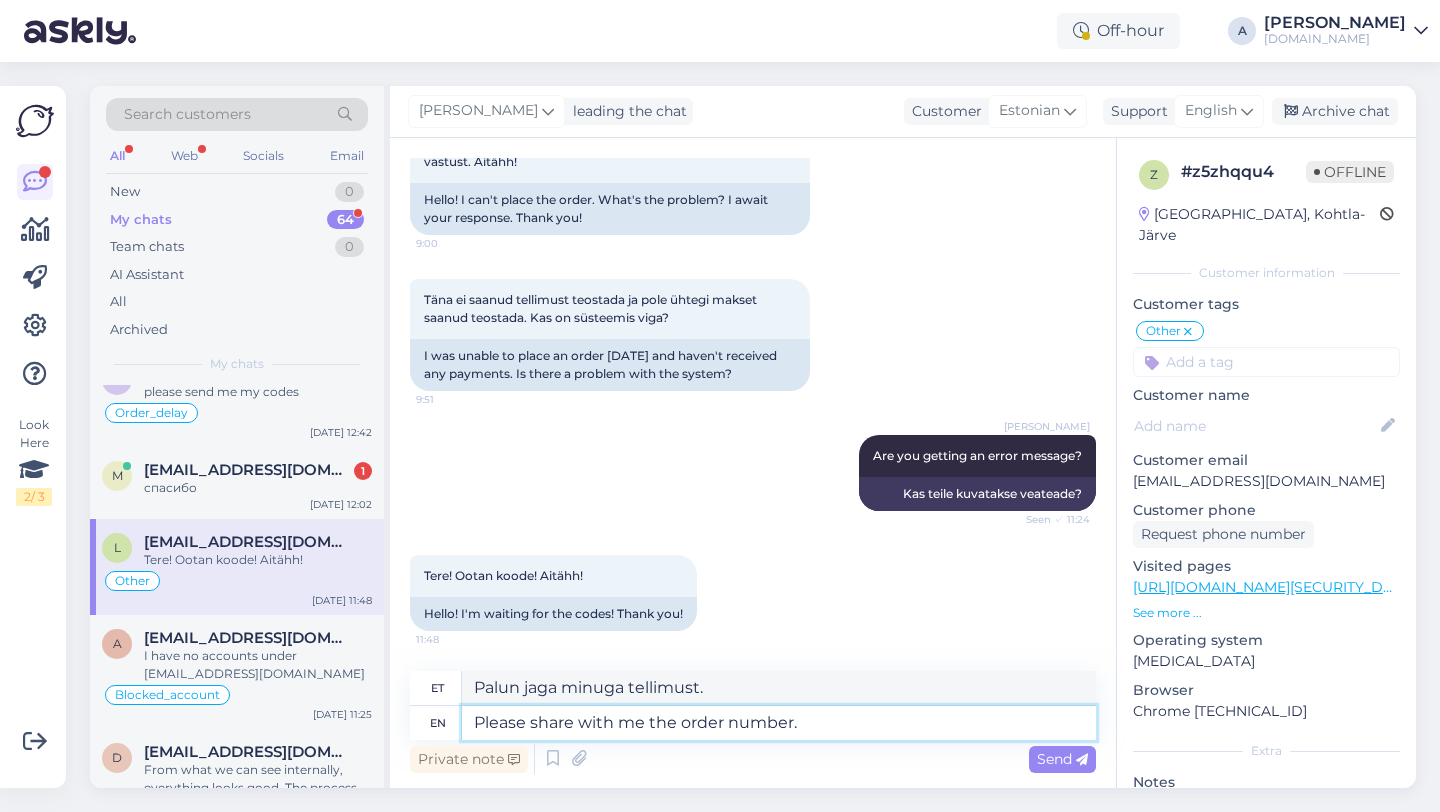 type on "Please share with me the order number." 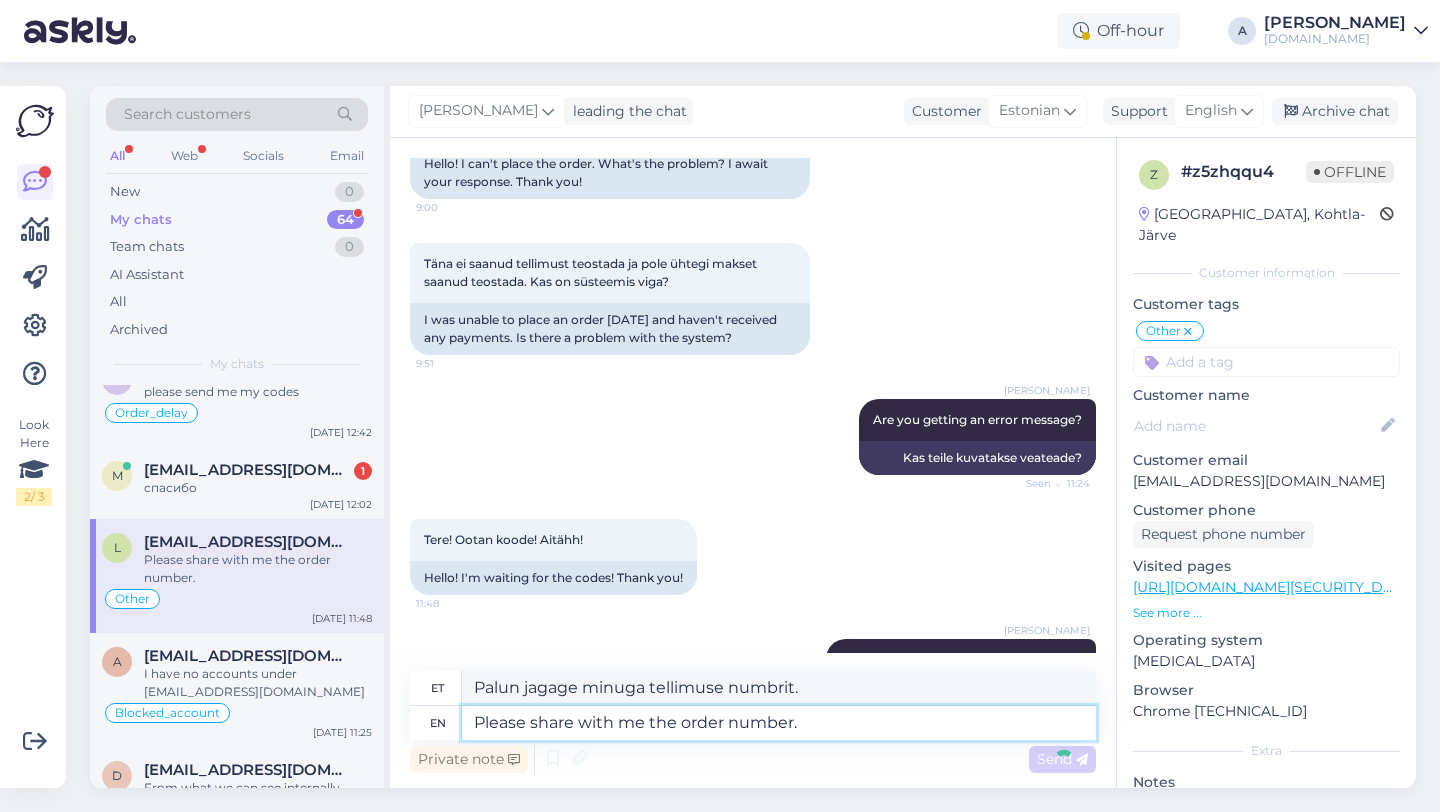 type 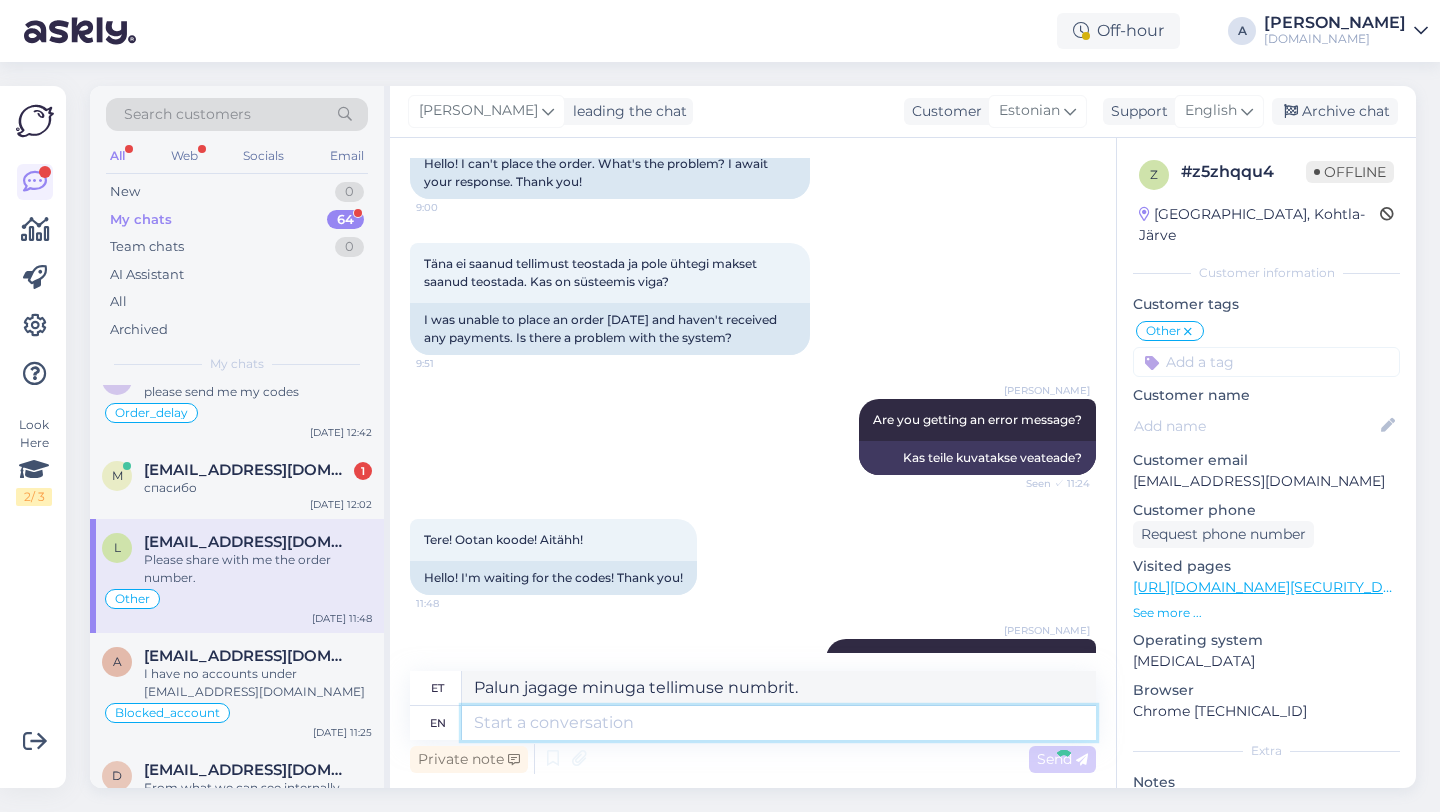 type 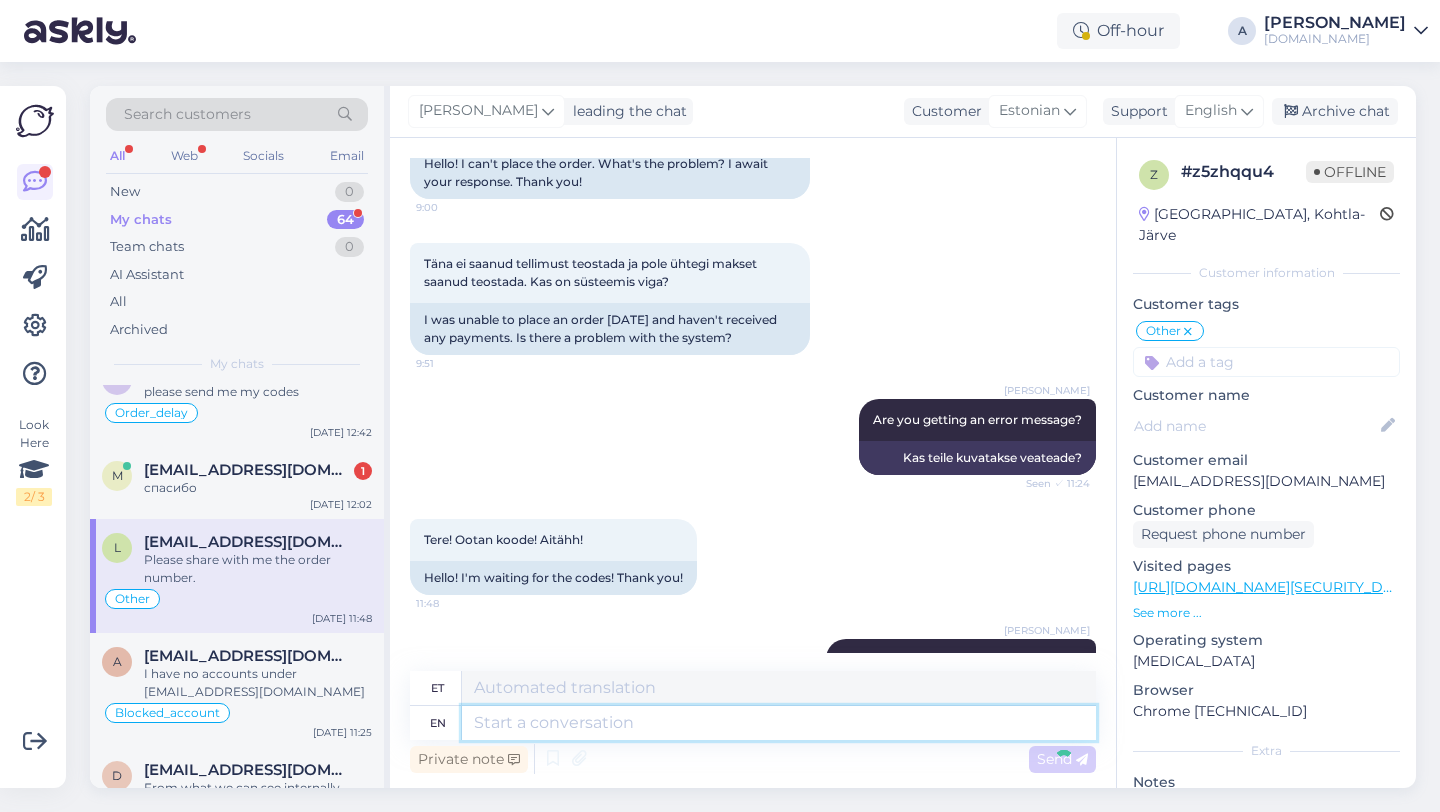 scroll, scrollTop: 3987, scrollLeft: 0, axis: vertical 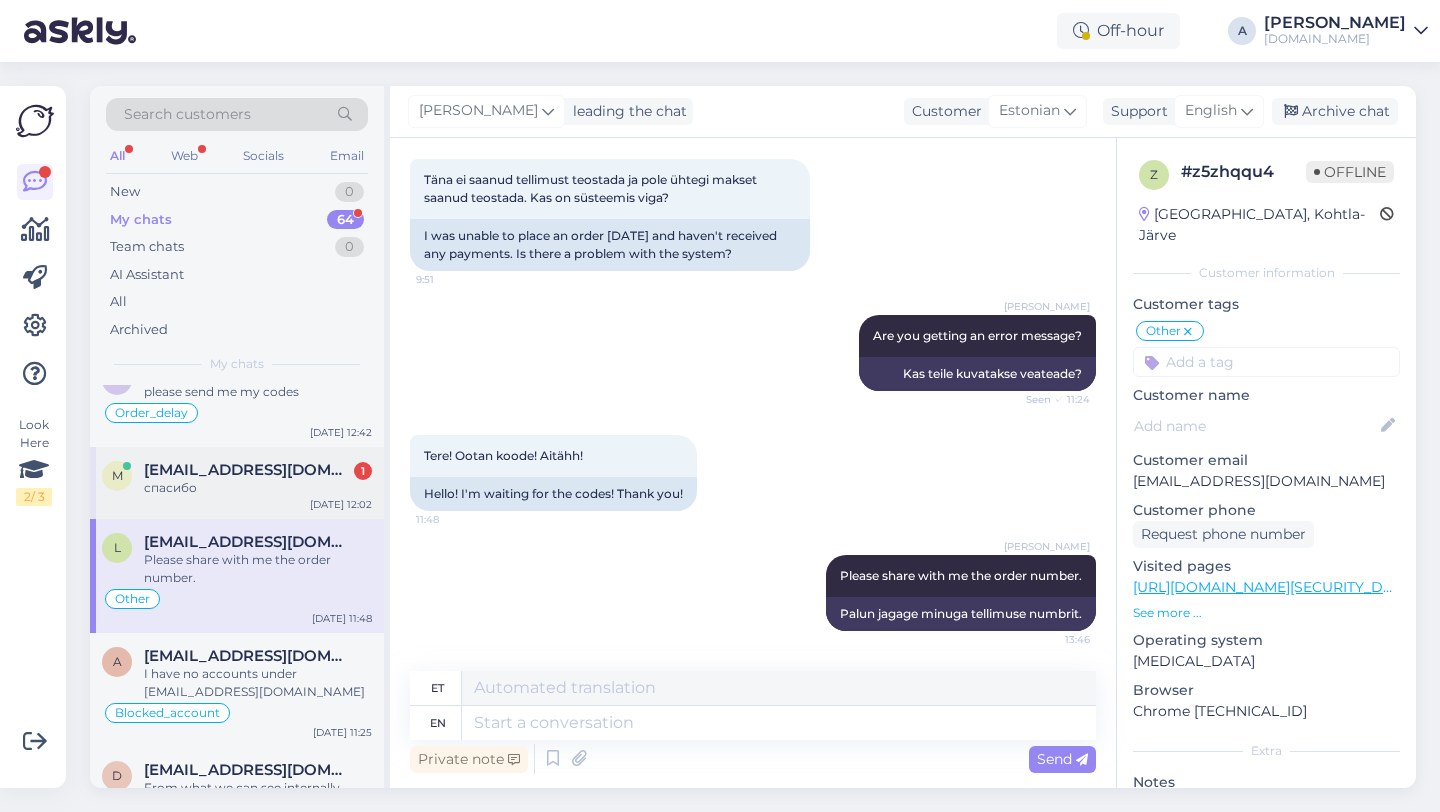 click on "[EMAIL_ADDRESS][DOMAIN_NAME]" at bounding box center [248, 470] 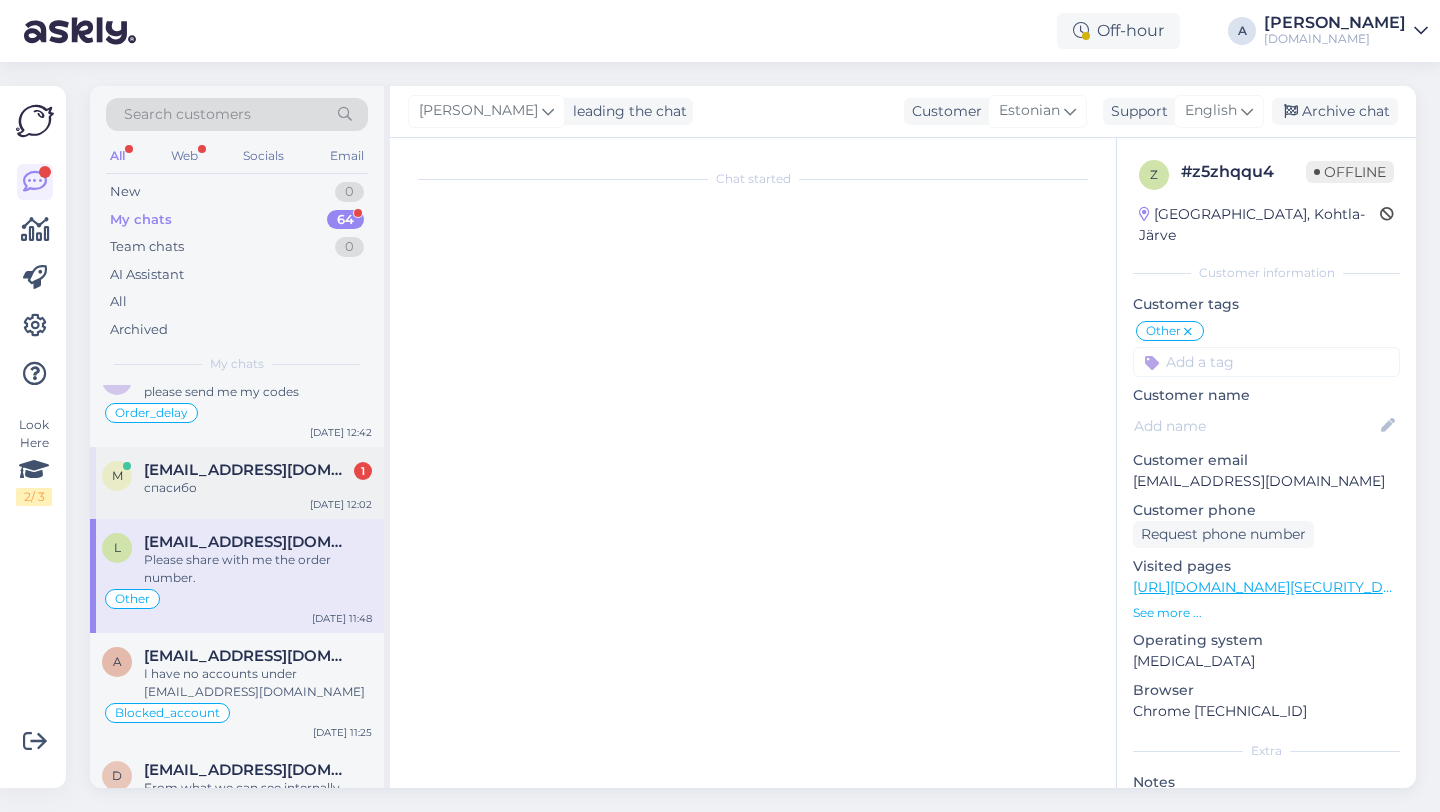 scroll, scrollTop: 771, scrollLeft: 0, axis: vertical 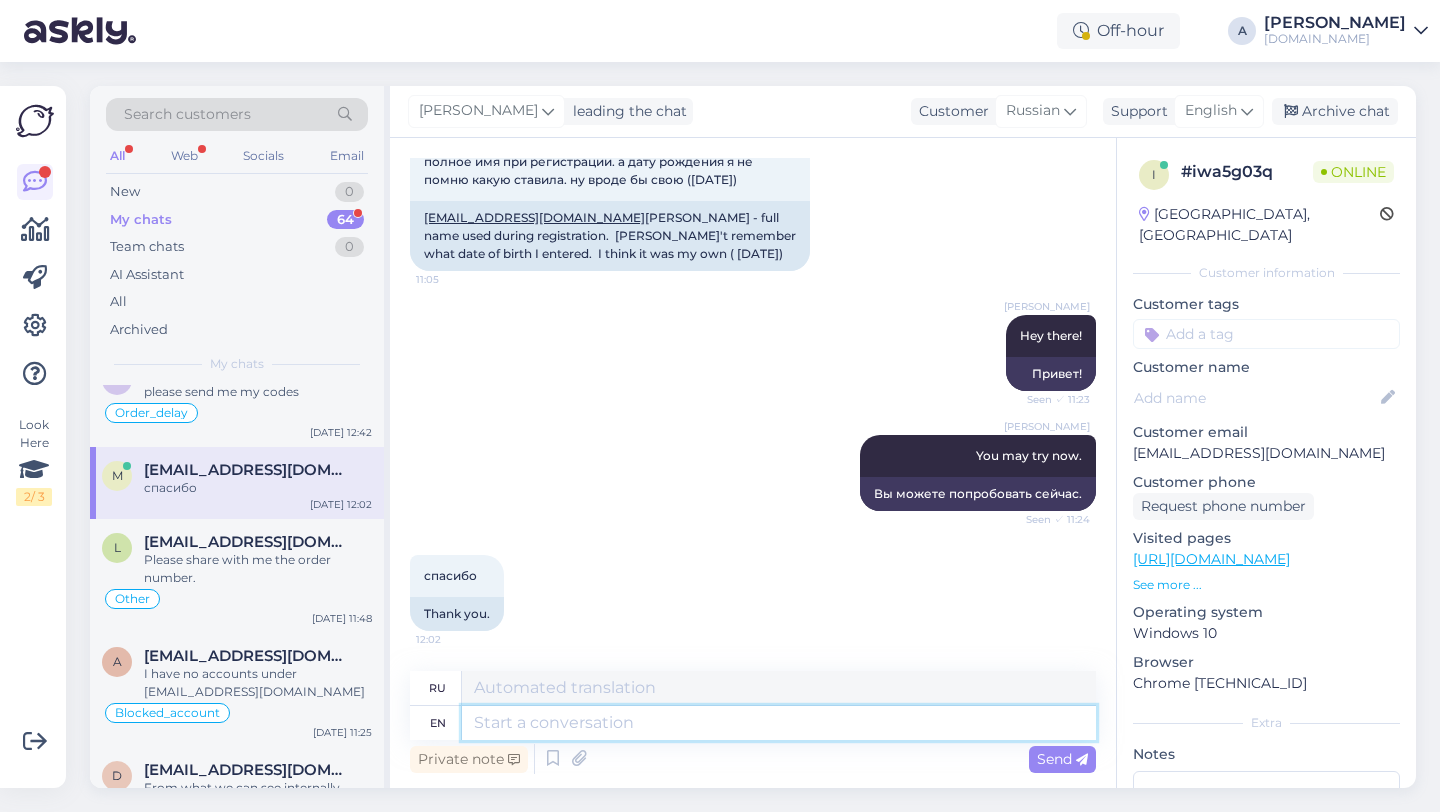 click at bounding box center (779, 723) 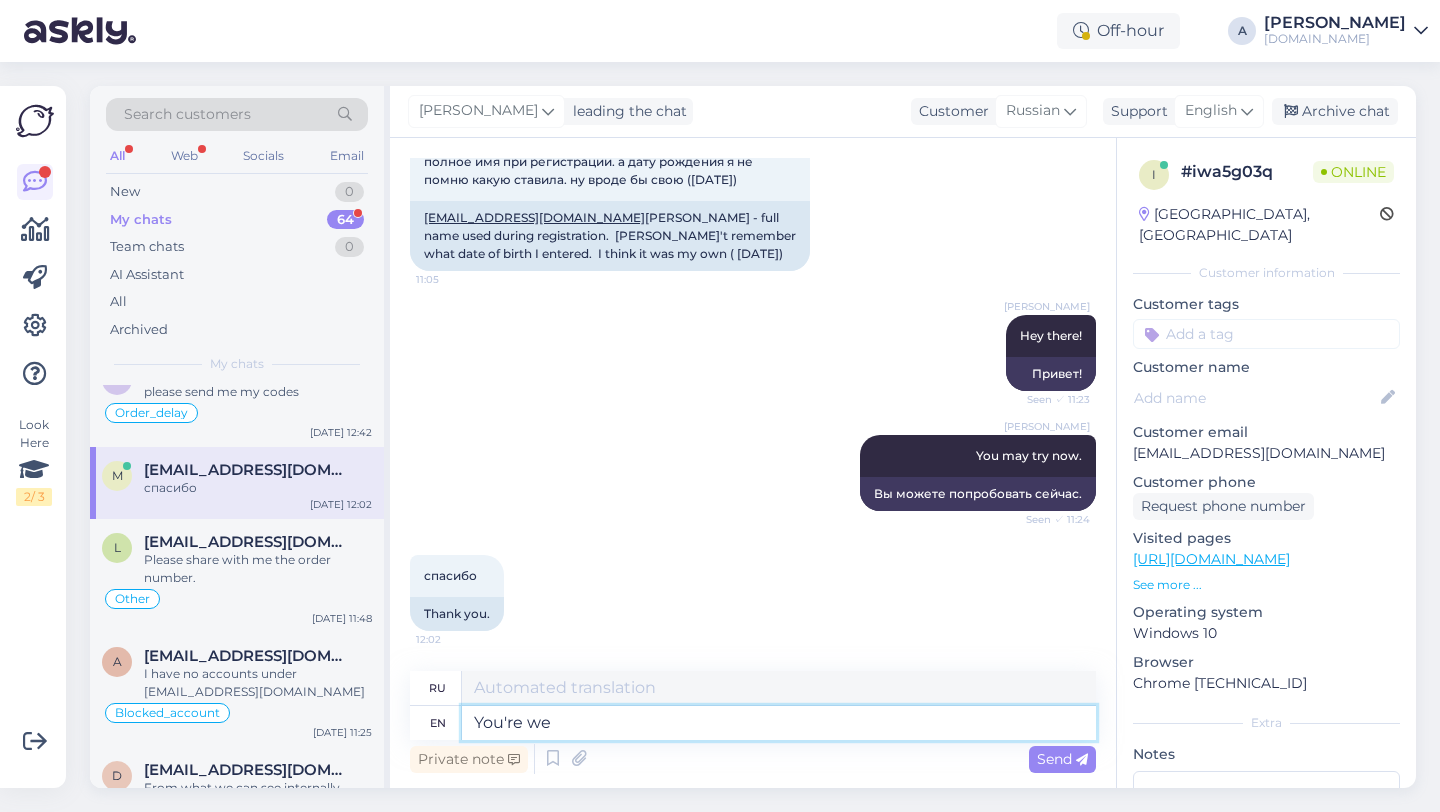 type on "You're wel" 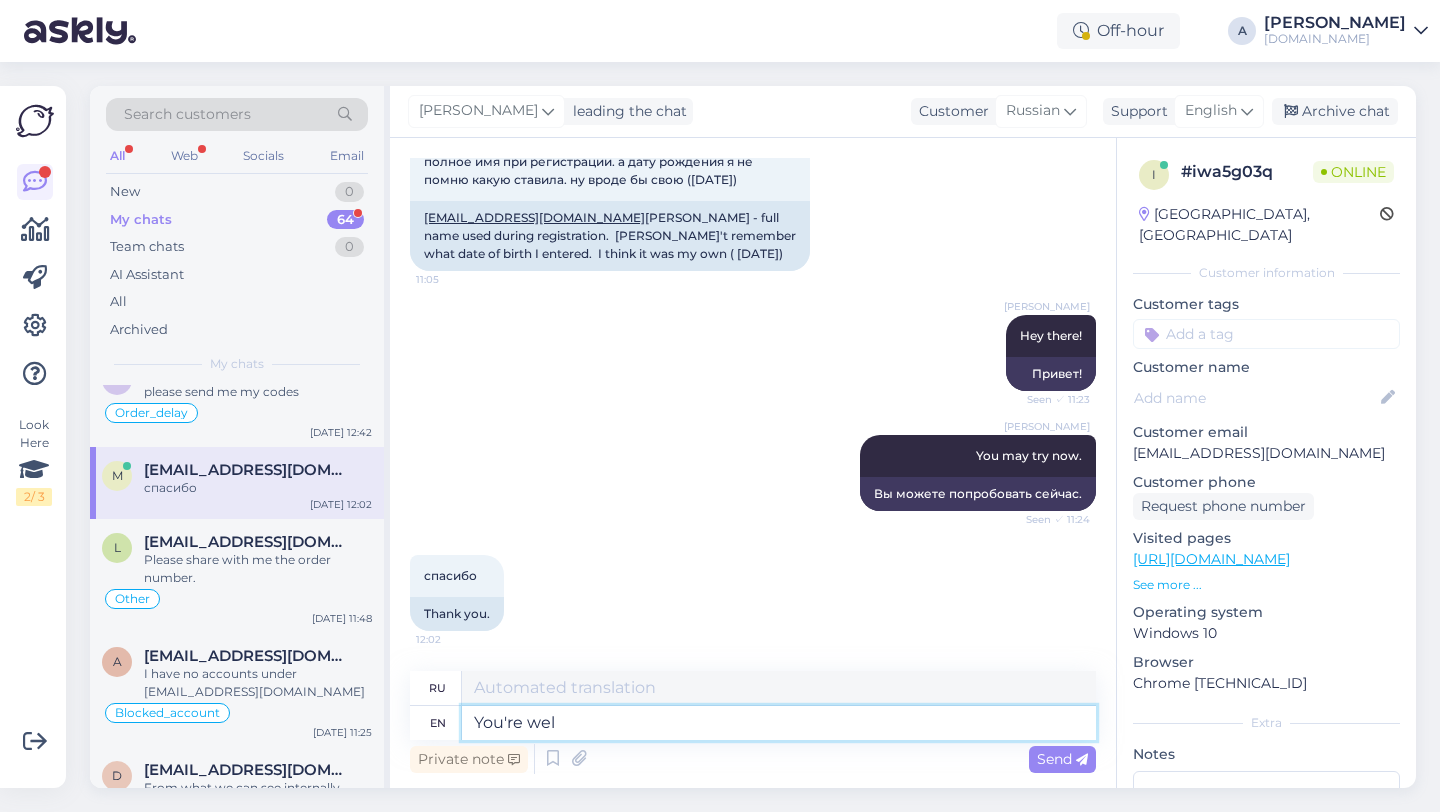 type on "Ты" 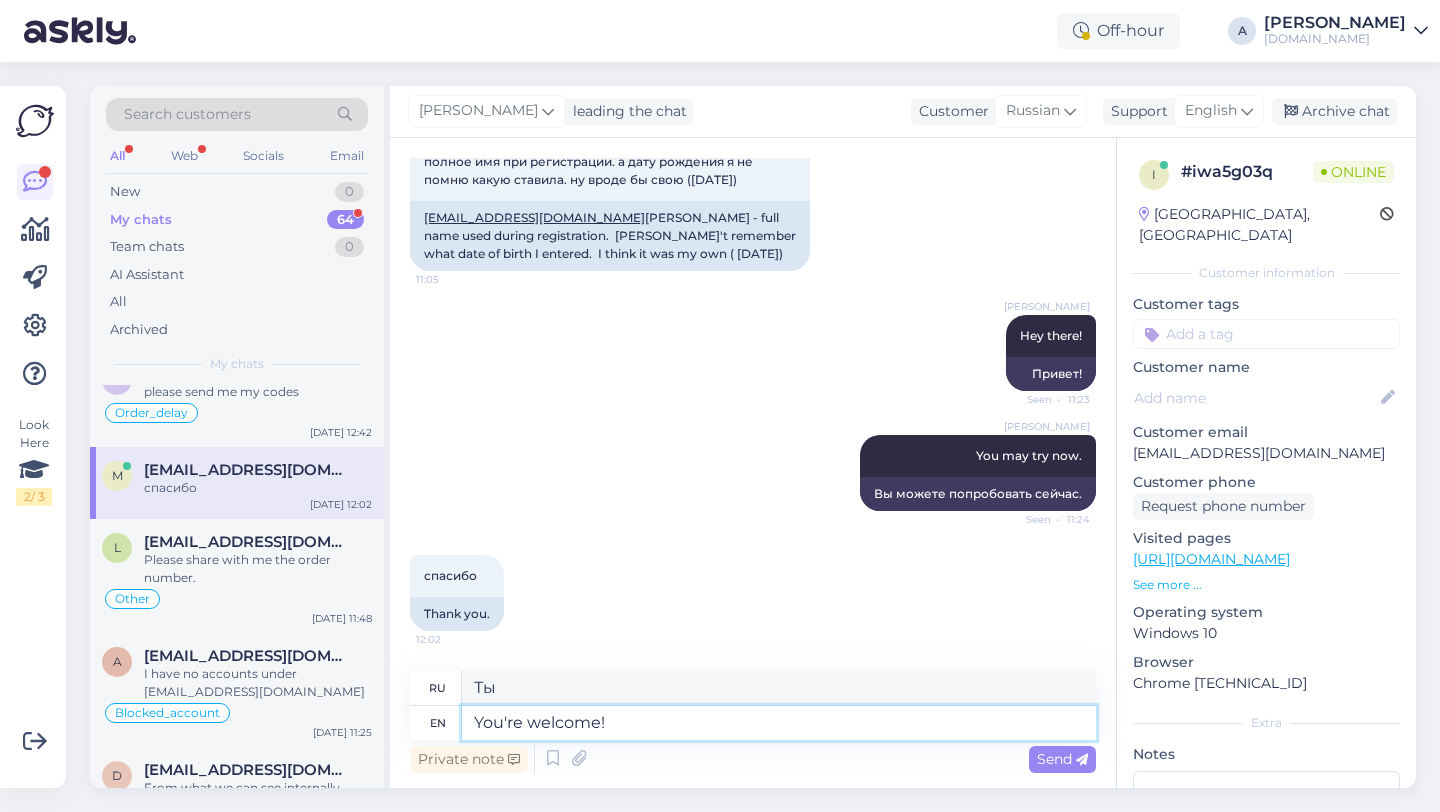 type on "You're welcome!" 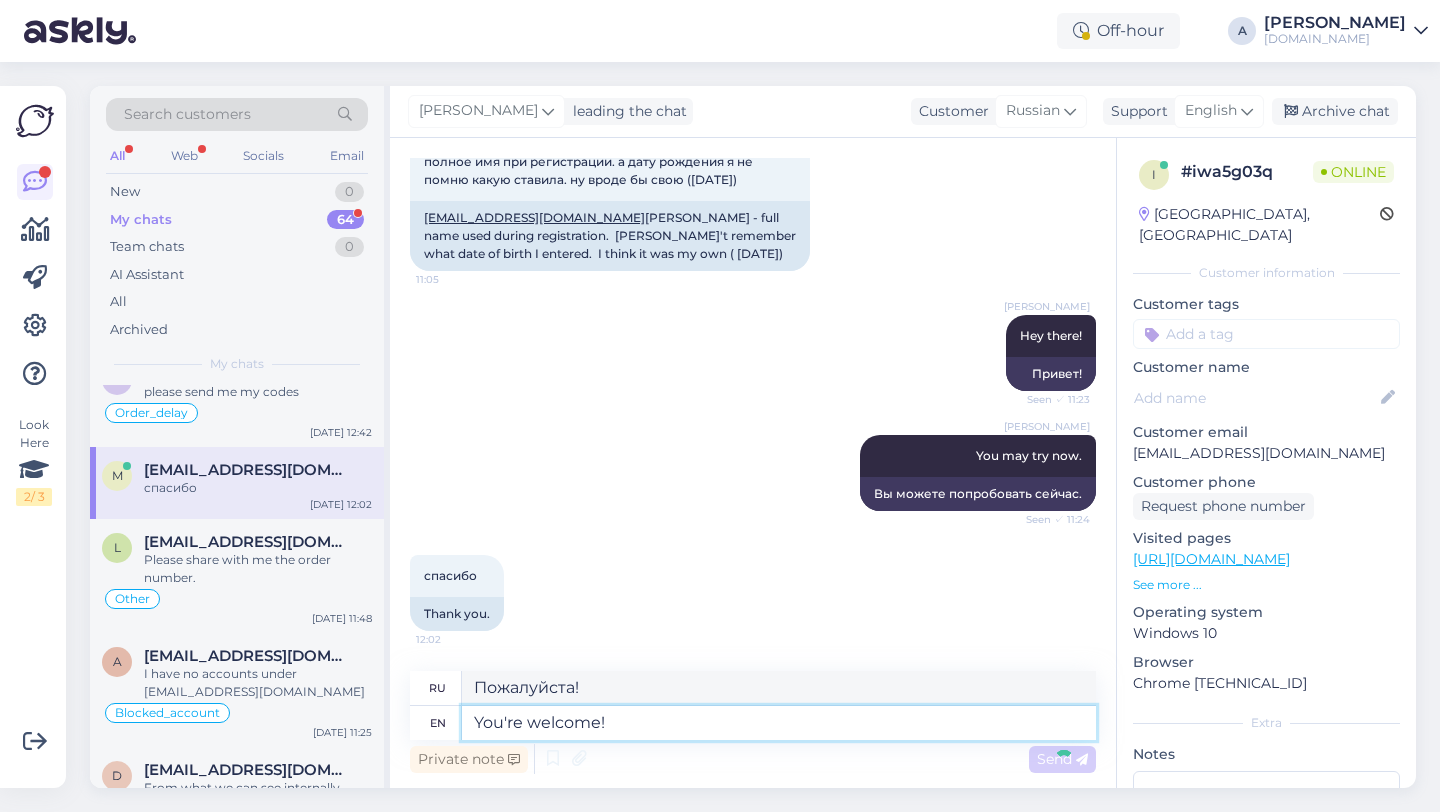 type 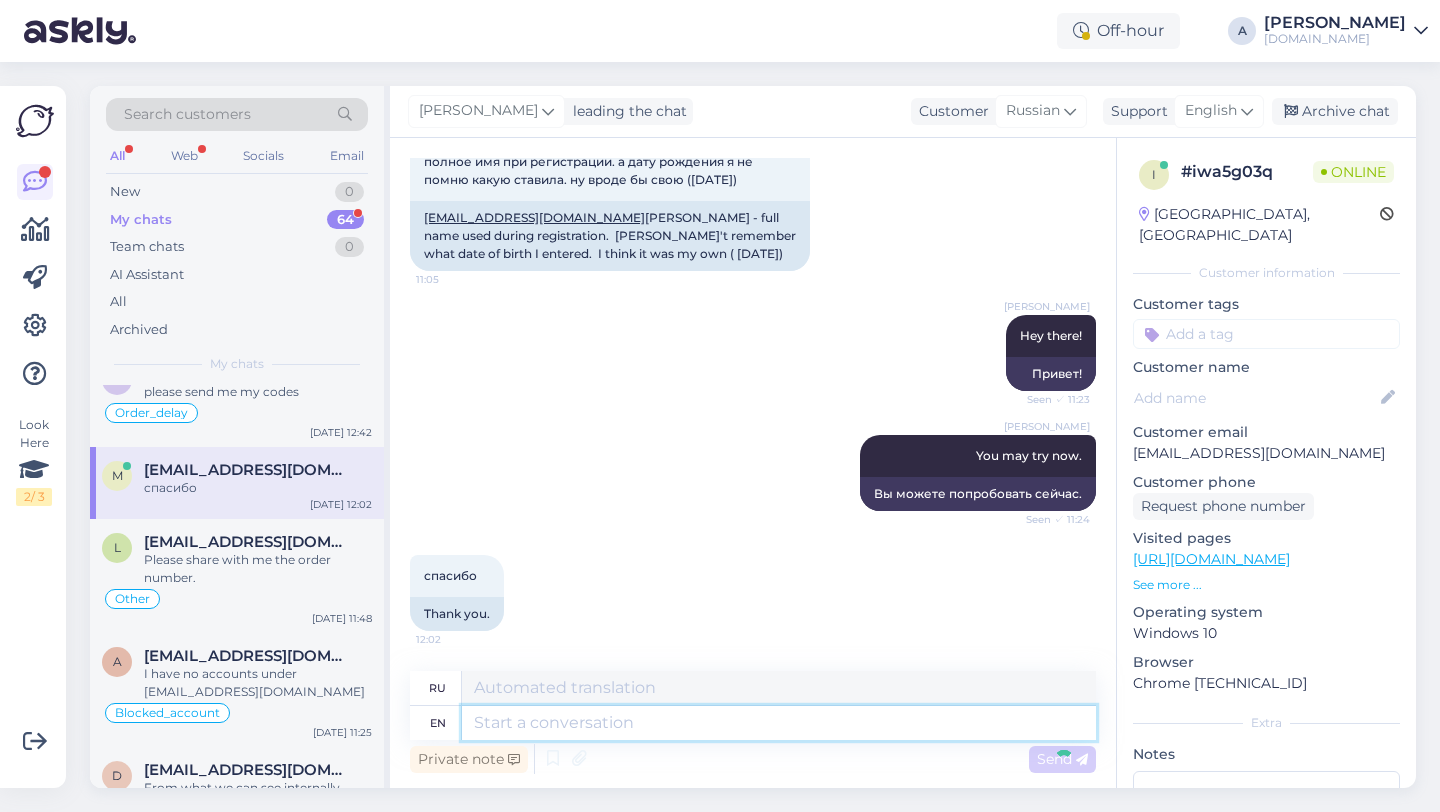scroll, scrollTop: 891, scrollLeft: 0, axis: vertical 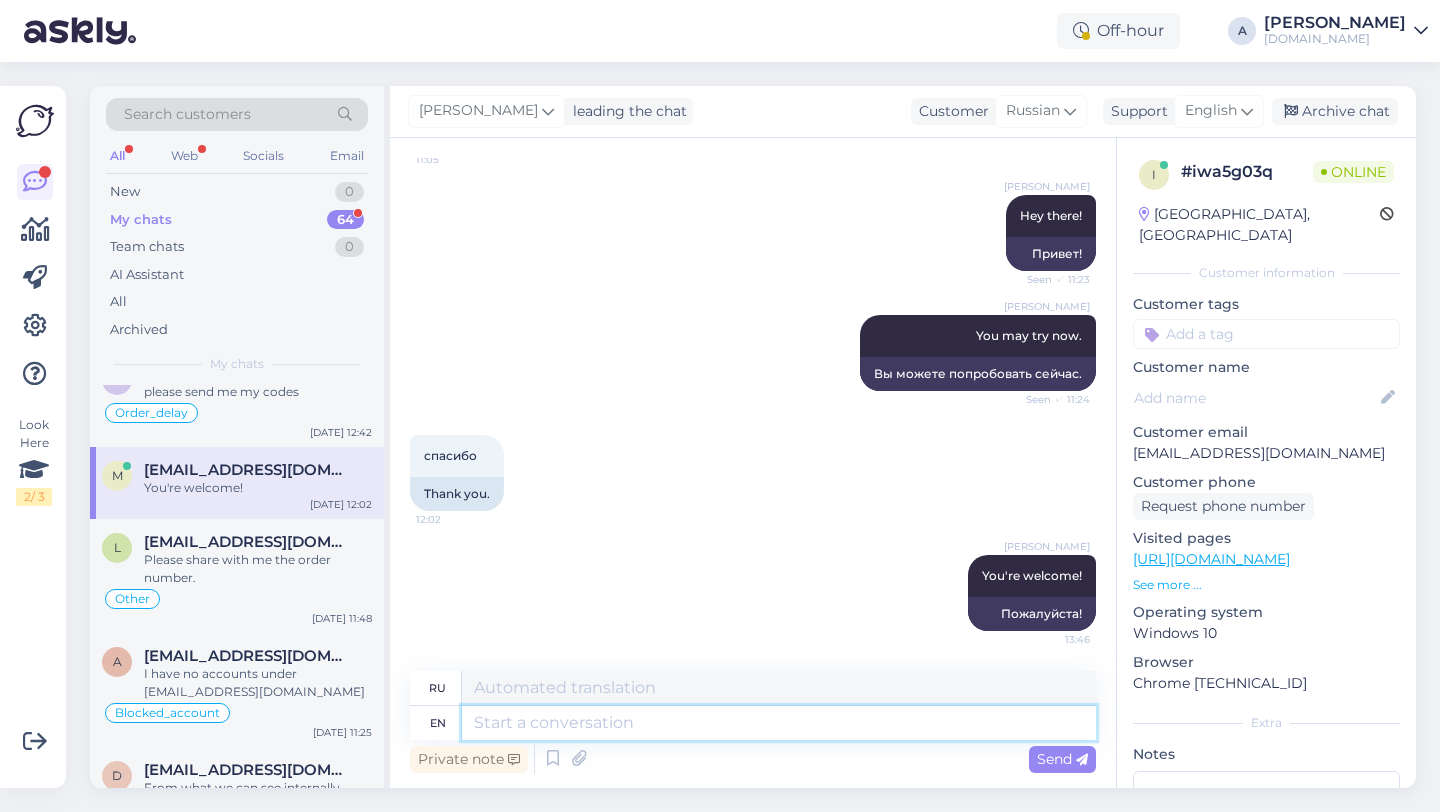paste on "If you need further help, don't hesitate to contact us again. Have a great day!" 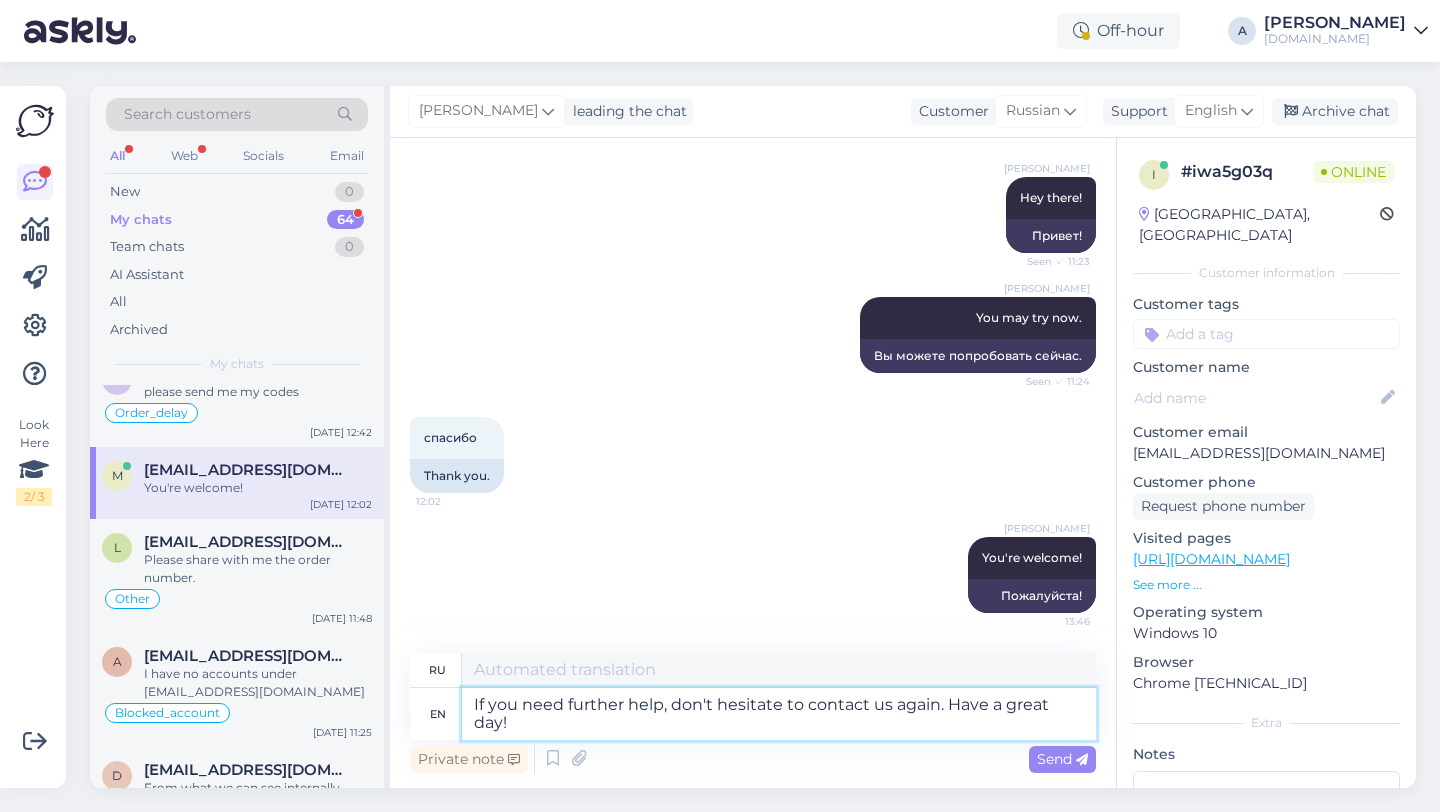 type on "Если вам понадобится дополнительная помощь, не стесняйтесь обращаться к нам снова. Хорошего дня!" 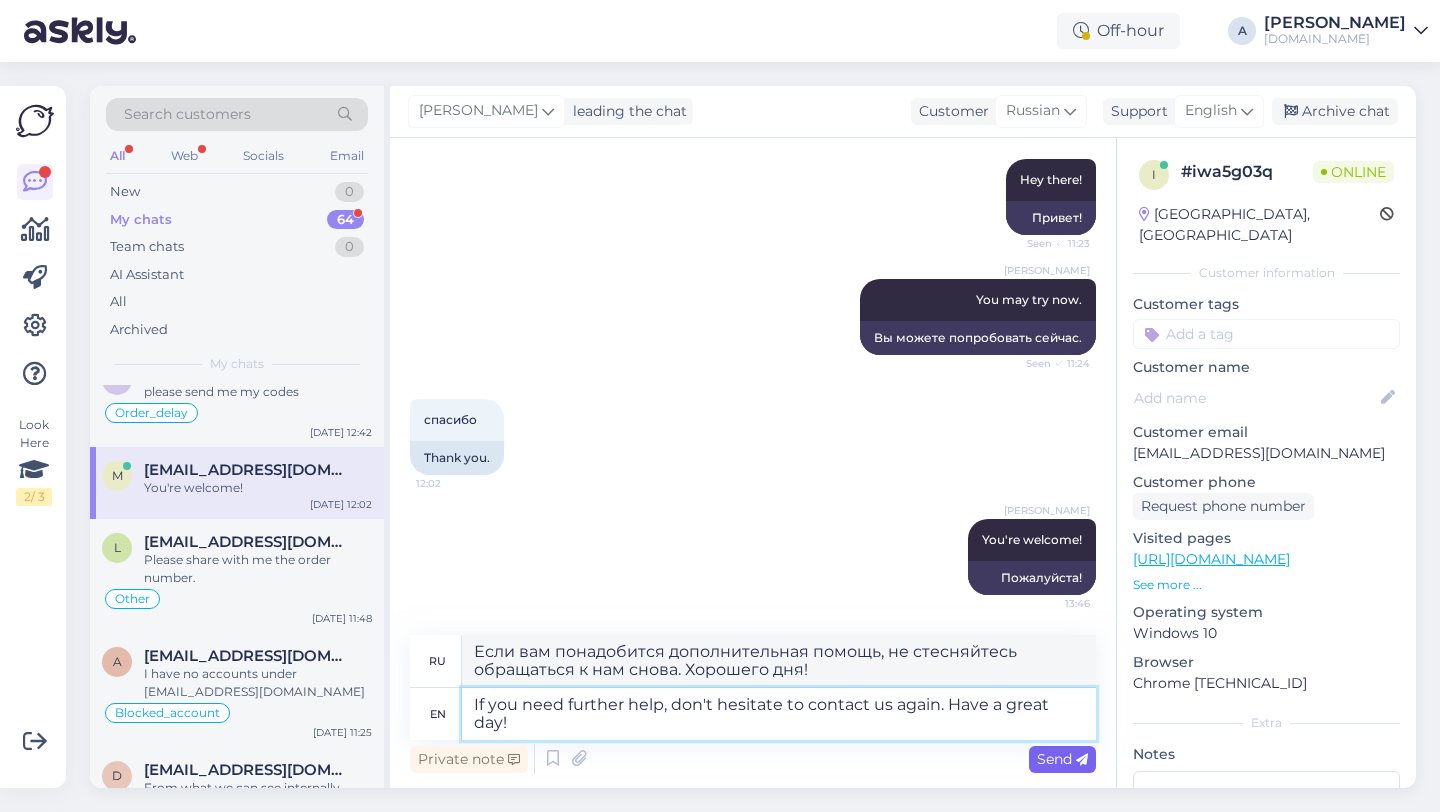 type on "If you need further help, don't hesitate to contact us again. Have a great day!" 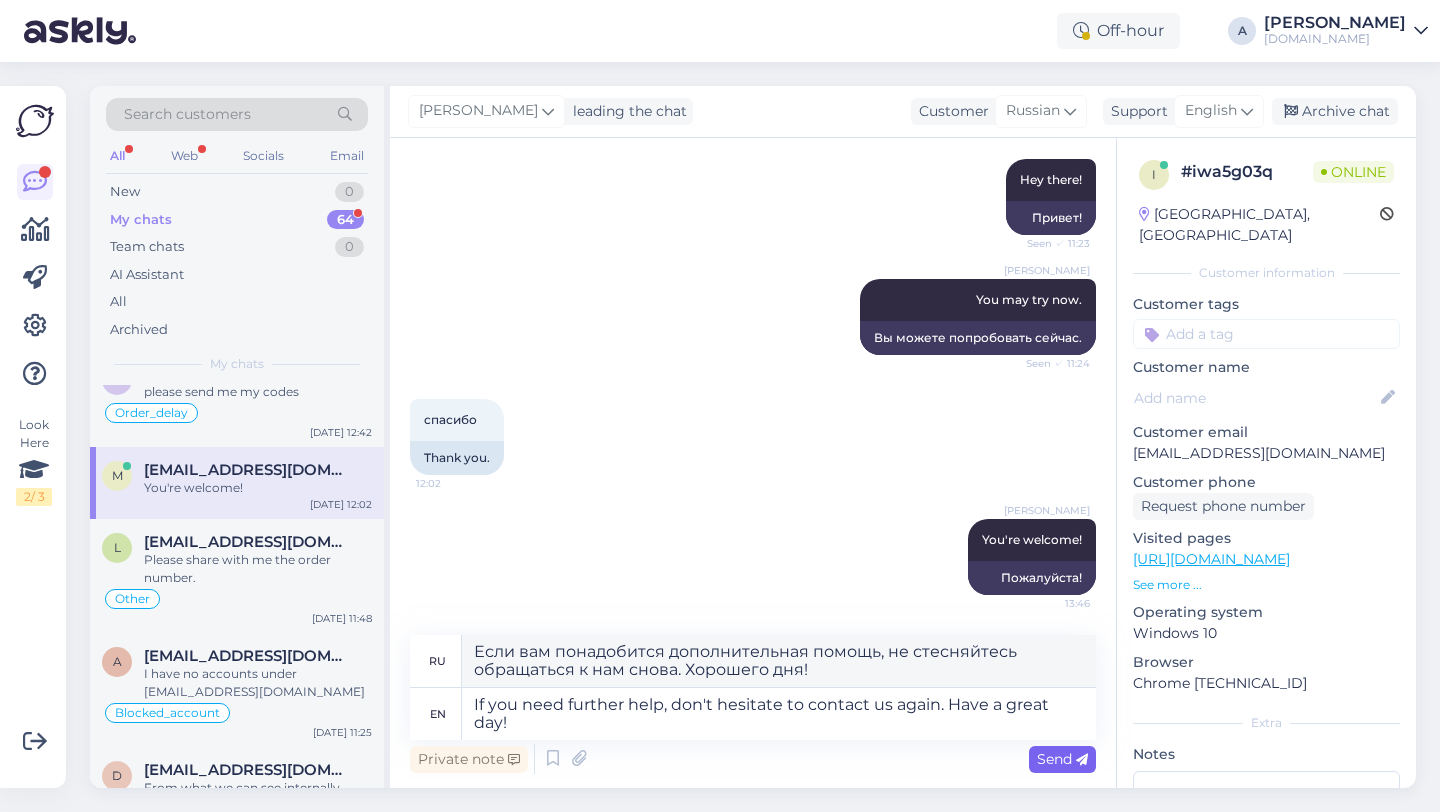 click on "Send" at bounding box center (1062, 759) 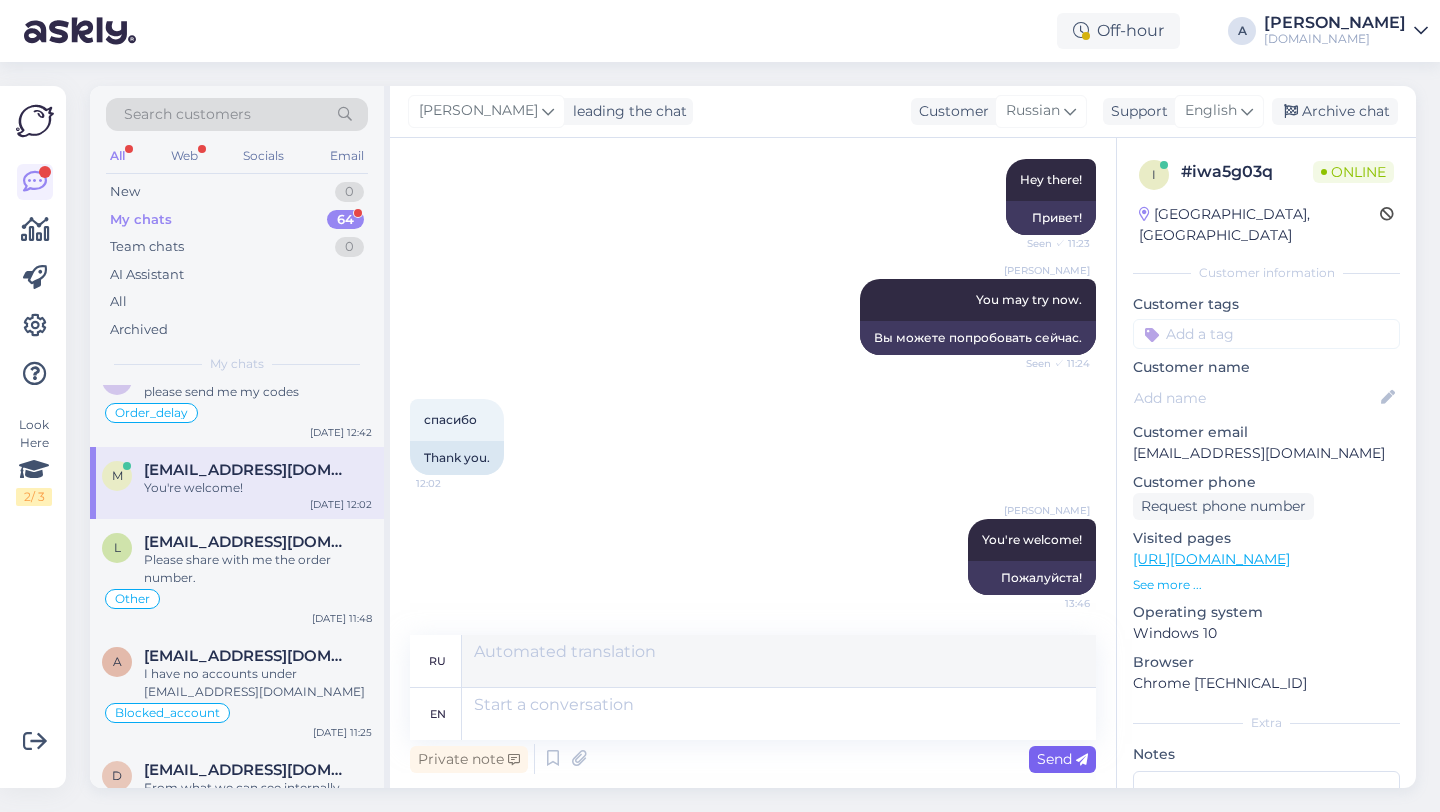 scroll, scrollTop: 1047, scrollLeft: 0, axis: vertical 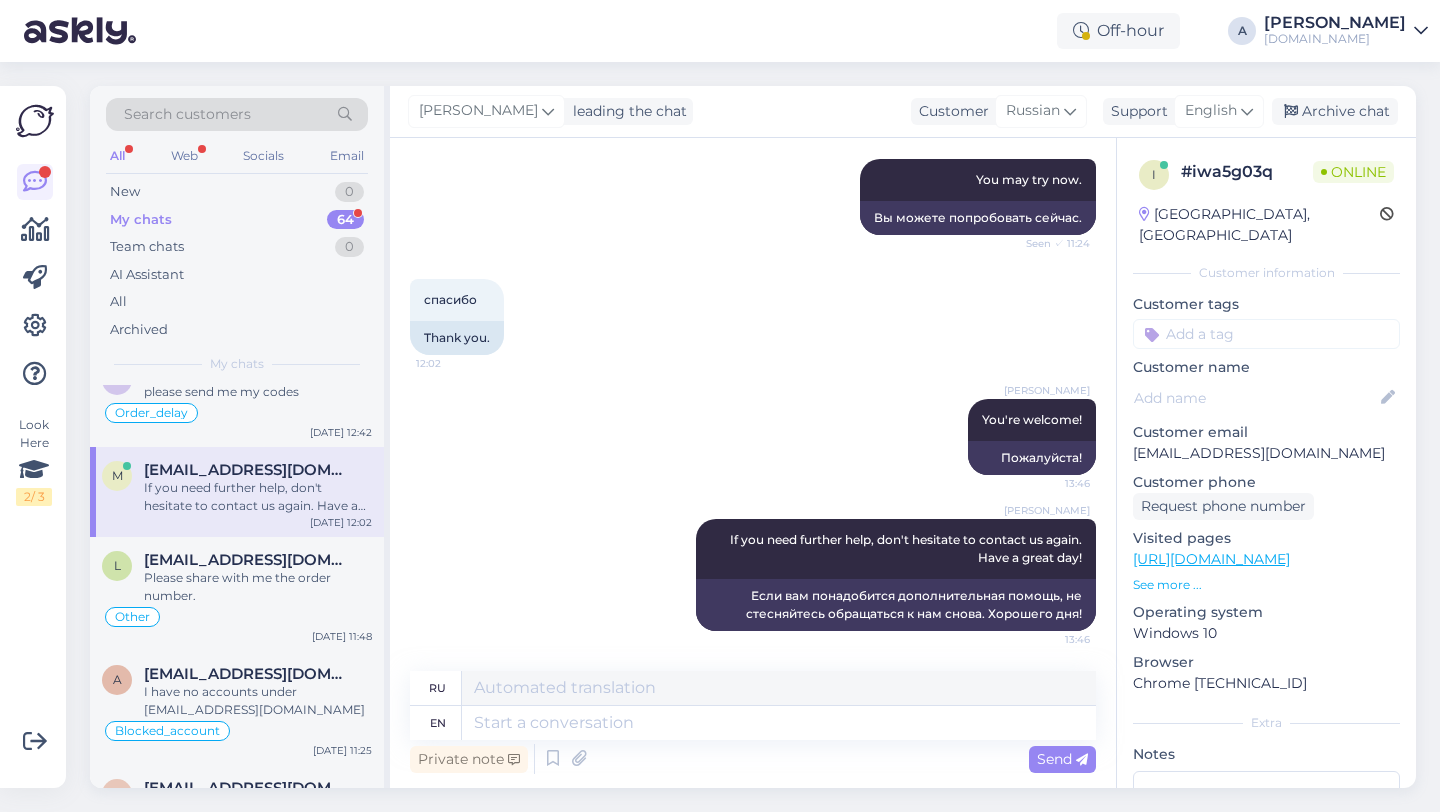 click at bounding box center [1266, 334] 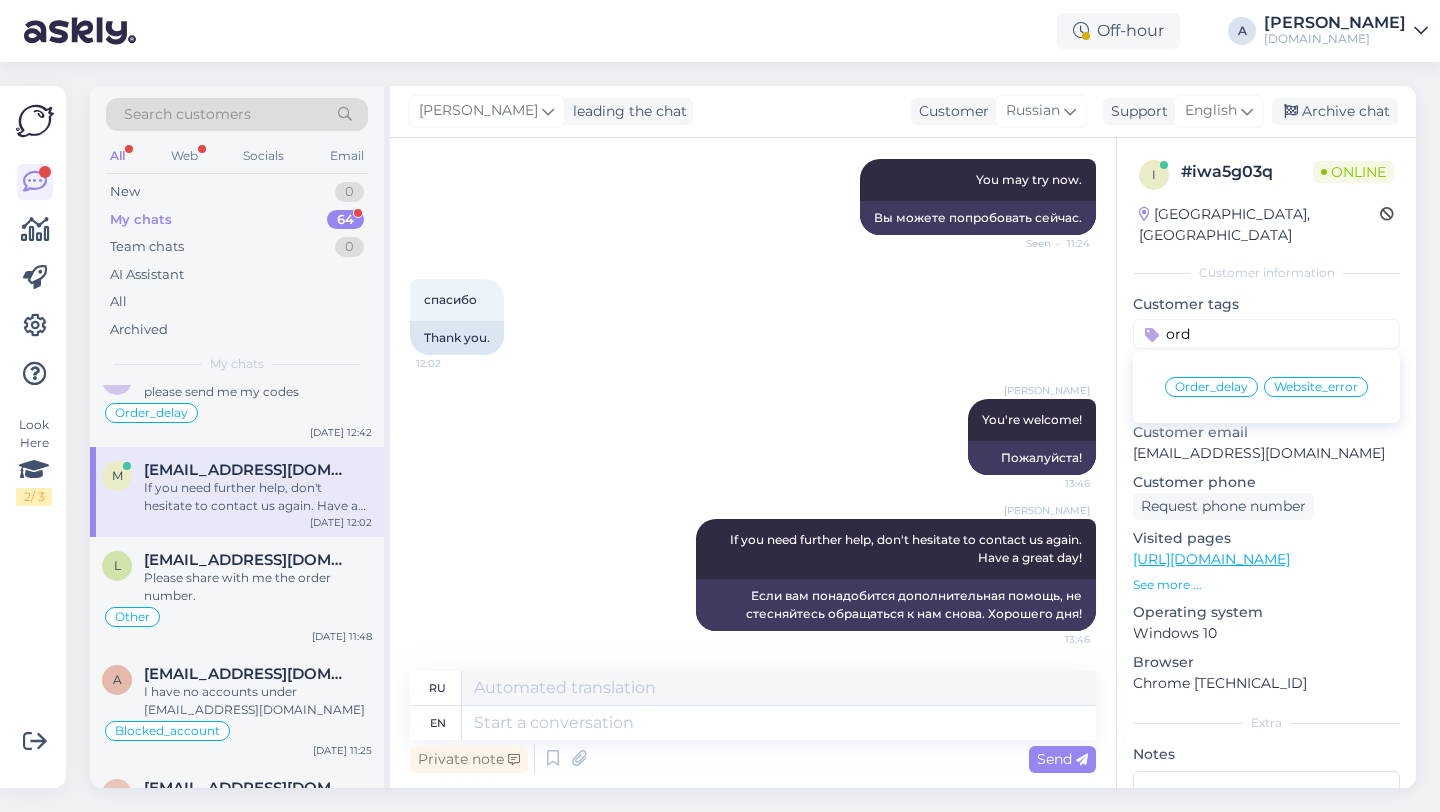 type on "orde" 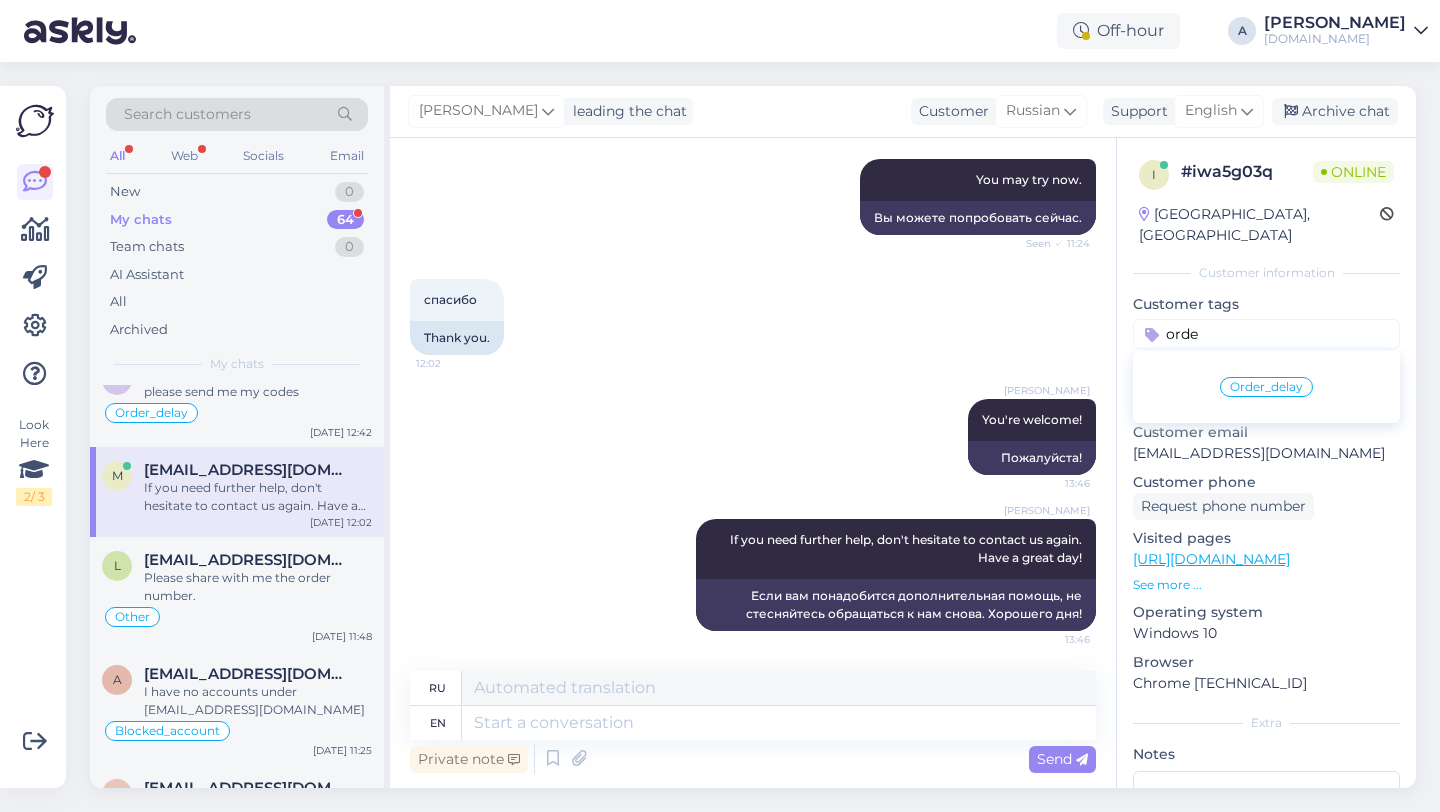 drag, startPoint x: 1224, startPoint y: 315, endPoint x: 1107, endPoint y: 317, distance: 117.01709 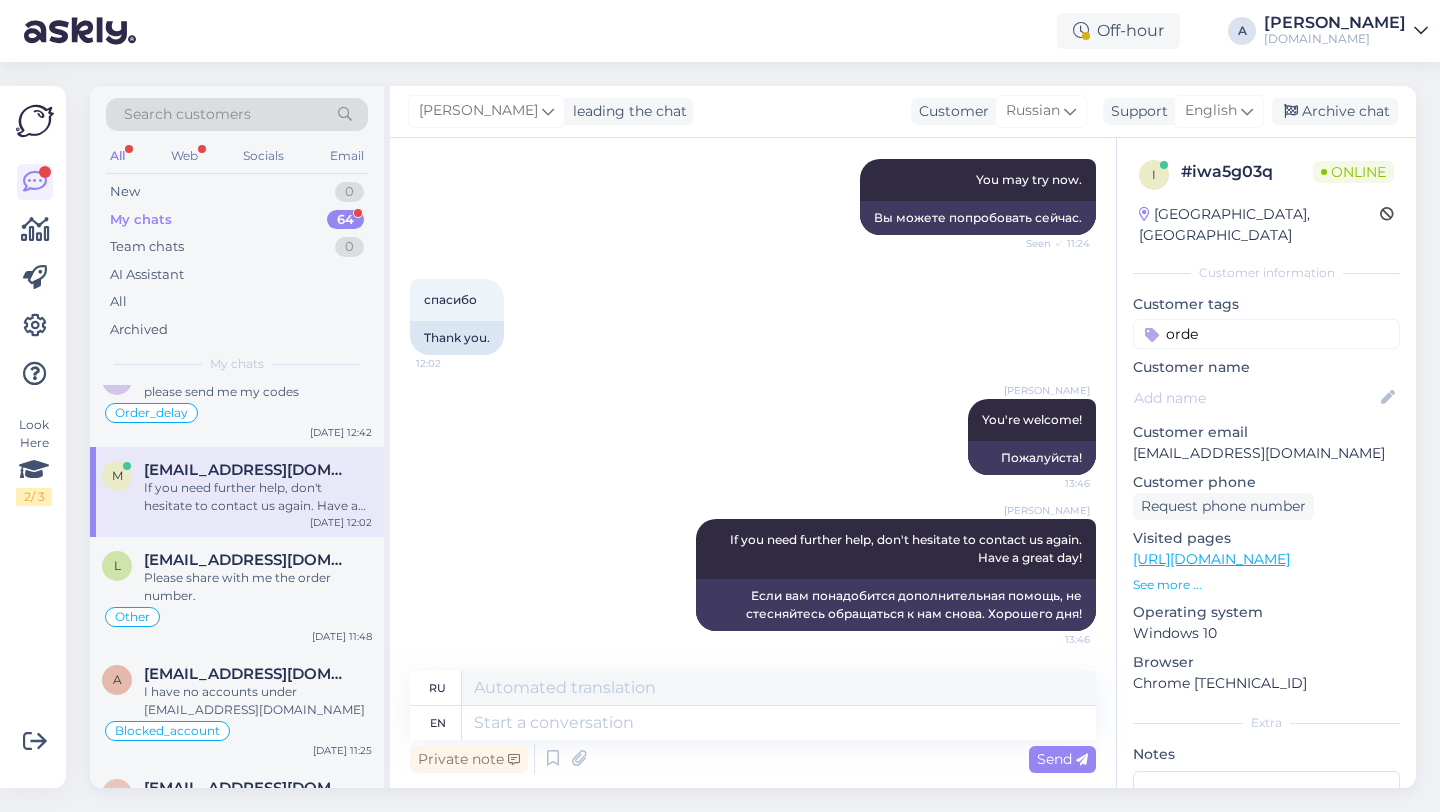 type 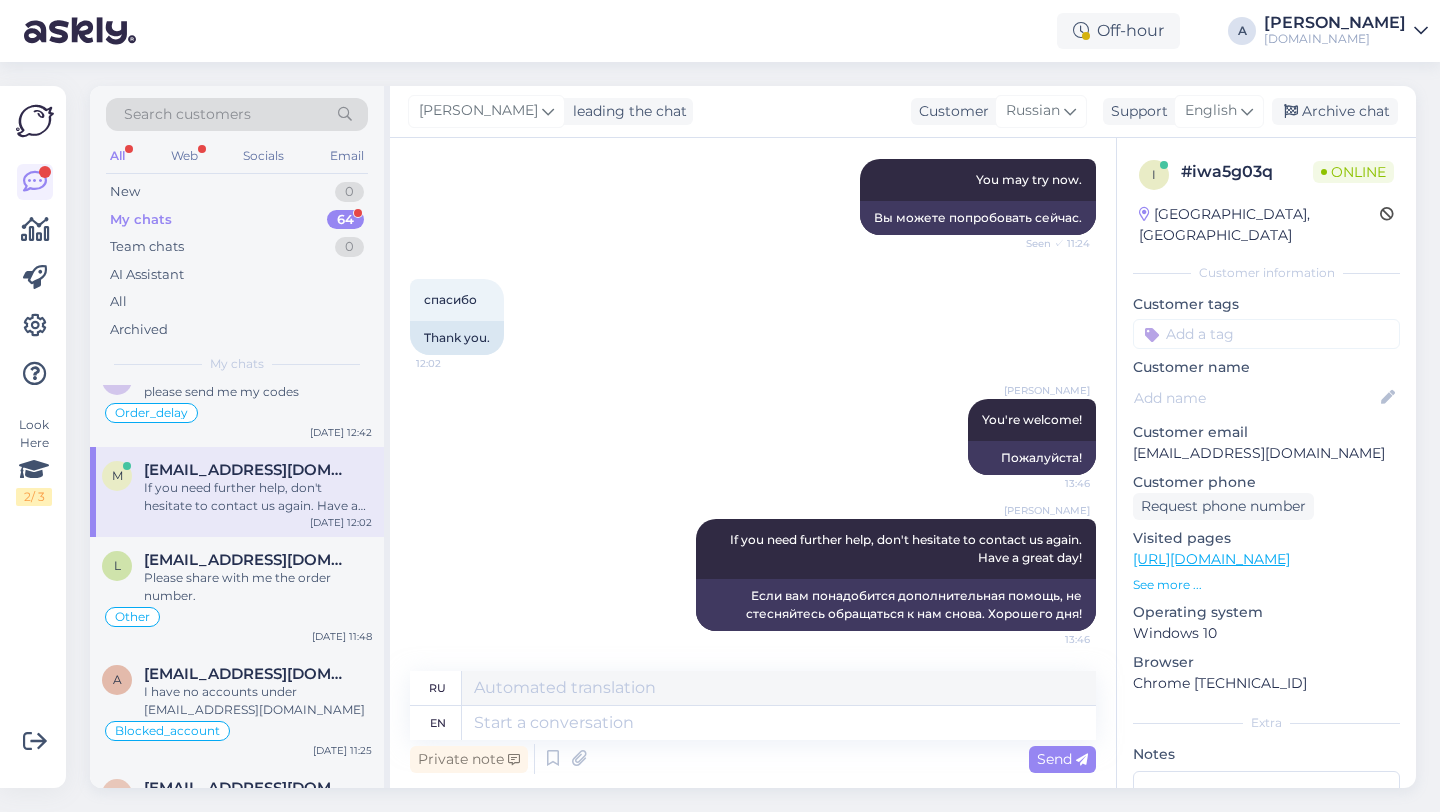click on "спасибо 12:02  Thank you." at bounding box center [753, 317] 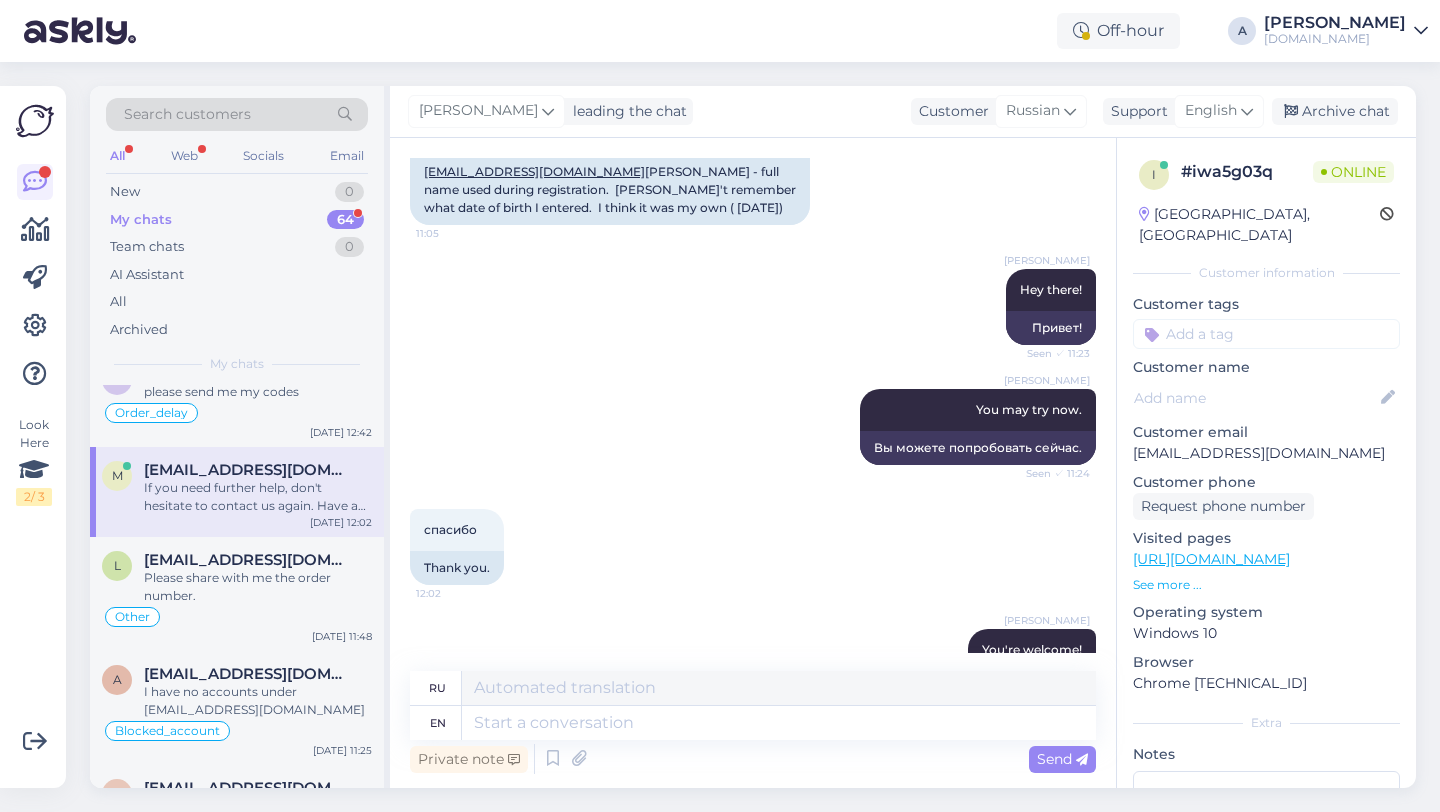 scroll, scrollTop: 1047, scrollLeft: 0, axis: vertical 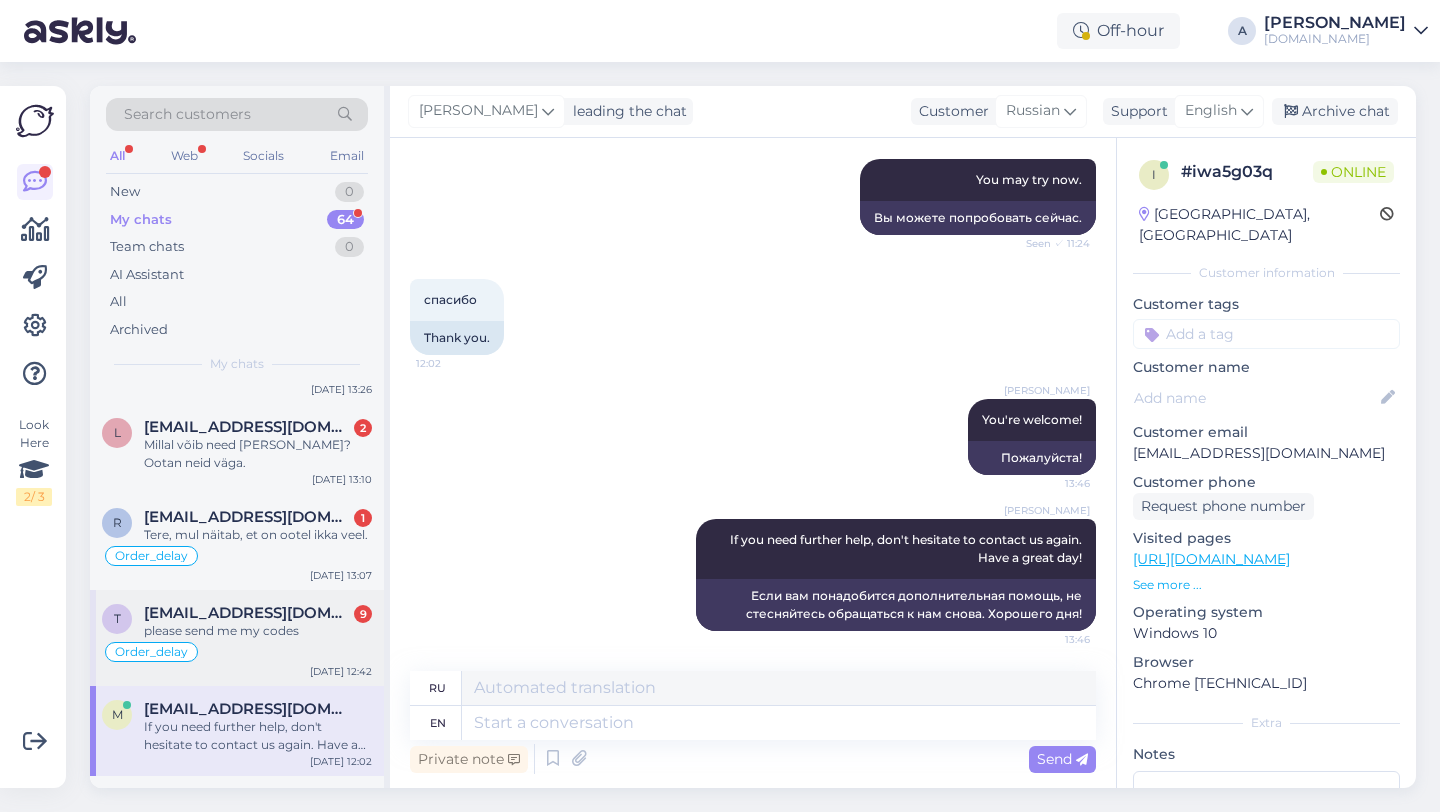 click on "Order_delay" at bounding box center [237, 652] 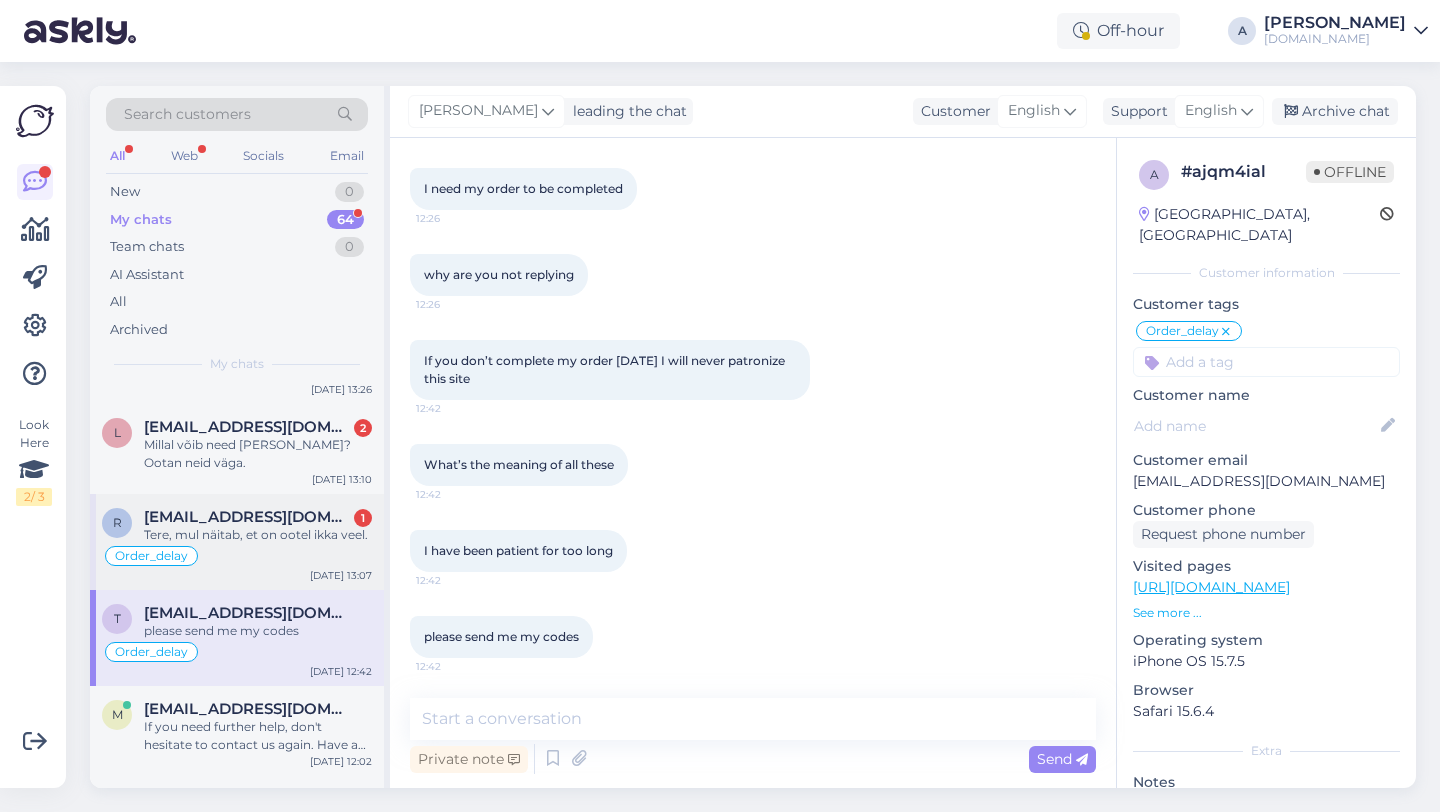 click on "Tere, mul näitab, et on ootel ikka veel." at bounding box center (258, 535) 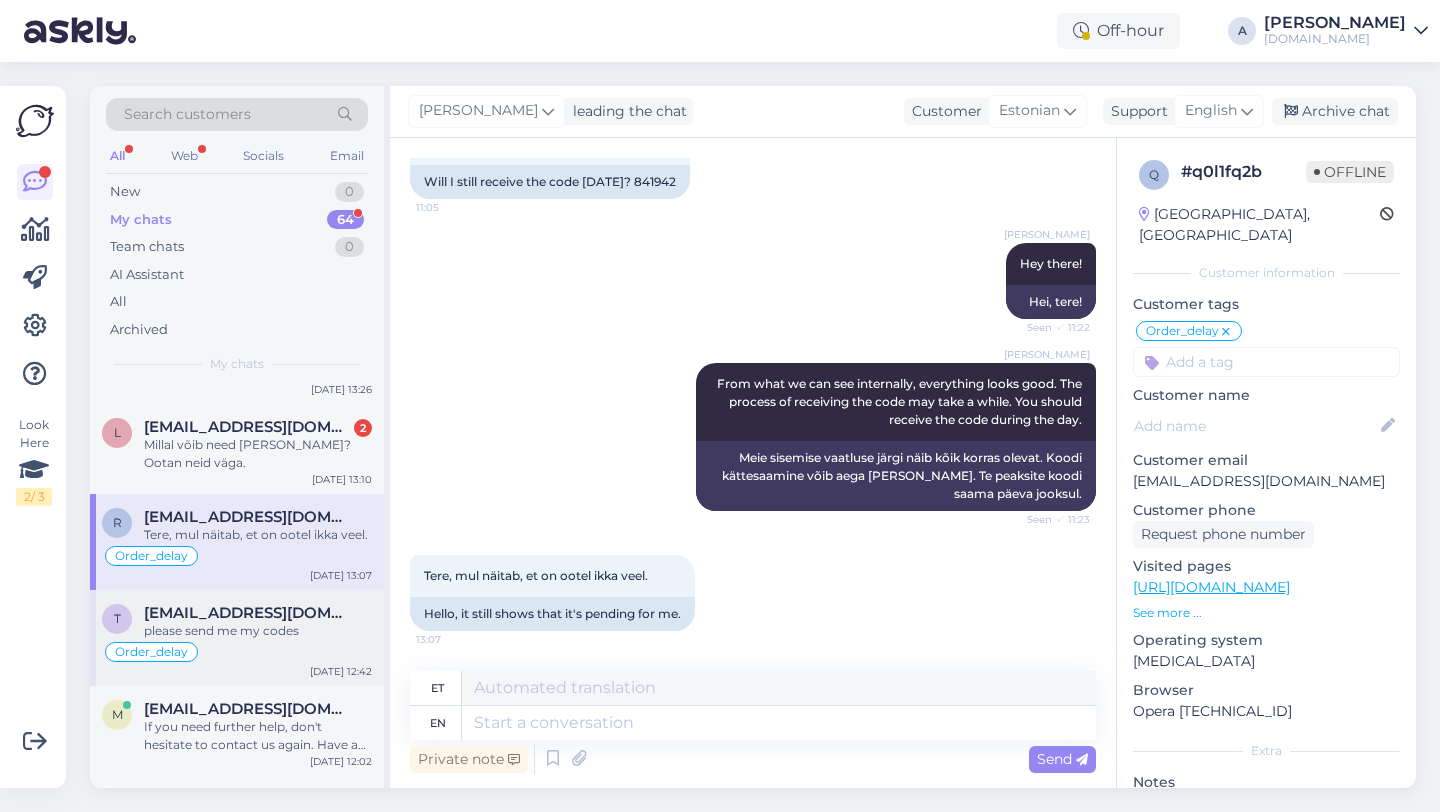 click on "please send me my codes" at bounding box center [258, 631] 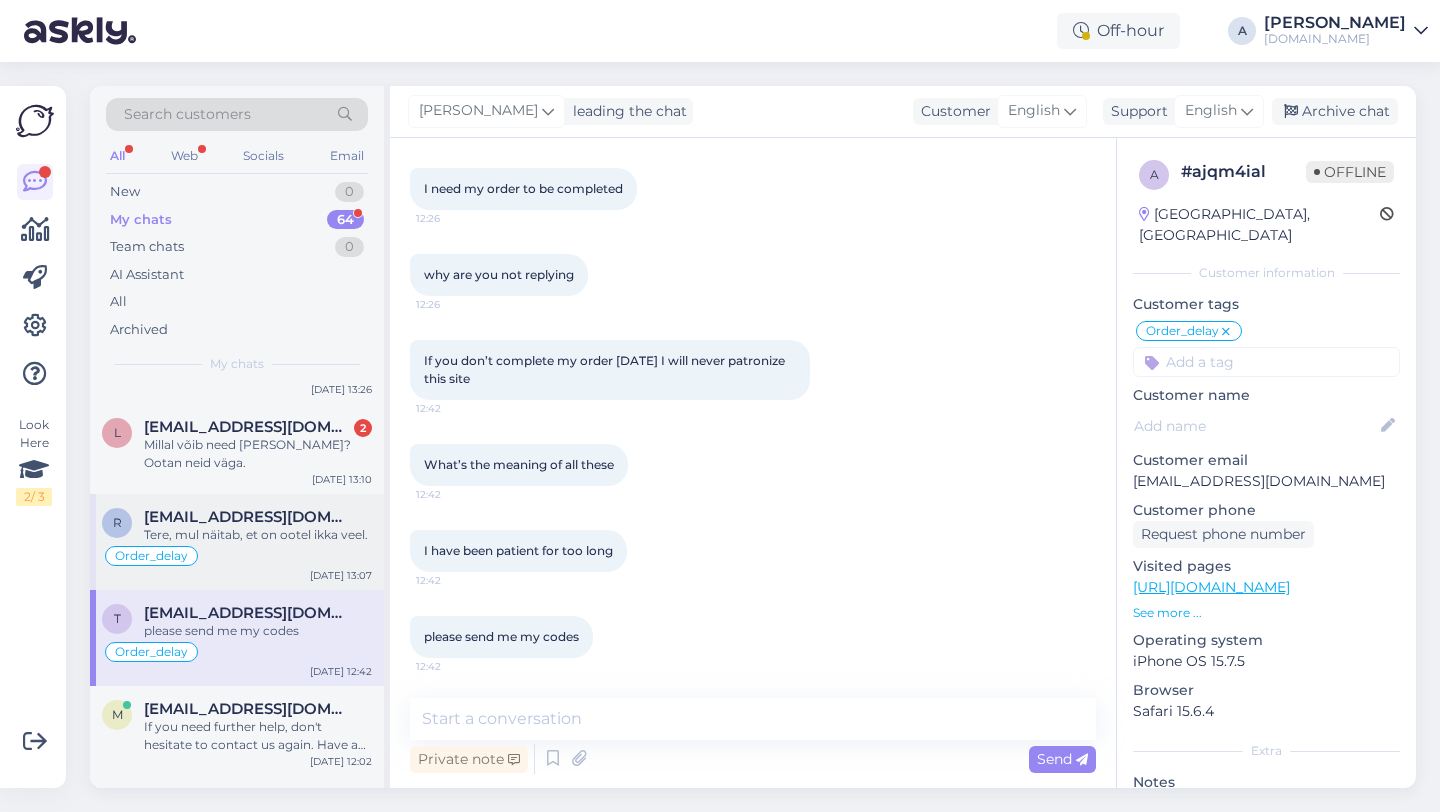 click on "Tere, mul näitab, et on ootel ikka veel." at bounding box center (258, 535) 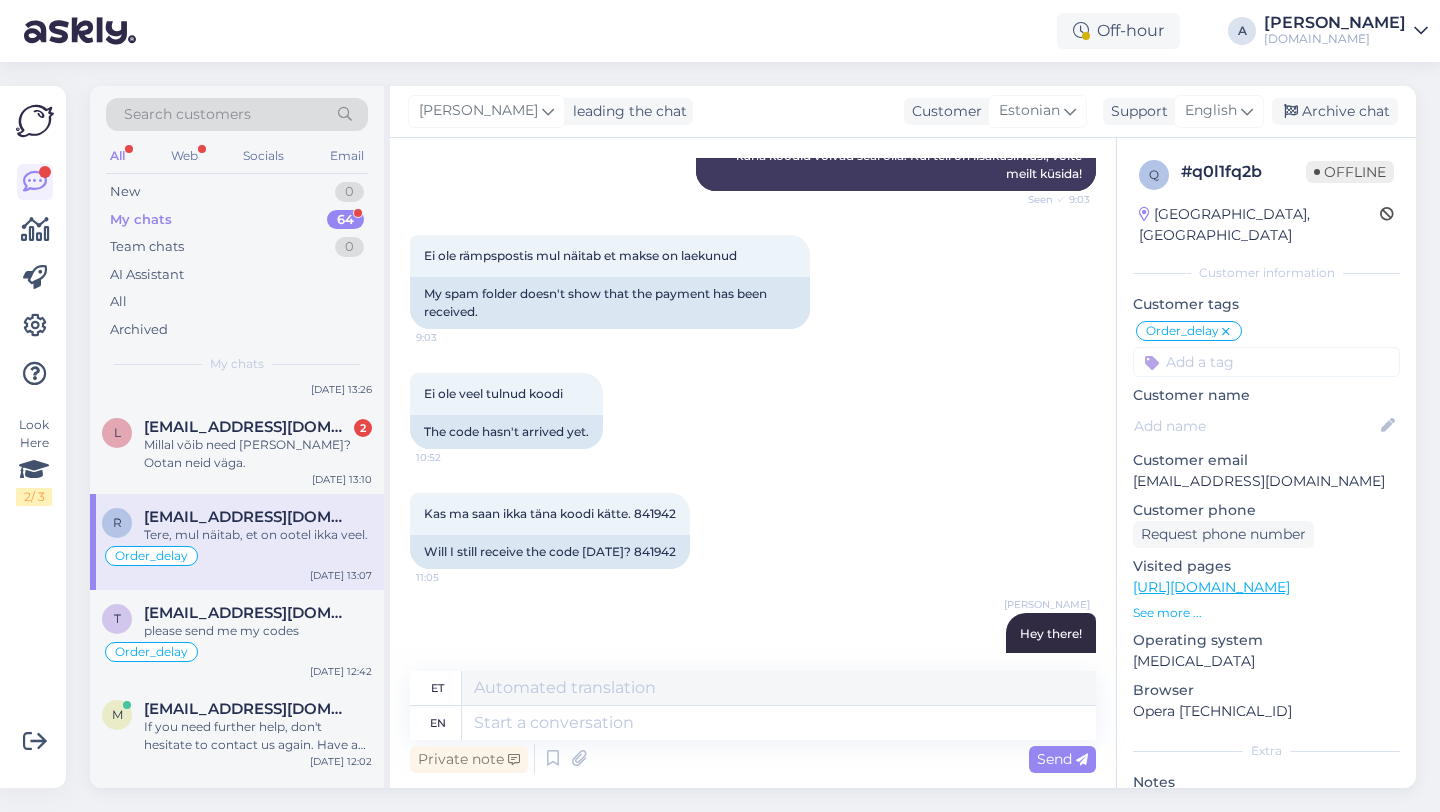scroll, scrollTop: 5375, scrollLeft: 0, axis: vertical 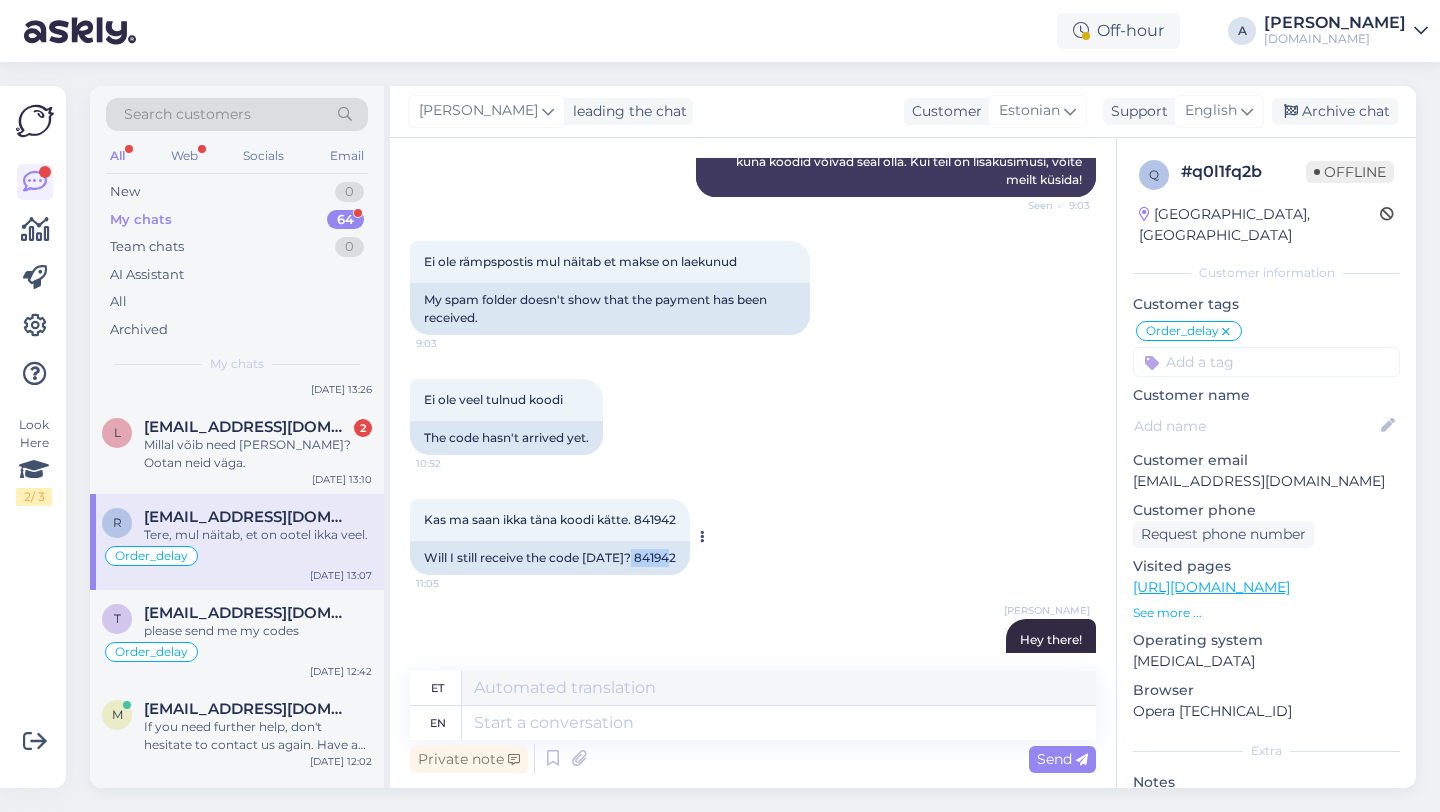drag, startPoint x: 680, startPoint y: 605, endPoint x: 630, endPoint y: 591, distance: 51.92302 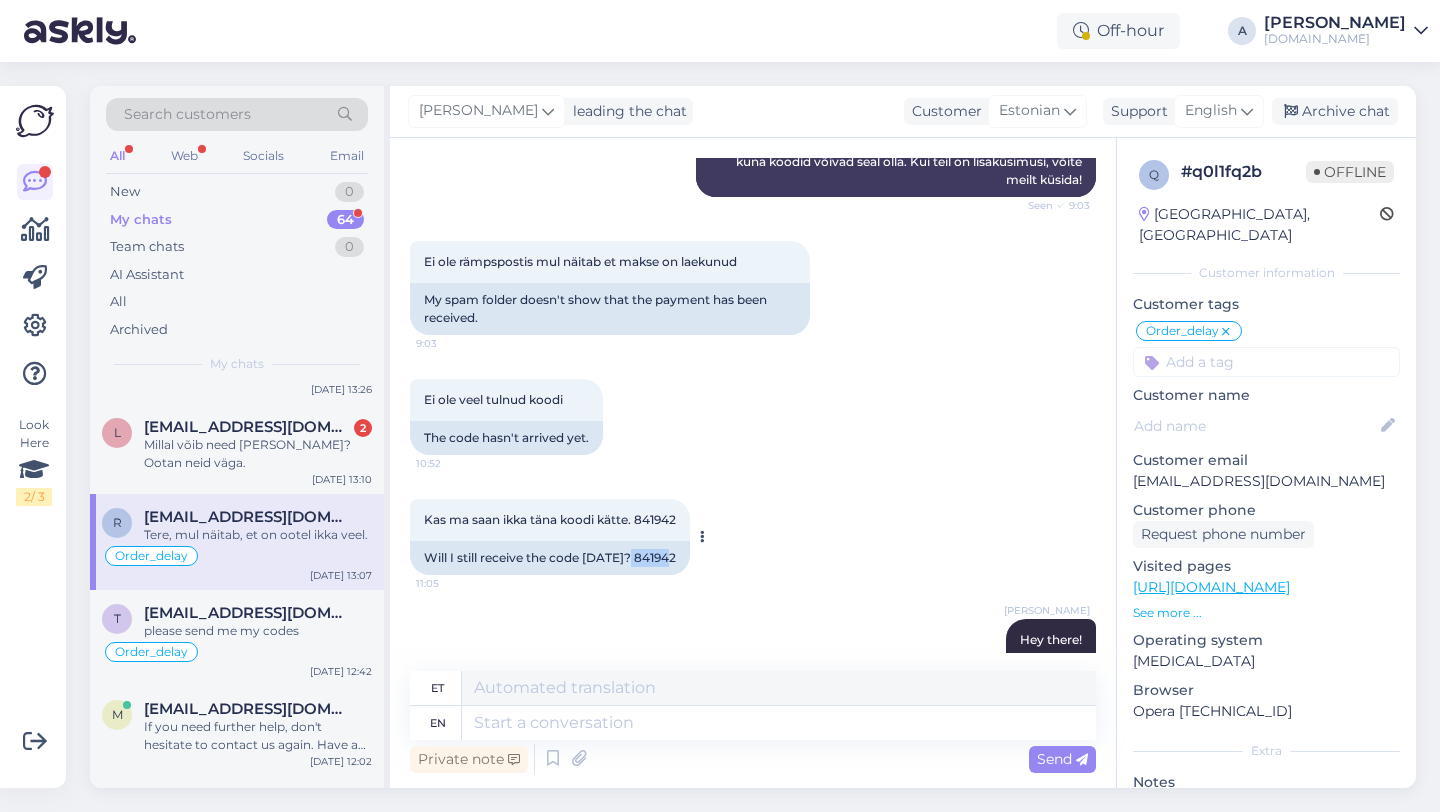 click on "Will I still receive the code today? 841942" at bounding box center [550, 558] 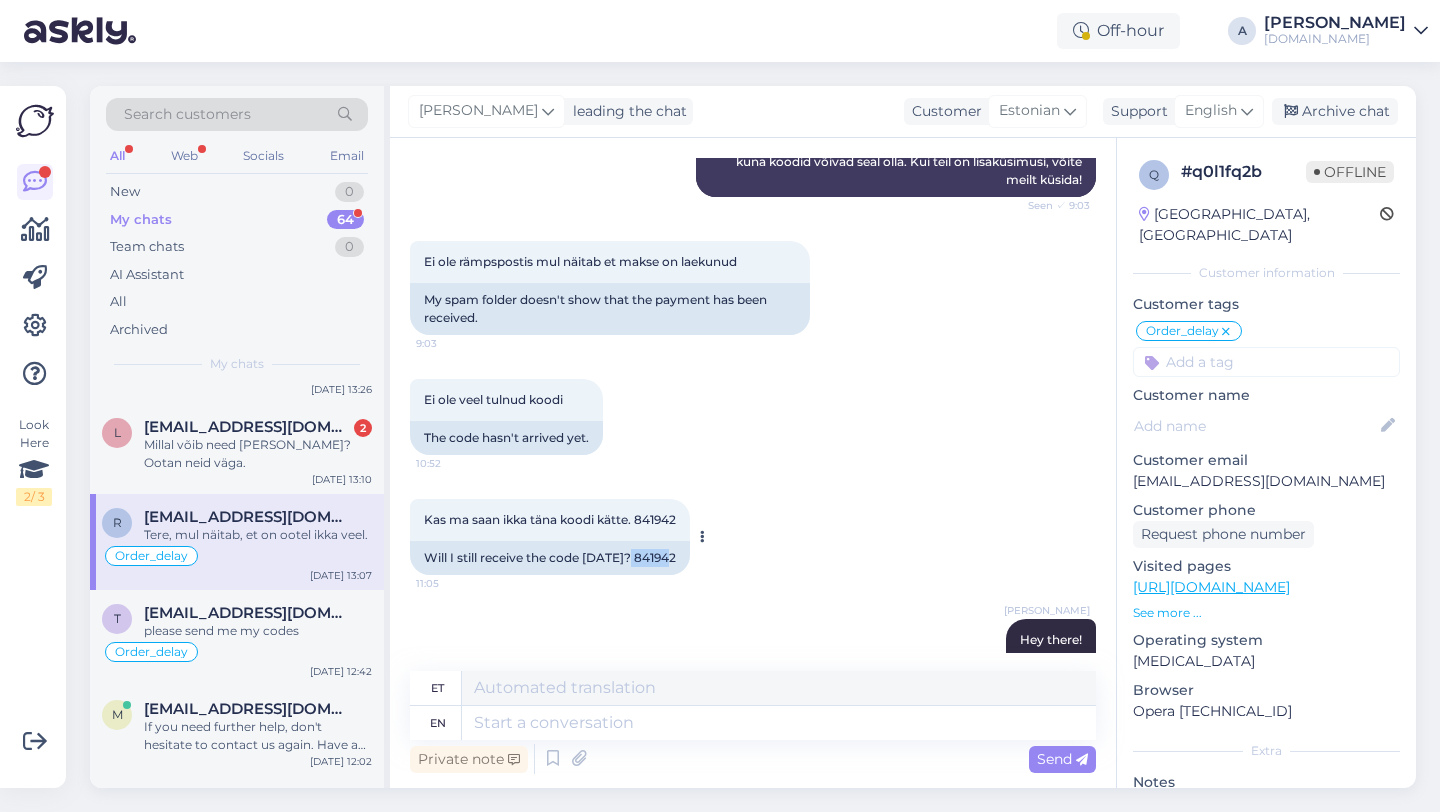 copy on "841942" 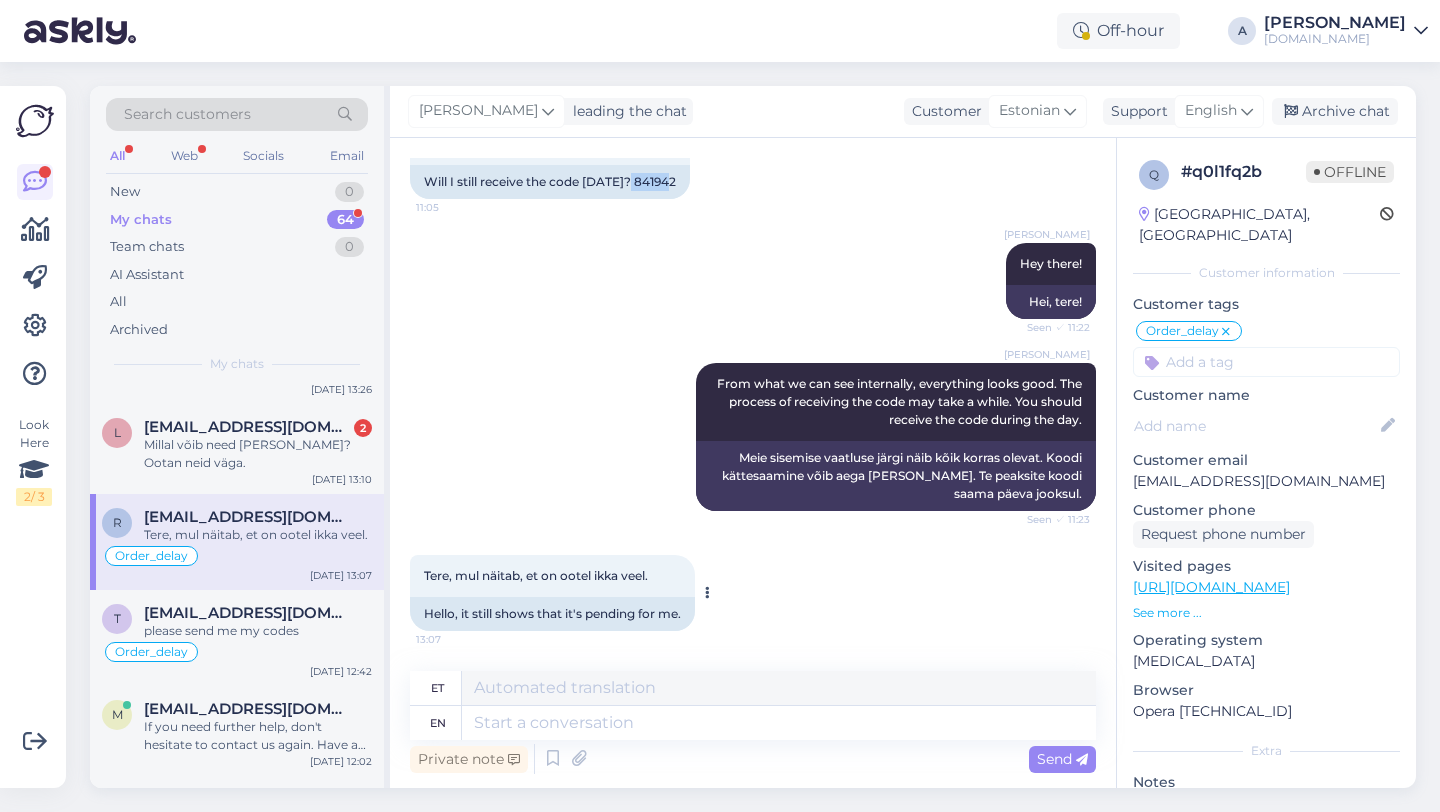 scroll, scrollTop: 5787, scrollLeft: 0, axis: vertical 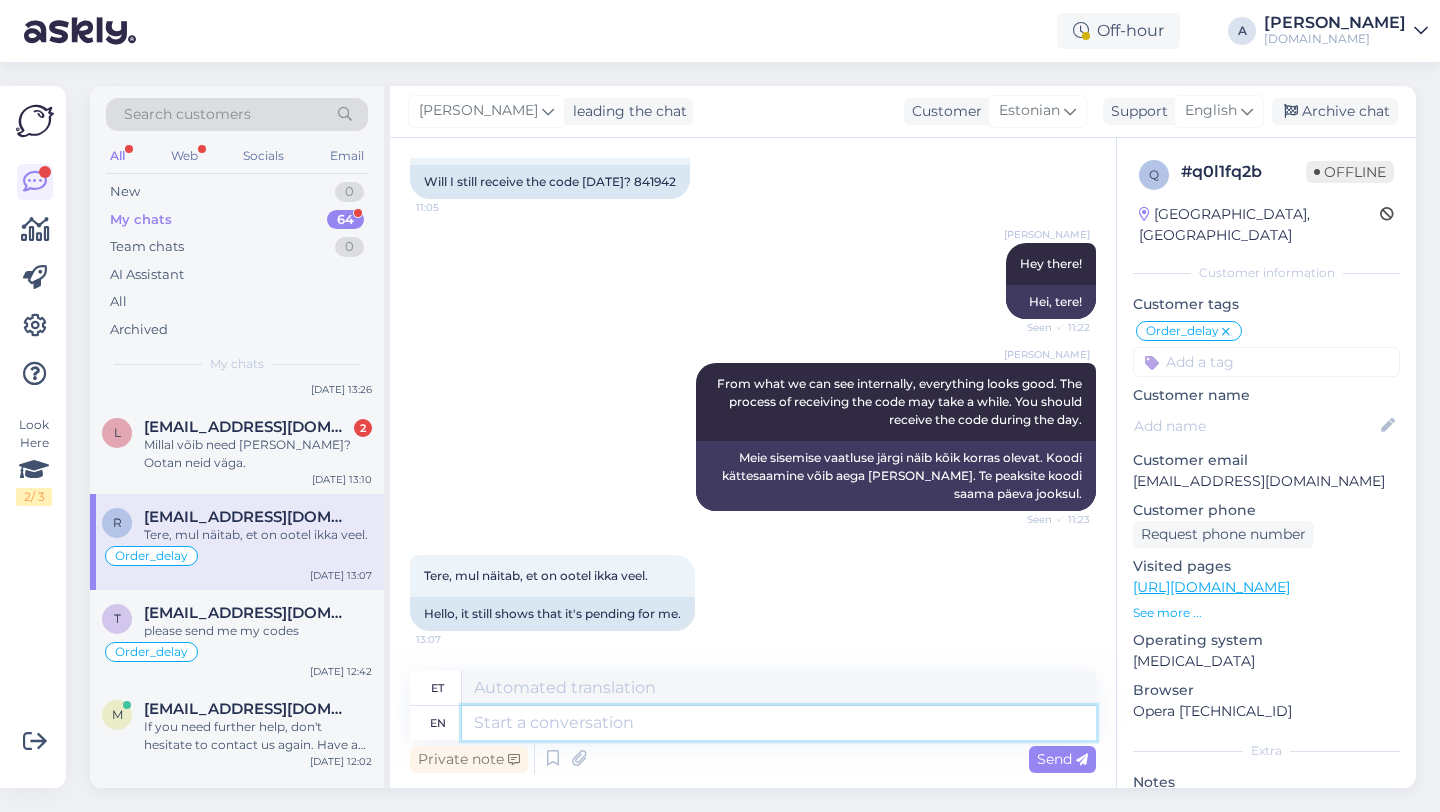 click at bounding box center [779, 723] 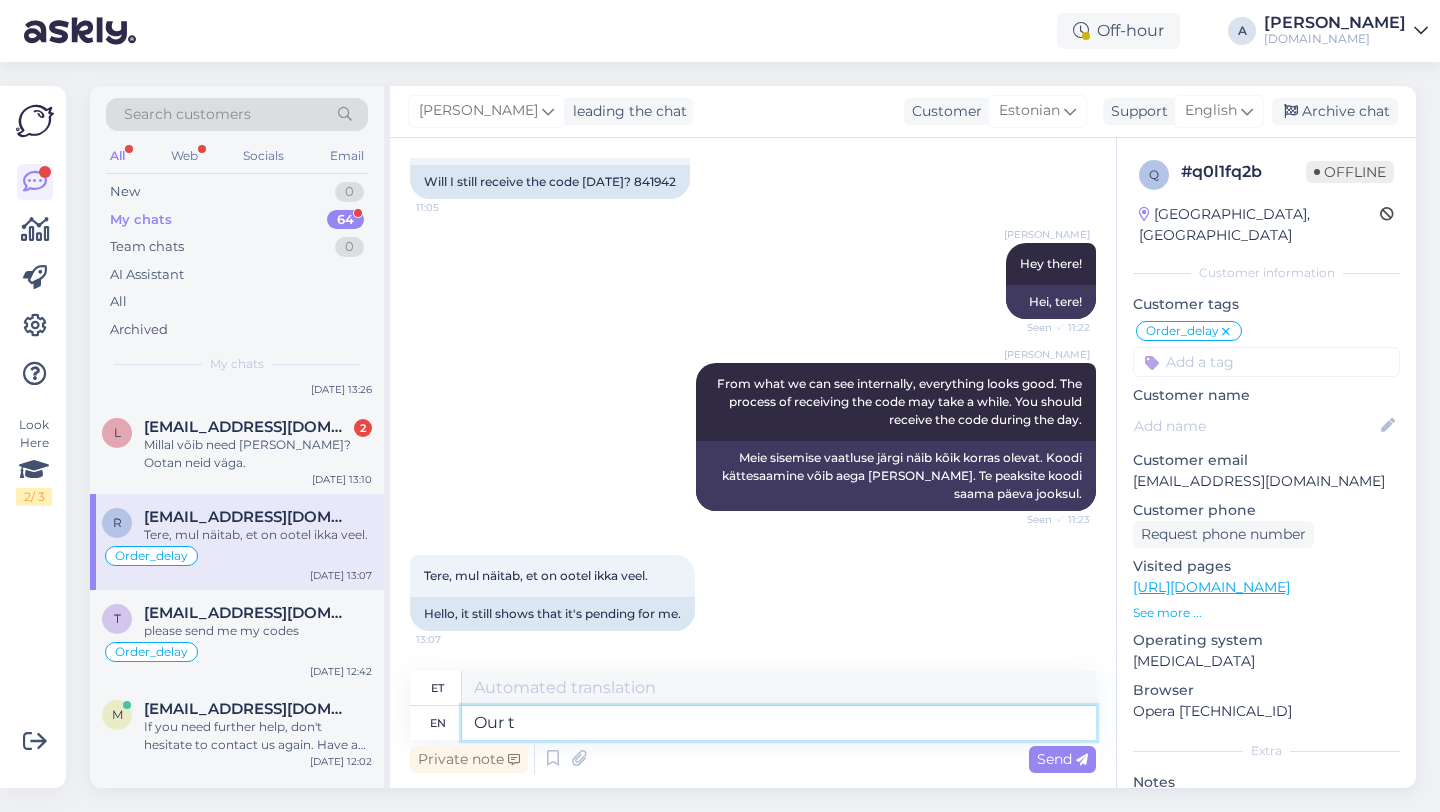 type on "Our te" 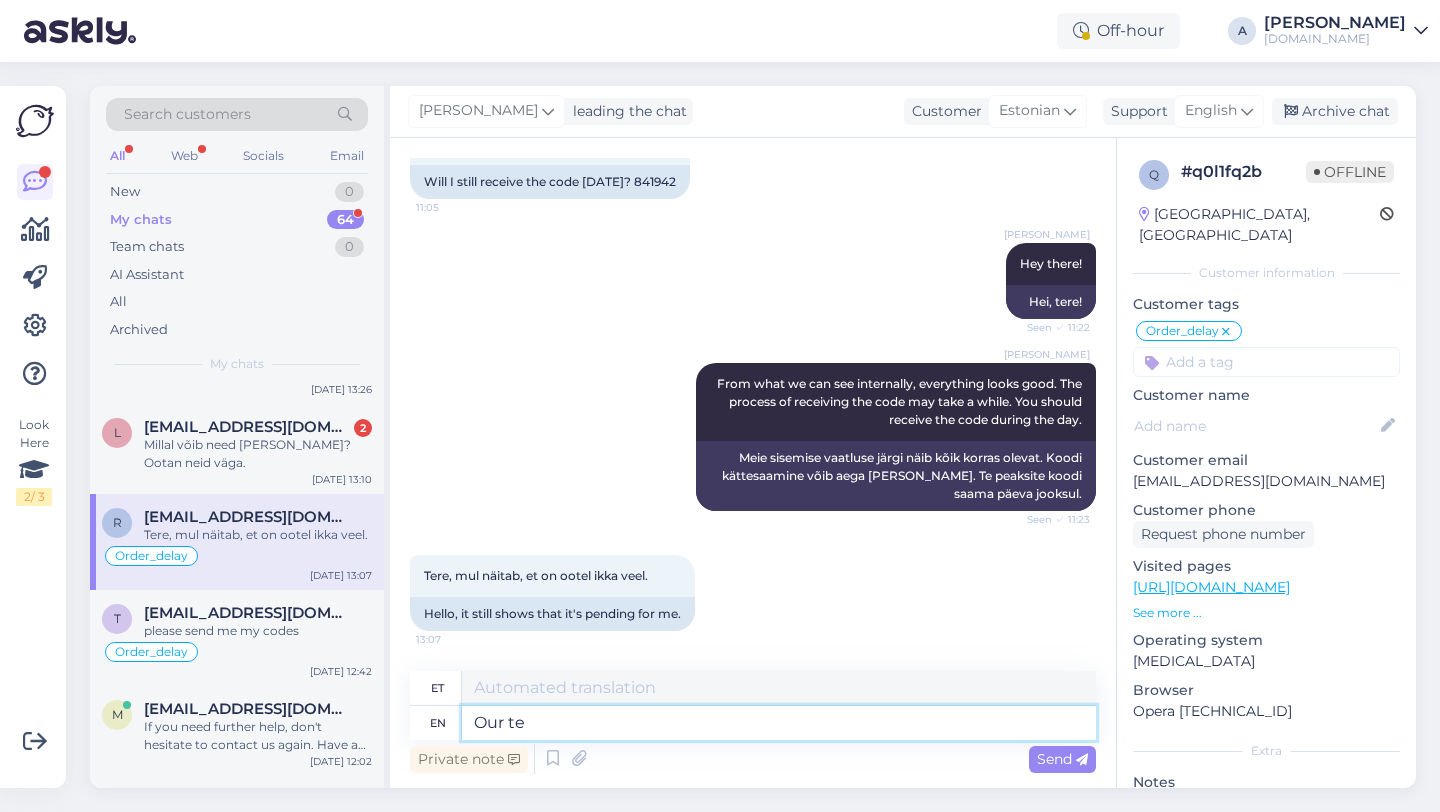 type on "Meie" 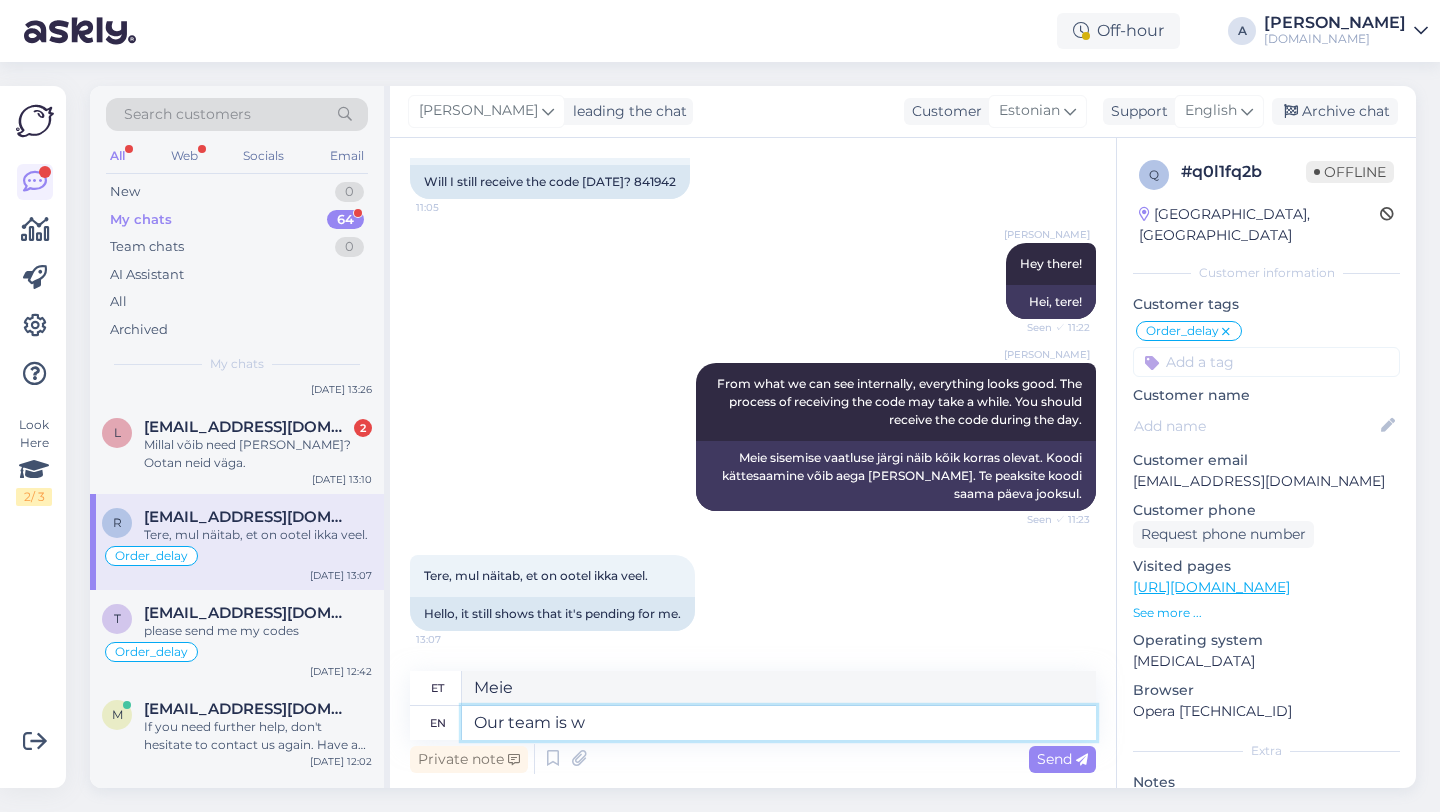 type on "Our team is wo" 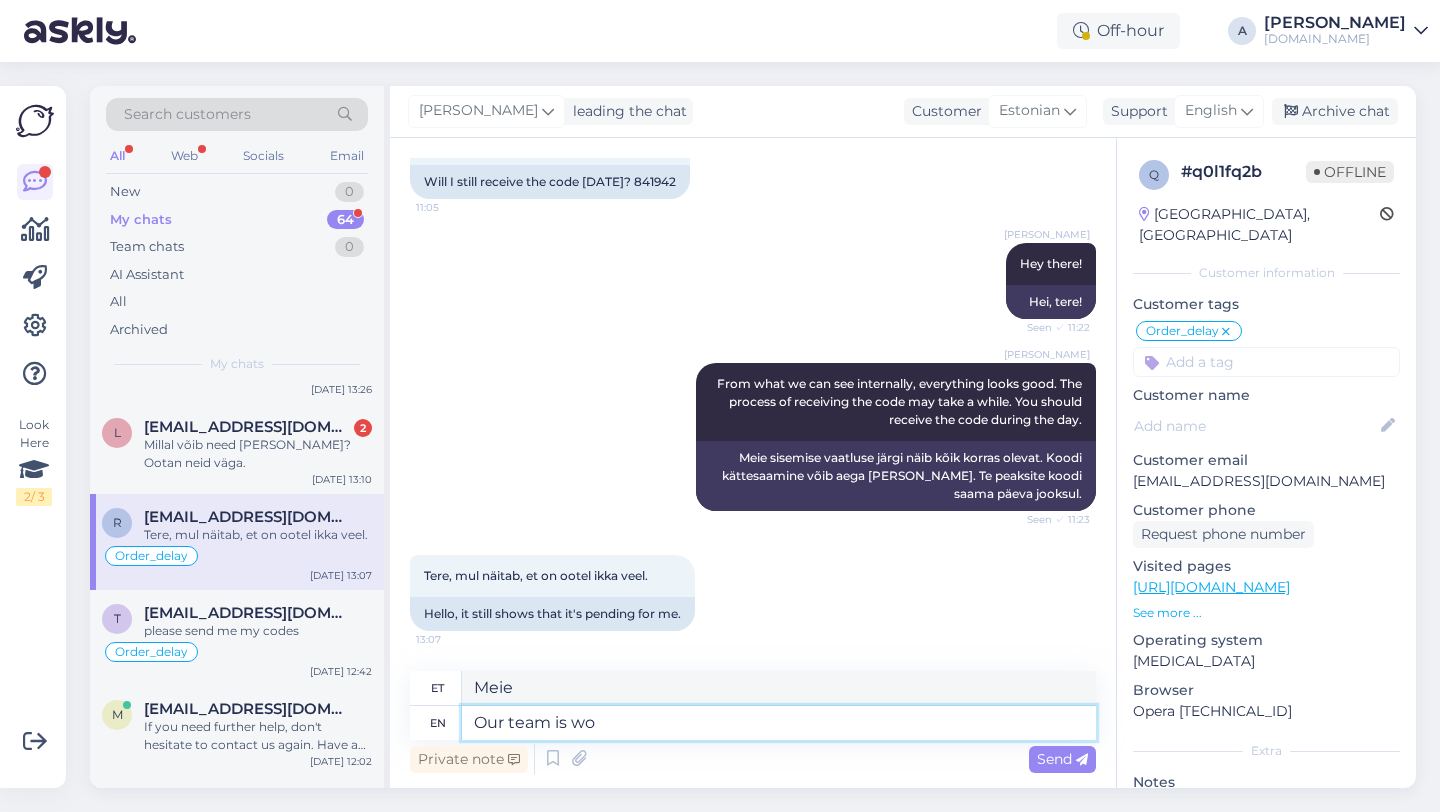 type on "Meie meeskond" 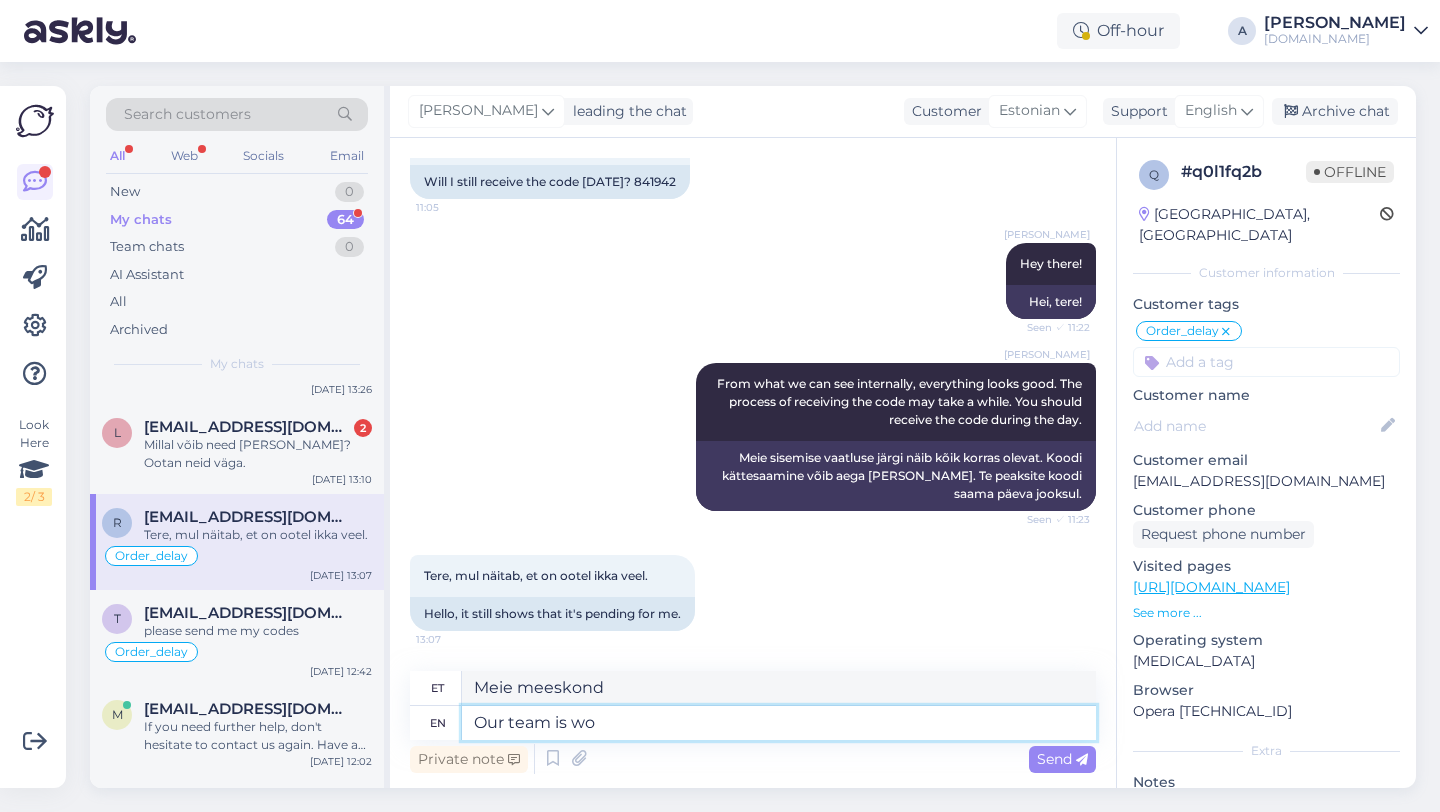 type on "Our team is wor" 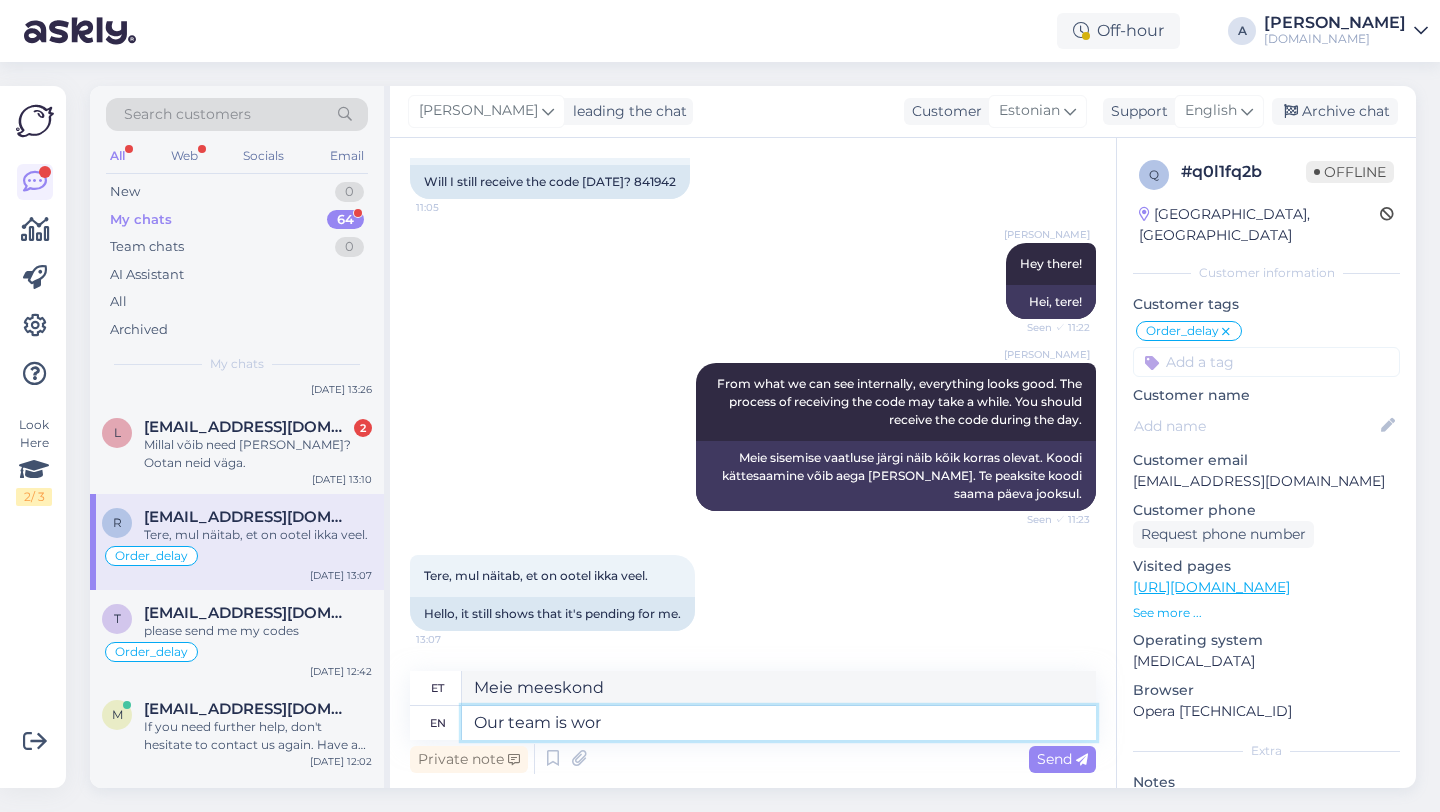 type on "Meie meeskond on" 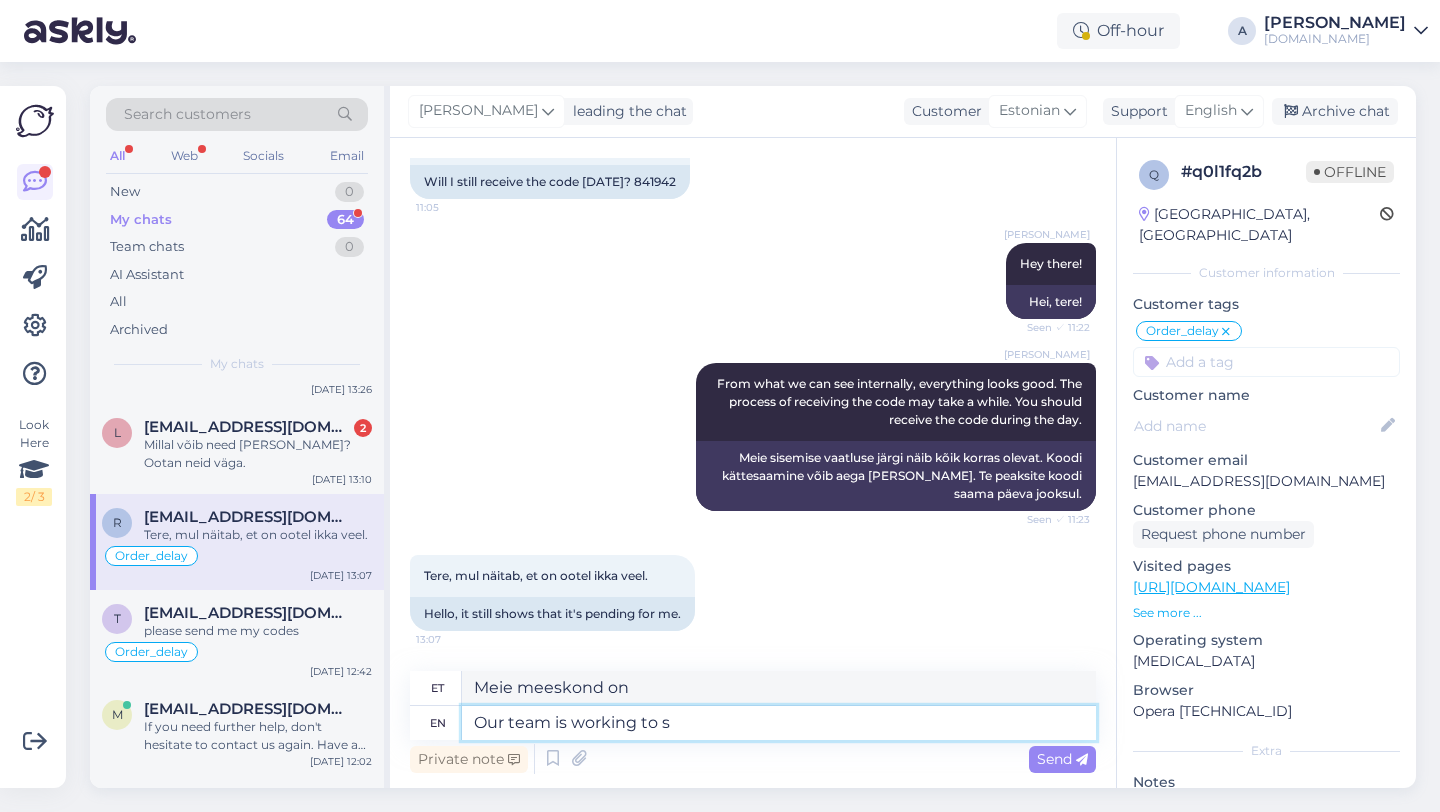 type on "Our team is working to se" 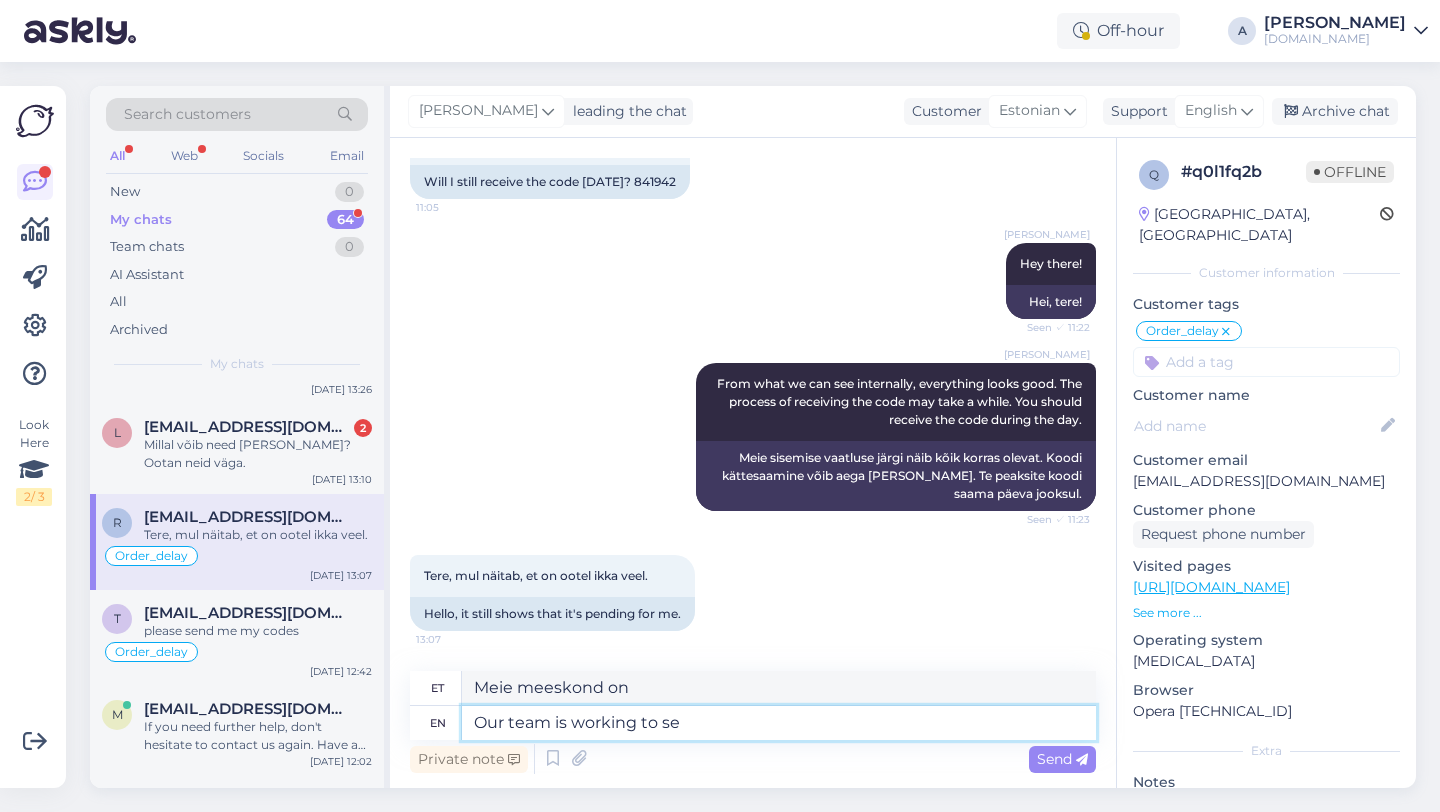 type on "Meie meeskond töötab." 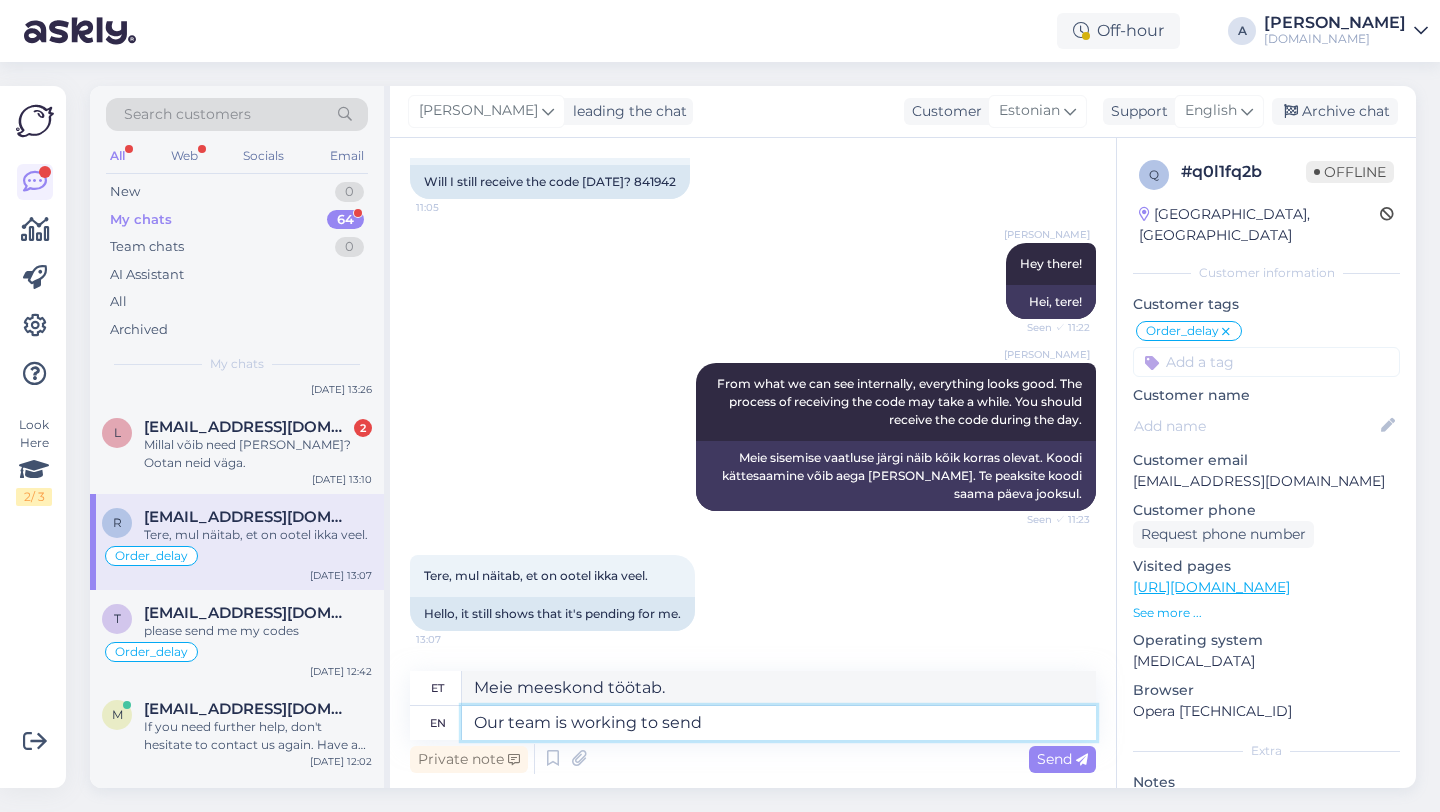 type on "Our team is working to send t" 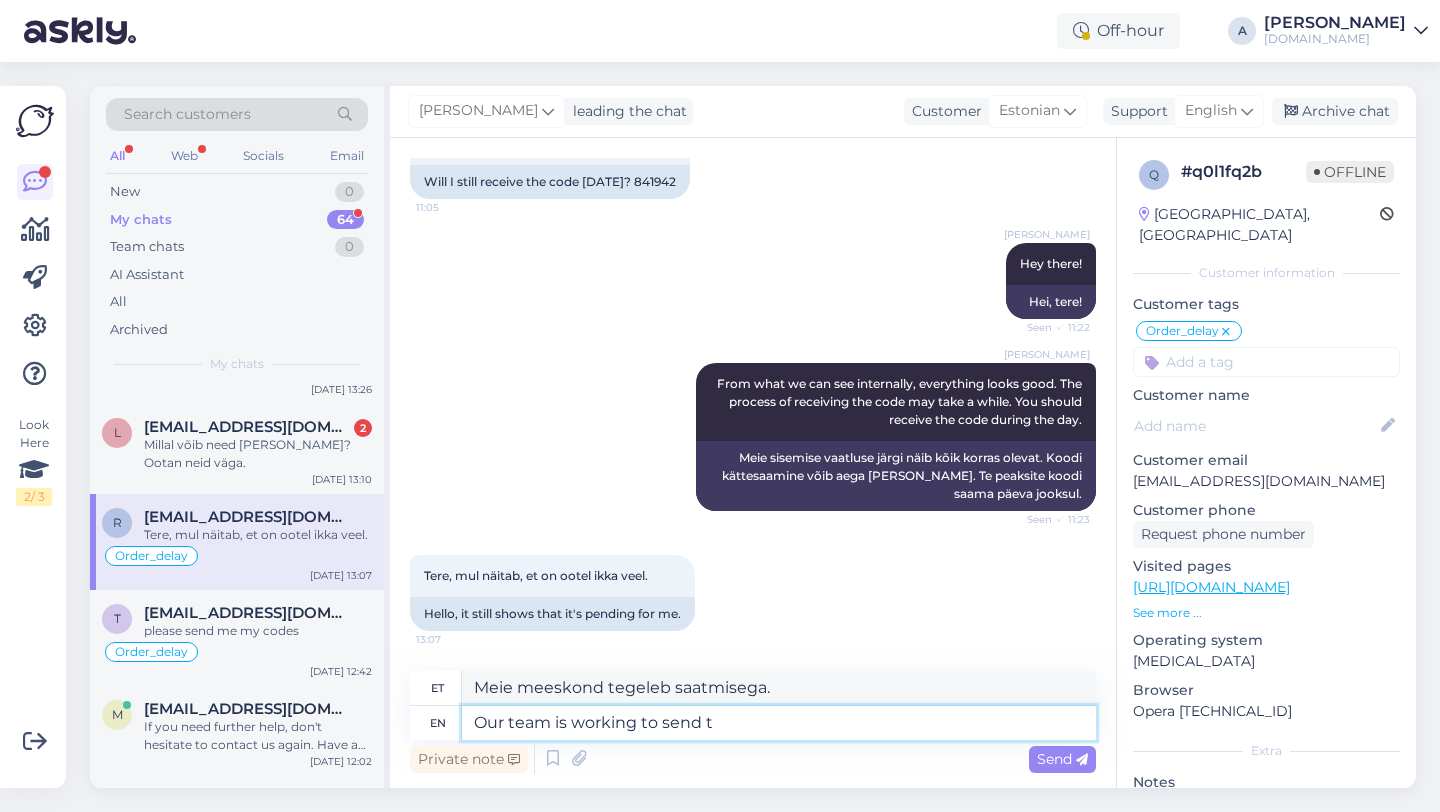 scroll, scrollTop: 5692, scrollLeft: 0, axis: vertical 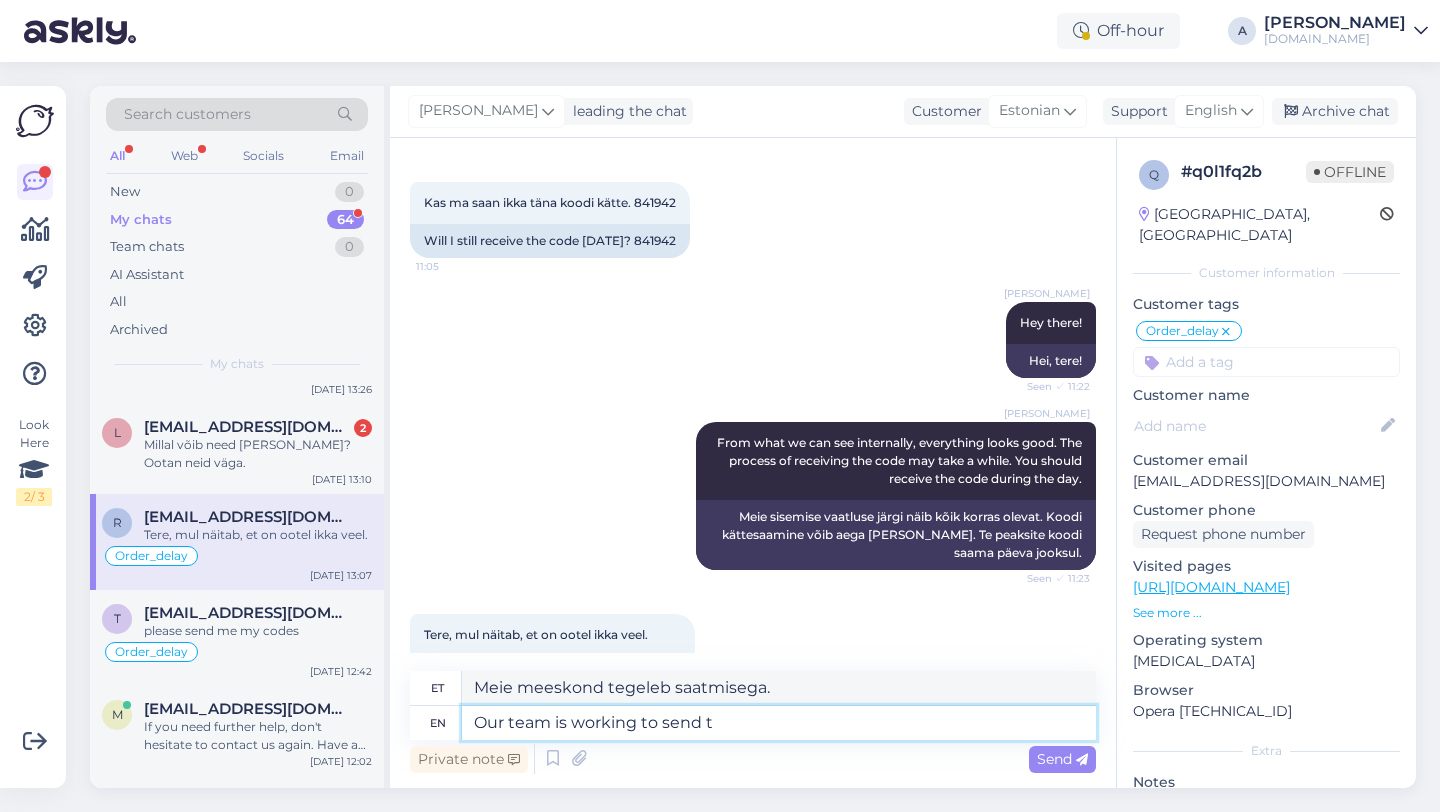 type on "Meie meeskond töötab selle nimel, et saata" 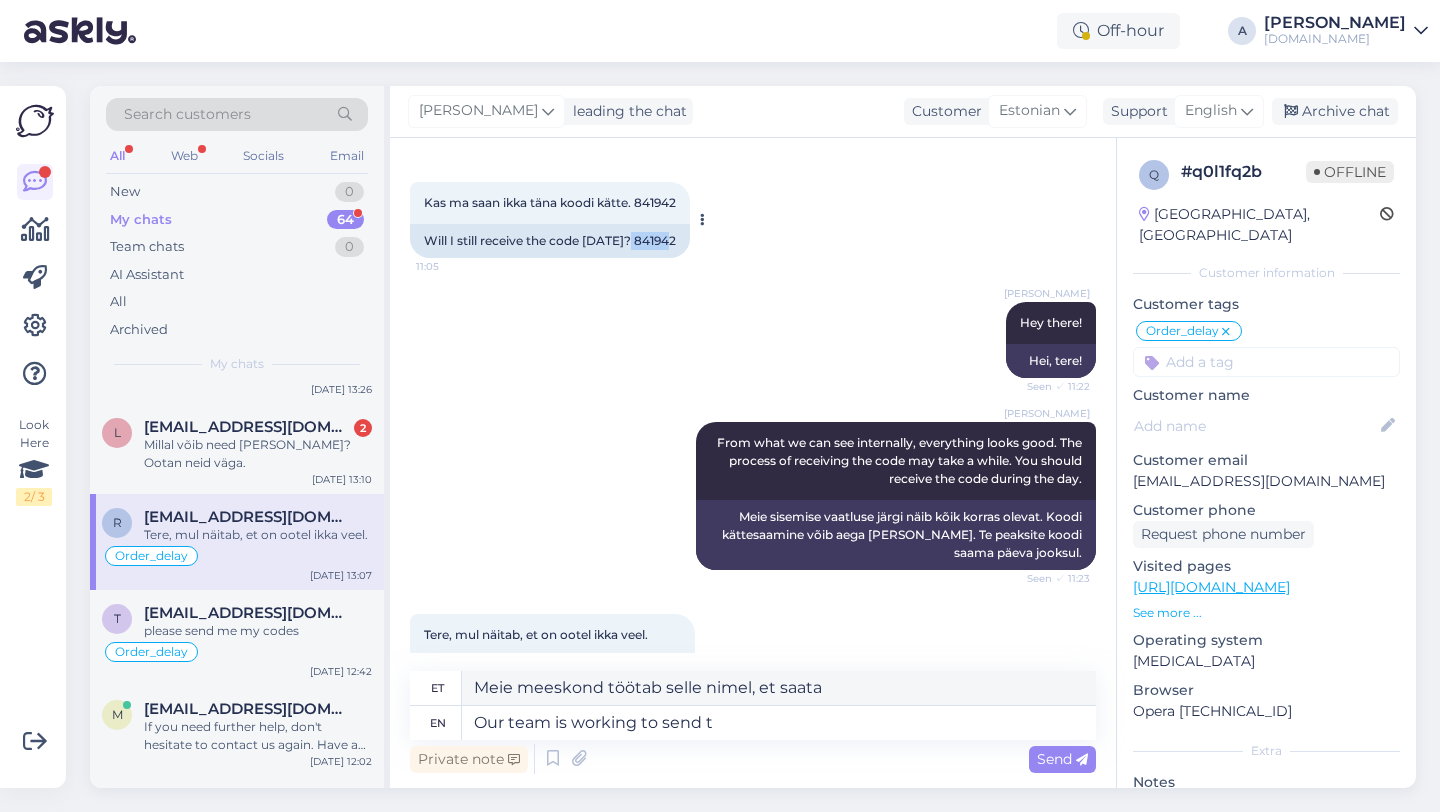 drag, startPoint x: 678, startPoint y: 277, endPoint x: 631, endPoint y: 280, distance: 47.095646 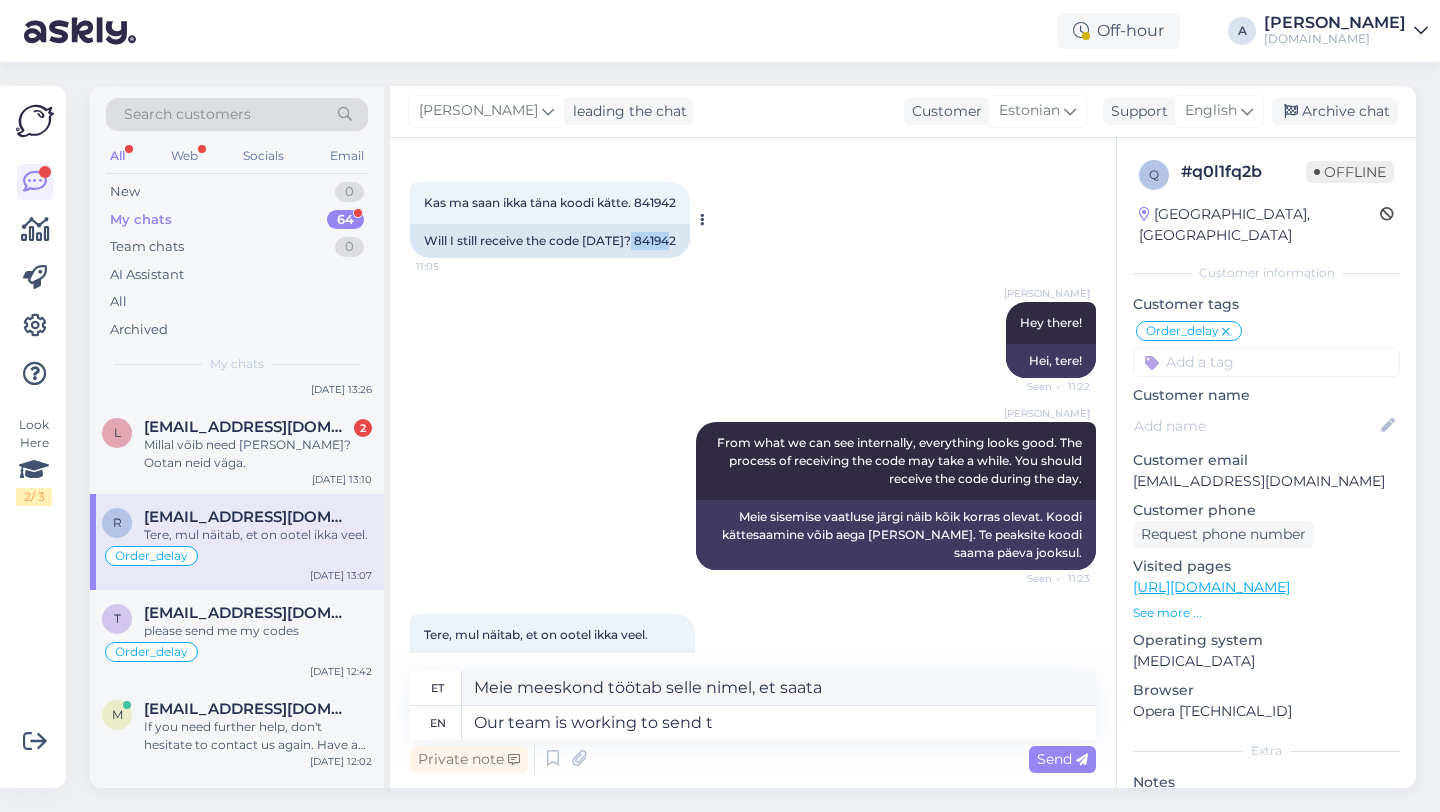 copy on "841942" 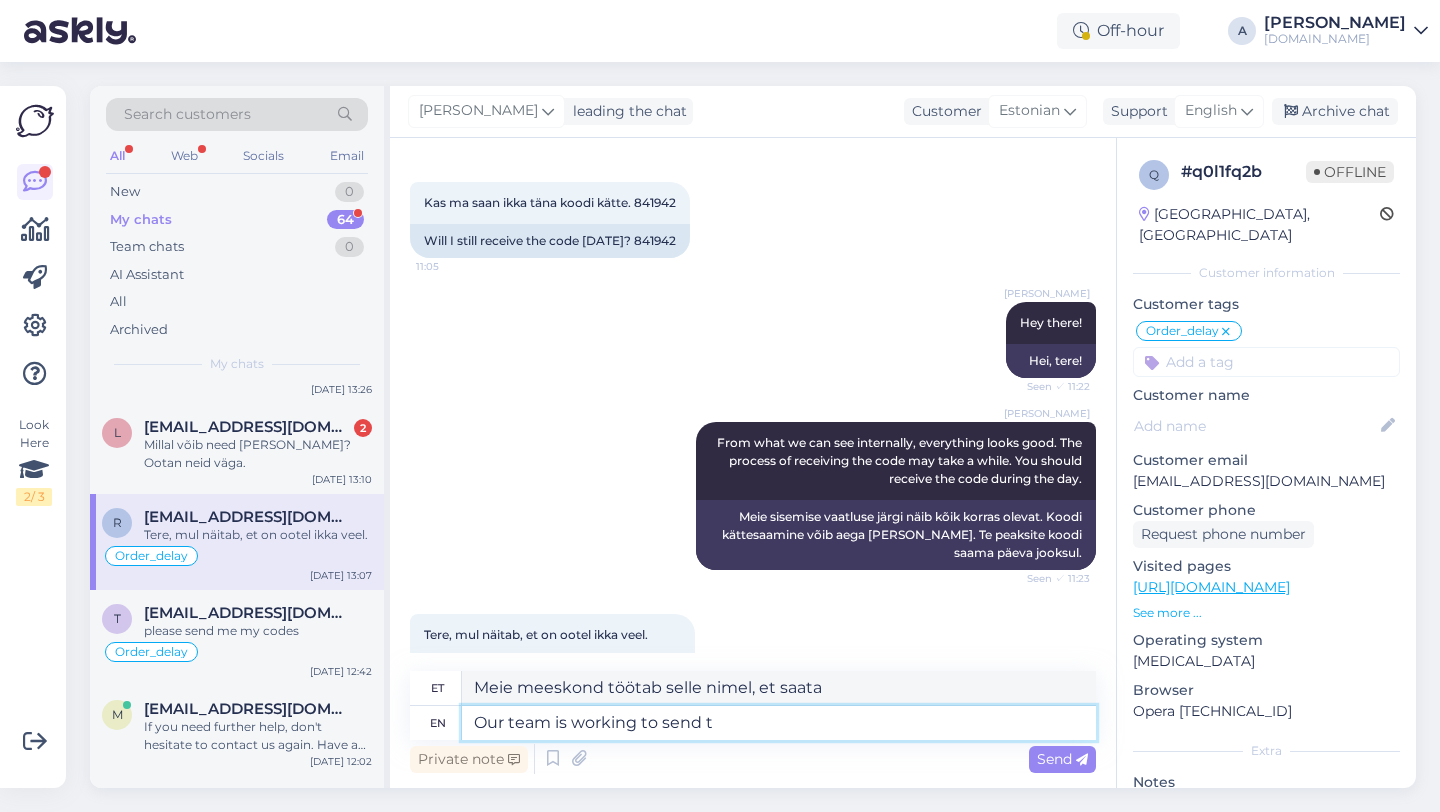 click on "Our team is working to send t" at bounding box center (779, 723) 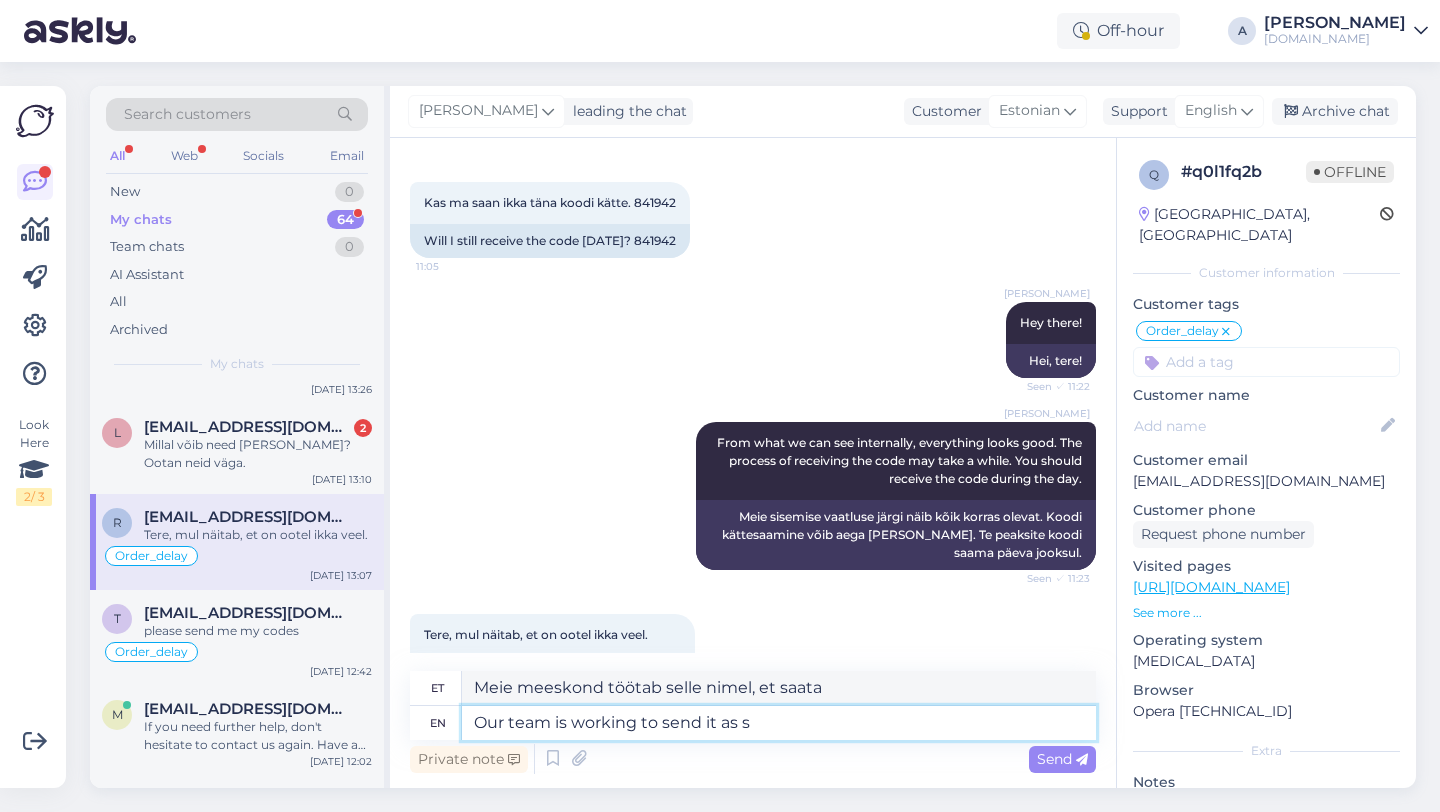 type on "Our team is working to send it as so" 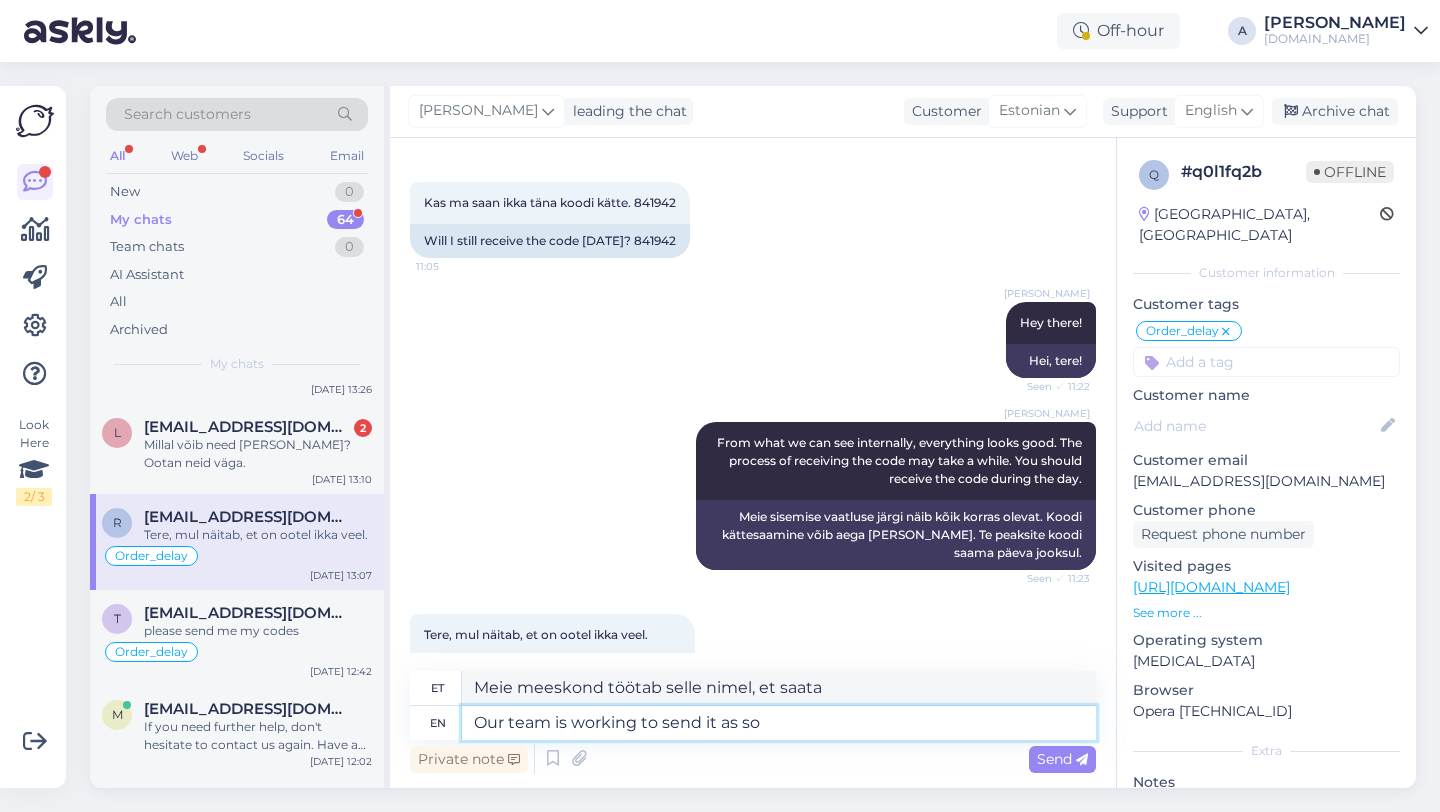 type on "Meie meeskond tegeleb saatmisega." 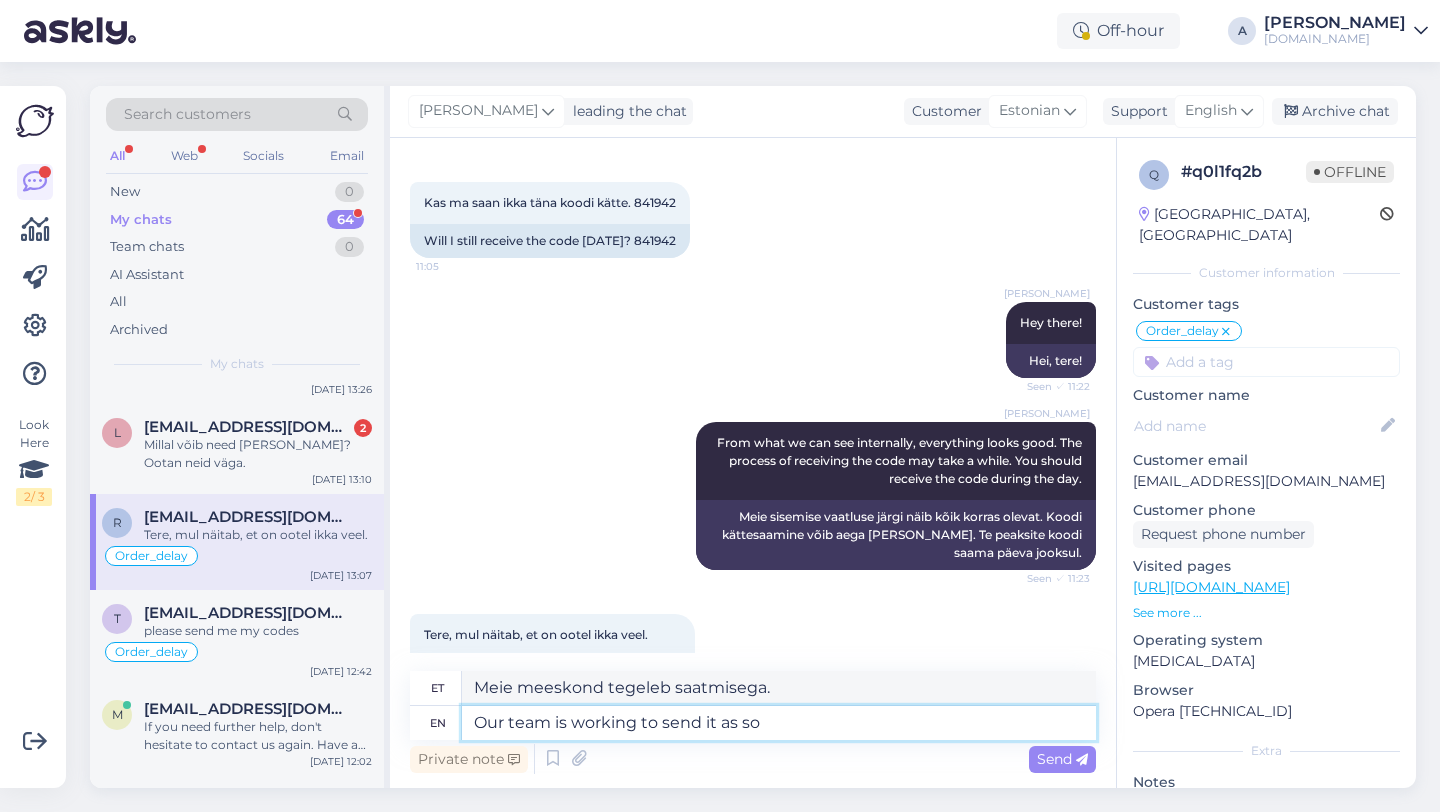type on "Our team is working to send it as soo" 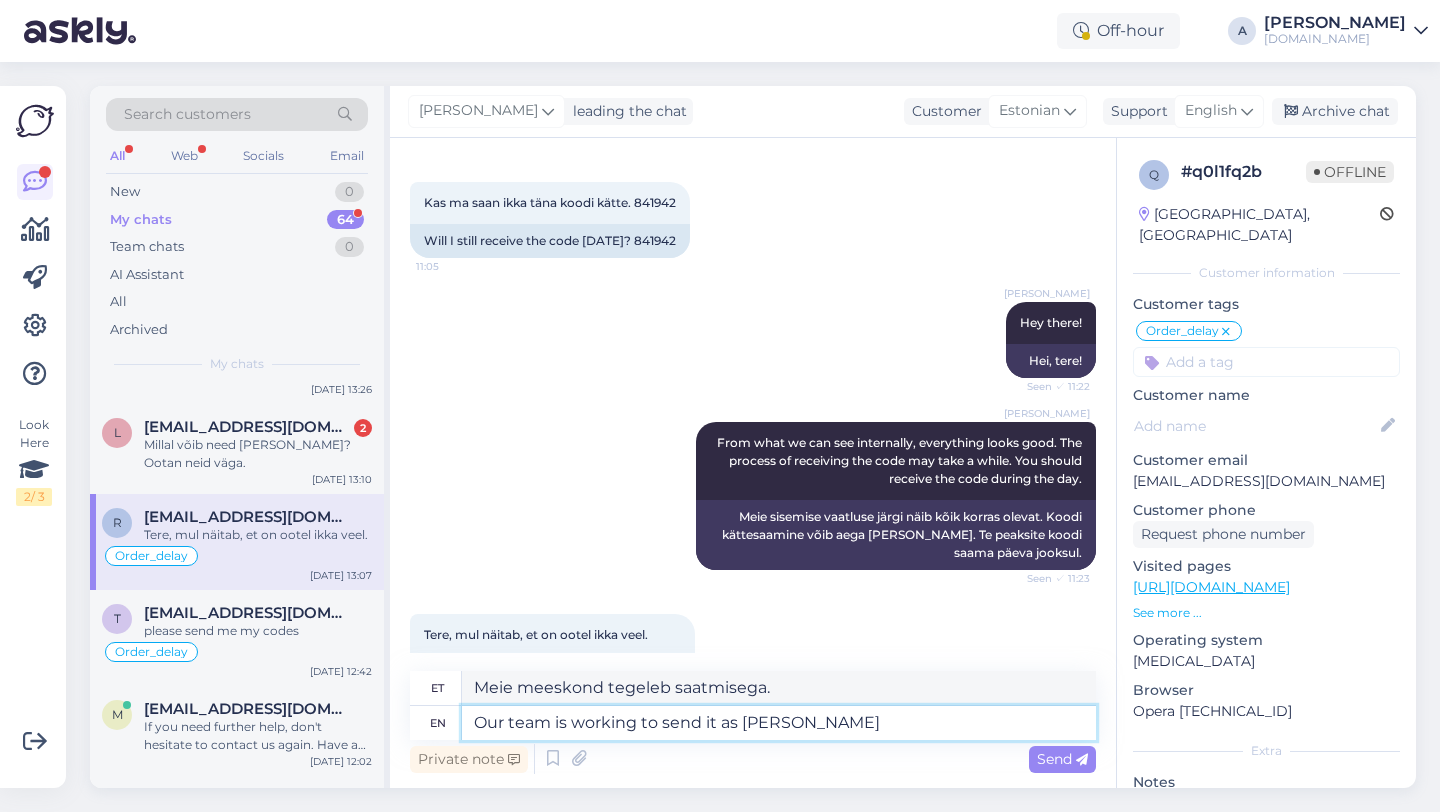 type on "Meie meeskond tegeleb selle saatmisega." 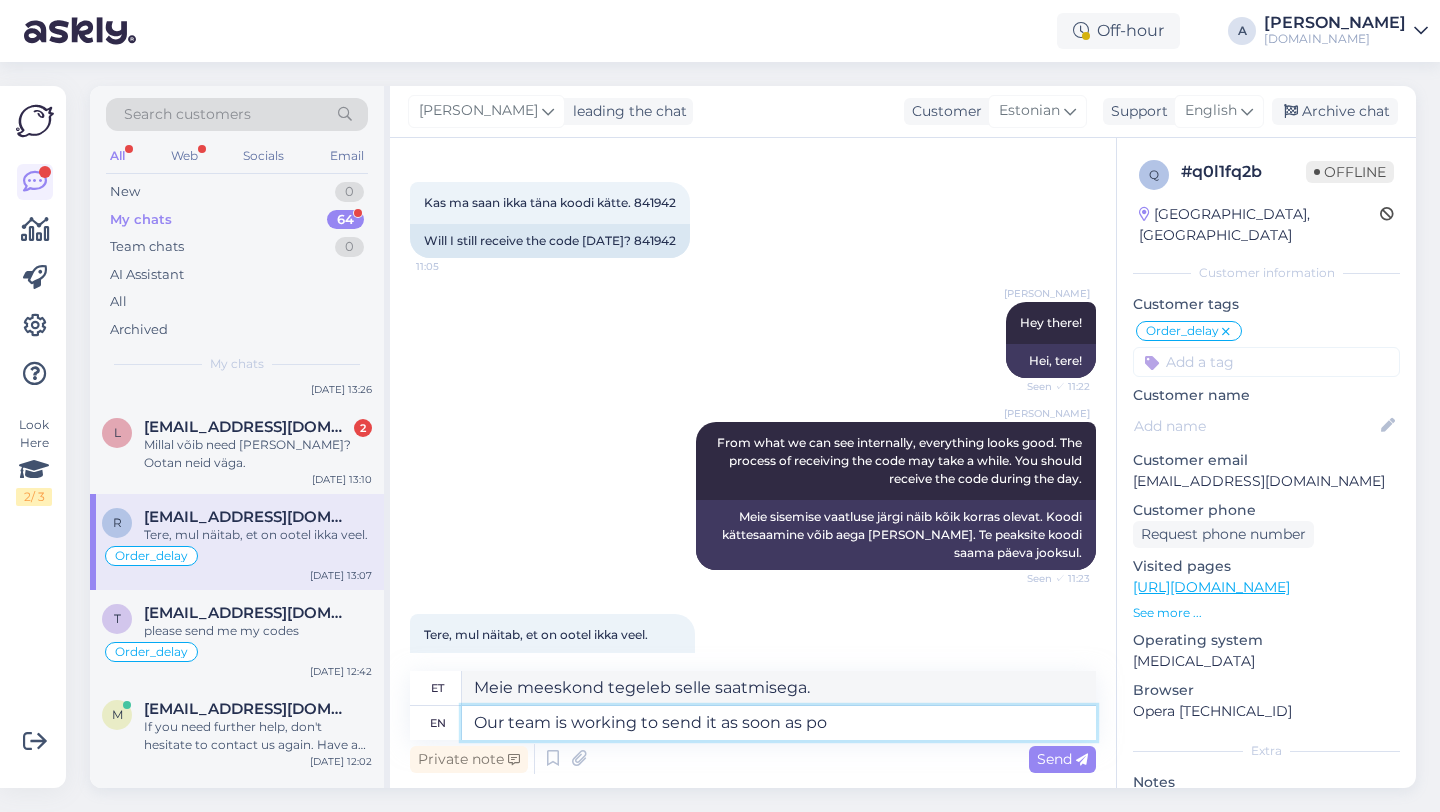 type on "Our team is working to send it as soon as pos" 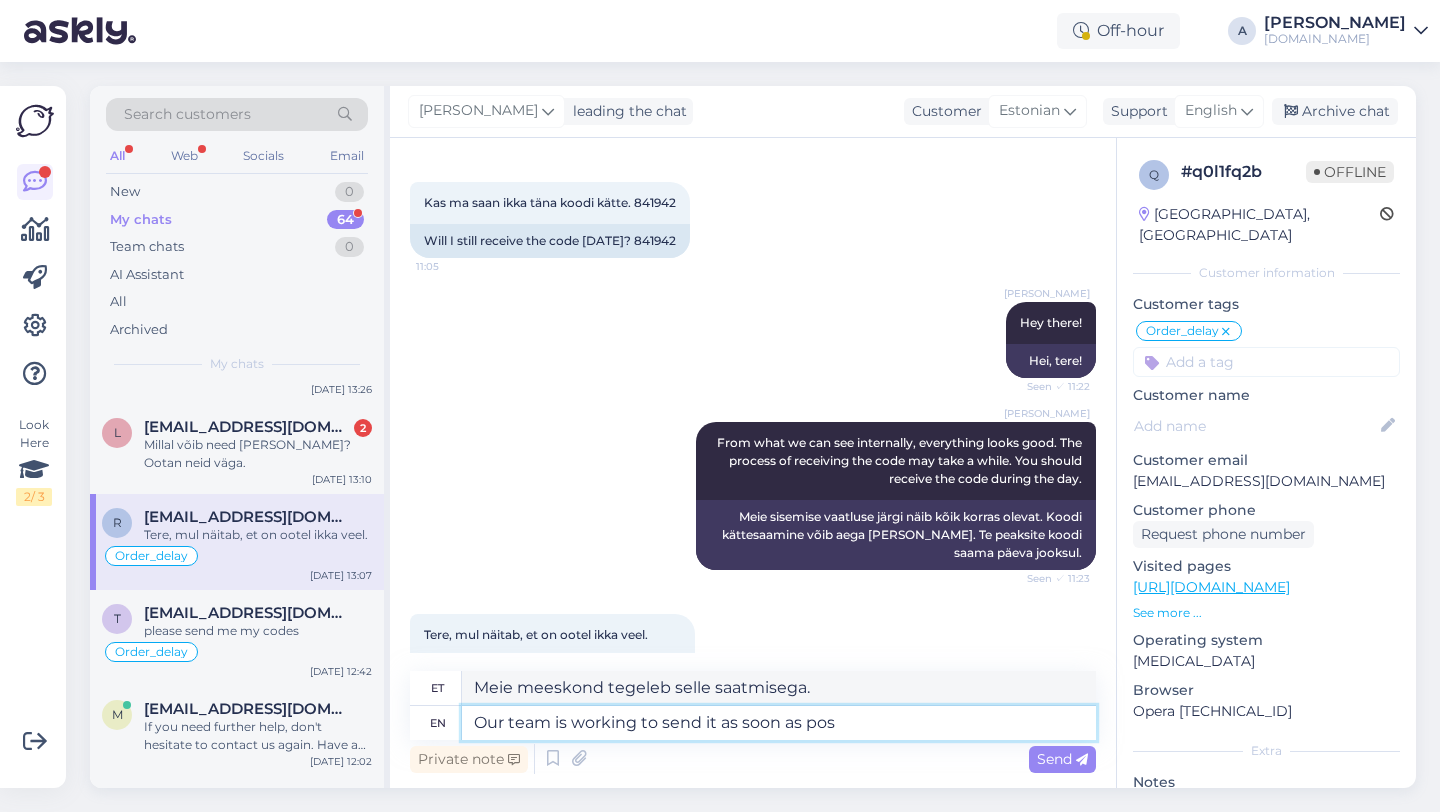 type on "Meie meeskond teeb tööd selle nimel, et see saata niipea kui võimalik." 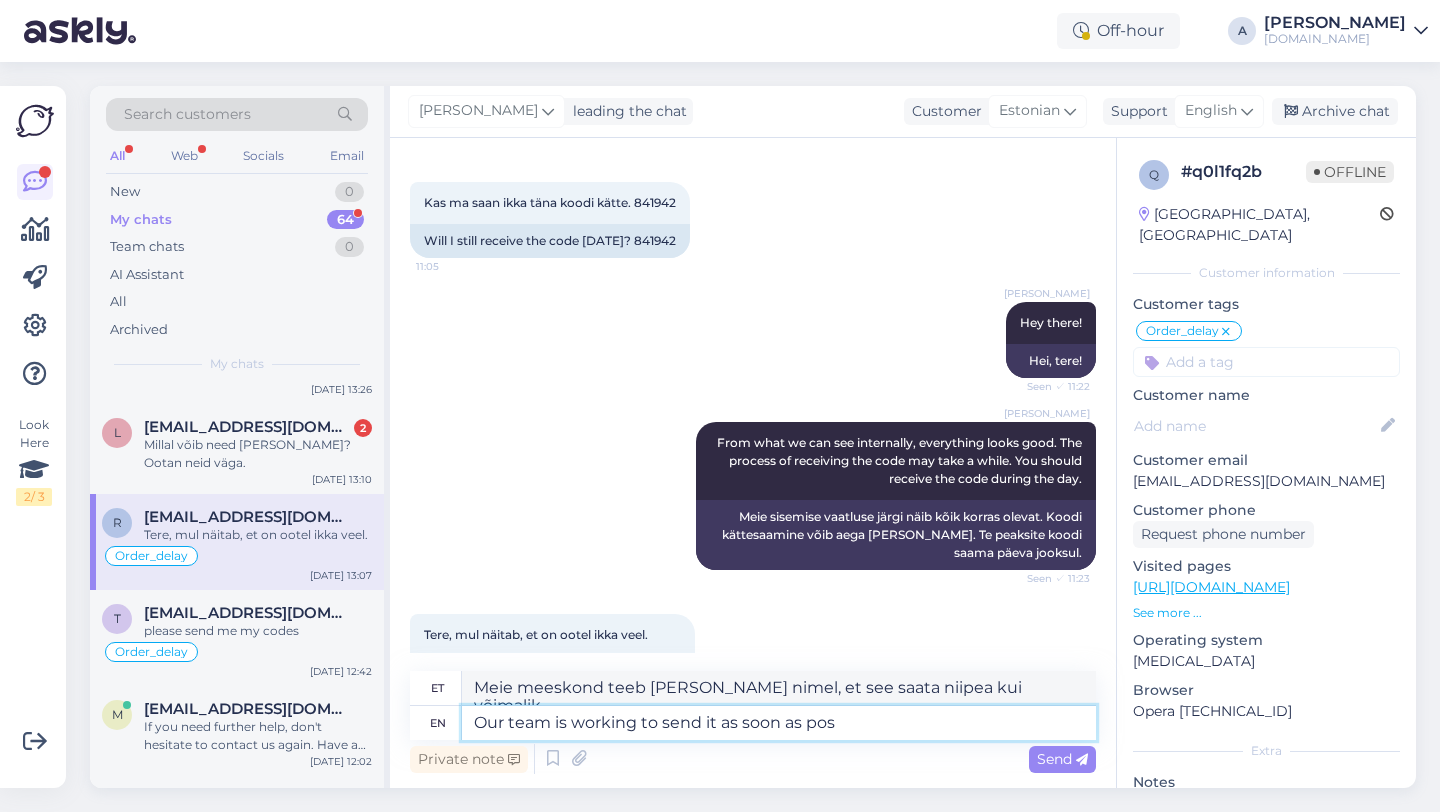 type on "Our team is working to send it as soon as poss" 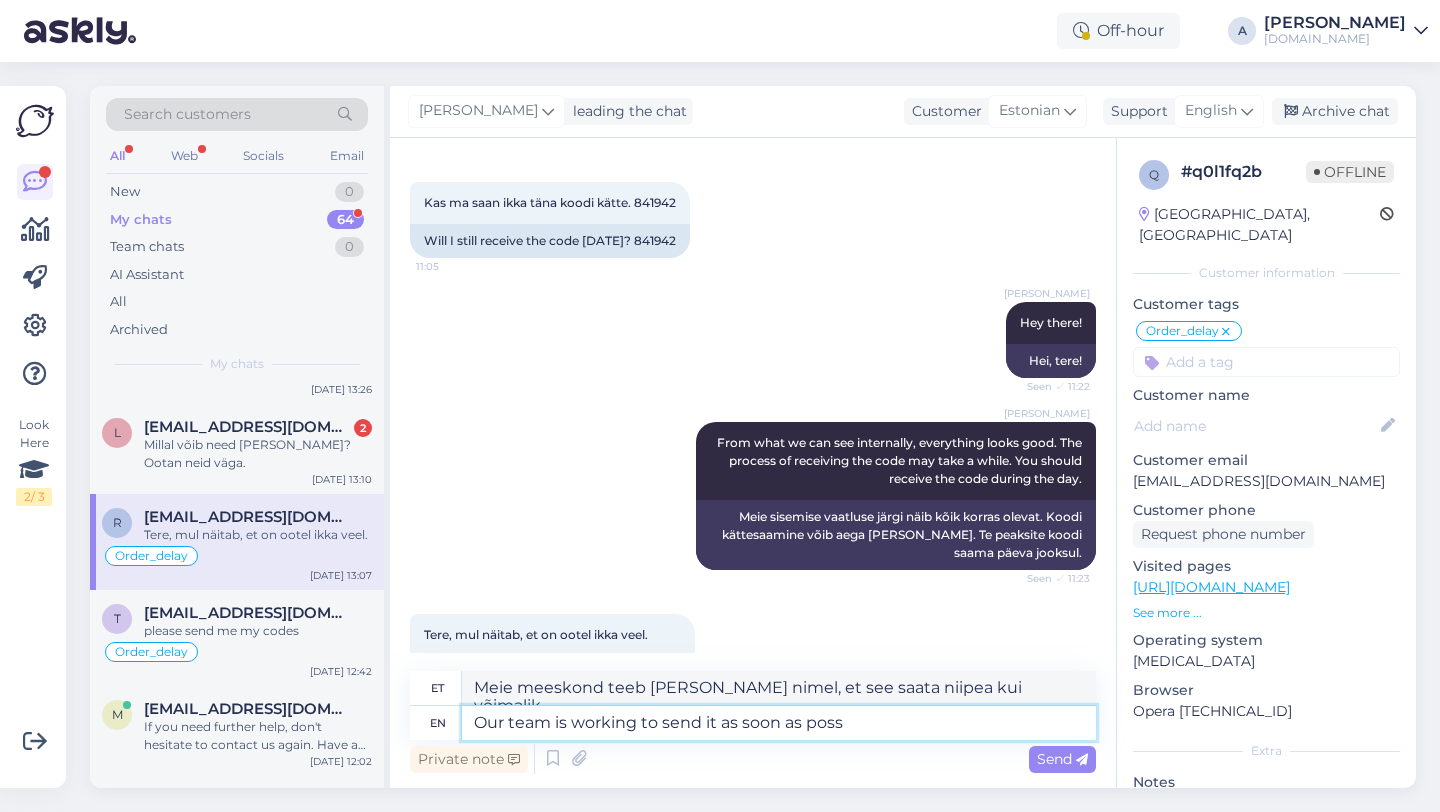 type on "Meie meeskond teeb tööd selle nimel, et see saadetaks niipea kui võimalik." 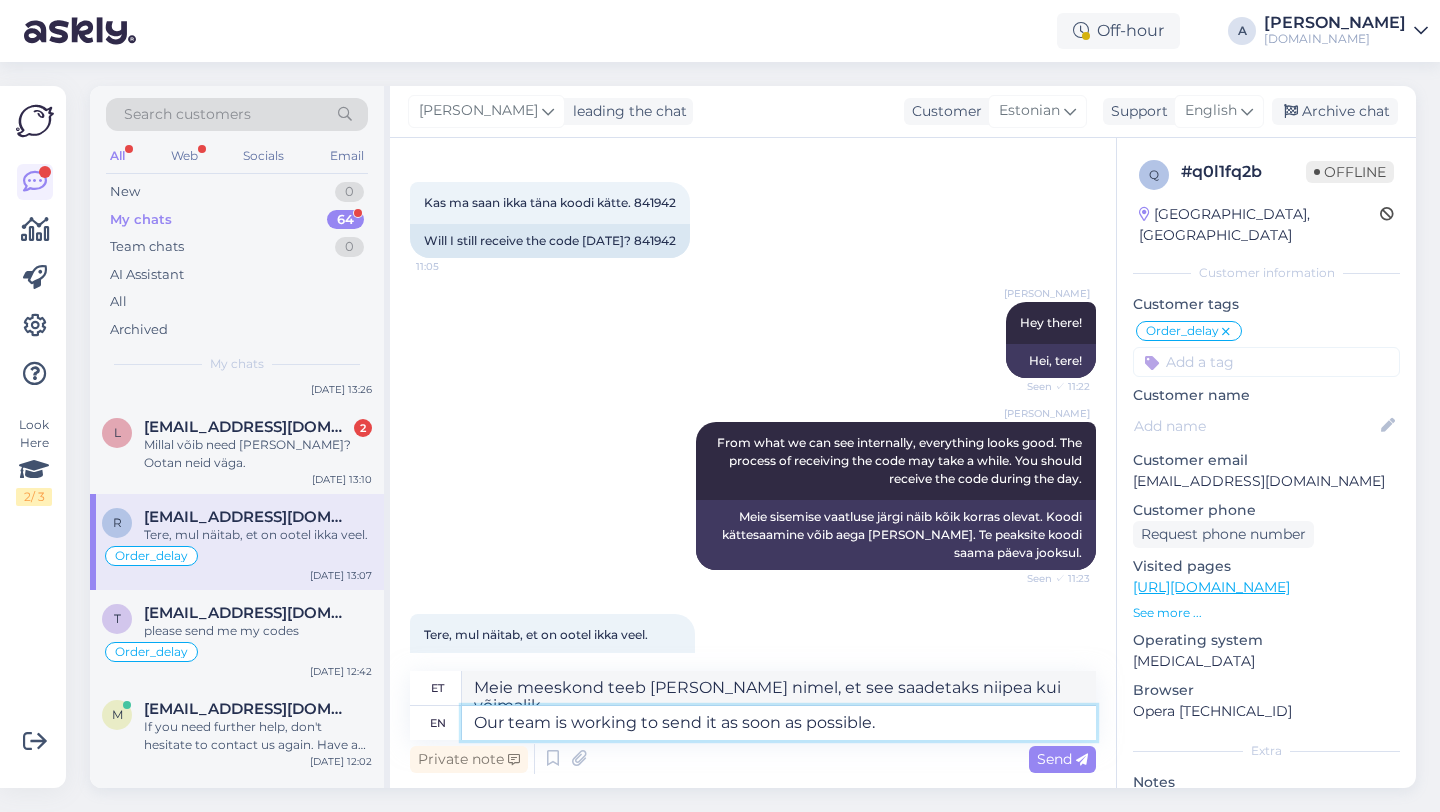 type on "Our team is working to send it as soon as possible." 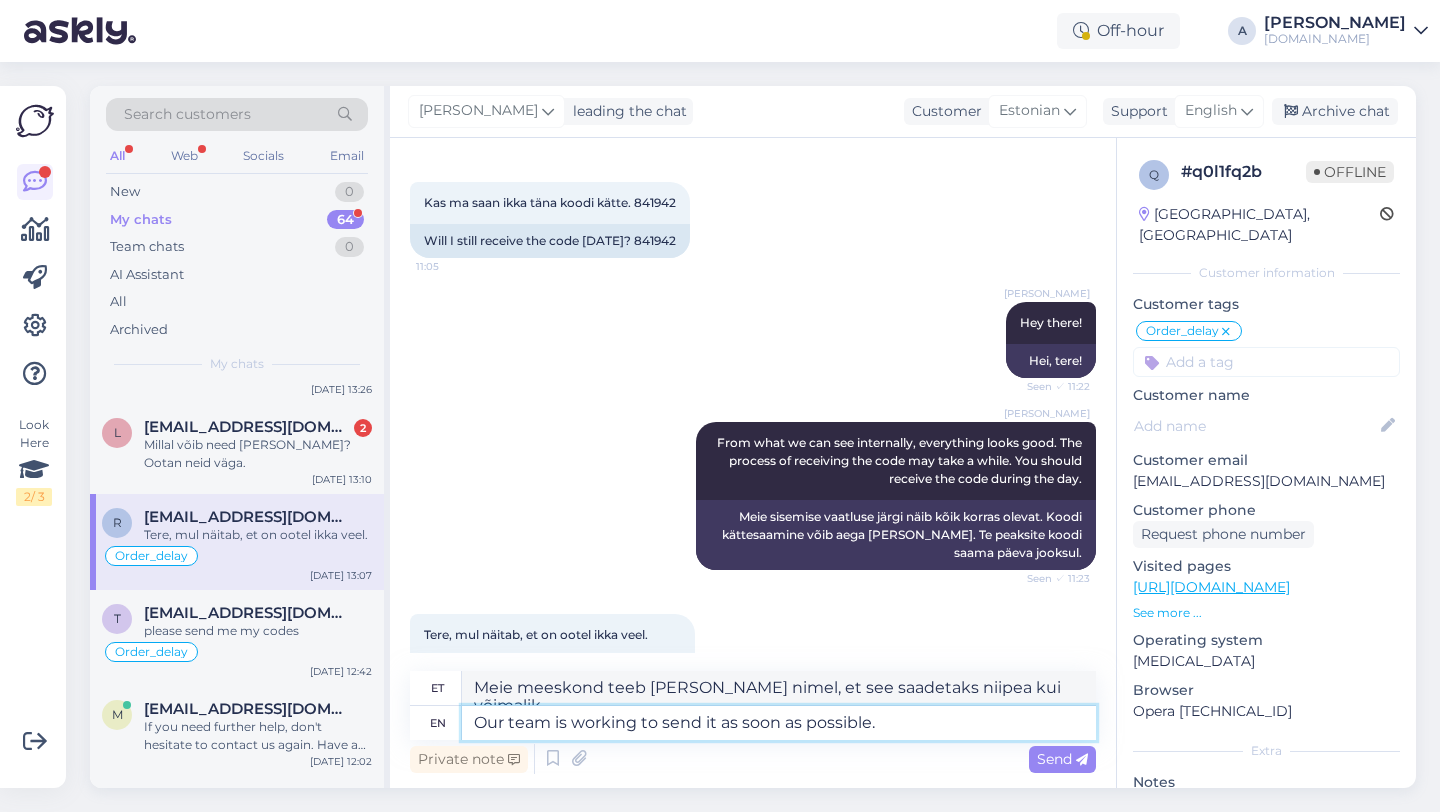 type on "Meie meeskond teeb tööd selle nimel, et see teile esimesel võimalusel teele panna." 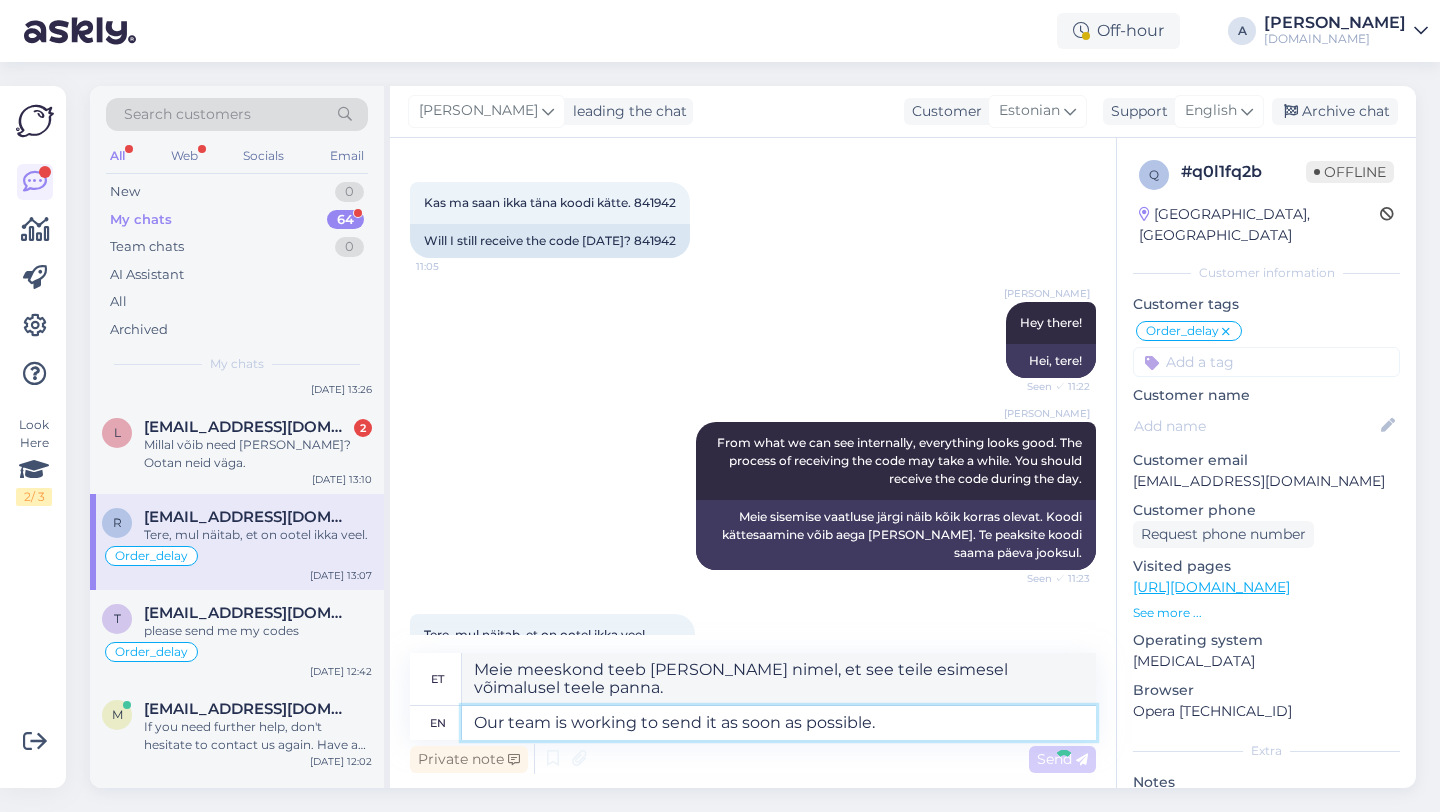 type 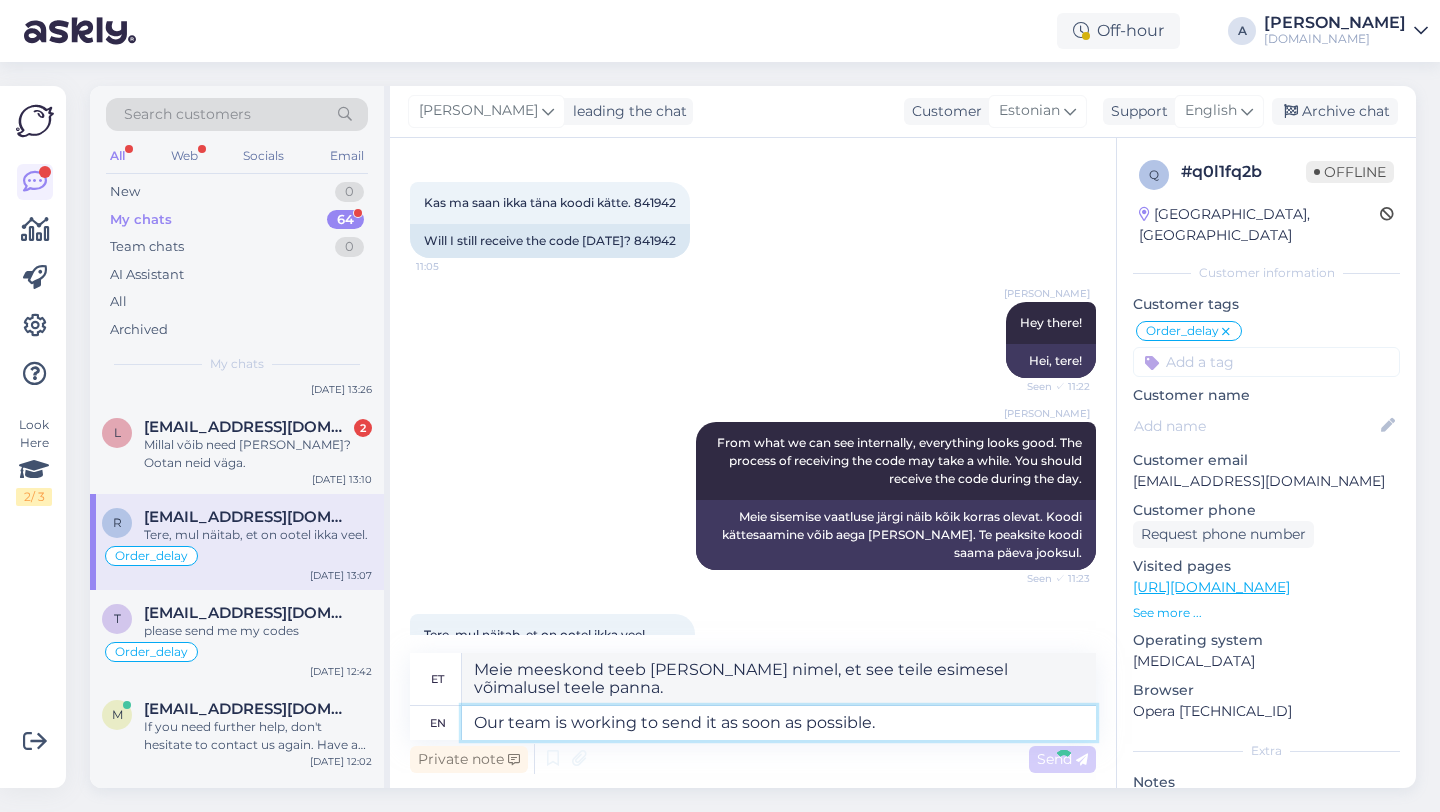 type 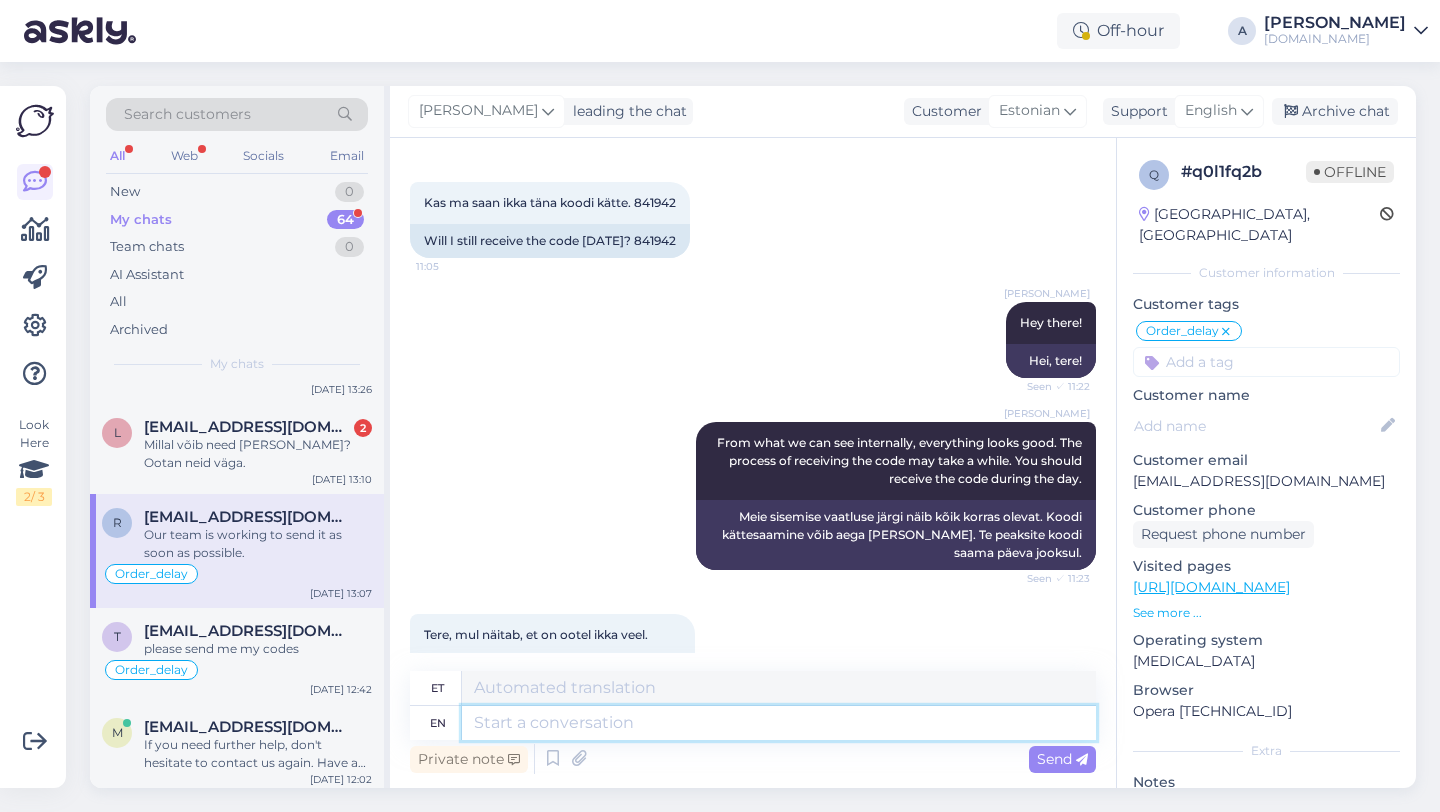 type on "Meie meeskond teeb tööd selle nimel, et see teile esimesel võimalusel teele panna." 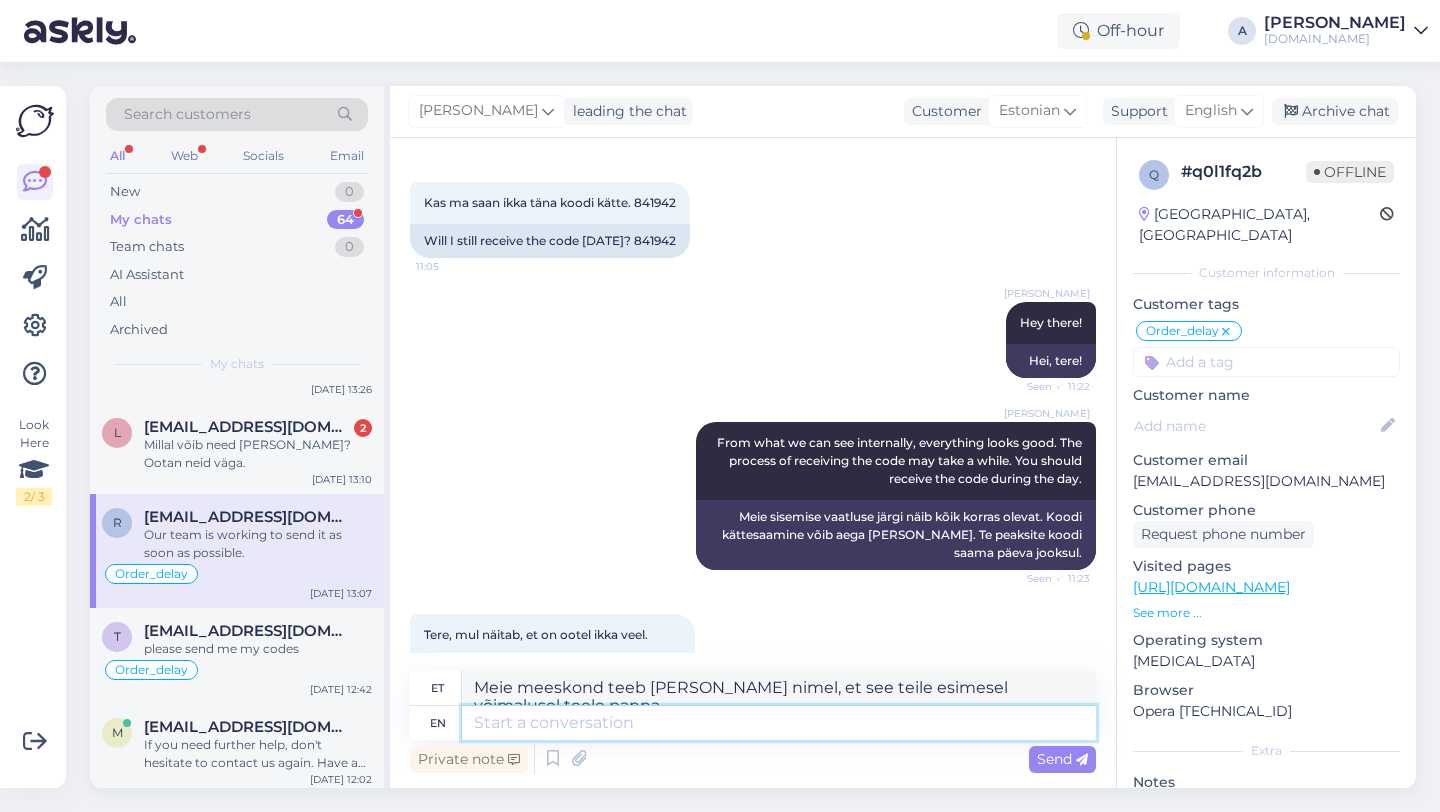 scroll, scrollTop: 5943, scrollLeft: 0, axis: vertical 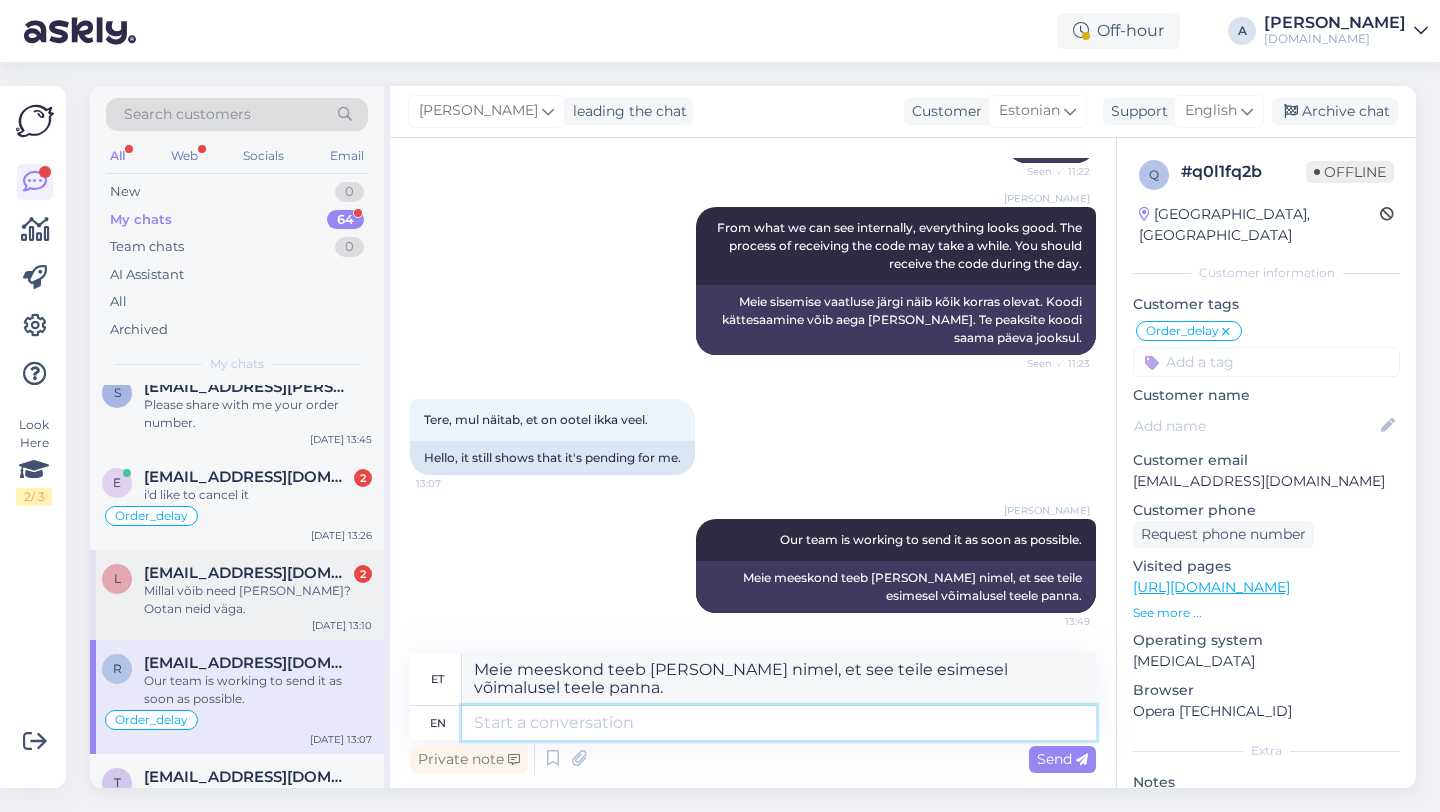 type 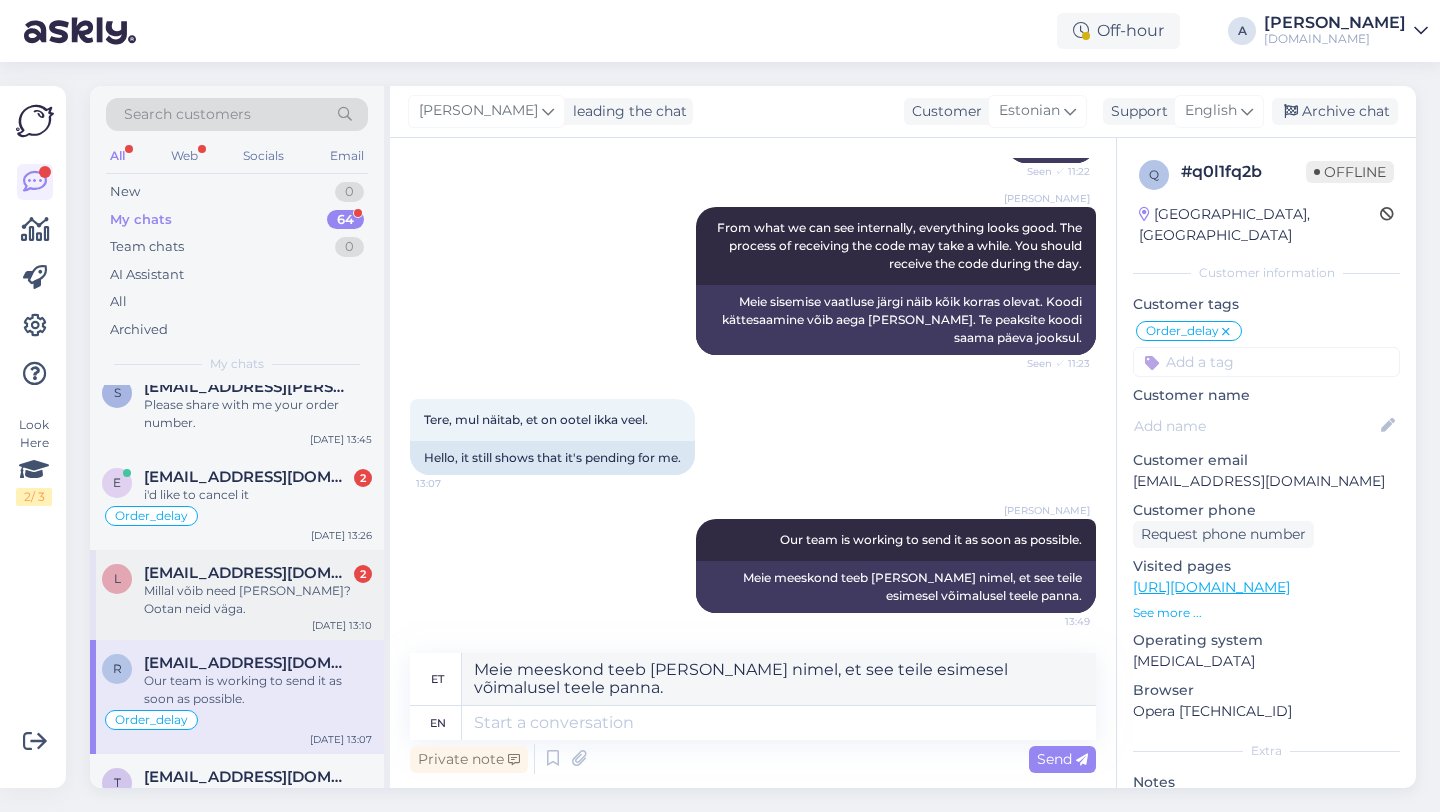 click on "Millal võib need [PERSON_NAME]? Ootan neid väga." at bounding box center [258, 600] 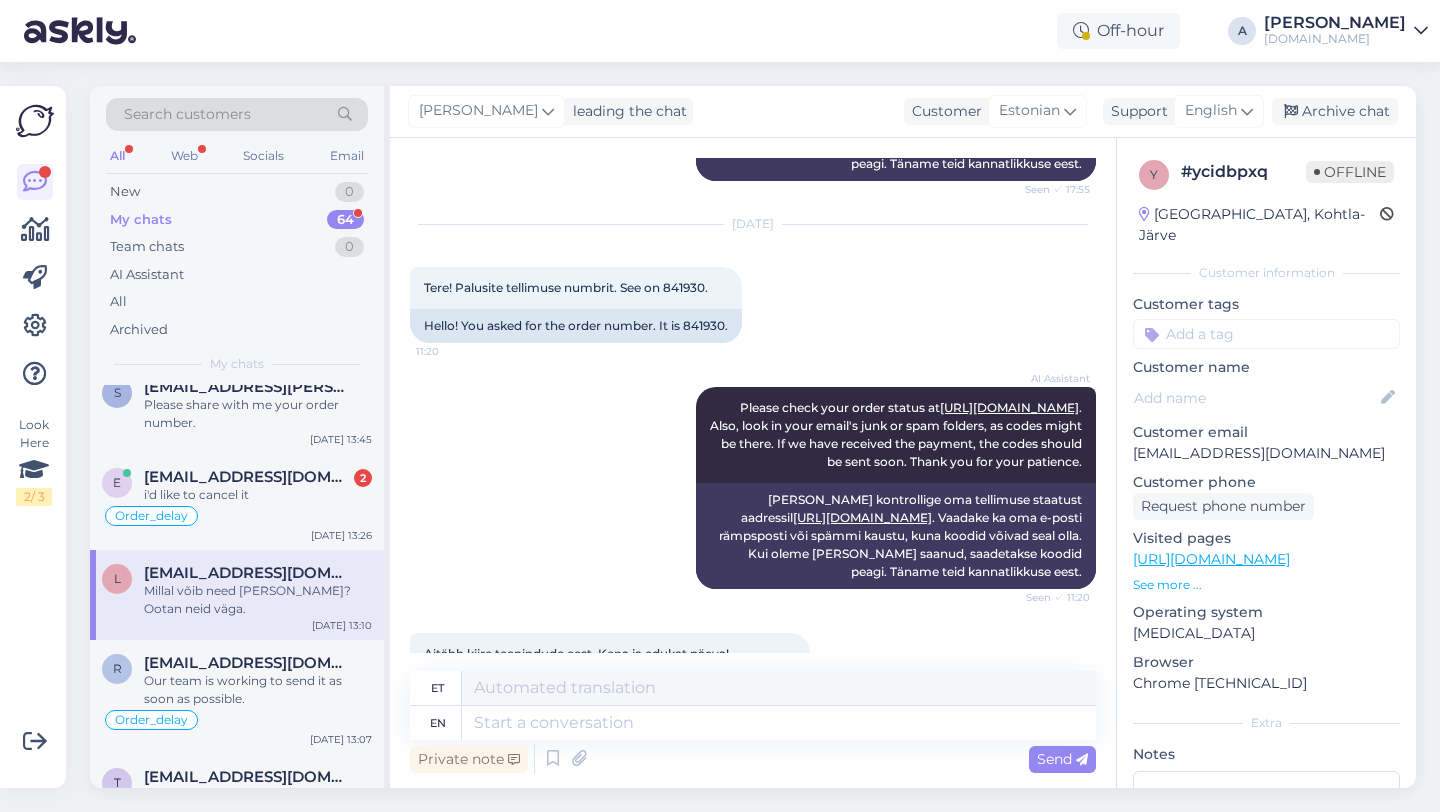 scroll, scrollTop: 8854, scrollLeft: 0, axis: vertical 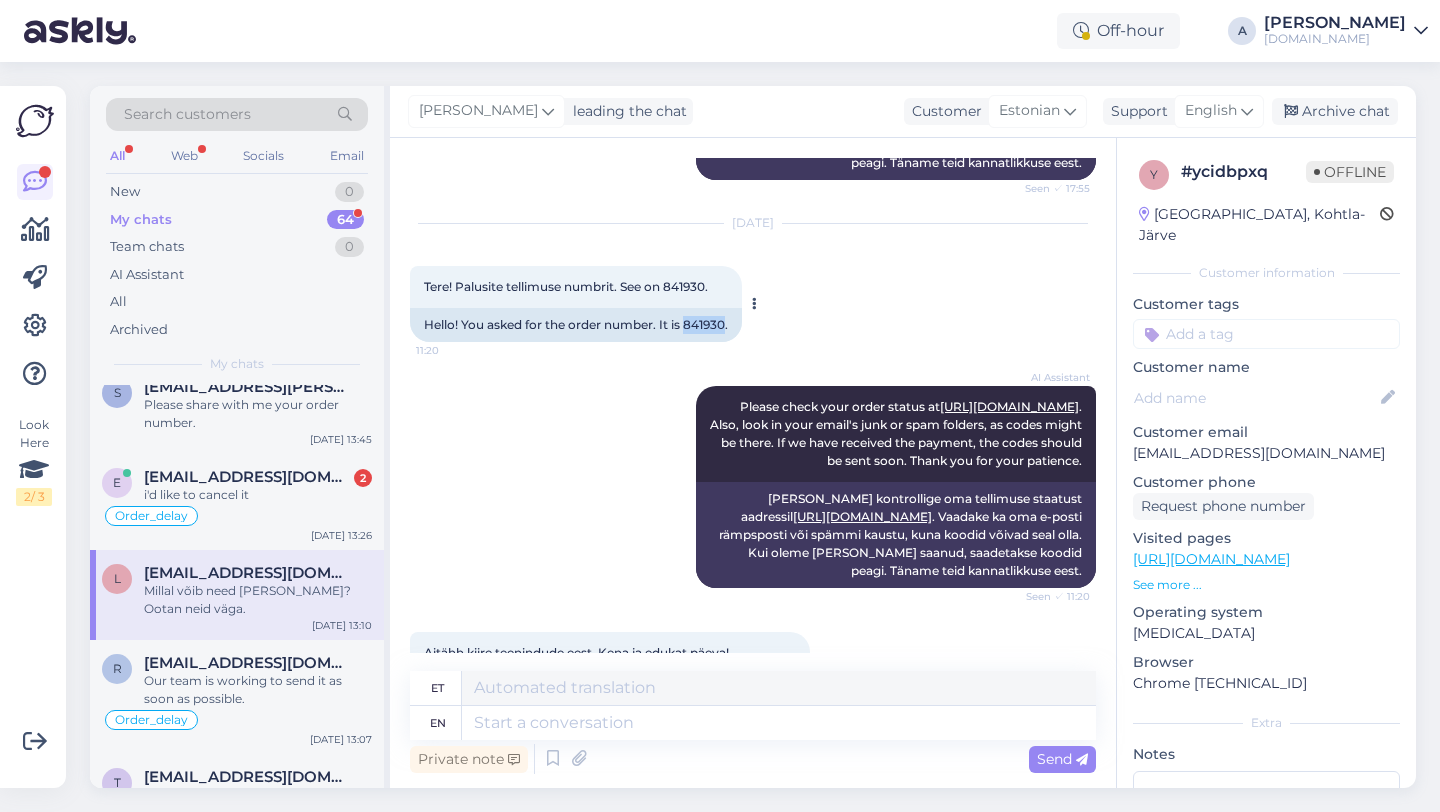 drag, startPoint x: 727, startPoint y: 450, endPoint x: 689, endPoint y: 451, distance: 38.013157 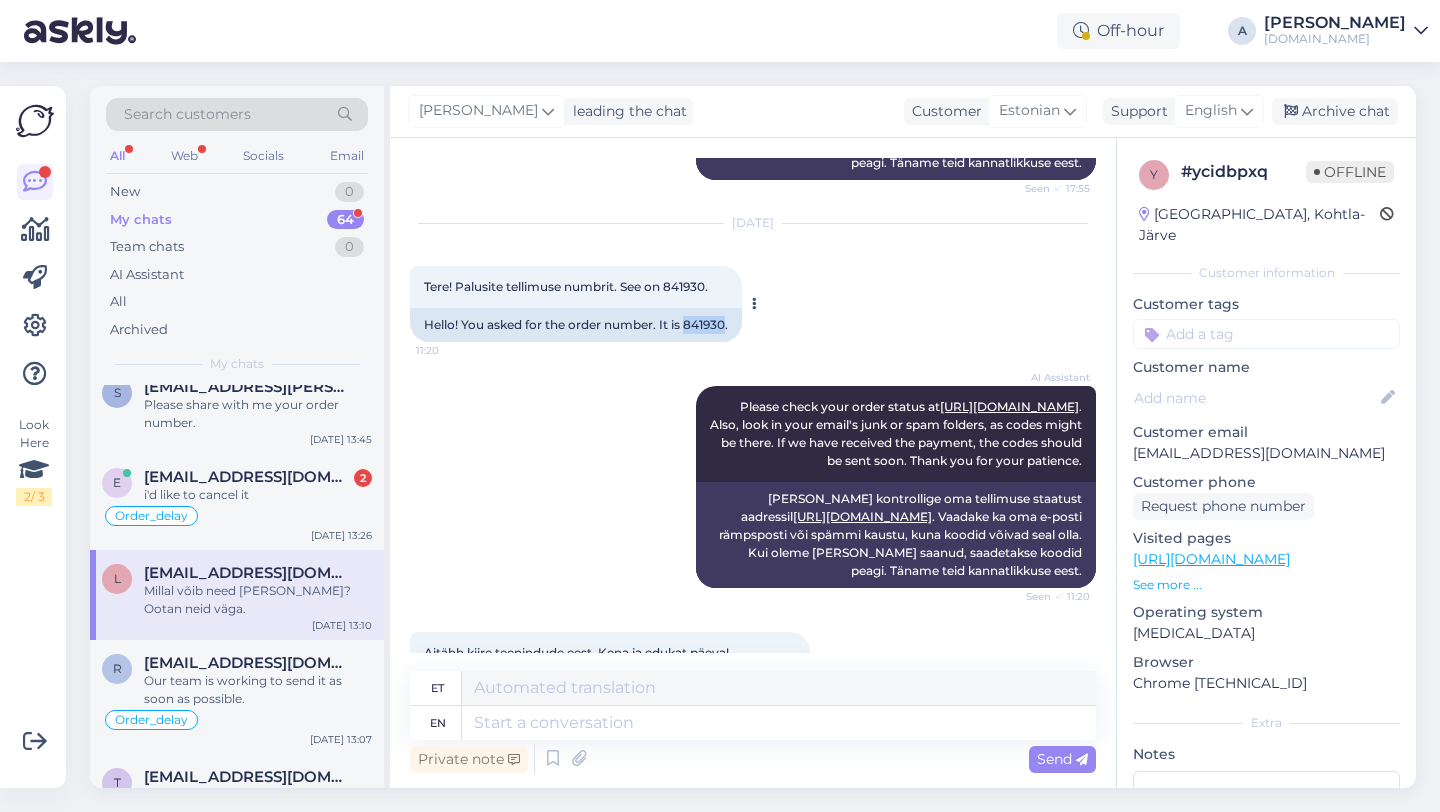click on "Hello! You asked for the order number. It is 841930." at bounding box center (576, 325) 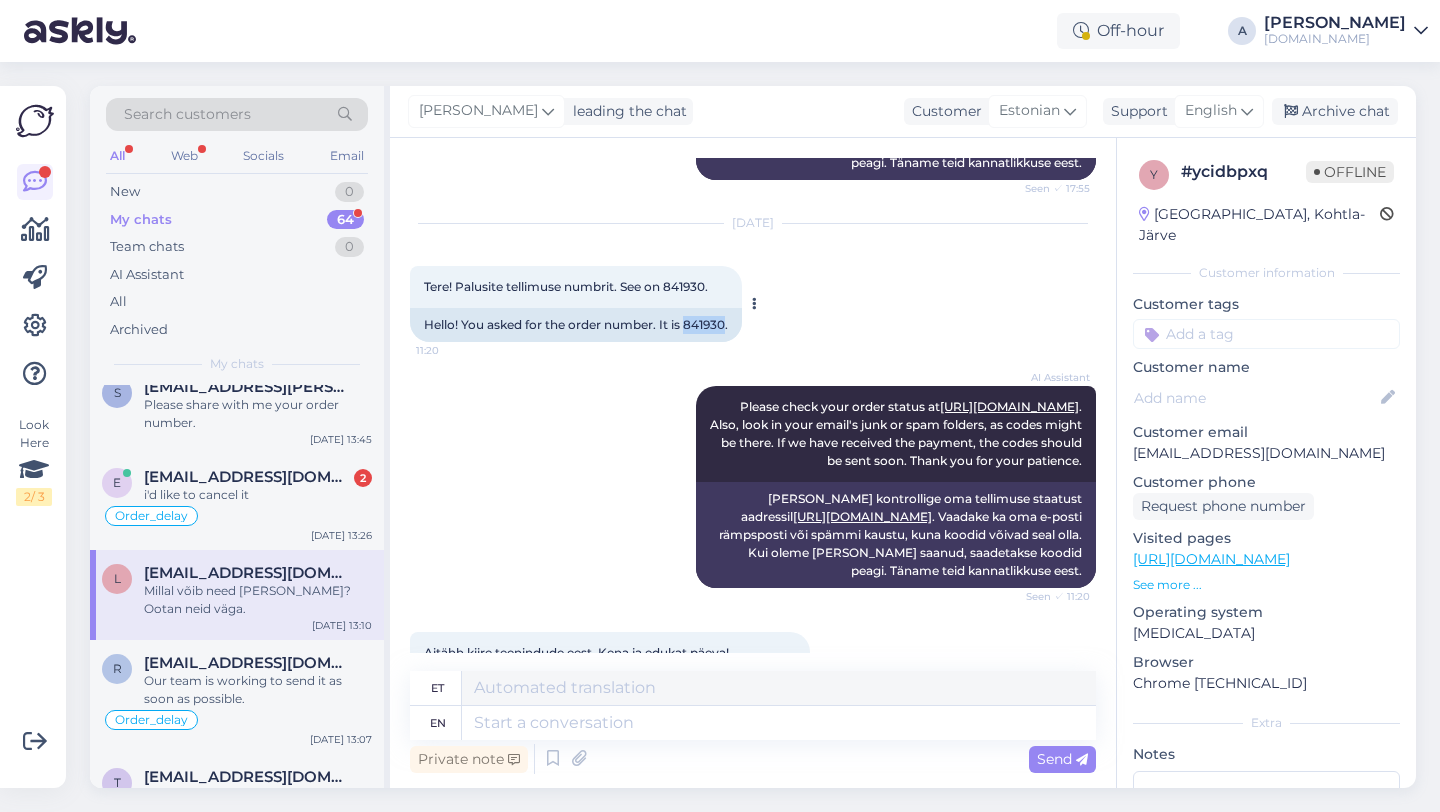 copy on "841930" 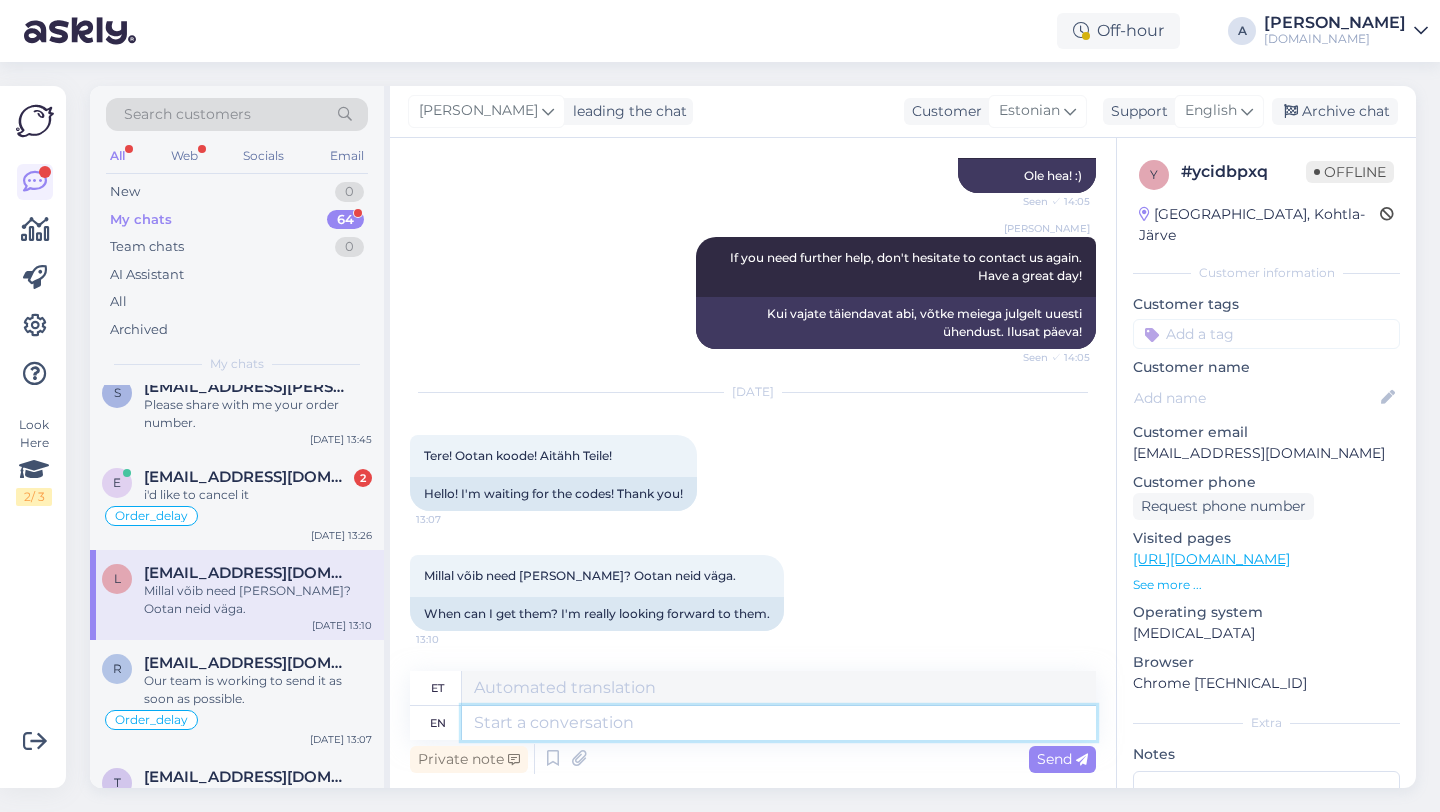 click at bounding box center [779, 723] 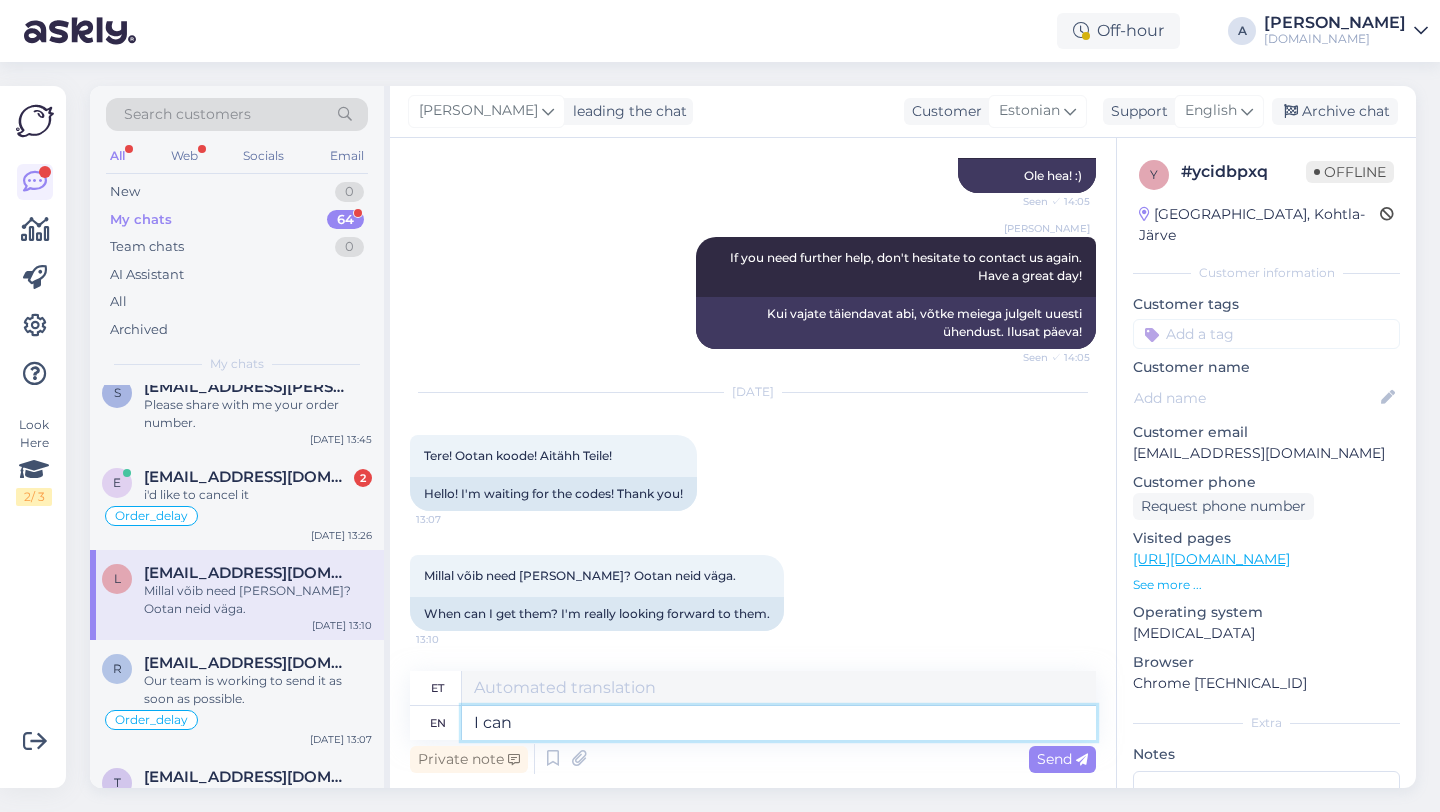 type on "I can" 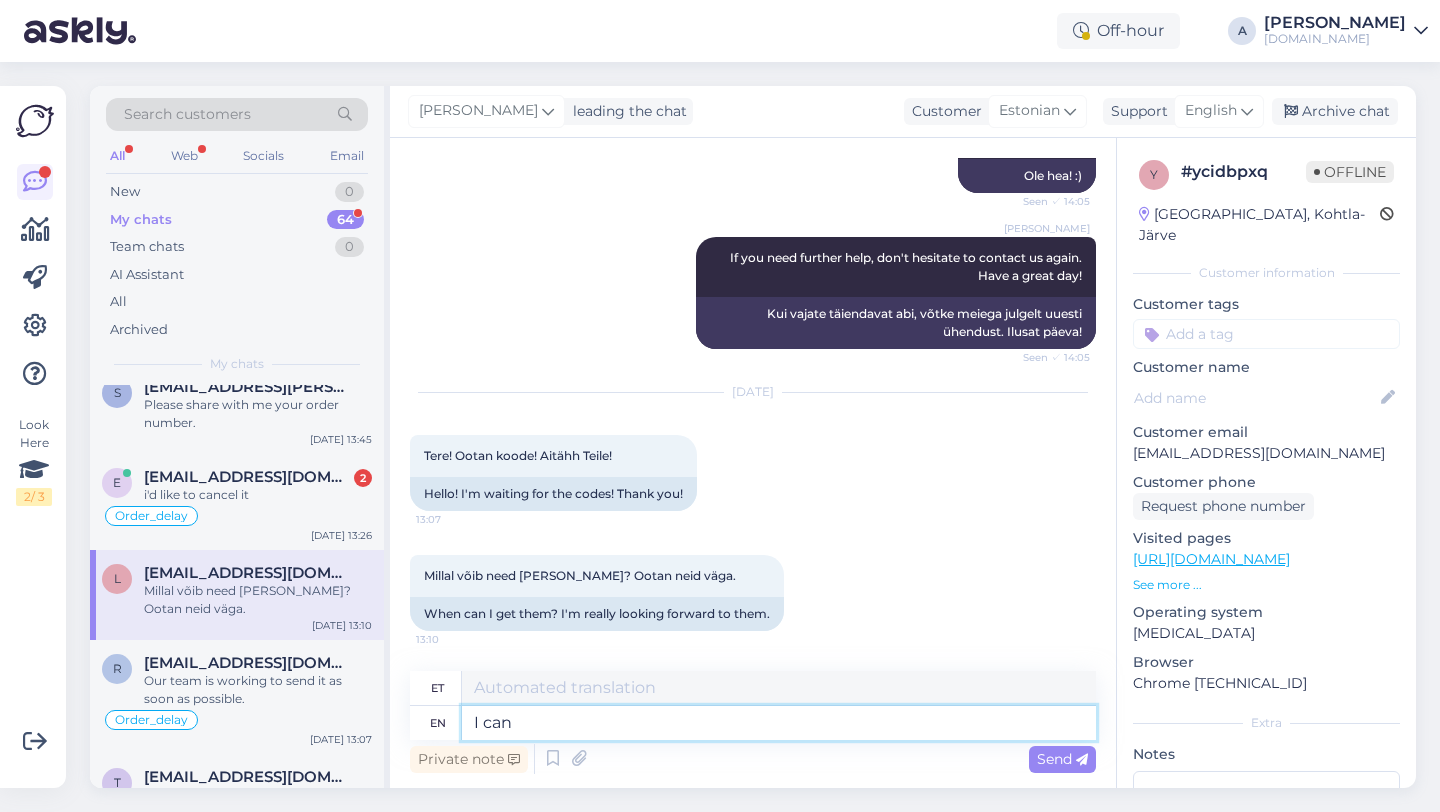 type on "Mina" 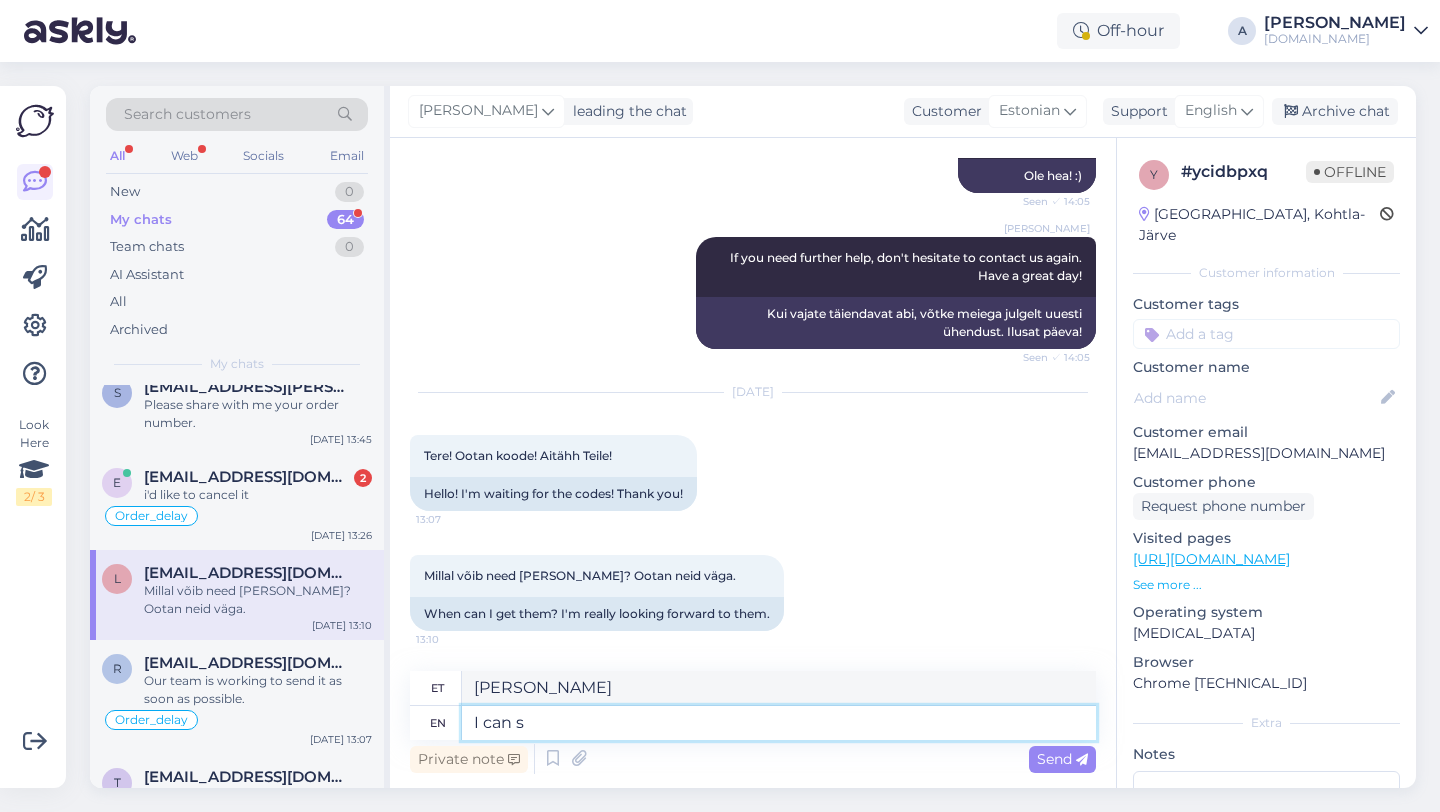 type on "I can se" 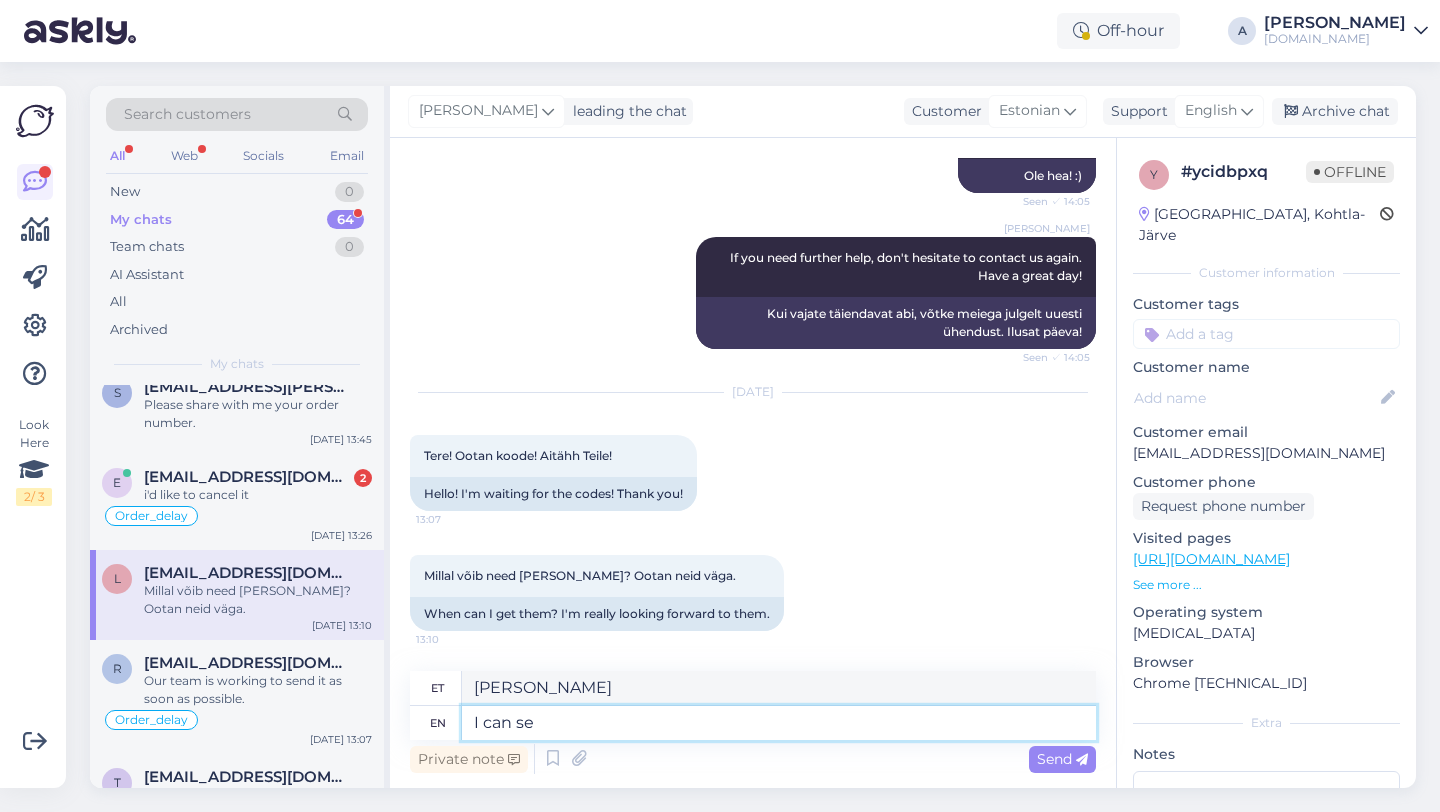 type on "Ma saan" 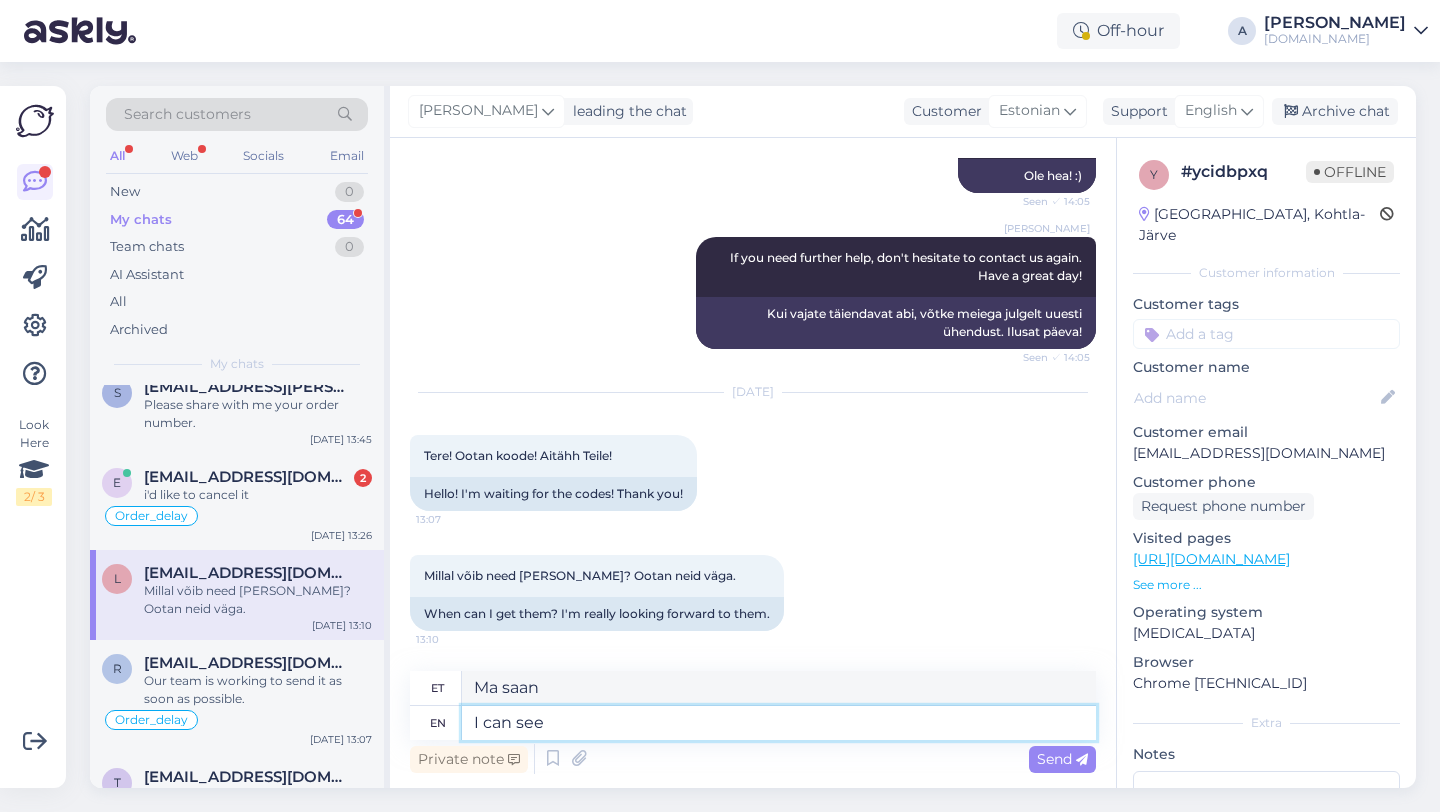 type on "I can see i" 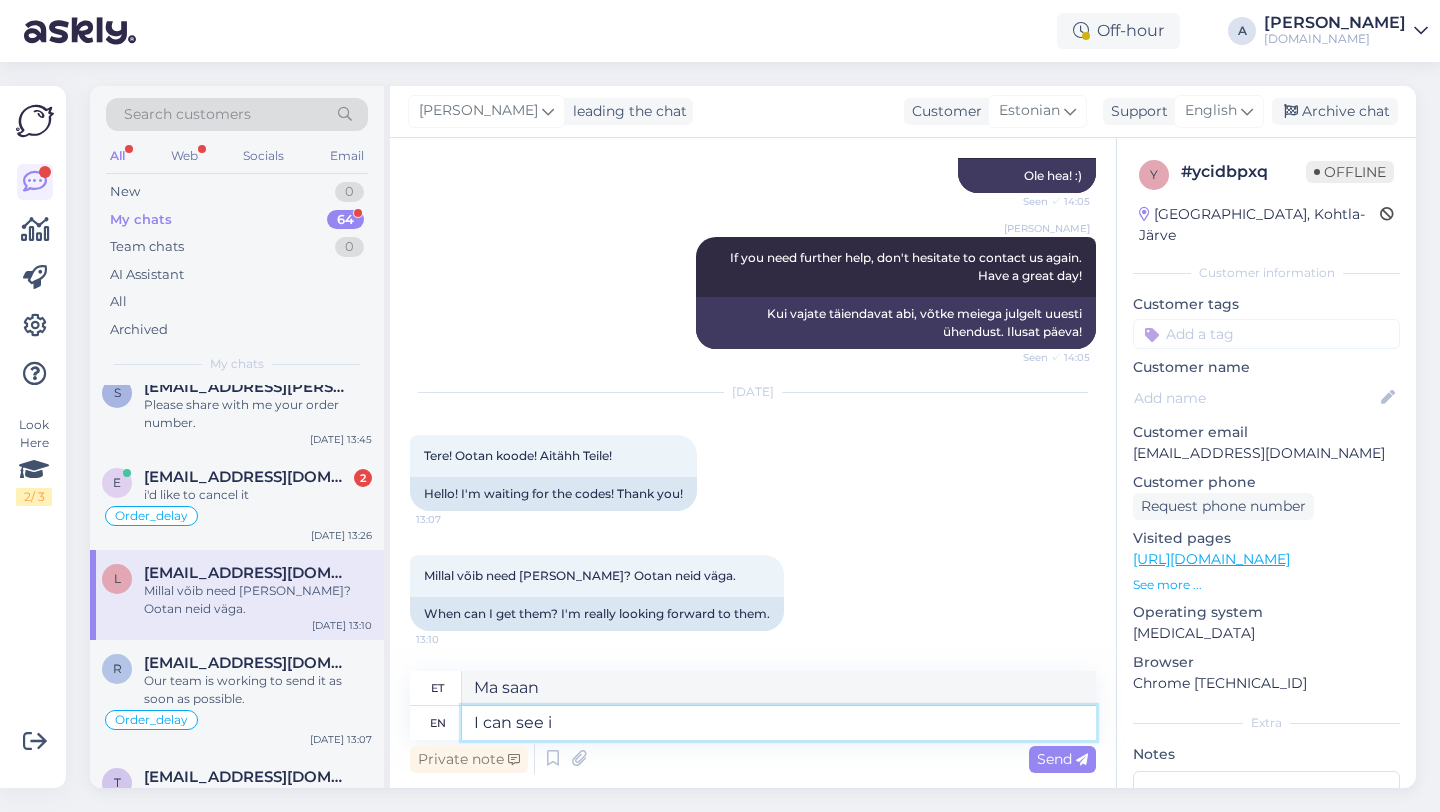 type on "Ma näen." 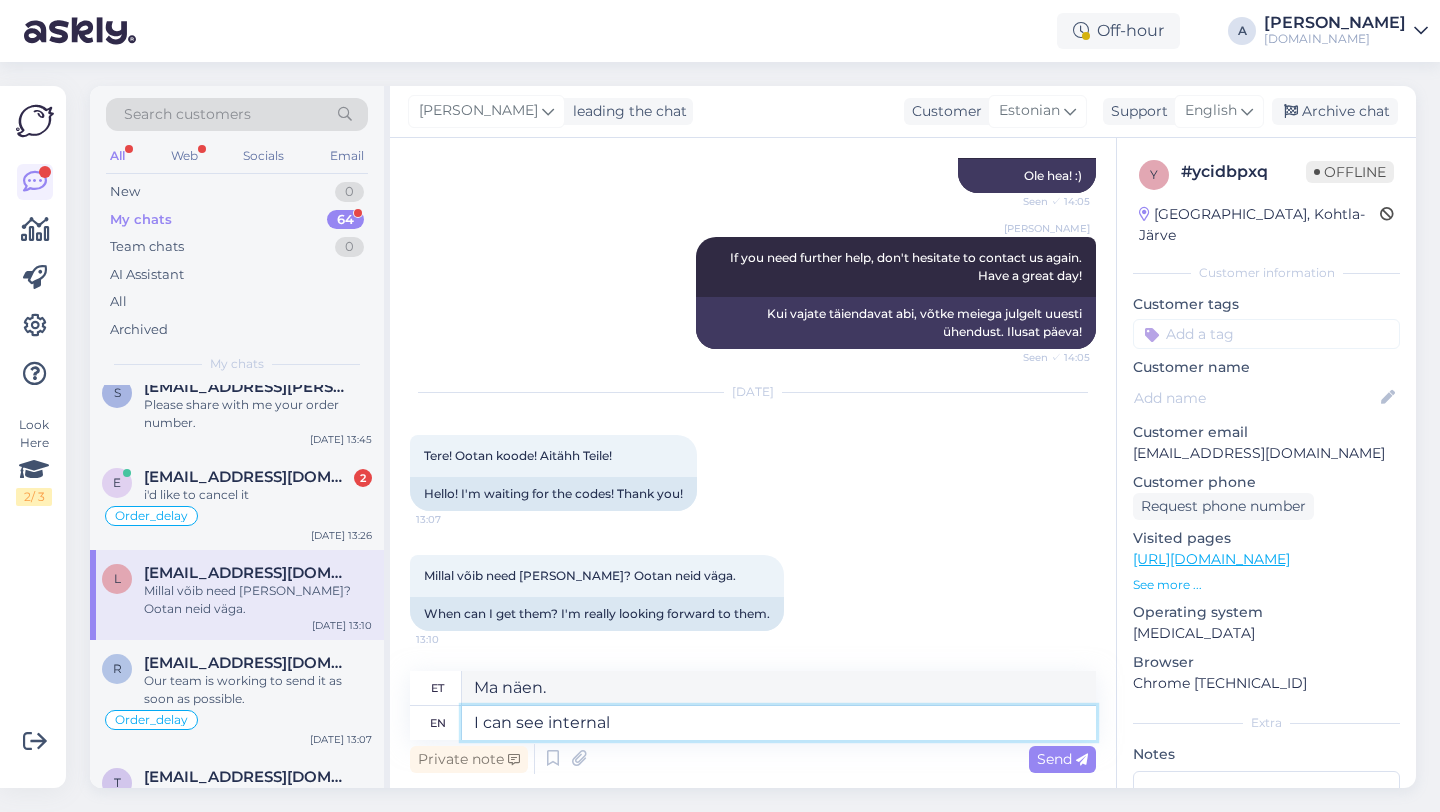 type on "I can see internall" 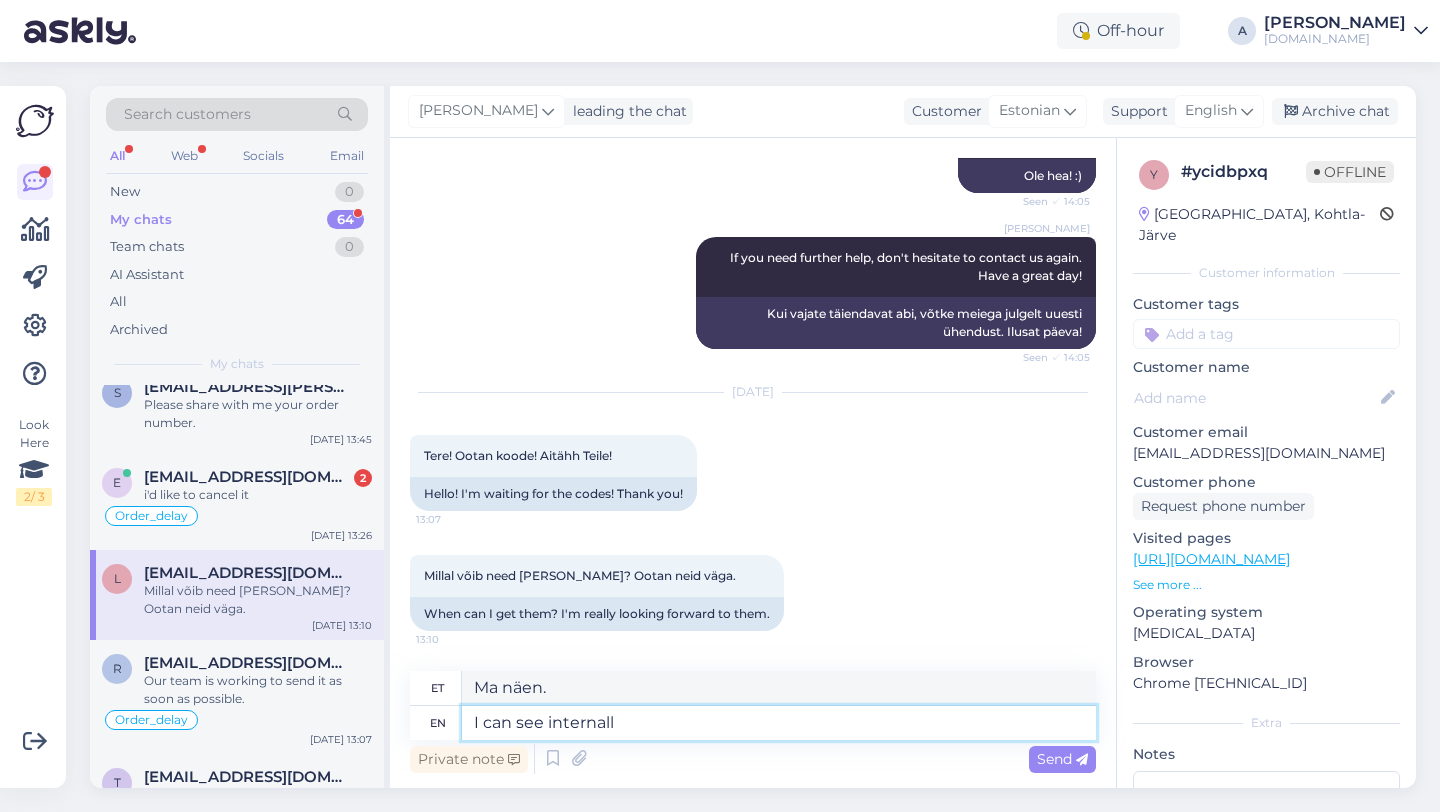 type on "Ma näen sisemiselt." 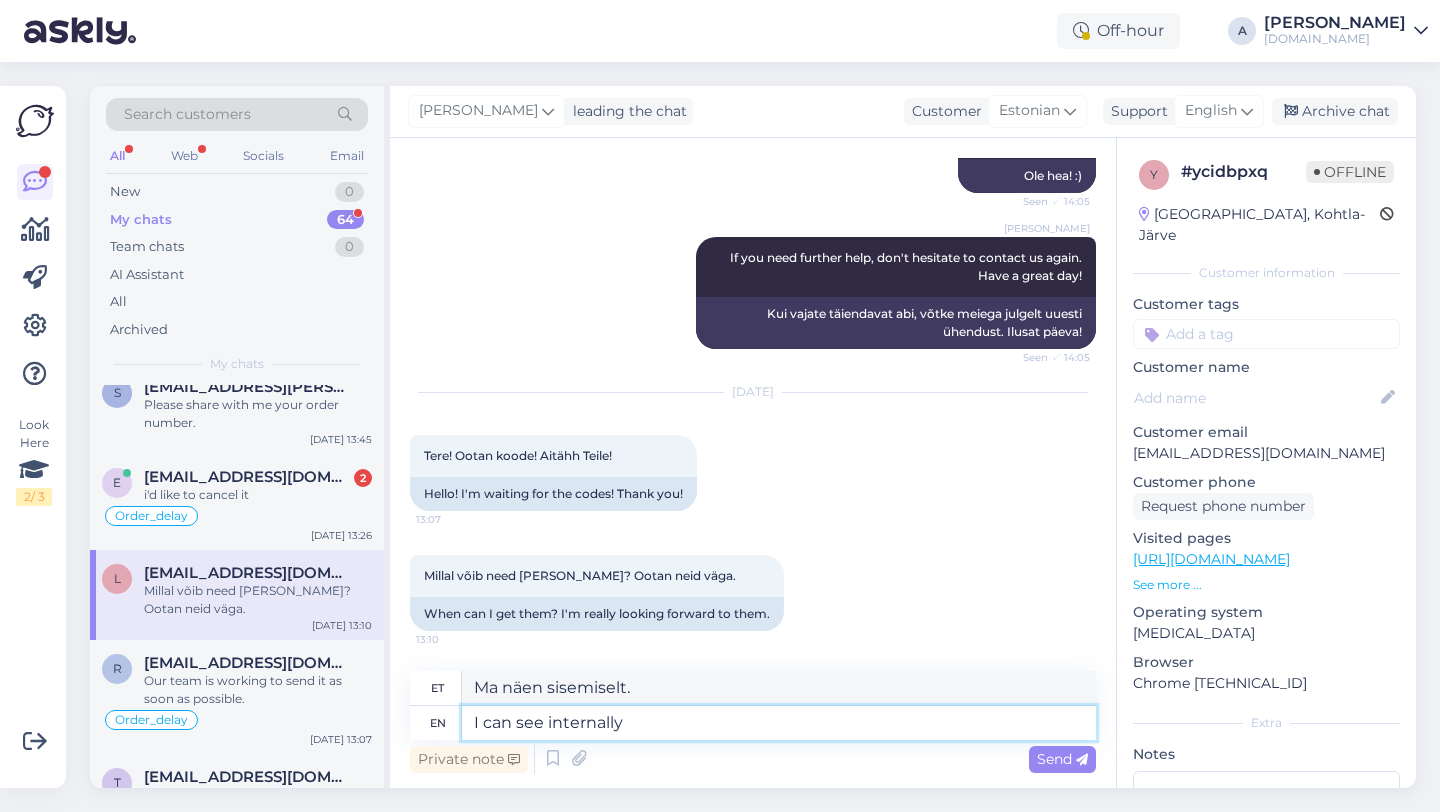 type on "I can see internally" 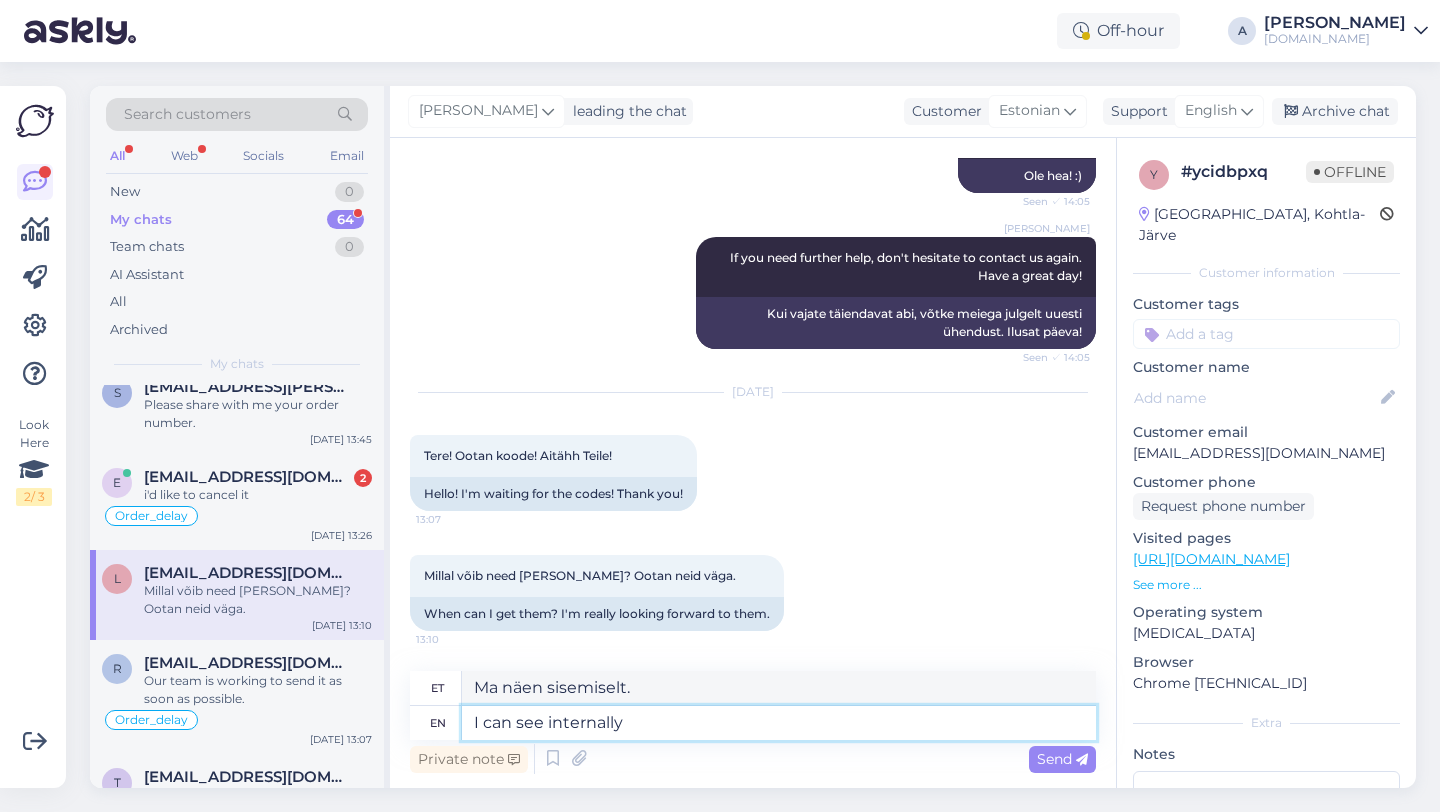 type on "Ma näen seda sisemiselt." 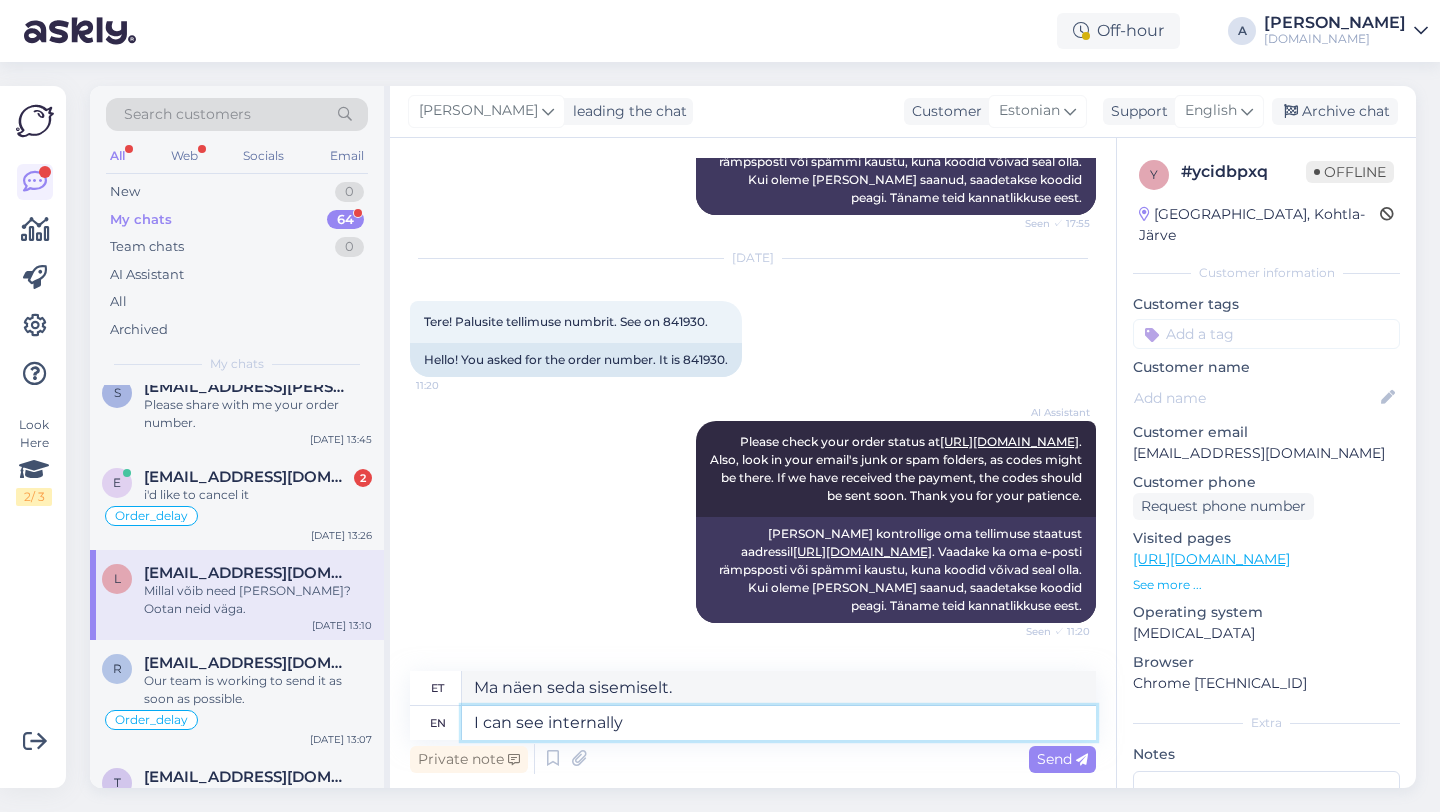 scroll, scrollTop: 8820, scrollLeft: 0, axis: vertical 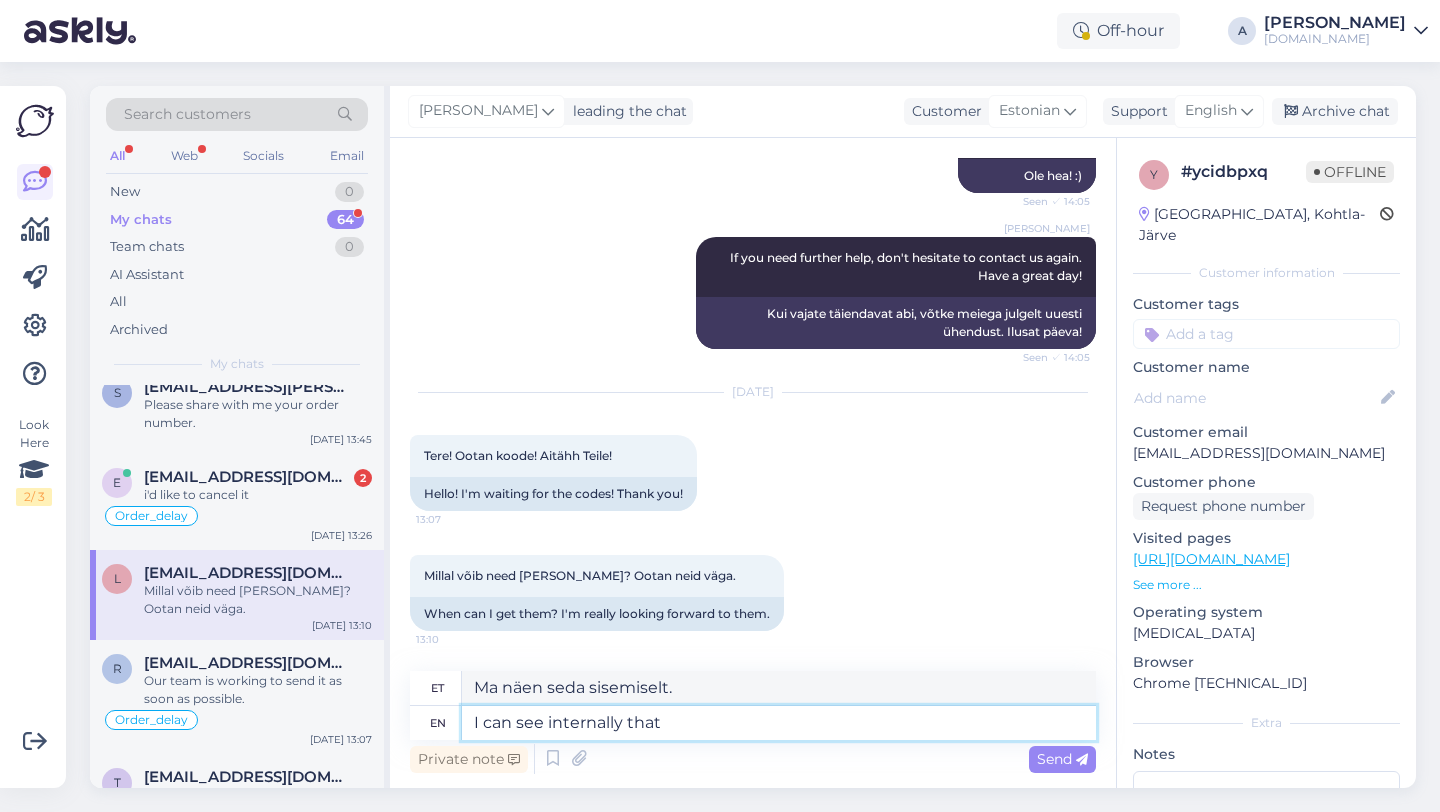 type on "I can see internally that" 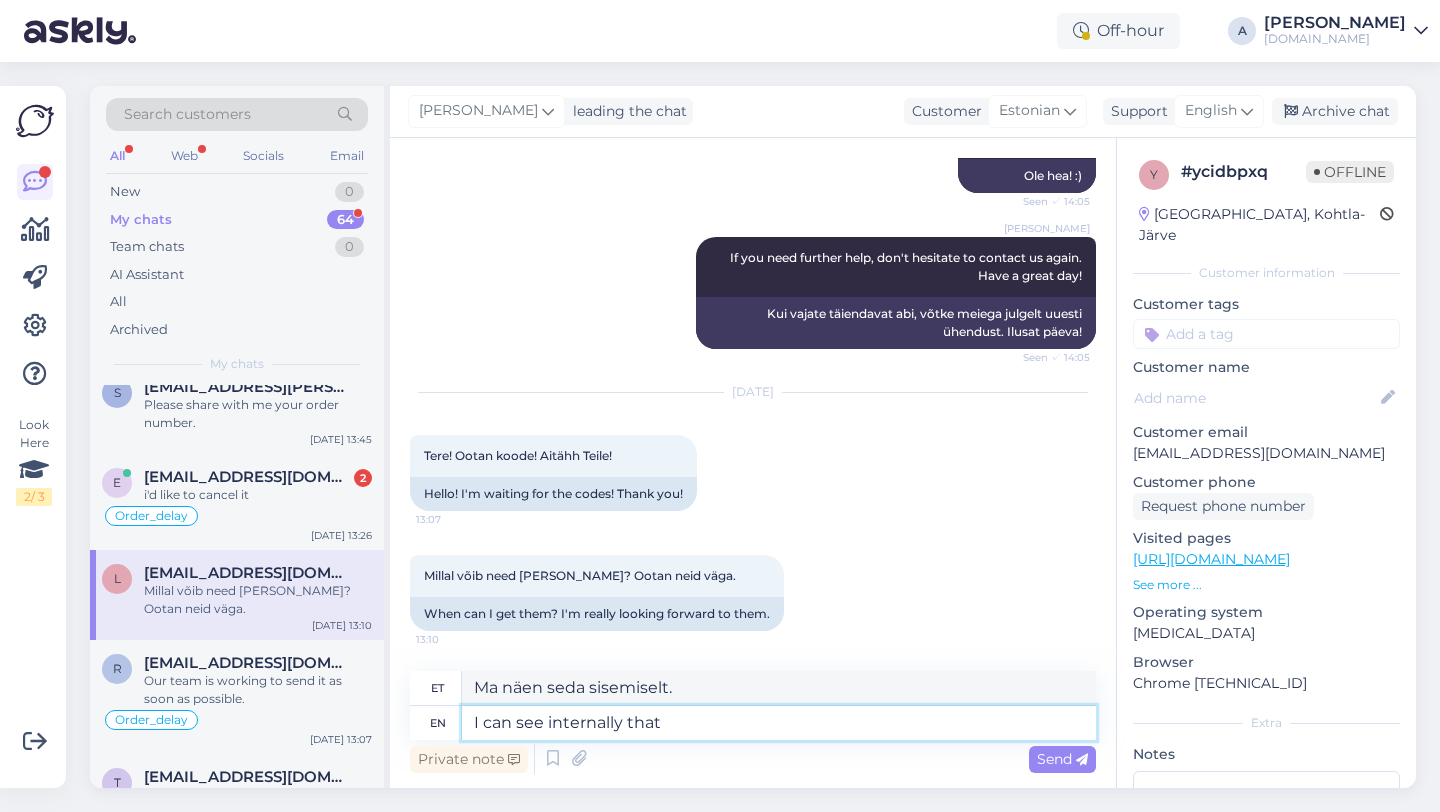 type on "Ma näen sisemiselt, et" 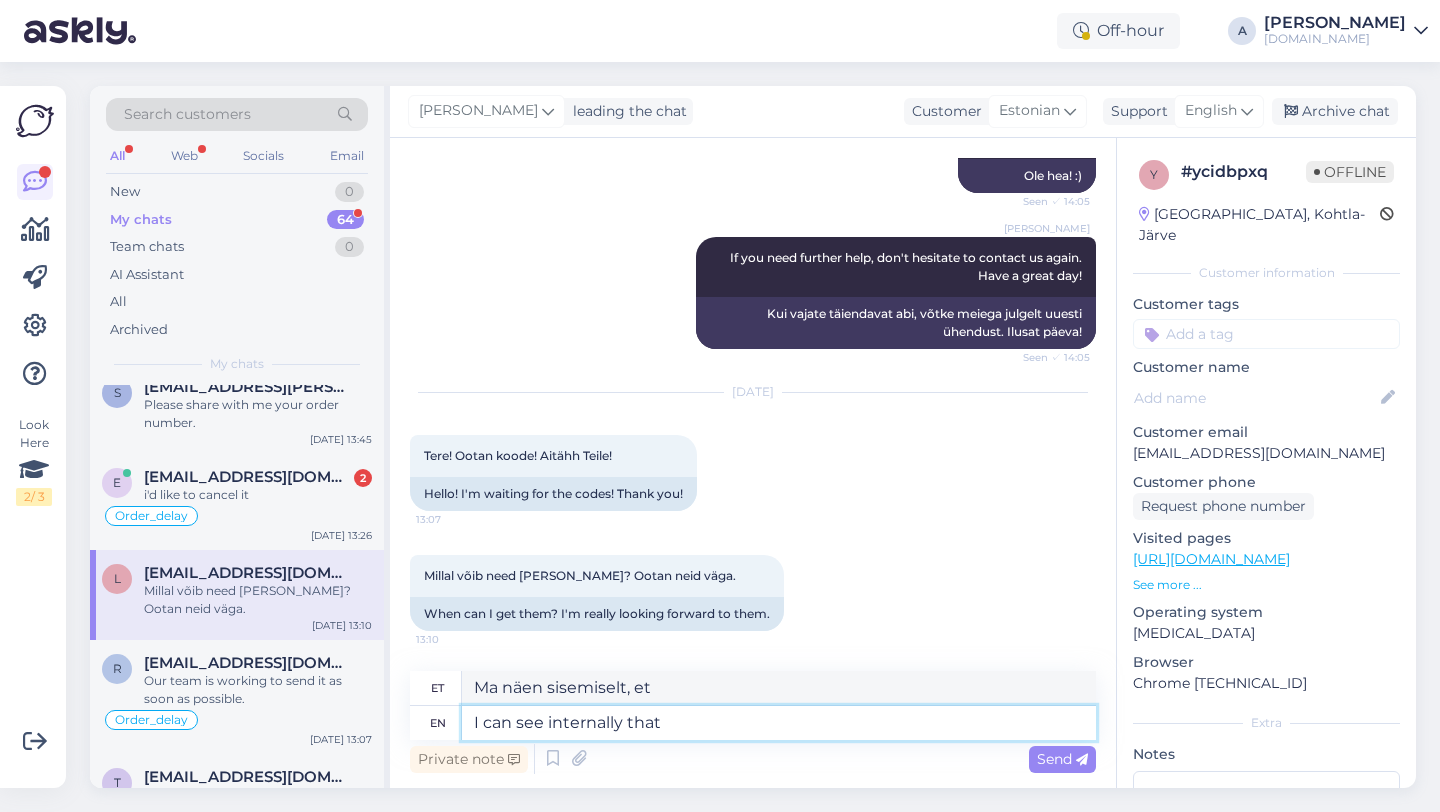 type on "I can see internally that y" 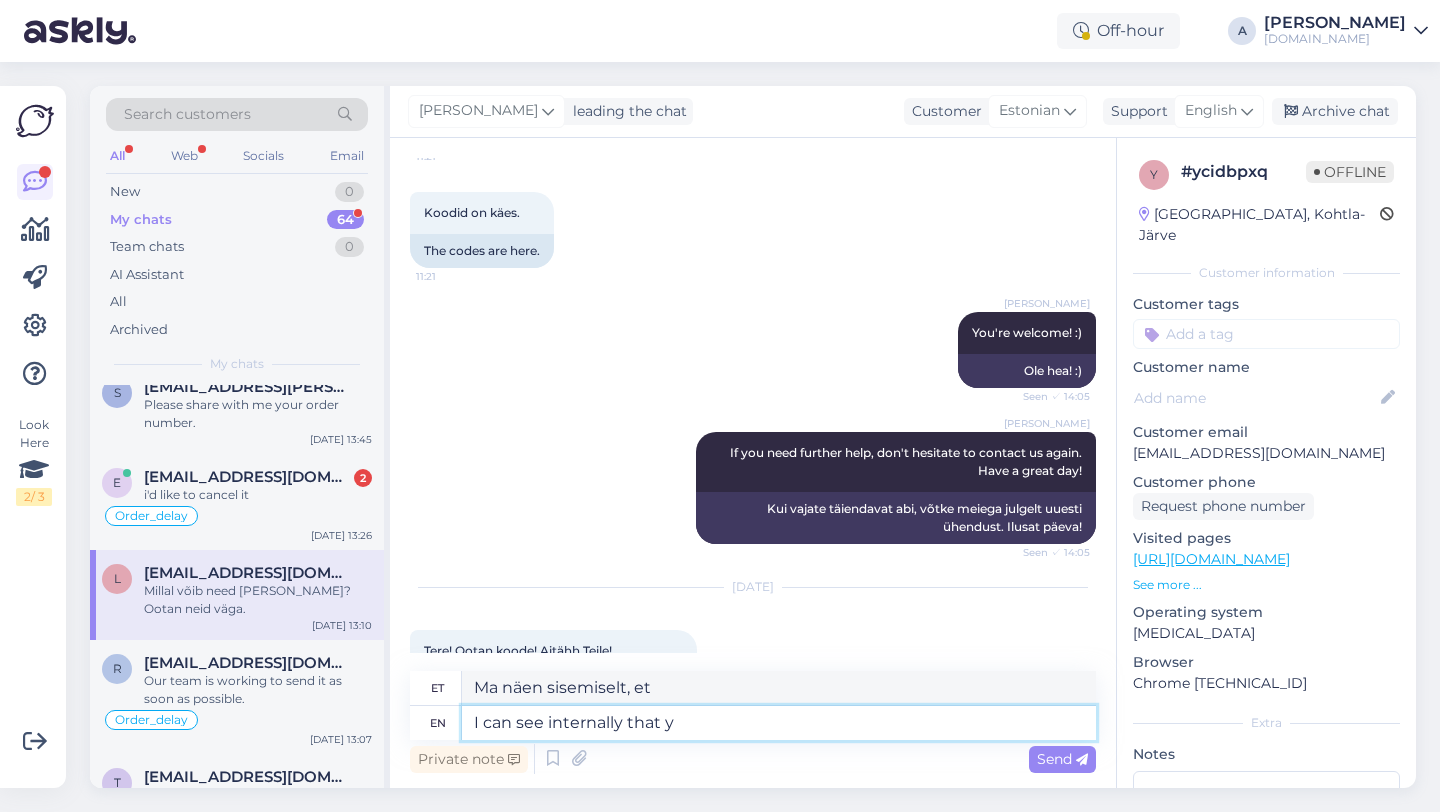 type on "Ma näen sisemiselt, et y" 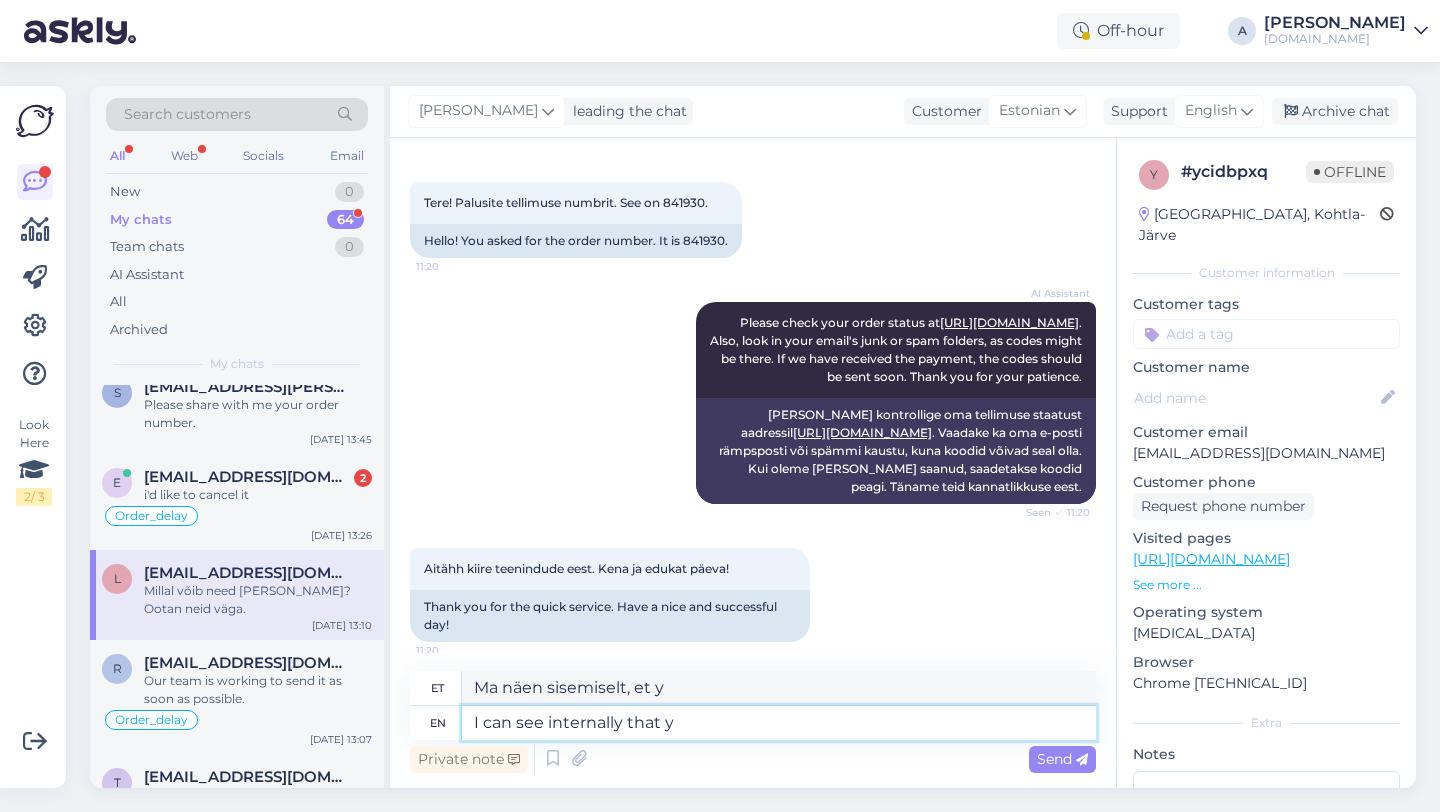 scroll, scrollTop: 9891, scrollLeft: 0, axis: vertical 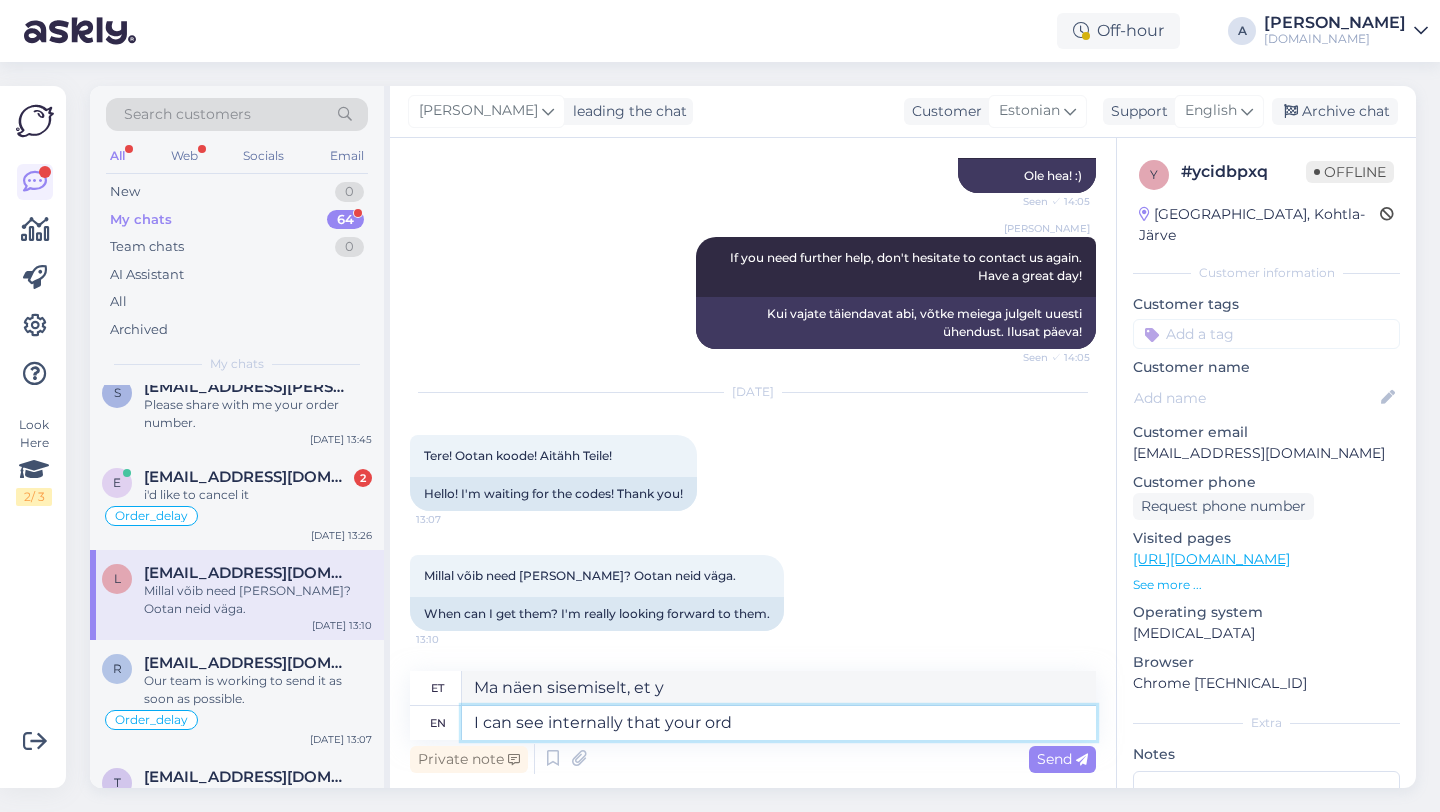 type on "I can see internally that your orde" 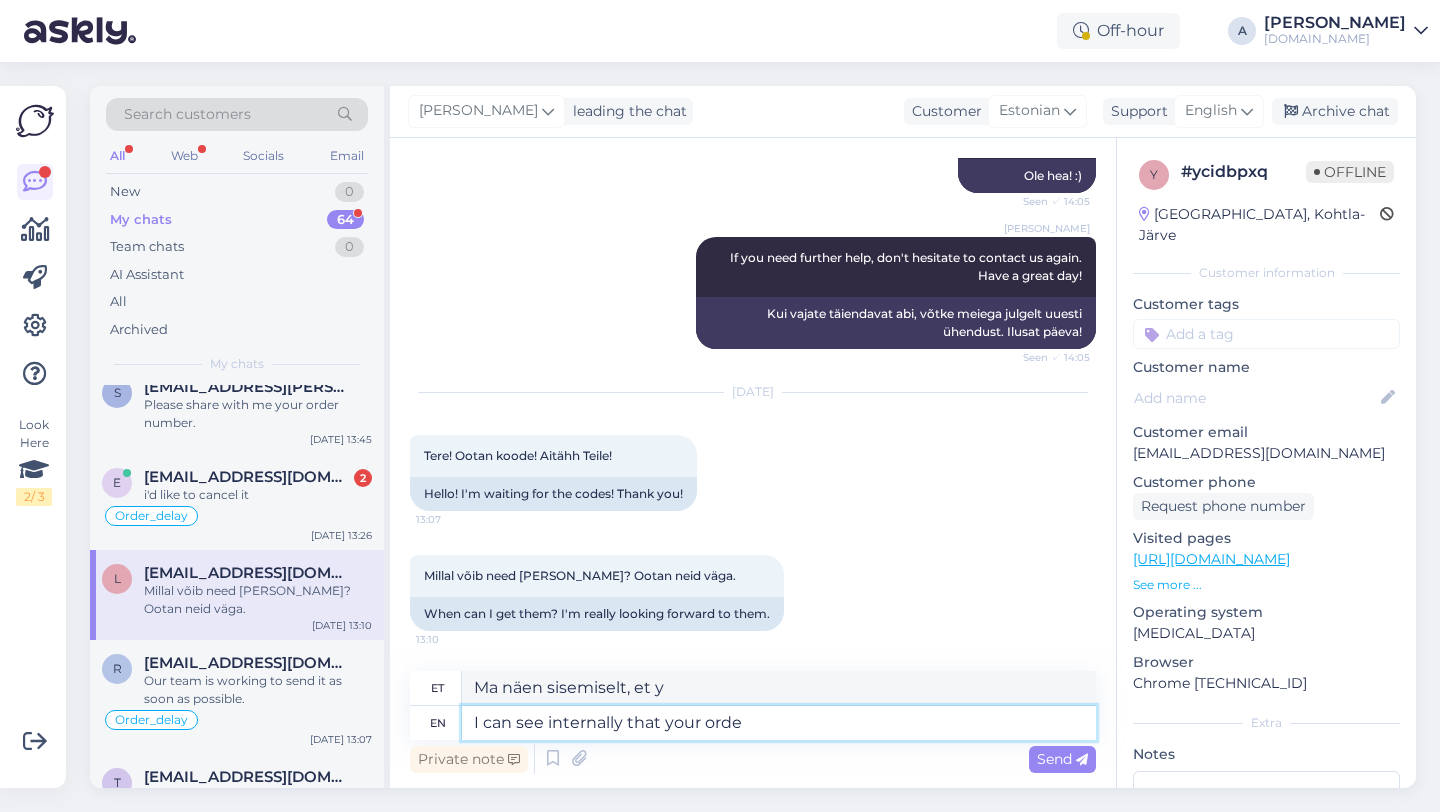 type on "Ma näen sisemiselt, et sinu" 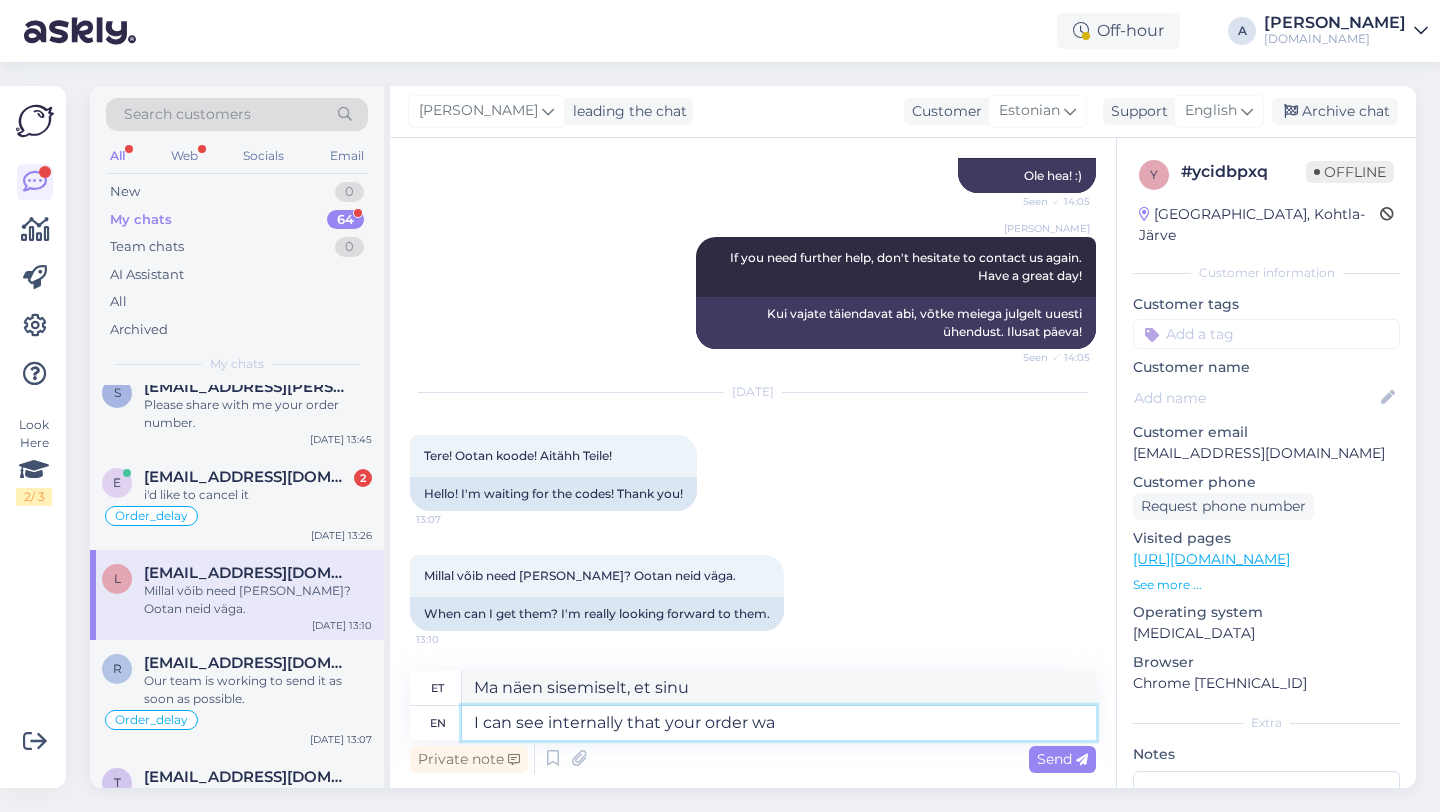 type on "I can see internally that your order was" 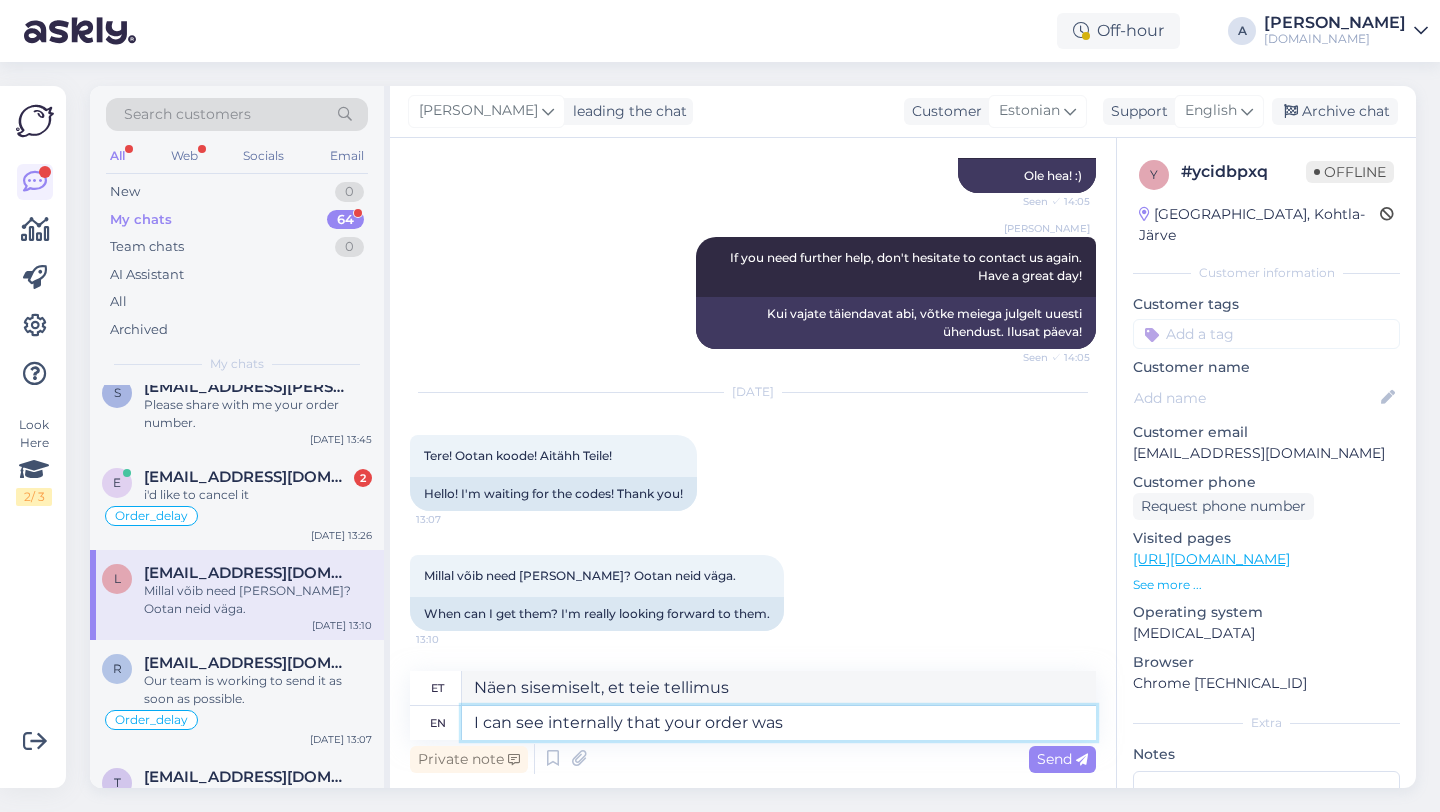 type on "Näen sisemiselt, et teie tellimus oli" 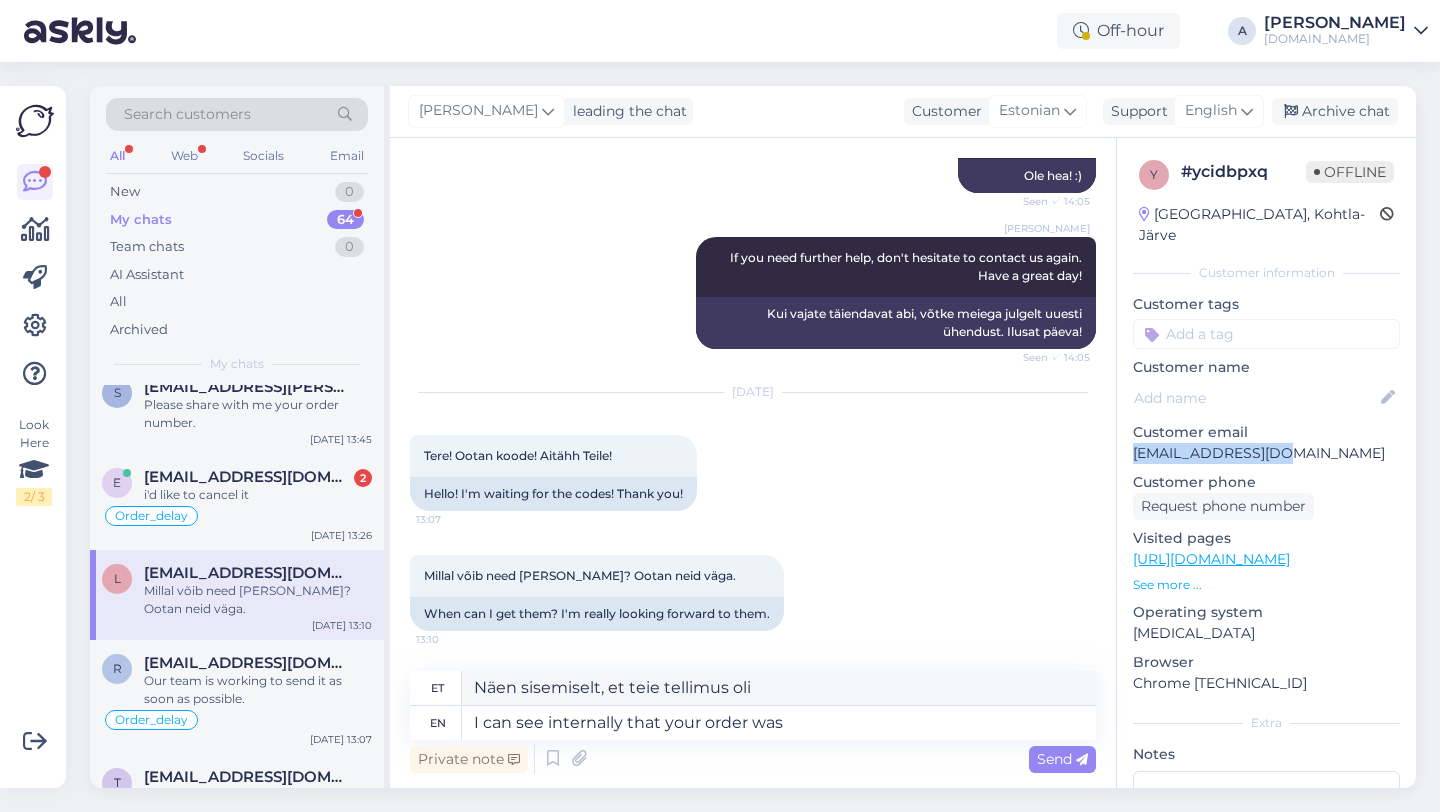 drag, startPoint x: 1279, startPoint y: 441, endPoint x: 1127, endPoint y: 430, distance: 152.3975 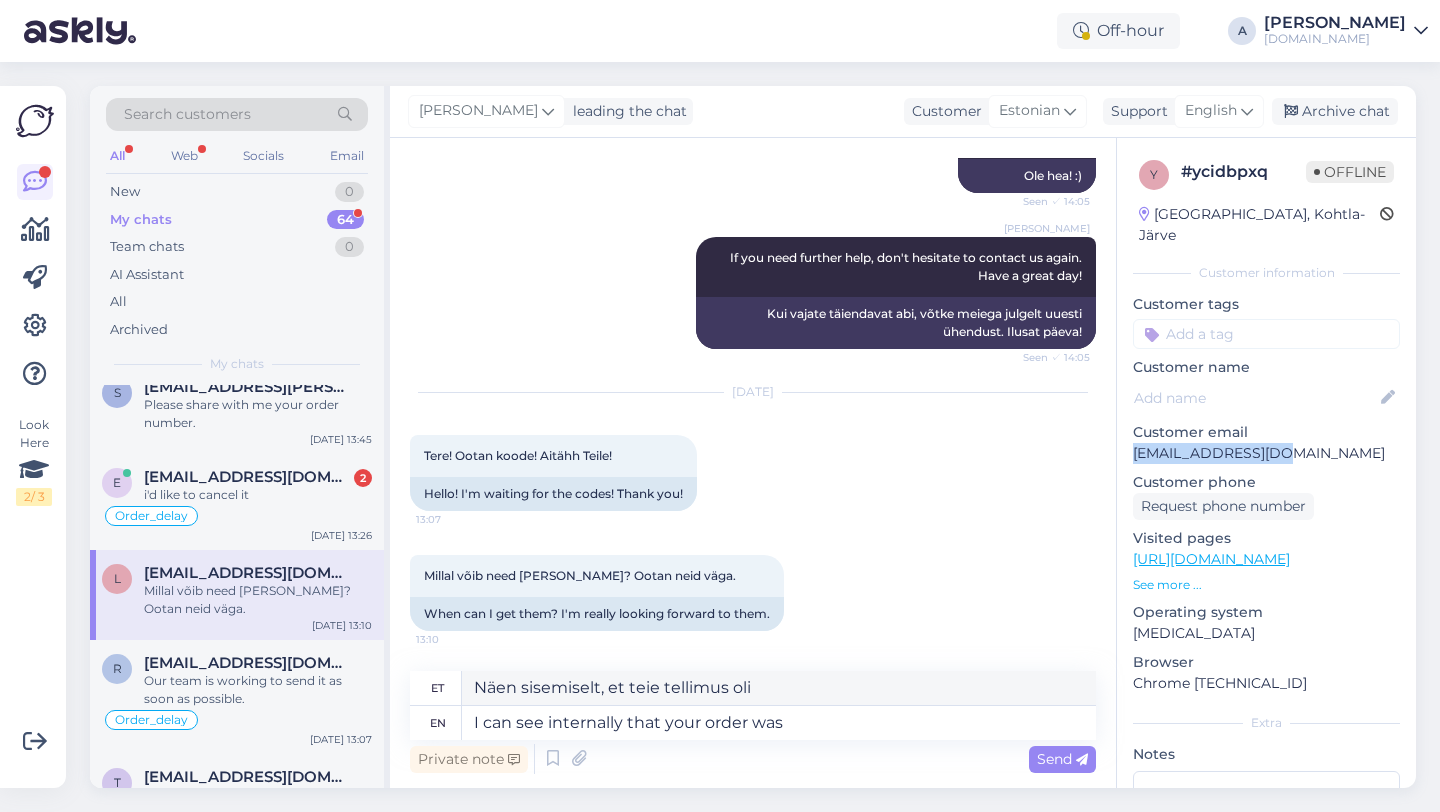 click on "y # ycidbpxq Offline     Estonia, Kohtla-Järve Customer information Customer tags Unprofessional 5 other 5 stars 4 stars 3 stars 2 stars 1 star Blocked_account Code_issue Other Returns Code_not_received Scammer Order_delay Website_error New_customer Customer name Customer email leidor44@gmail.com Customer phone Request phone number Visited pages https://punktid.ee/orderstatus See more ... Operating system Android 10 Browser Chrome 125.0.0.0 Extra Notes" at bounding box center (1266, 559) 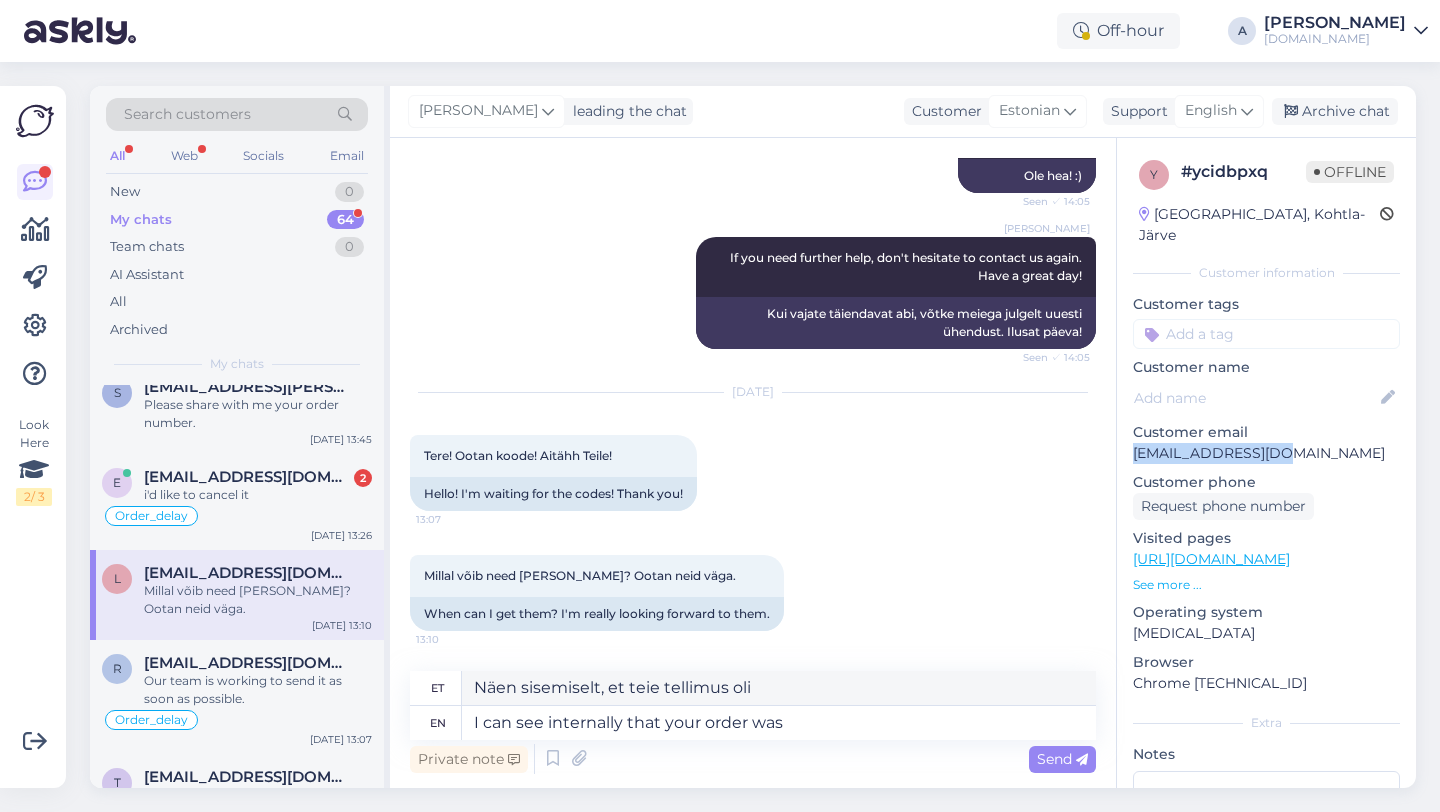 copy on "[EMAIL_ADDRESS][DOMAIN_NAME]" 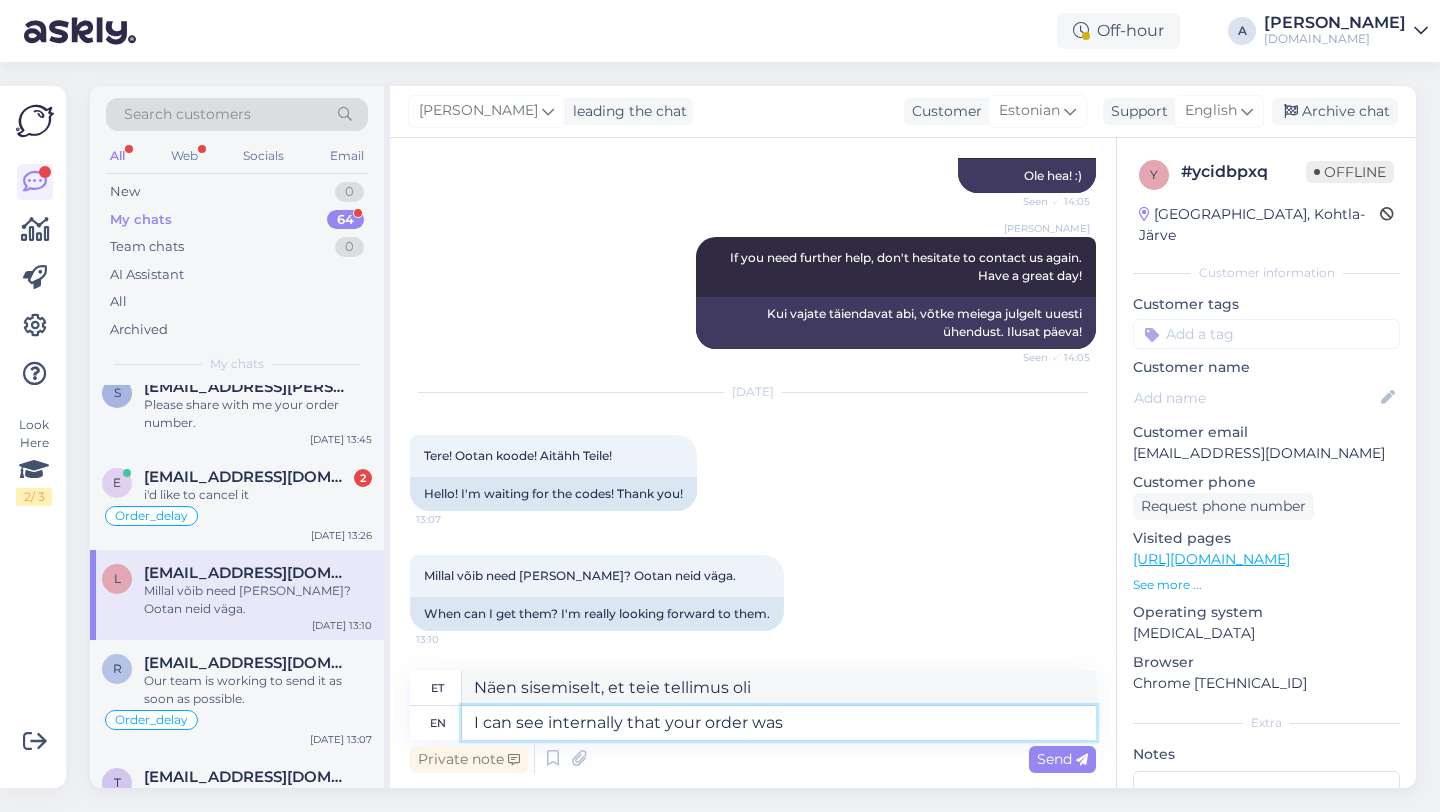 drag, startPoint x: 804, startPoint y: 719, endPoint x: 575, endPoint y: 717, distance: 229.00873 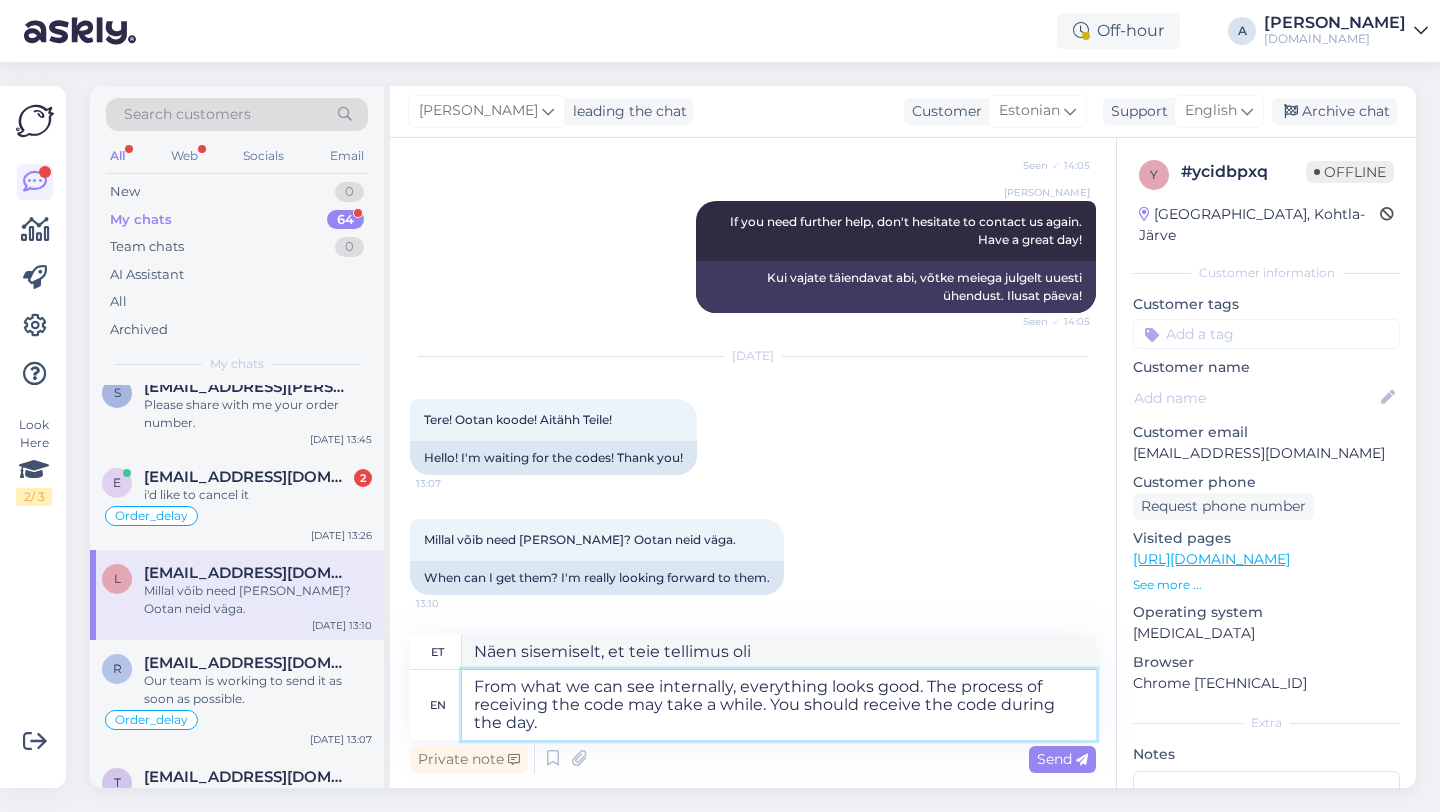 type on "Meie sisemise vaatluse järgi näib kõik korras olevat. Koodi kättesaamine võib aega võtta. Te peaksite koodi saama päeva jooksul." 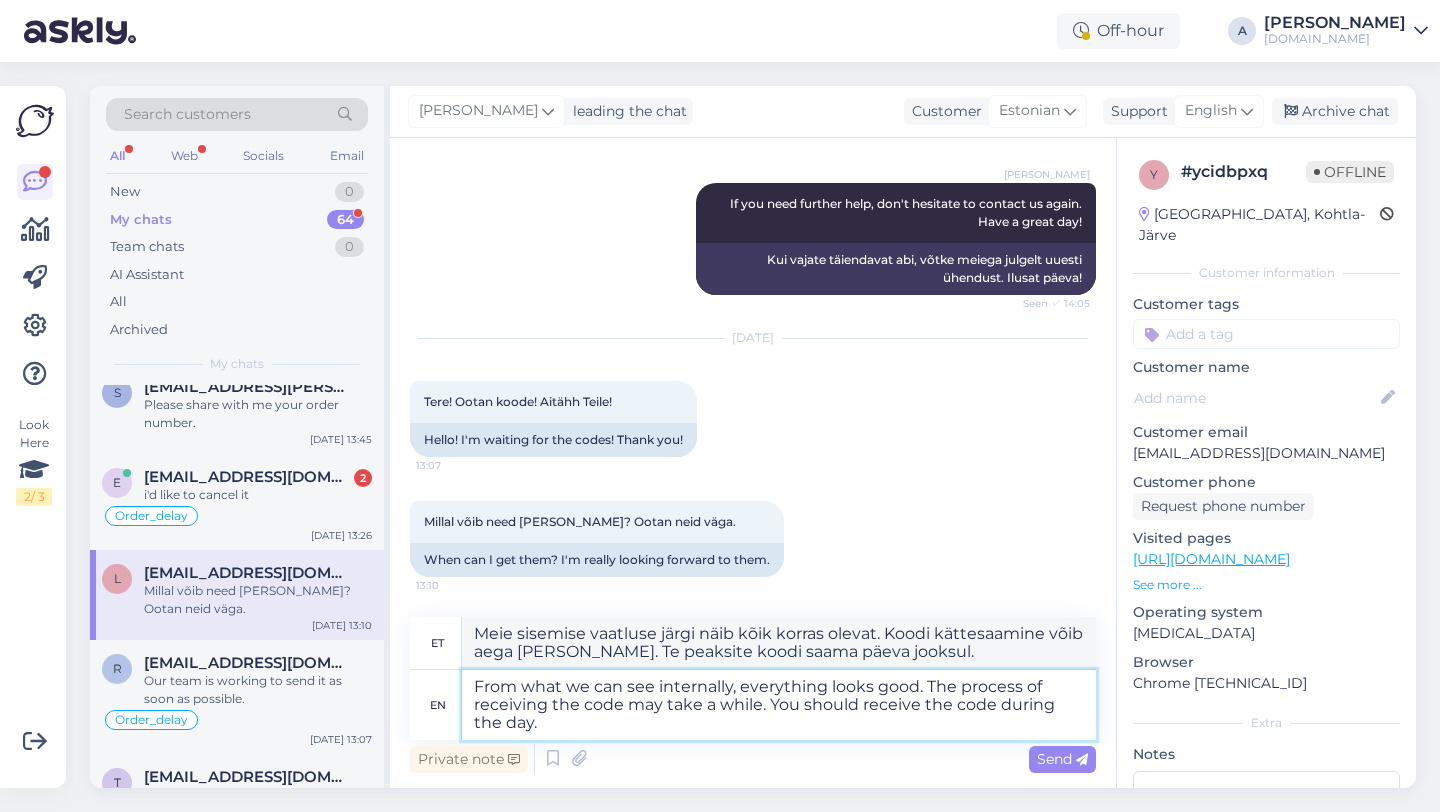 drag, startPoint x: 541, startPoint y: 728, endPoint x: 442, endPoint y: 659, distance: 120.67311 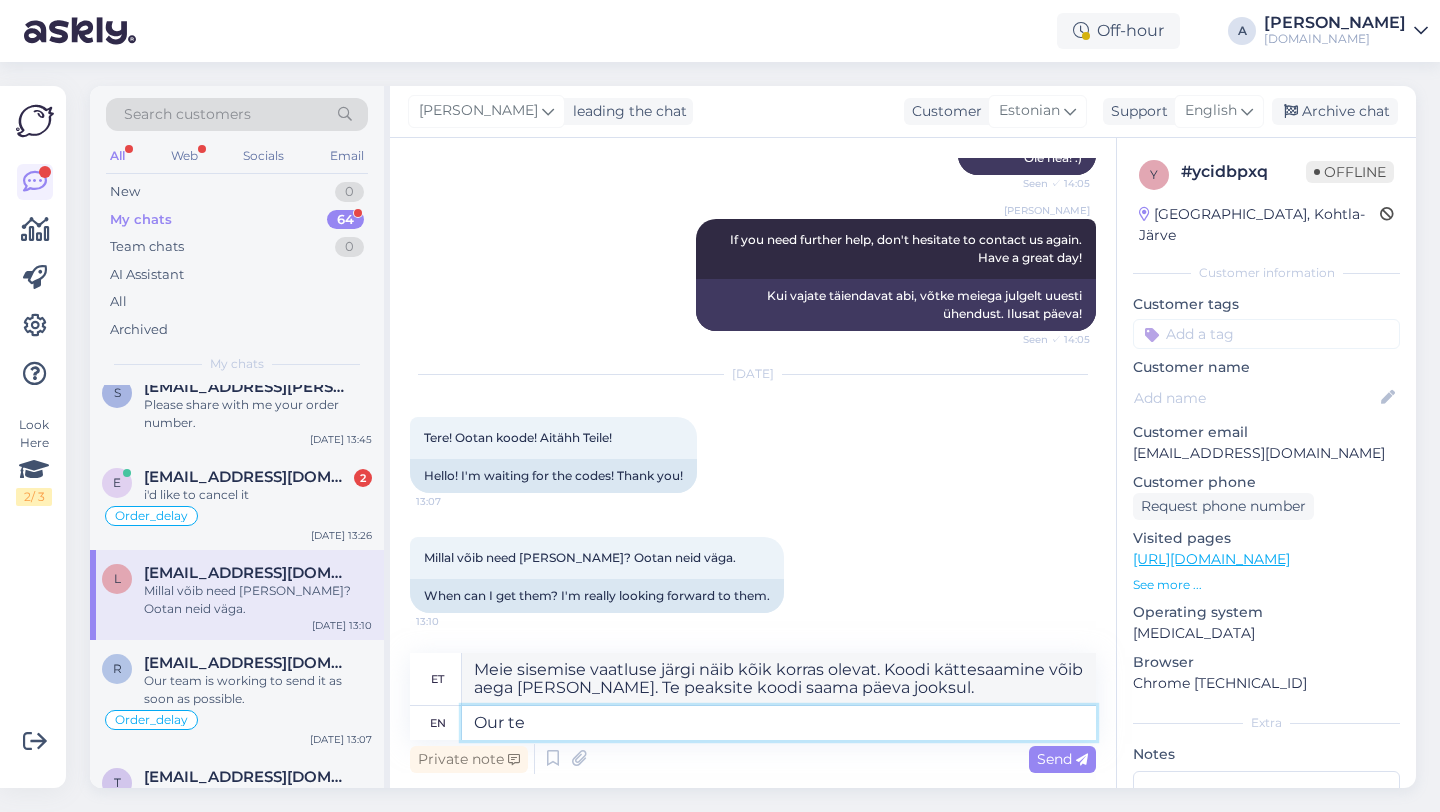 type on "Our tea" 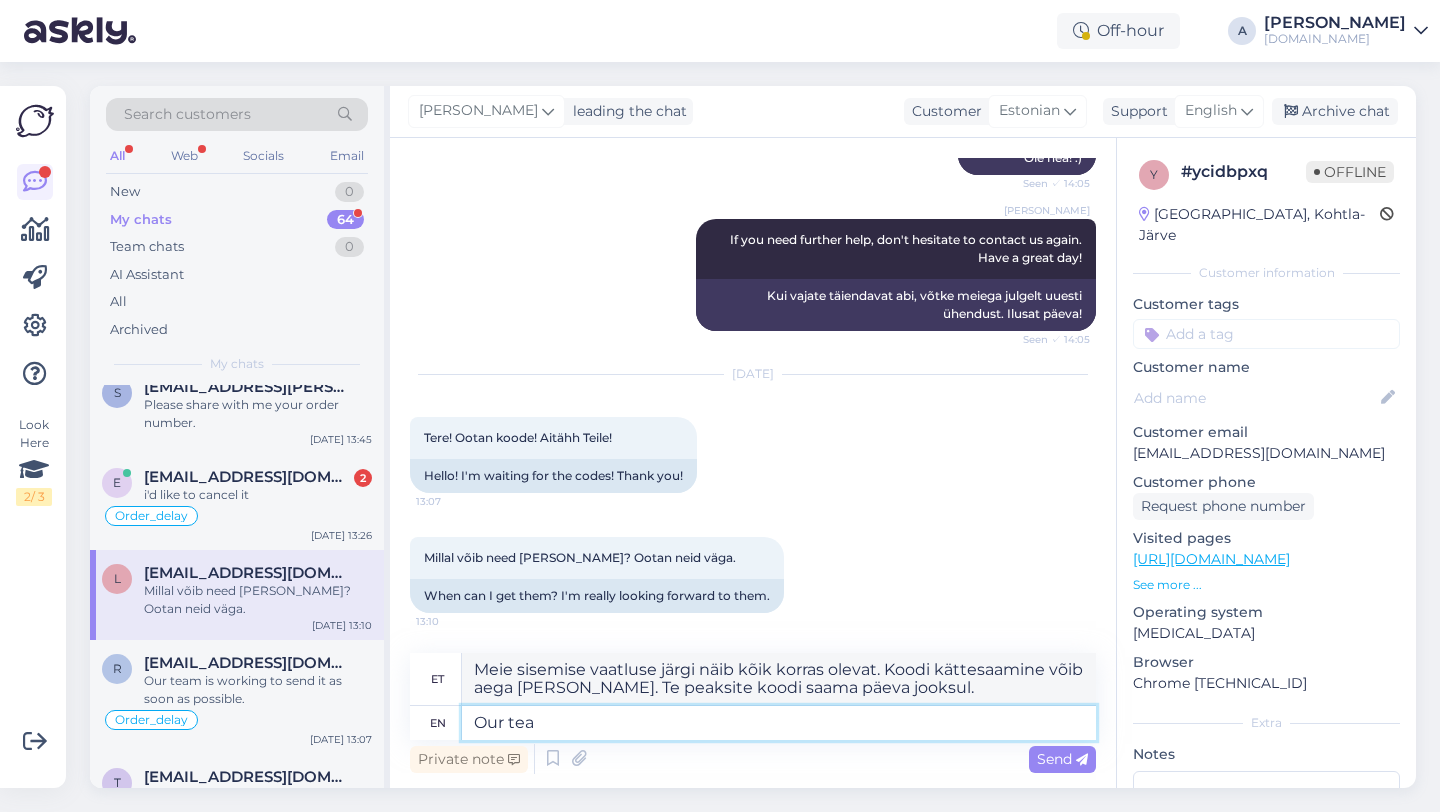 type on "Meie" 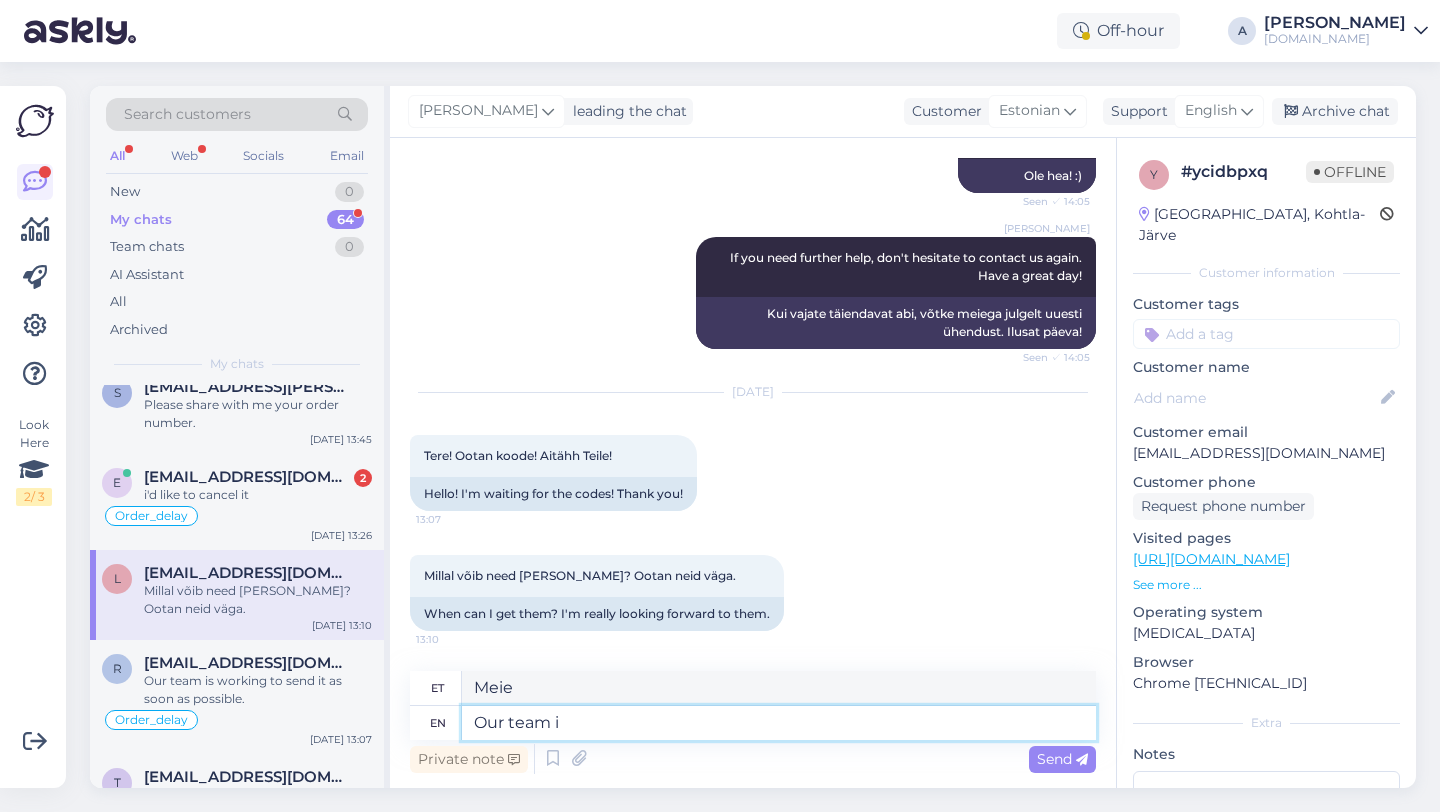 type on "Our team is" 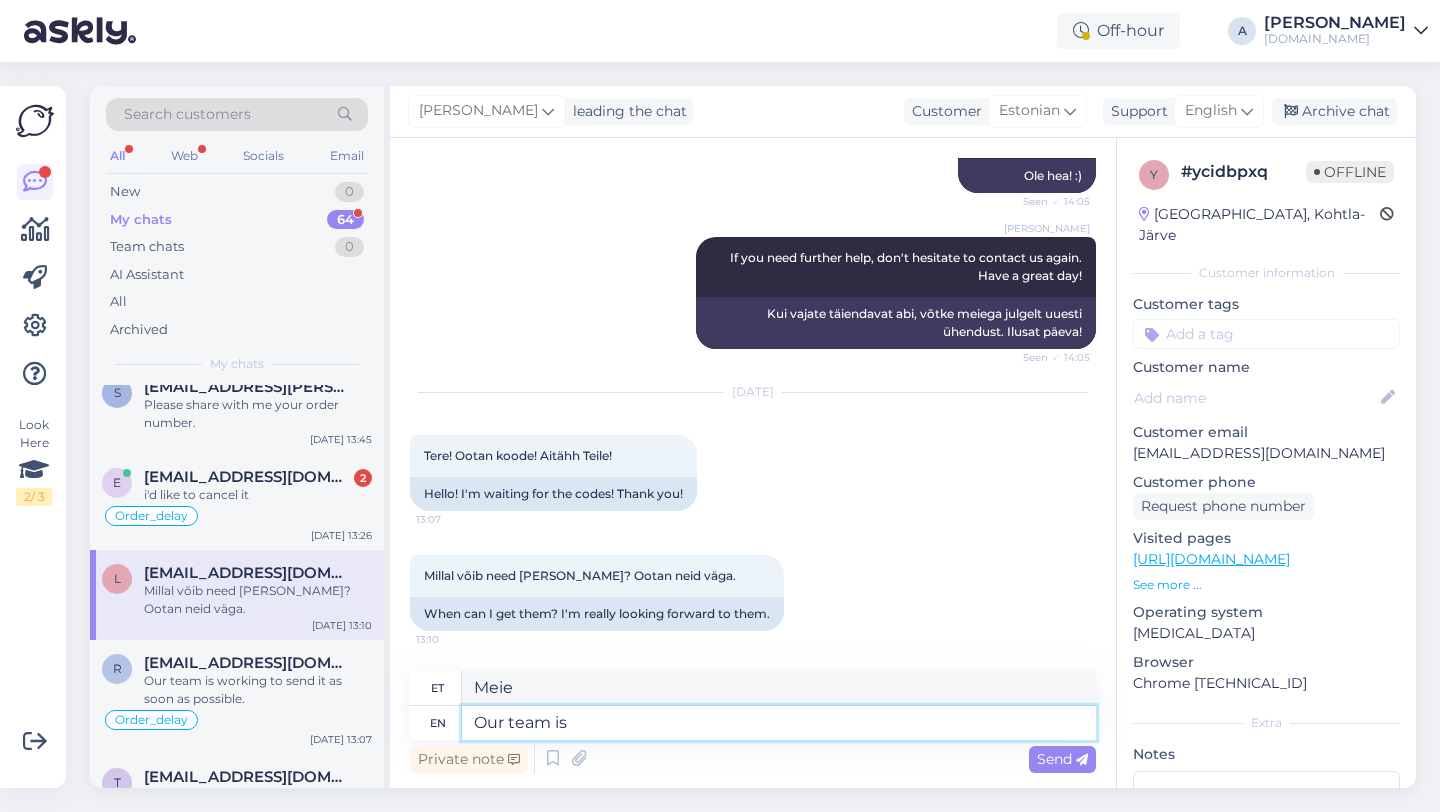 type on "Meie meeskond" 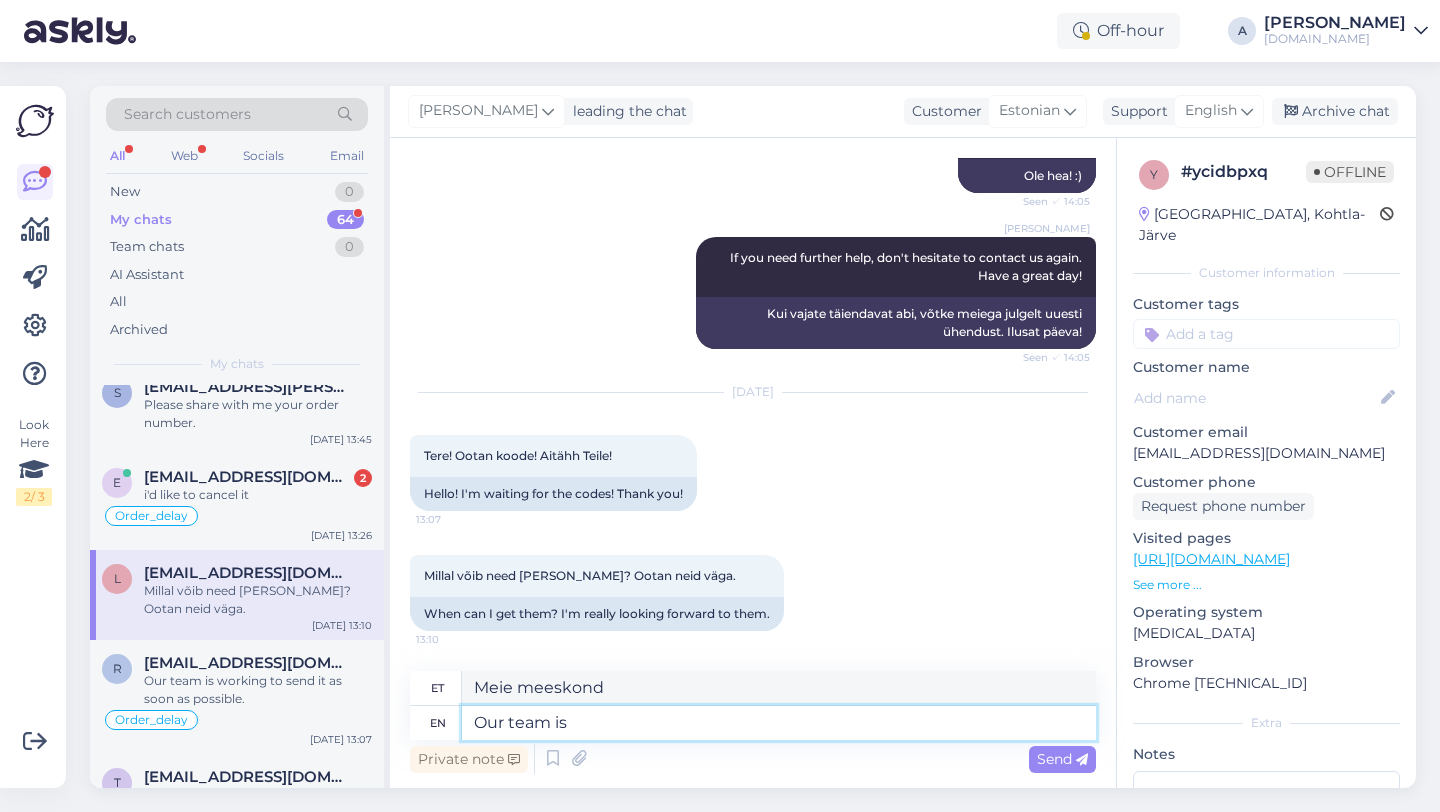 type on "Our team is" 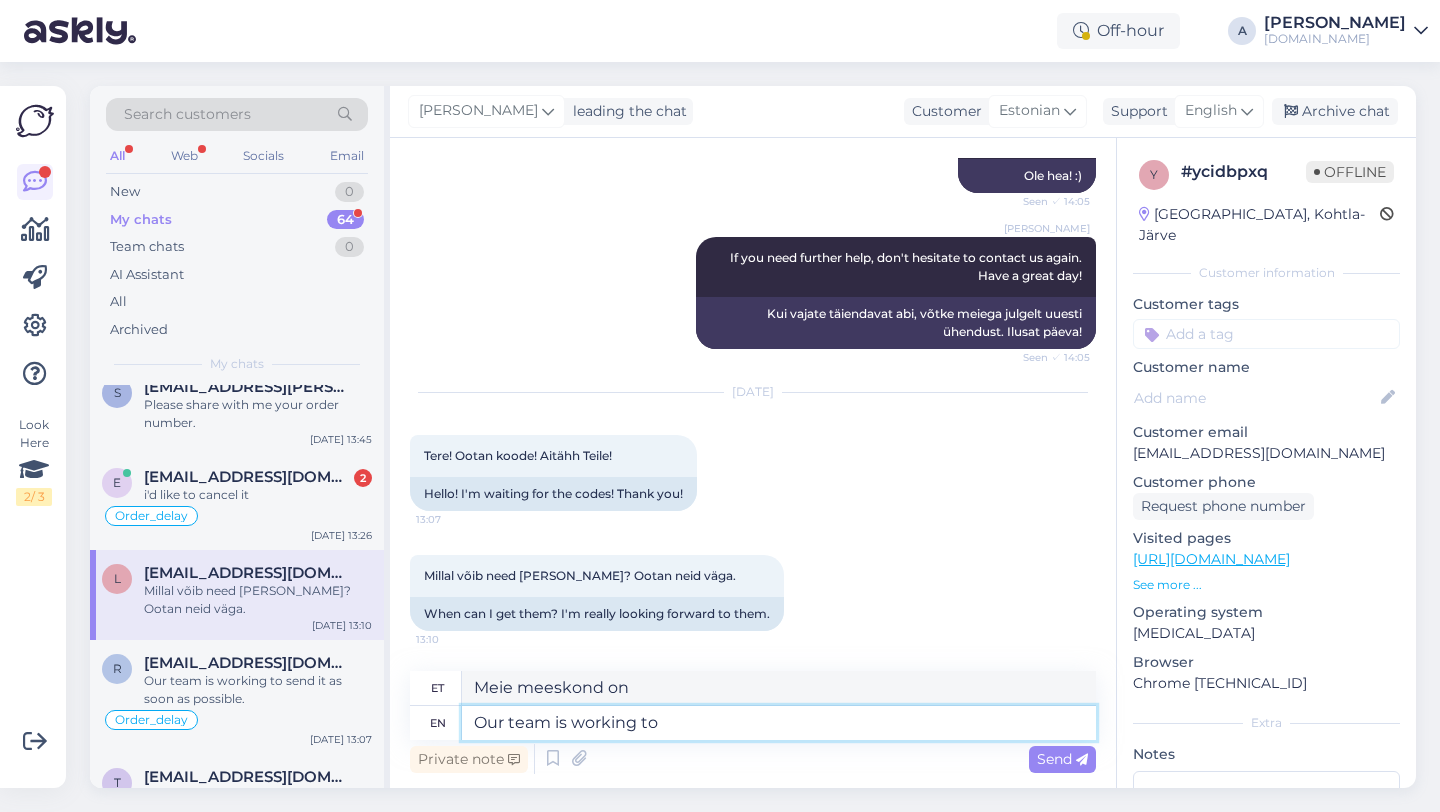 type on "Our team is working to s" 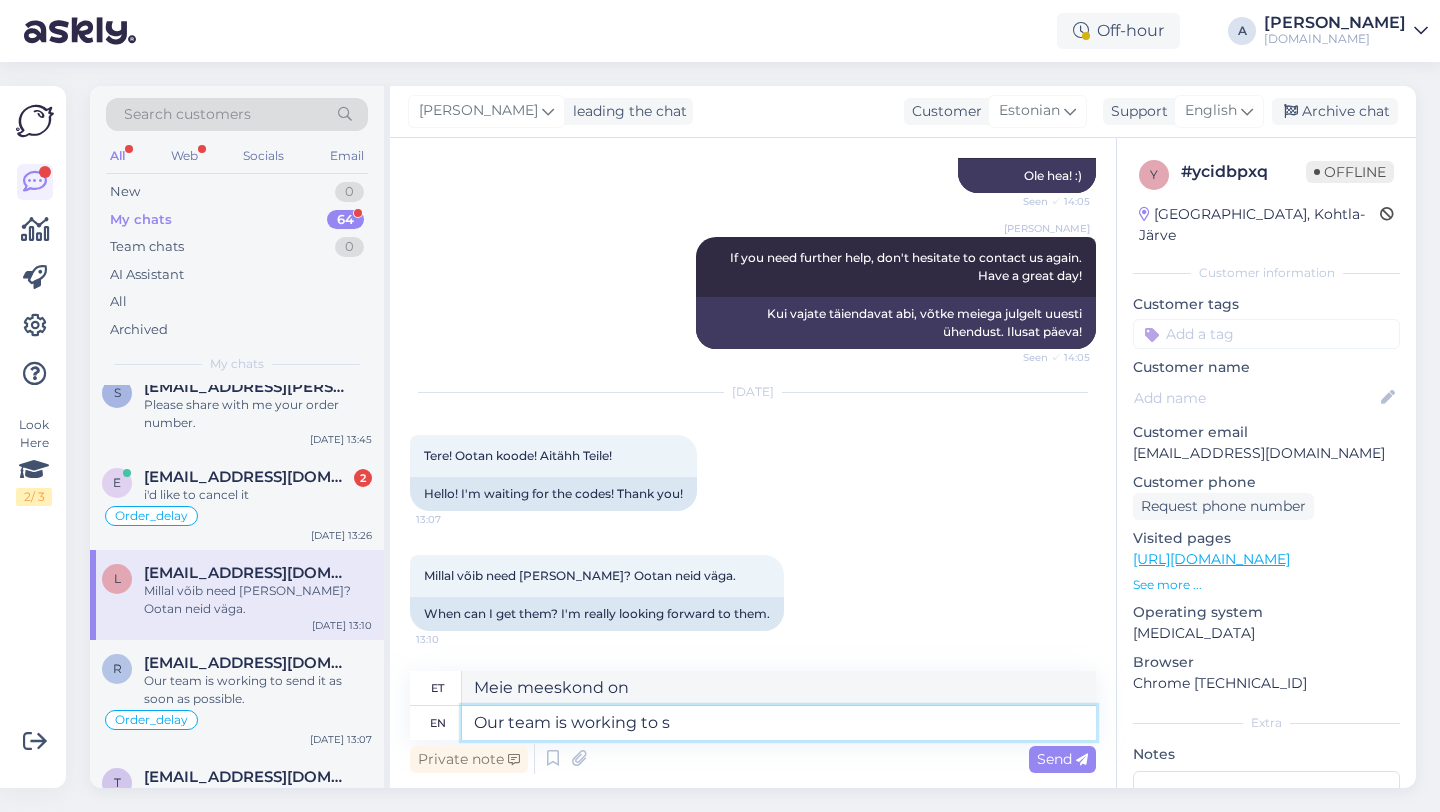 type on "Meie meeskond töötab." 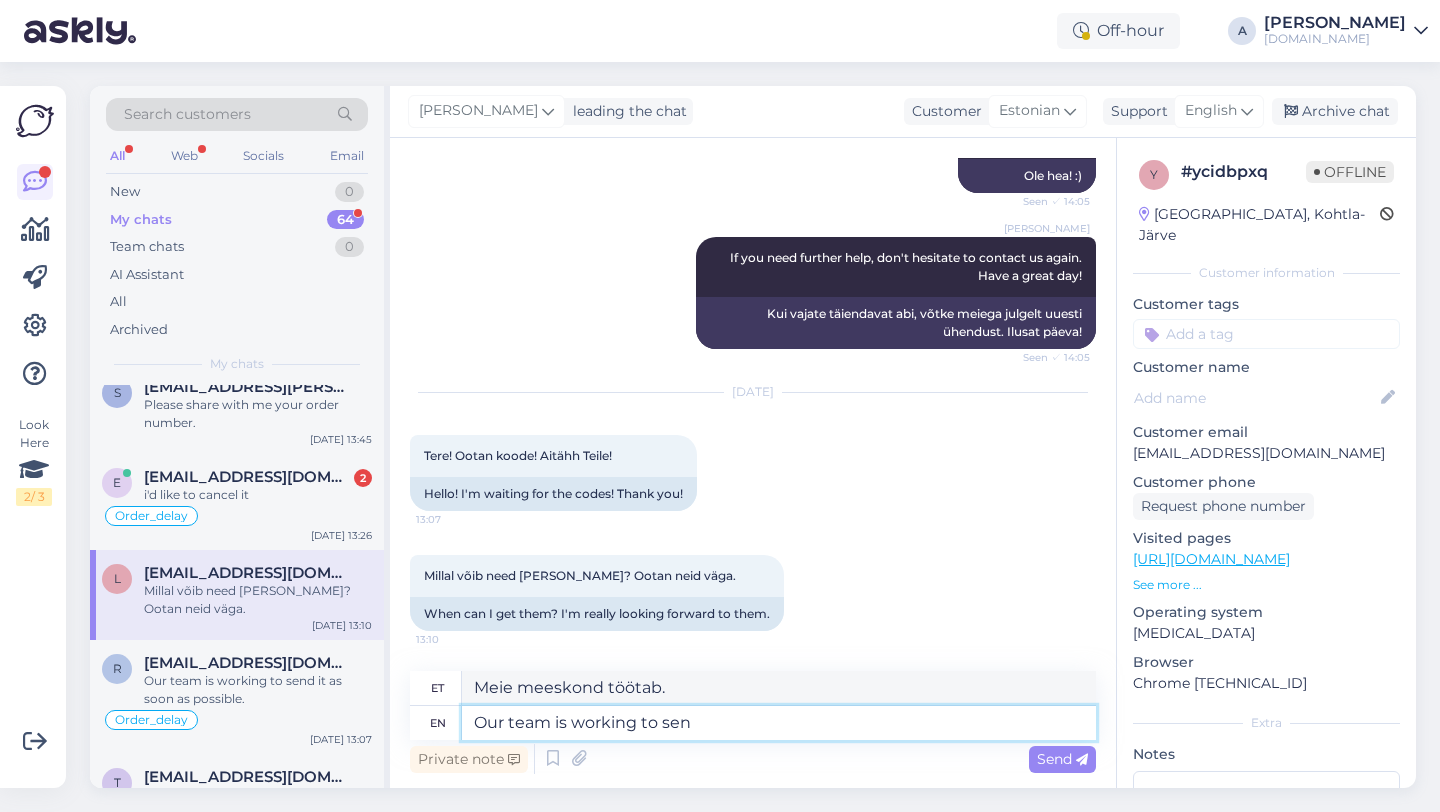 type on "Our team is working to send" 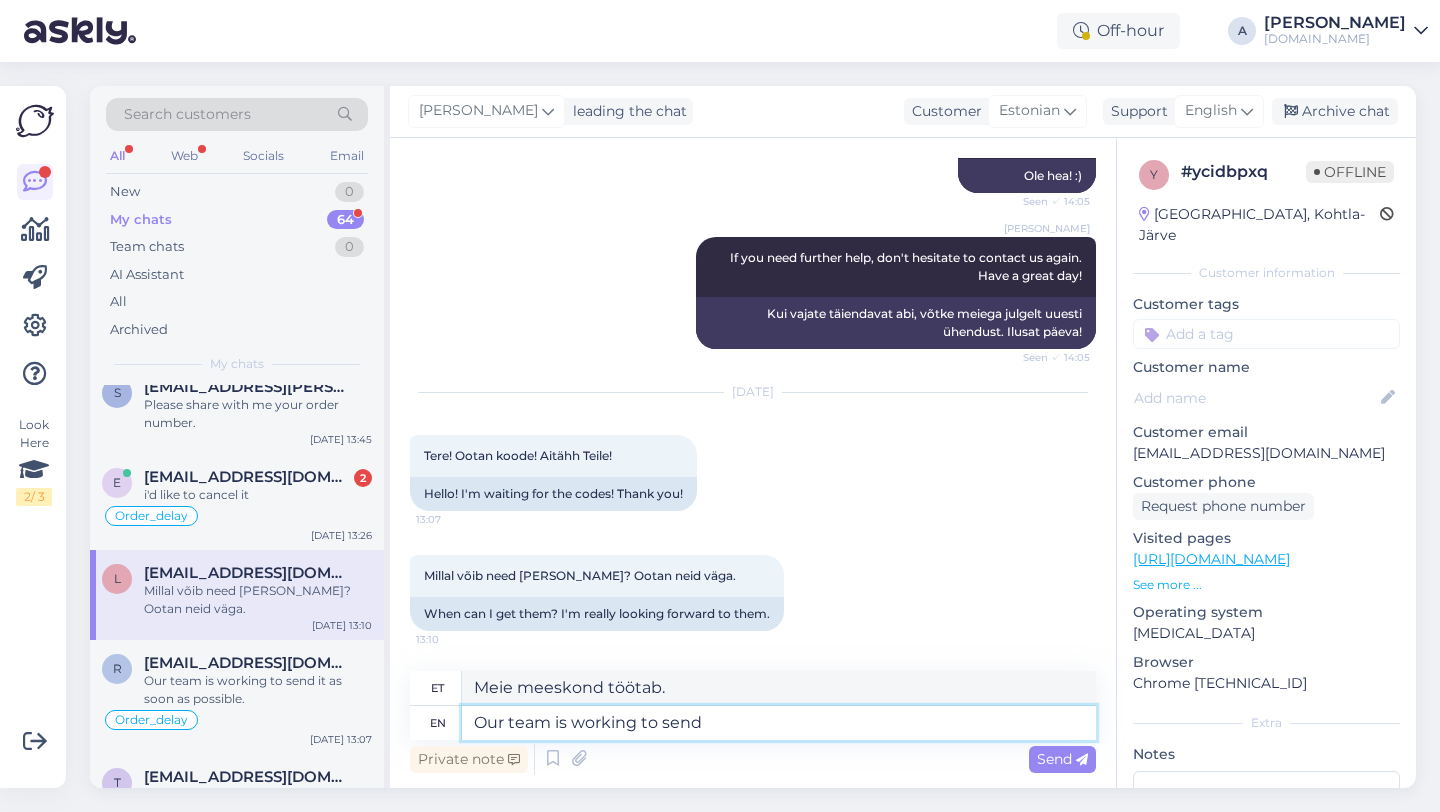 type on "Meie meeskond töötab selle nimel, et" 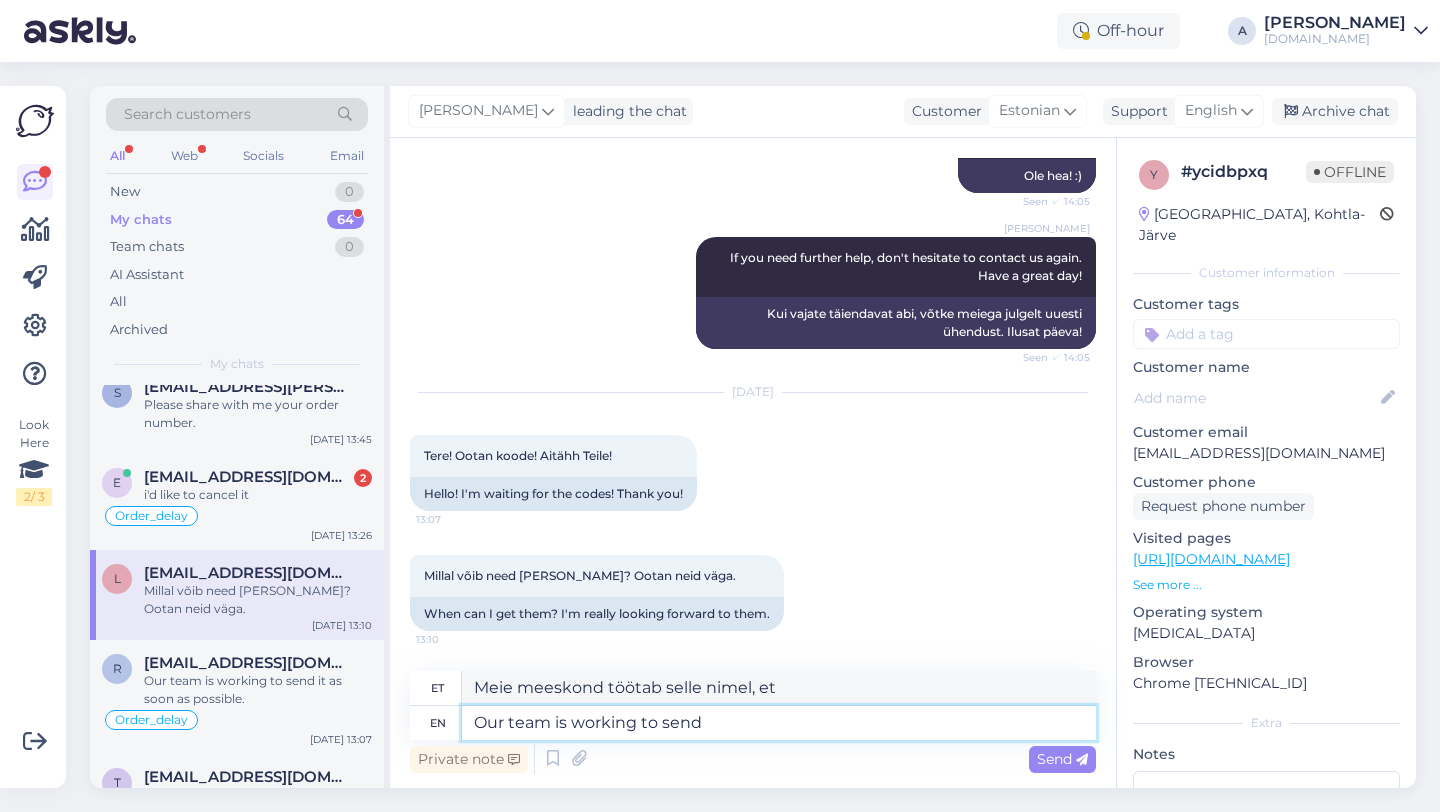 type on "Our team is working to send i" 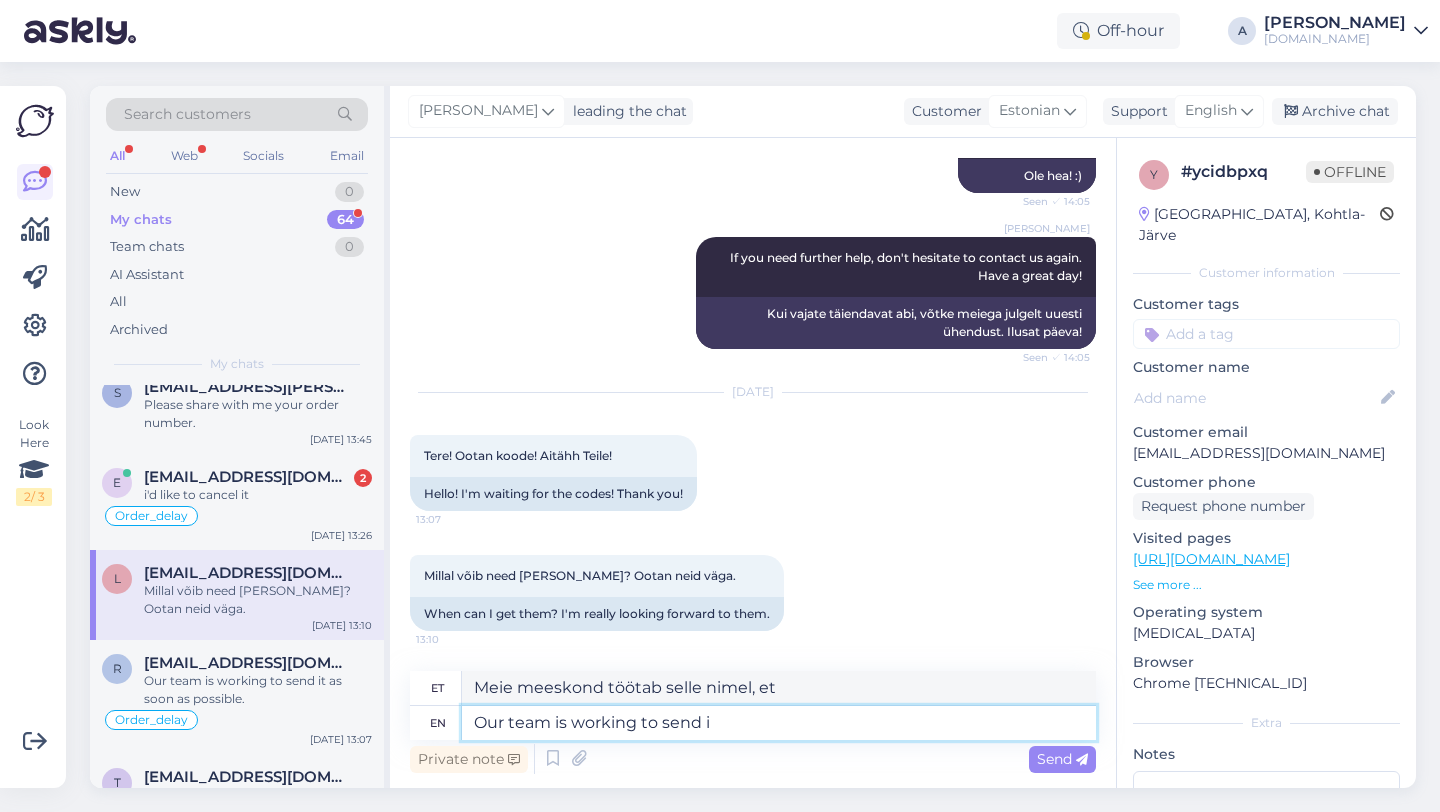 type on "Meie meeskond tegeleb saatmisega." 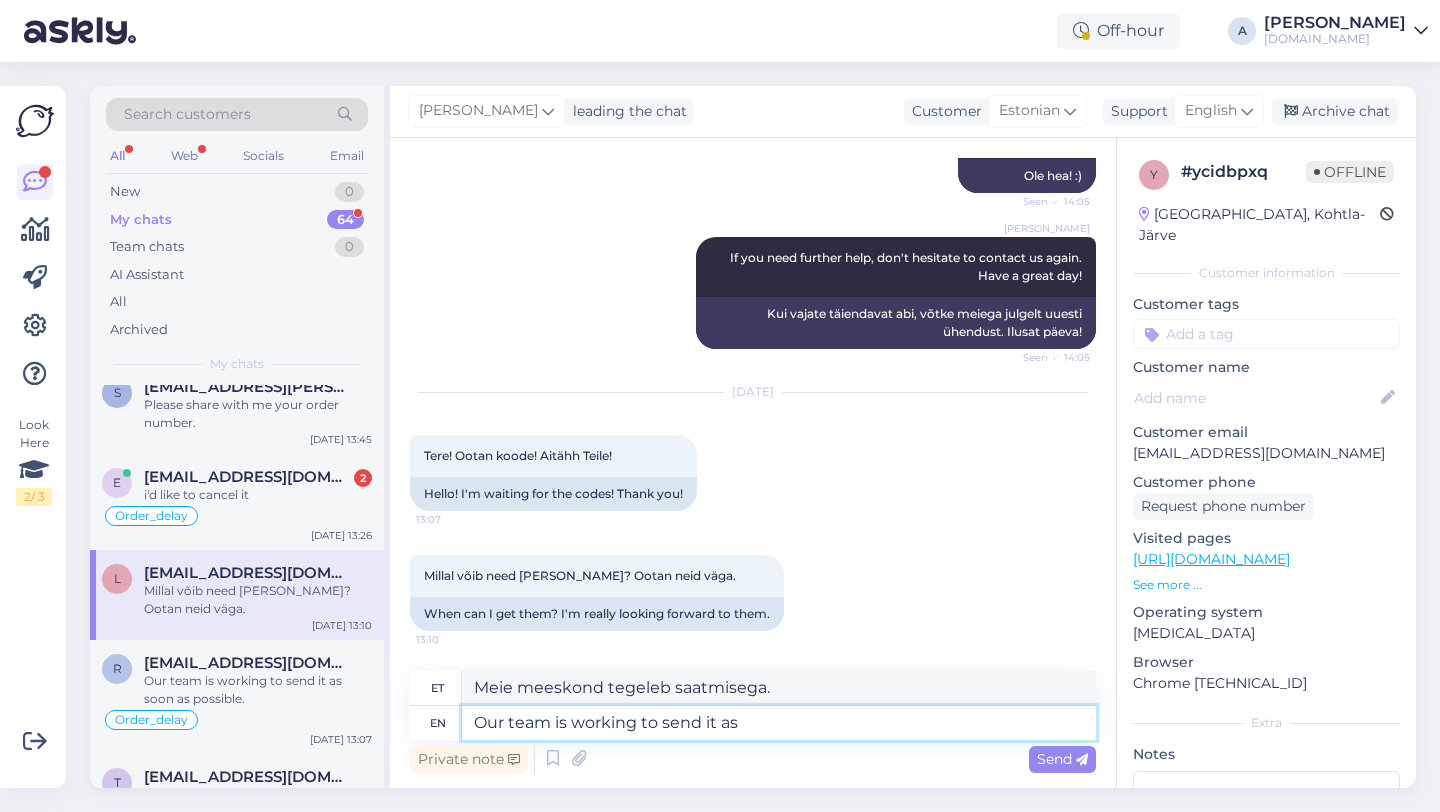 type on "Our team is working to send it as s" 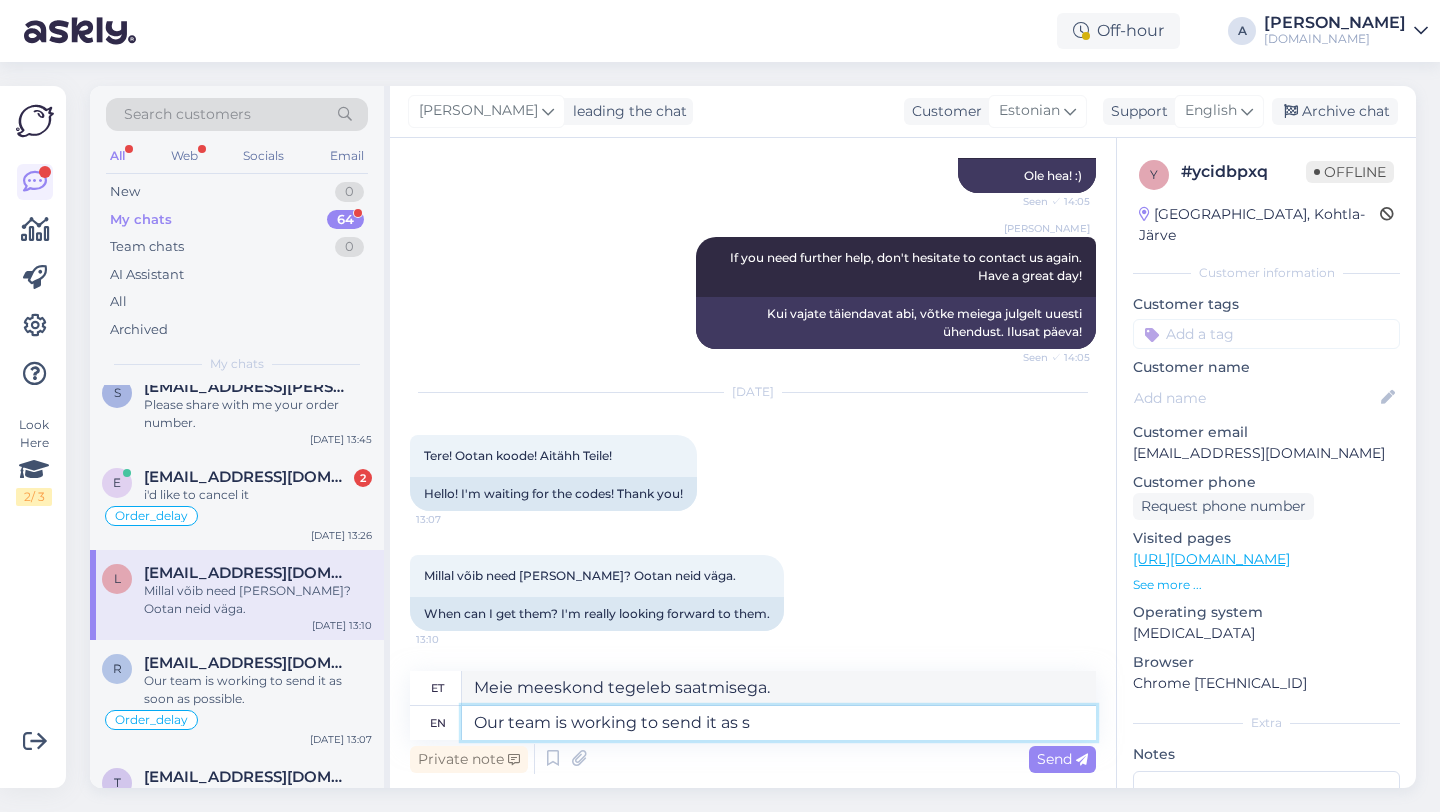 type on "Meie meeskond tegeleb selle saatmisega." 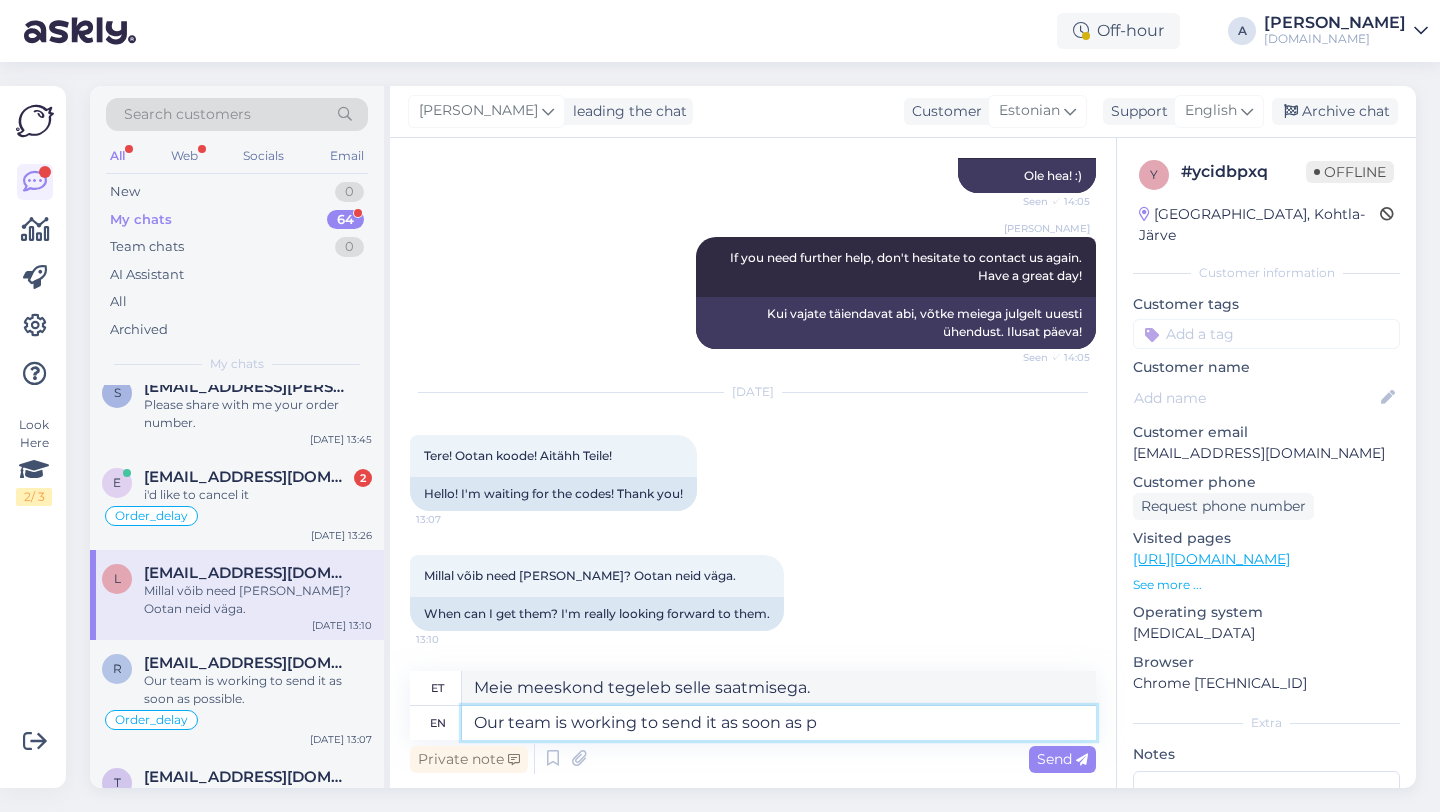 type on "Our team is working to send it as soon as po" 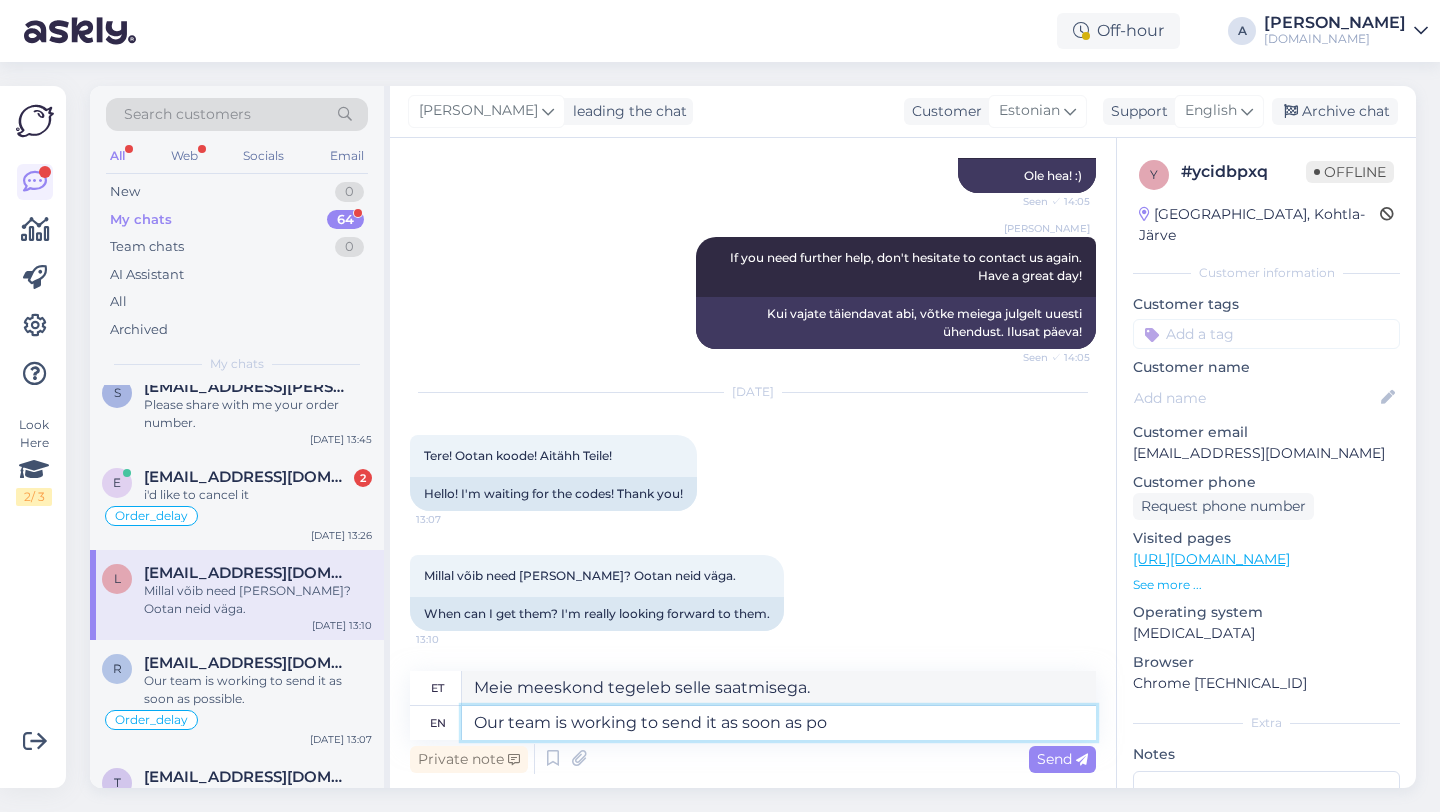 type on "Meie meeskond teeb tööd selle nimel, et see saata niipea kui võimalik." 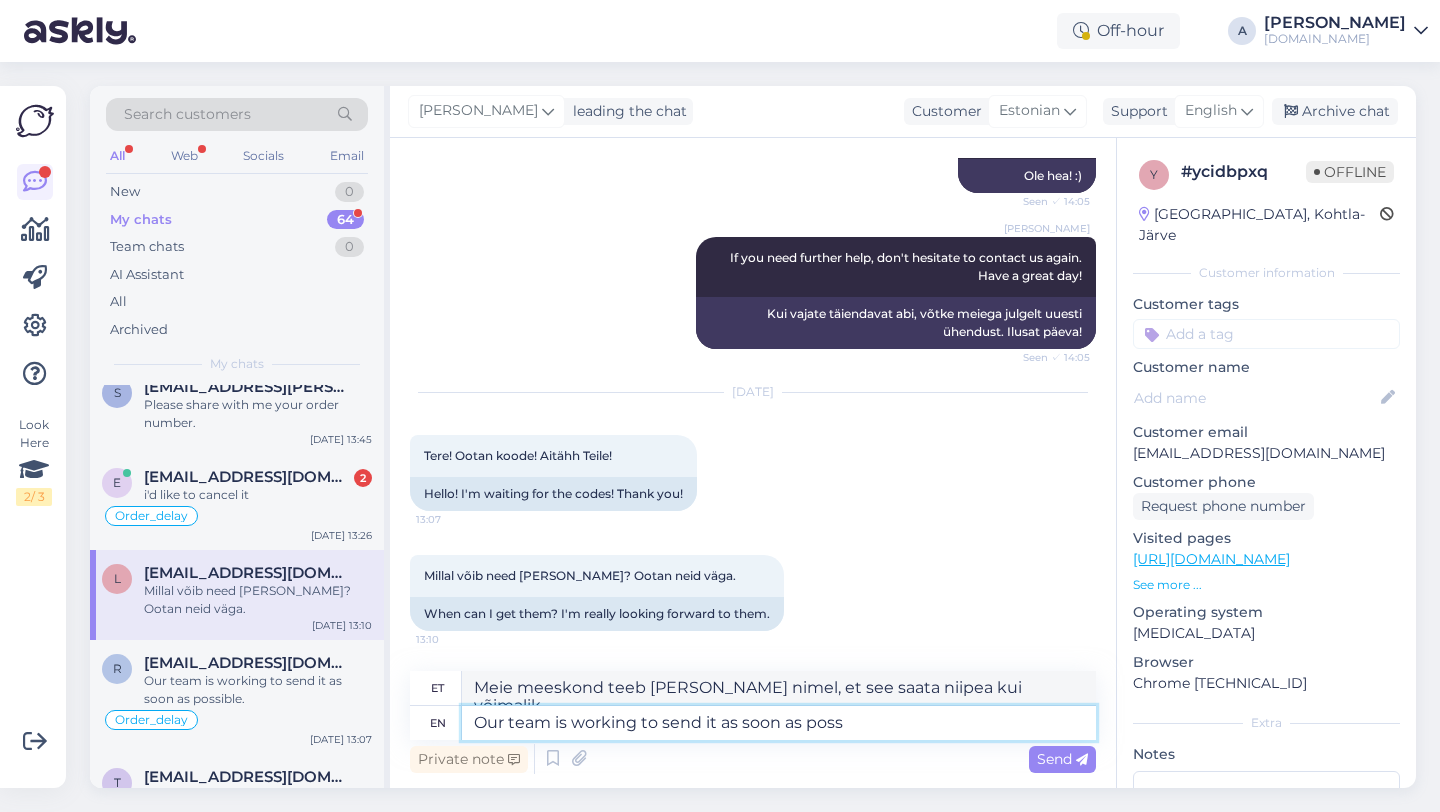 type on "Our team is working to send it as soon as possi" 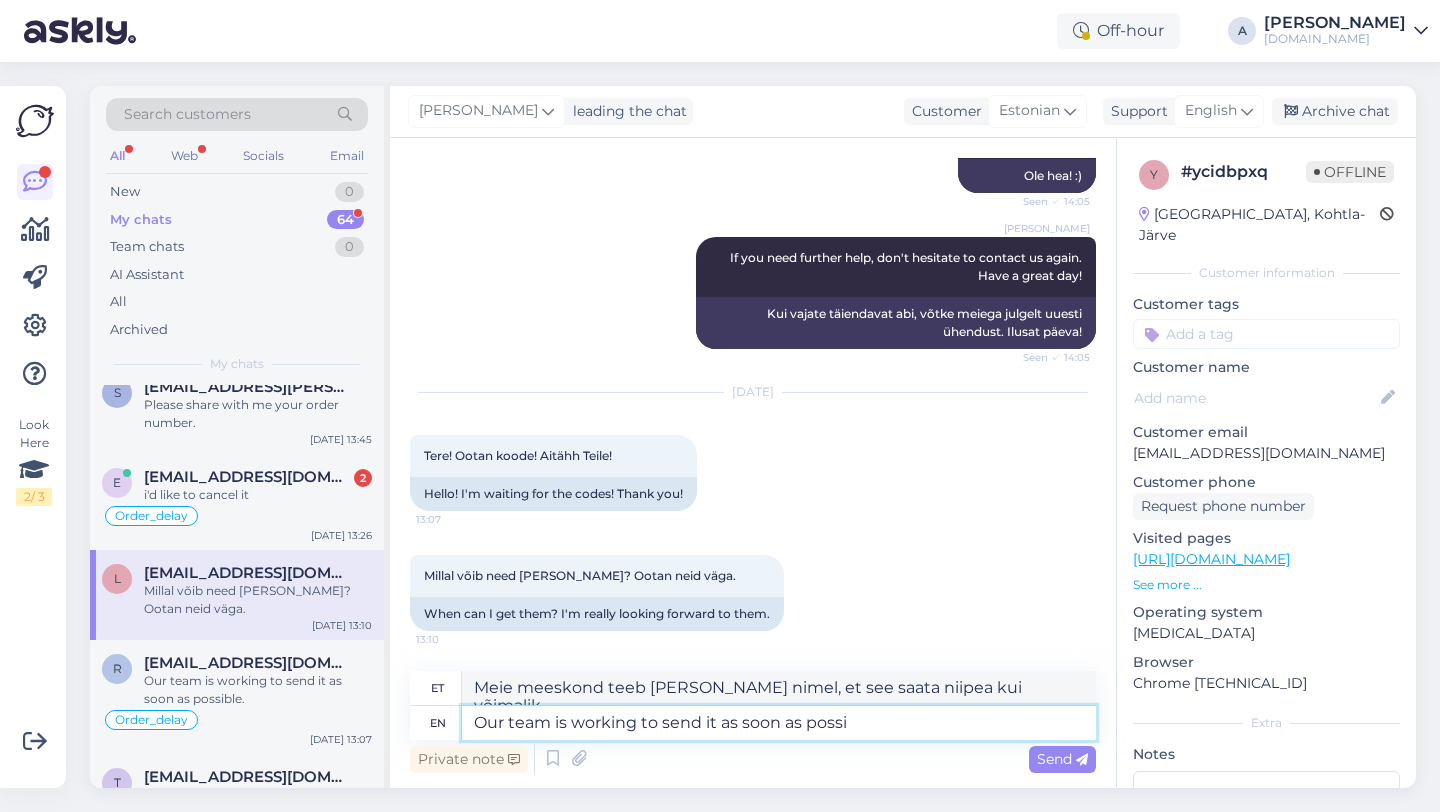 type on "Meie meeskond teeb tööd selle nimel, et see saadetaks niipea kui võimalik." 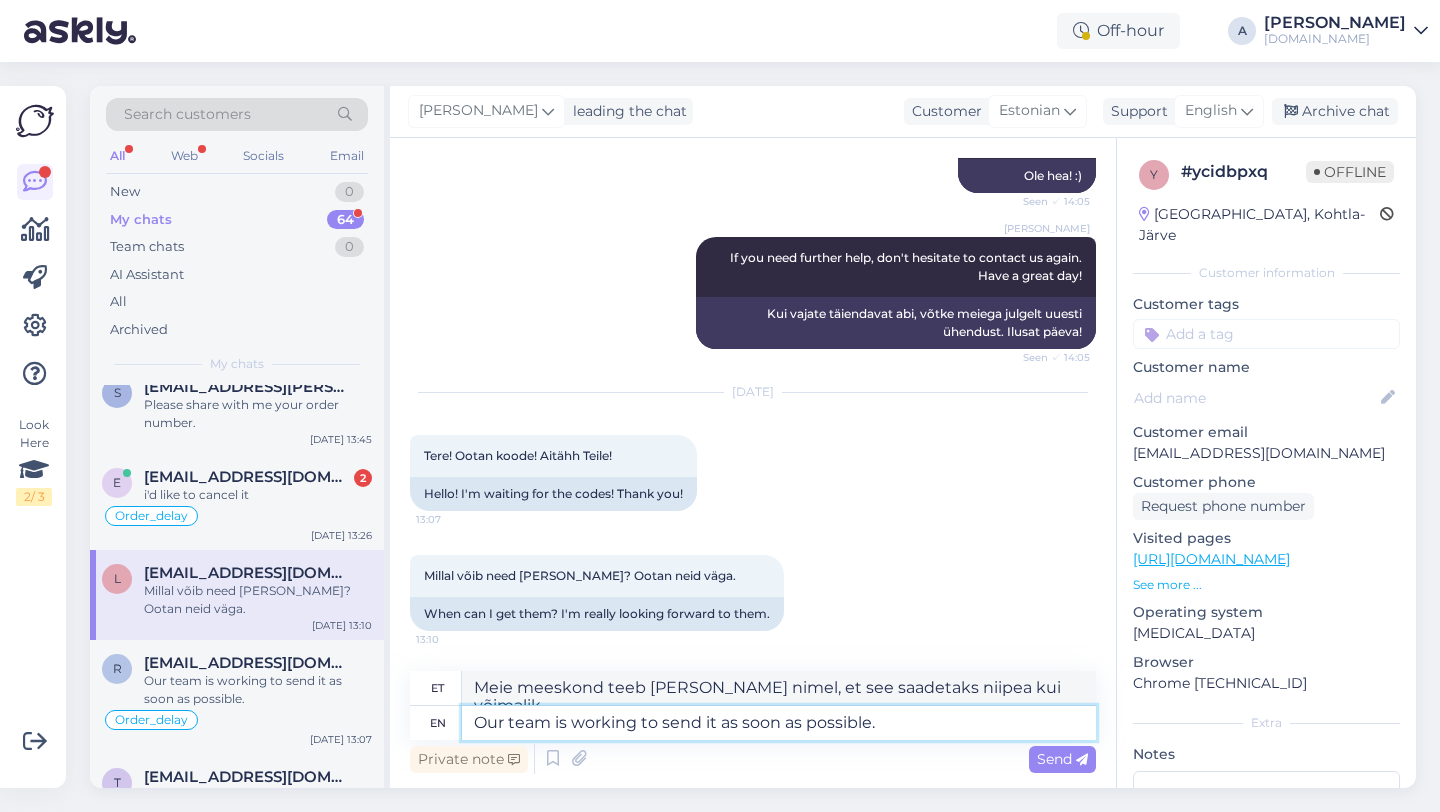 type on "Our team is working to send it as soon as possible." 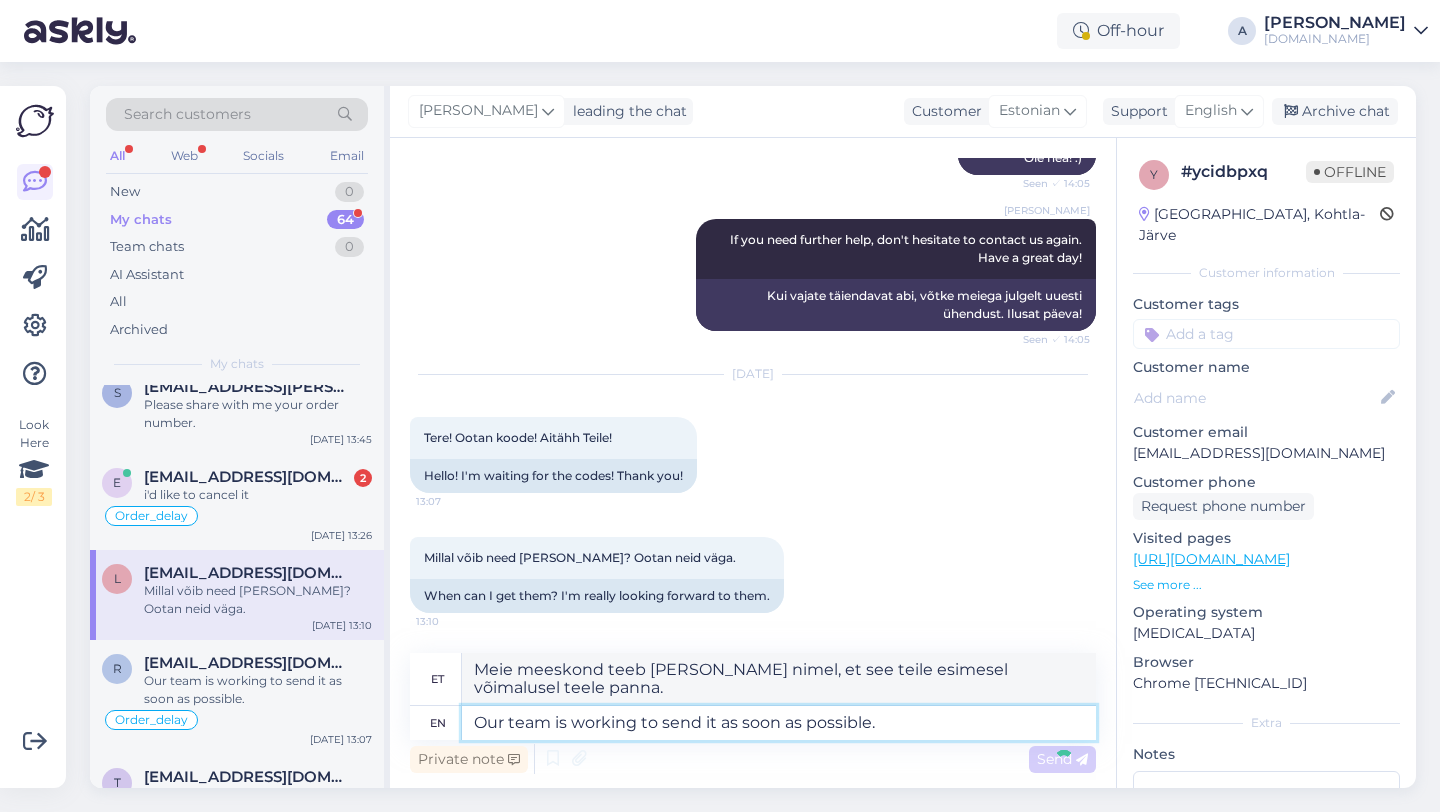 type 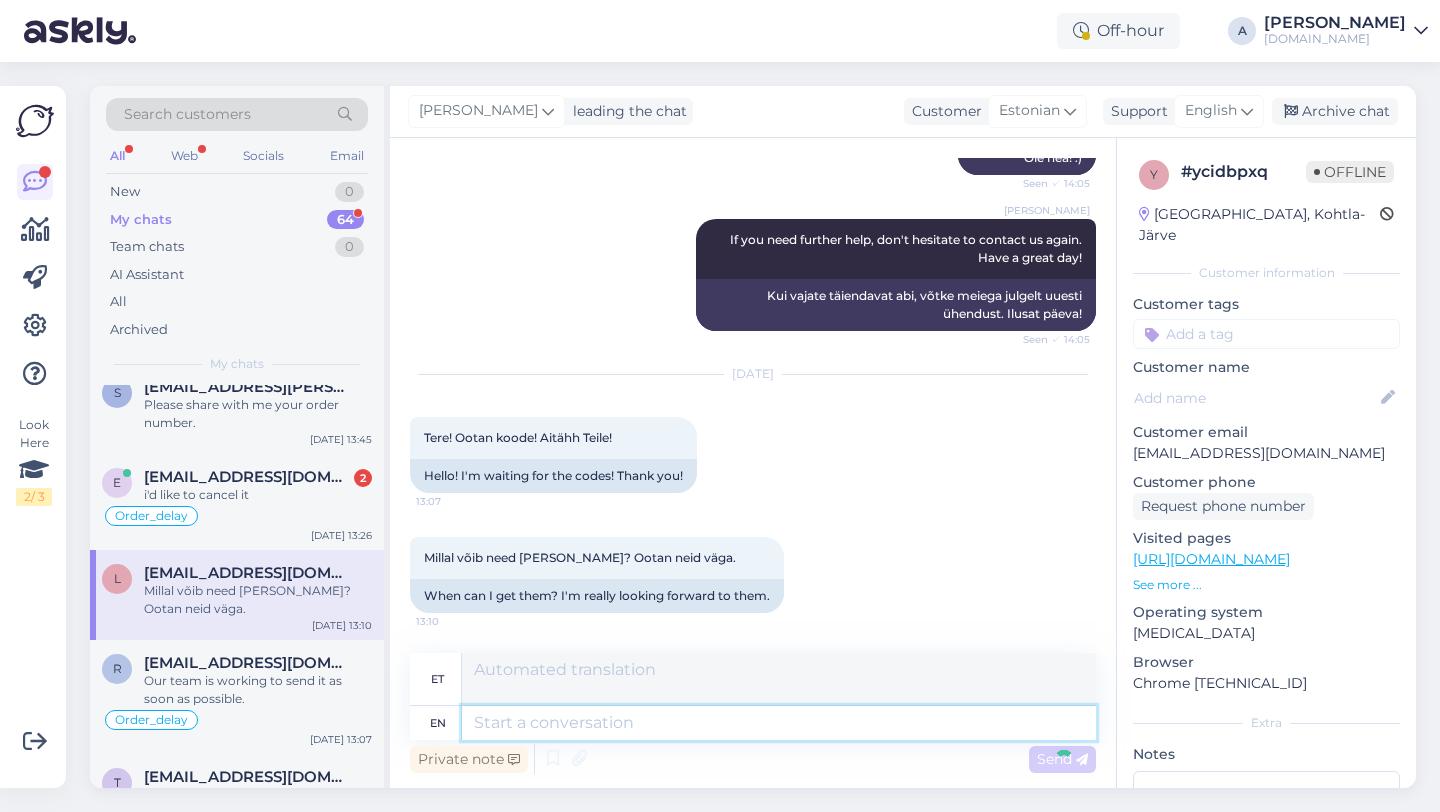 scroll, scrollTop: 10029, scrollLeft: 0, axis: vertical 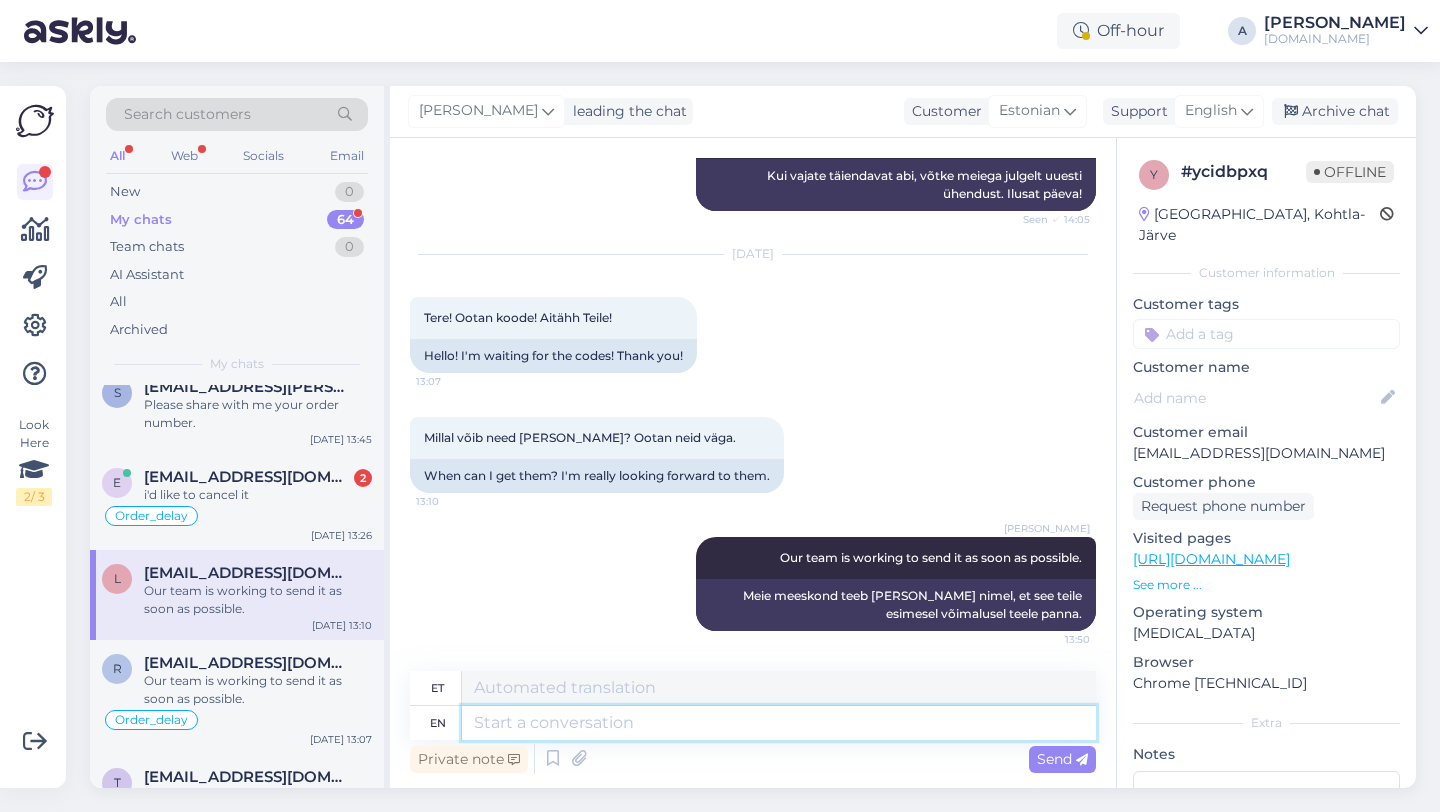type 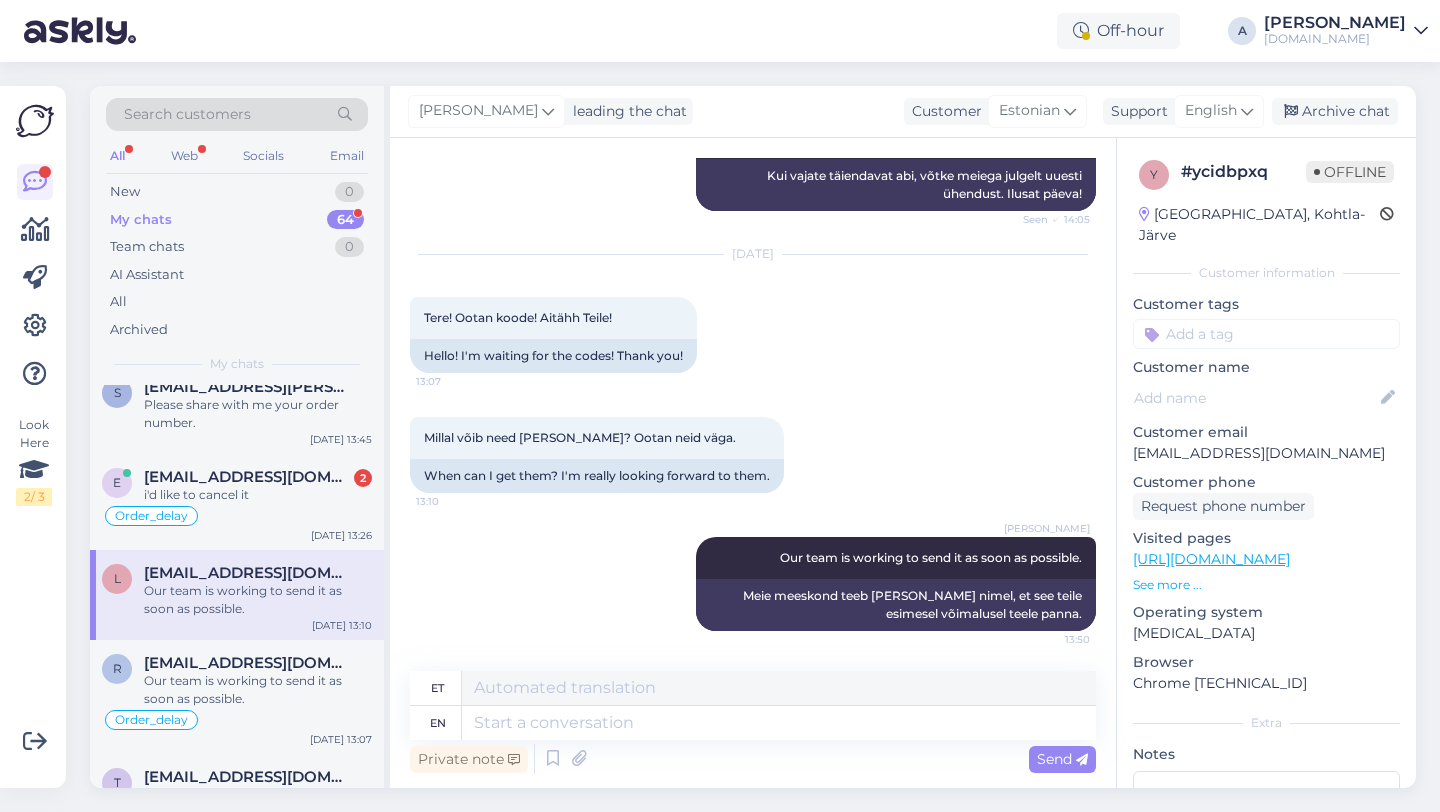 click at bounding box center (1266, 334) 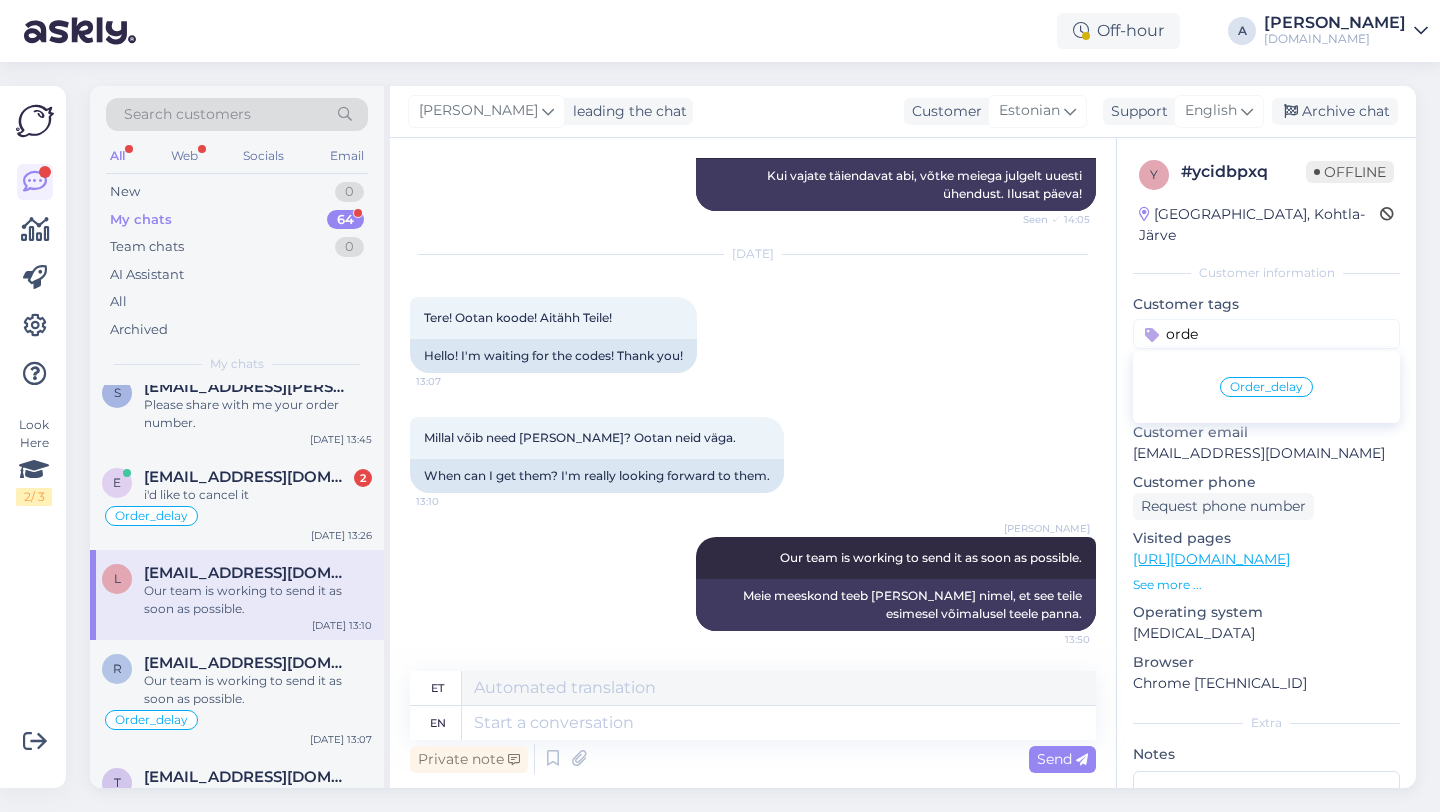 type on "orde" 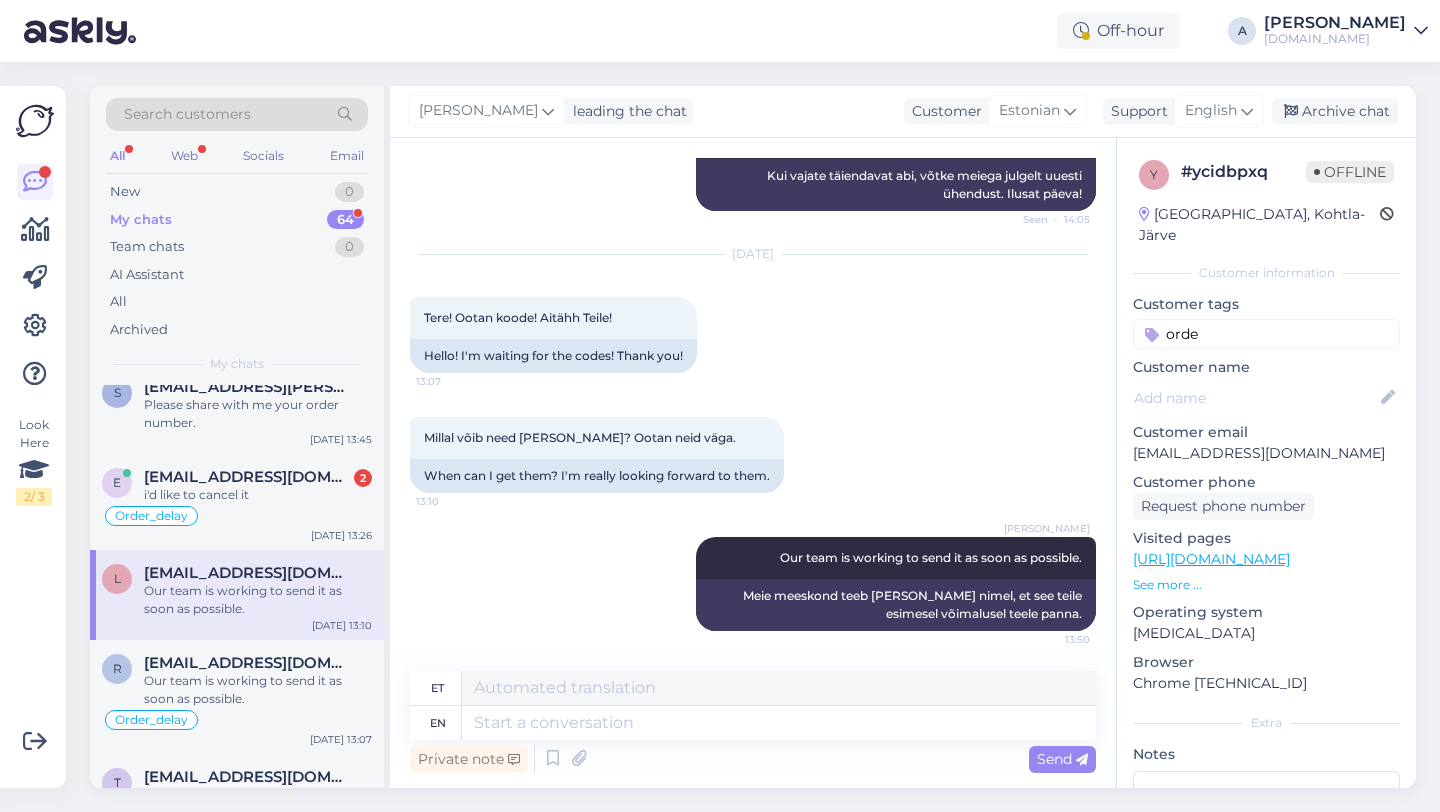 type 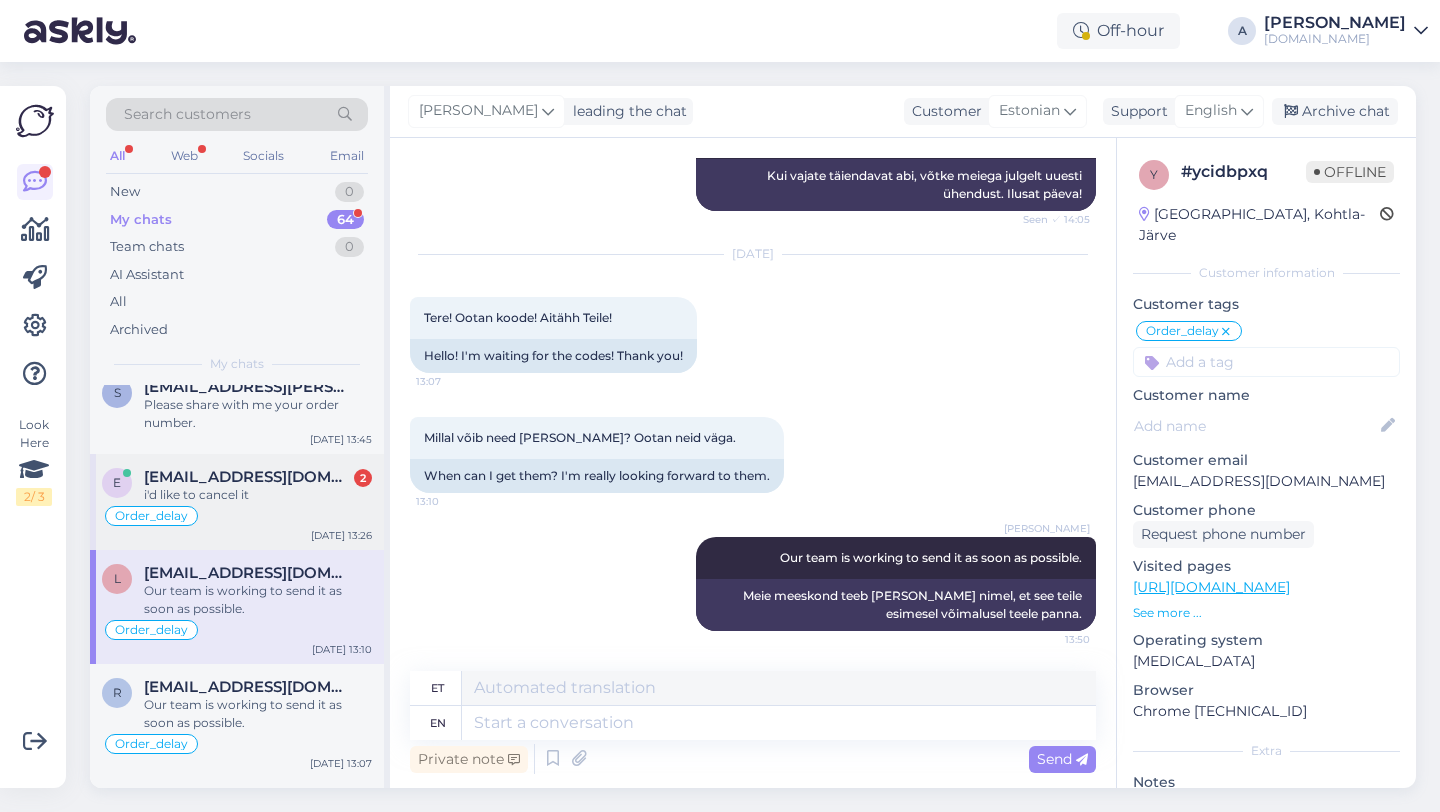 click on "Order_delay" at bounding box center (237, 516) 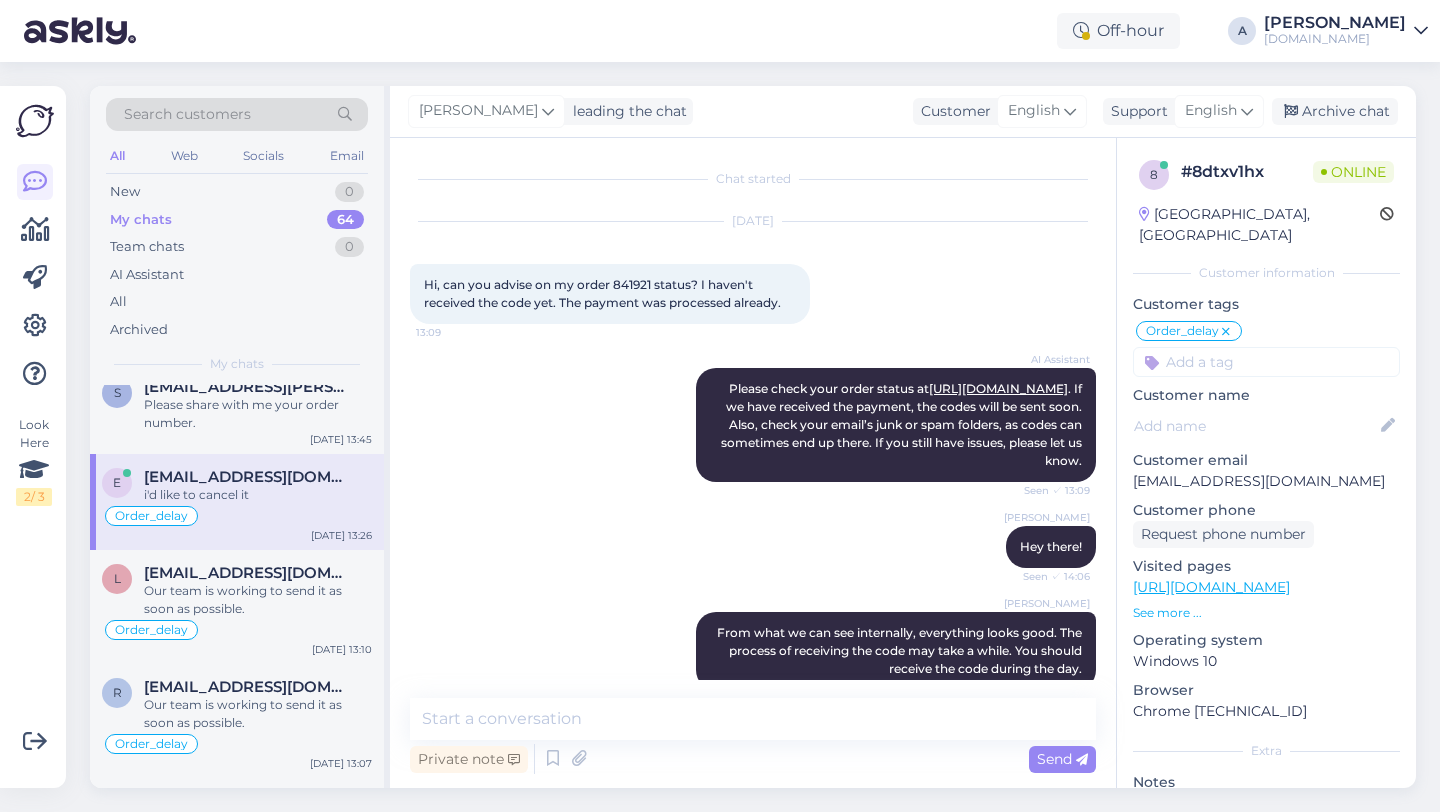 scroll, scrollTop: 1, scrollLeft: 0, axis: vertical 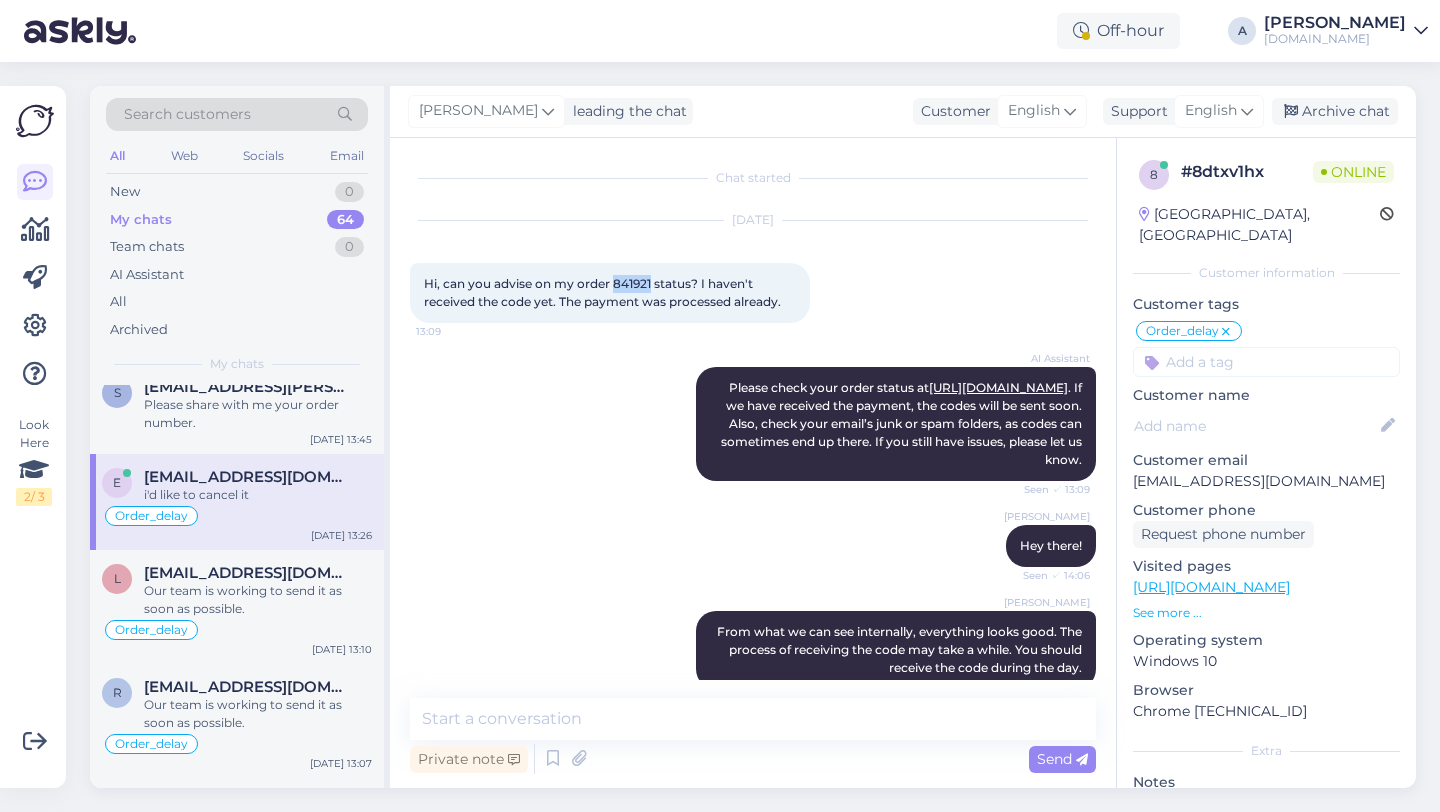 drag, startPoint x: 653, startPoint y: 284, endPoint x: 612, endPoint y: 283, distance: 41.01219 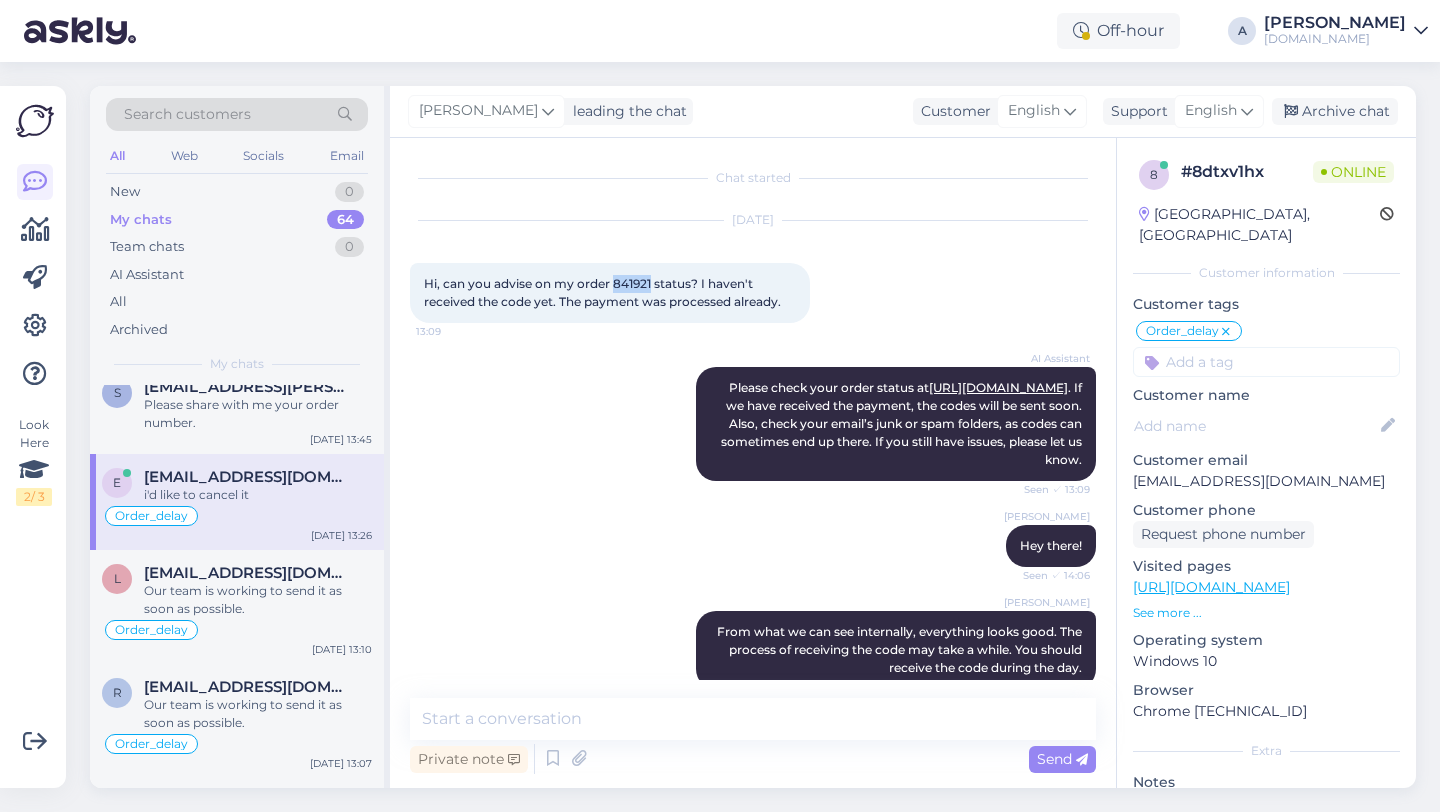 scroll, scrollTop: 676, scrollLeft: 0, axis: vertical 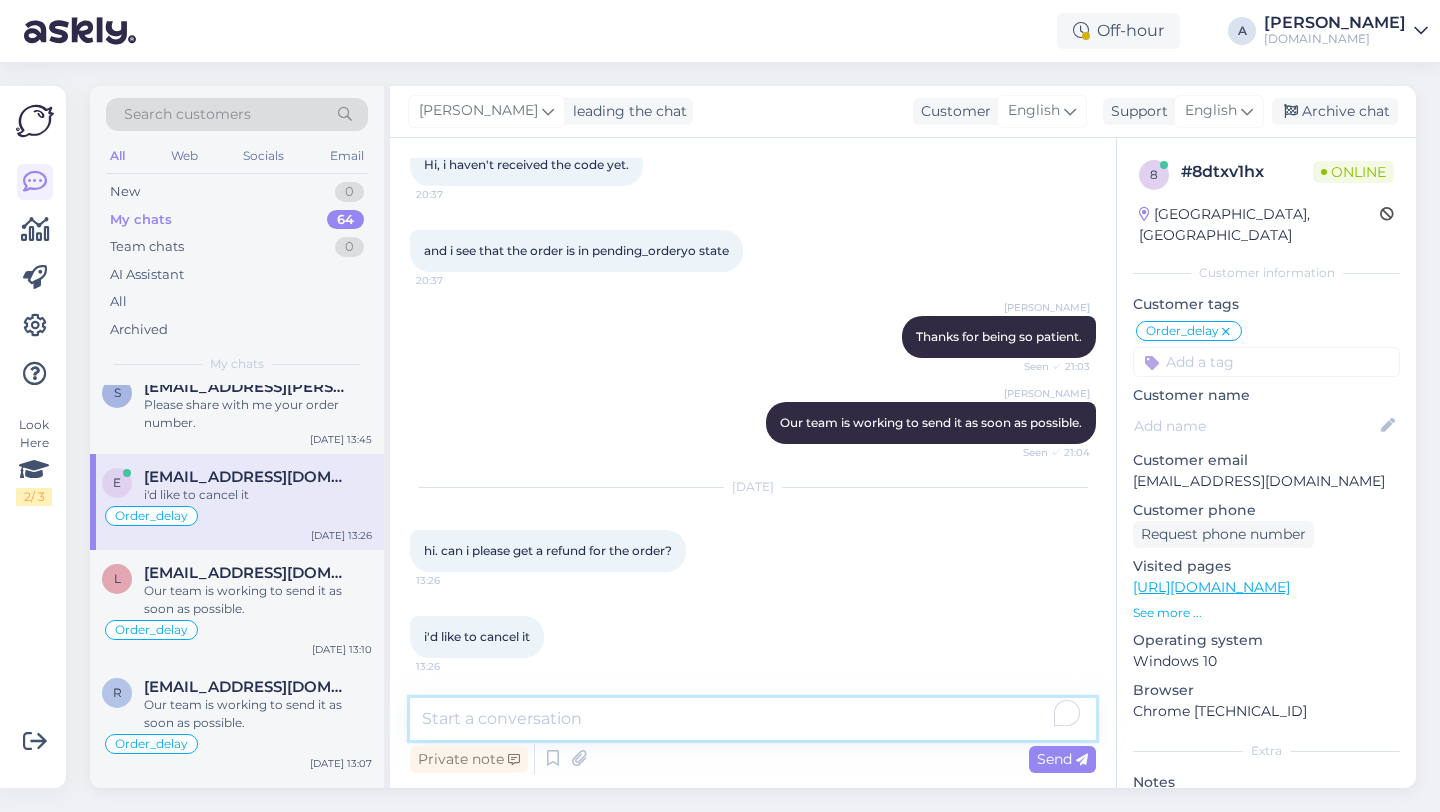 click at bounding box center [753, 719] 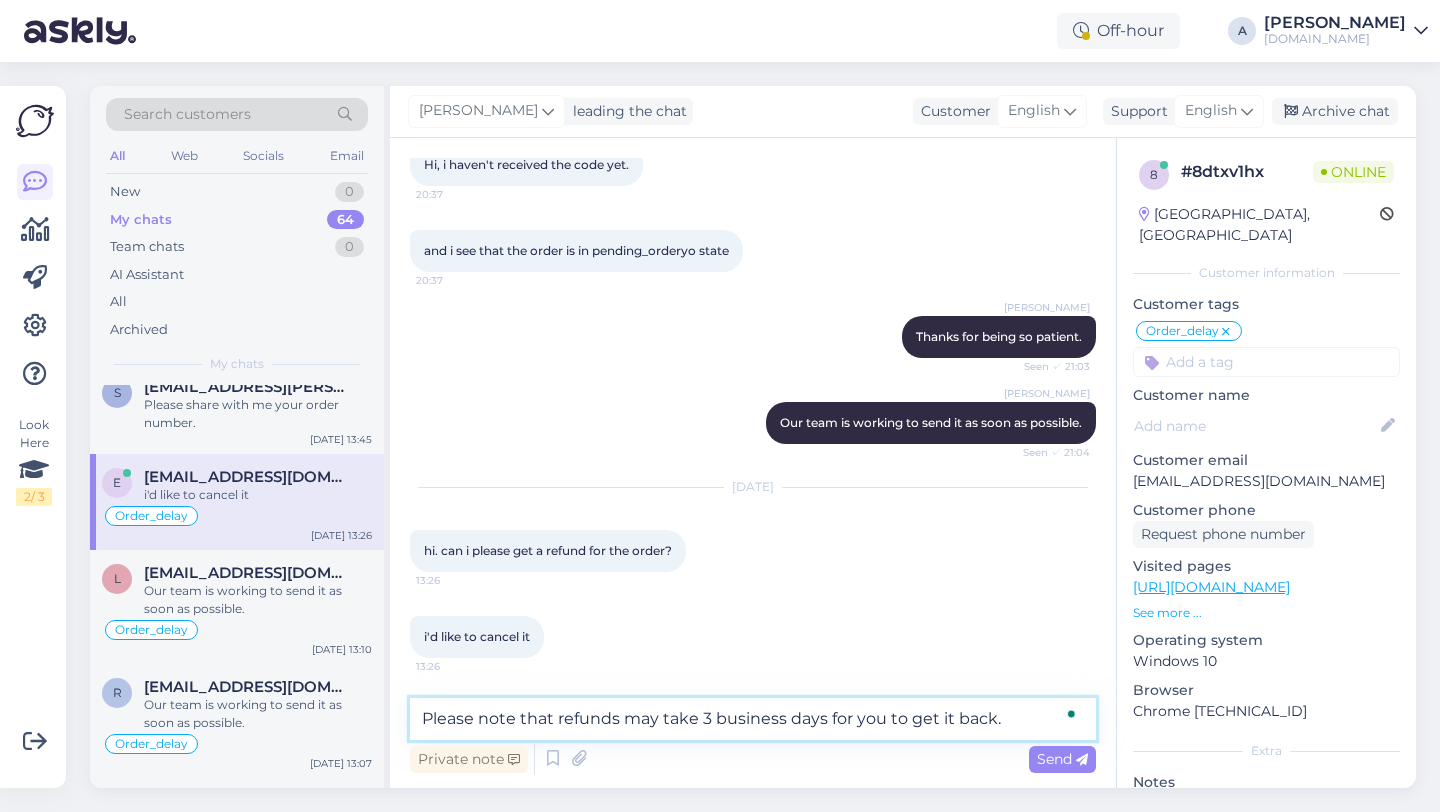 type on "Please note that refunds may take 3 business days for you to get it back." 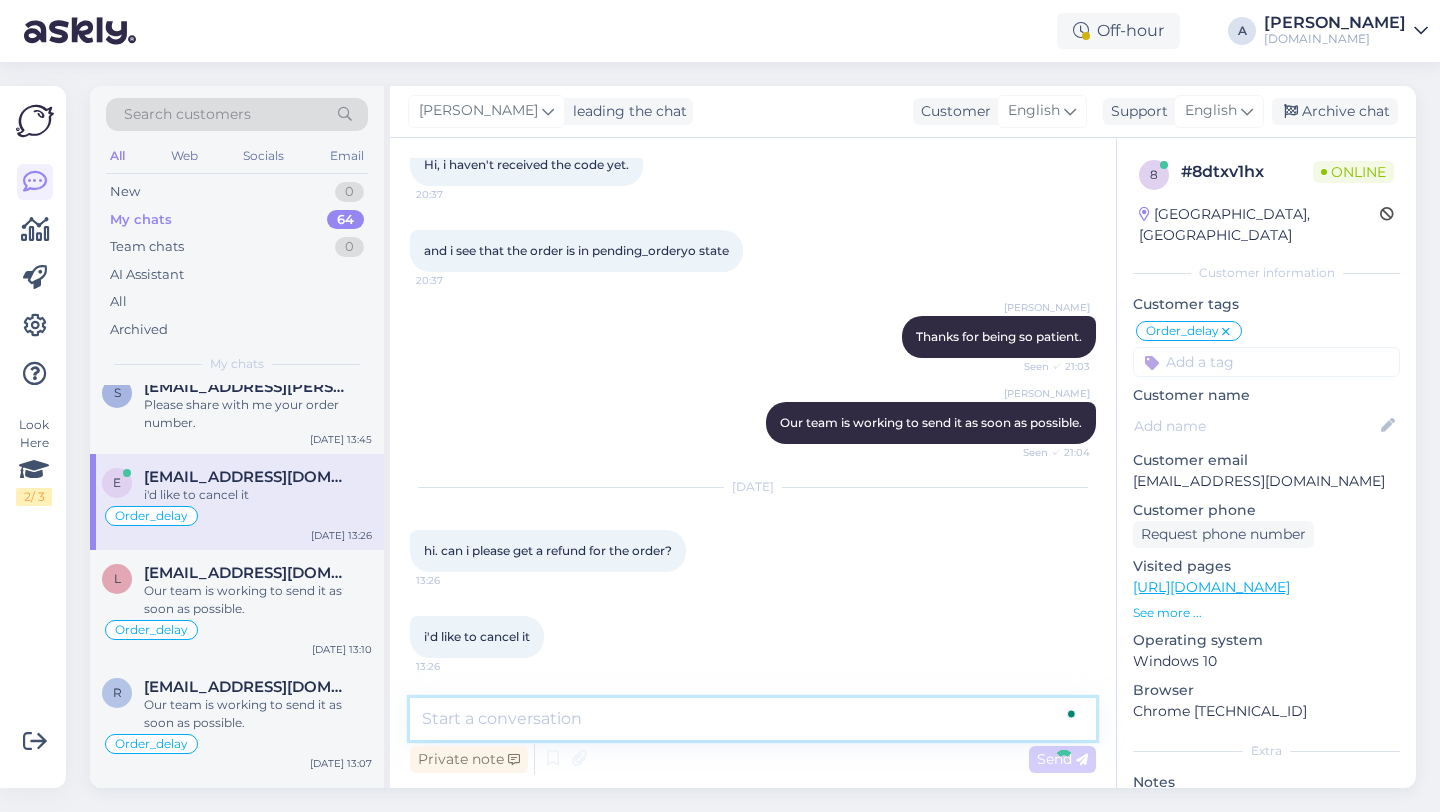scroll, scrollTop: 780, scrollLeft: 0, axis: vertical 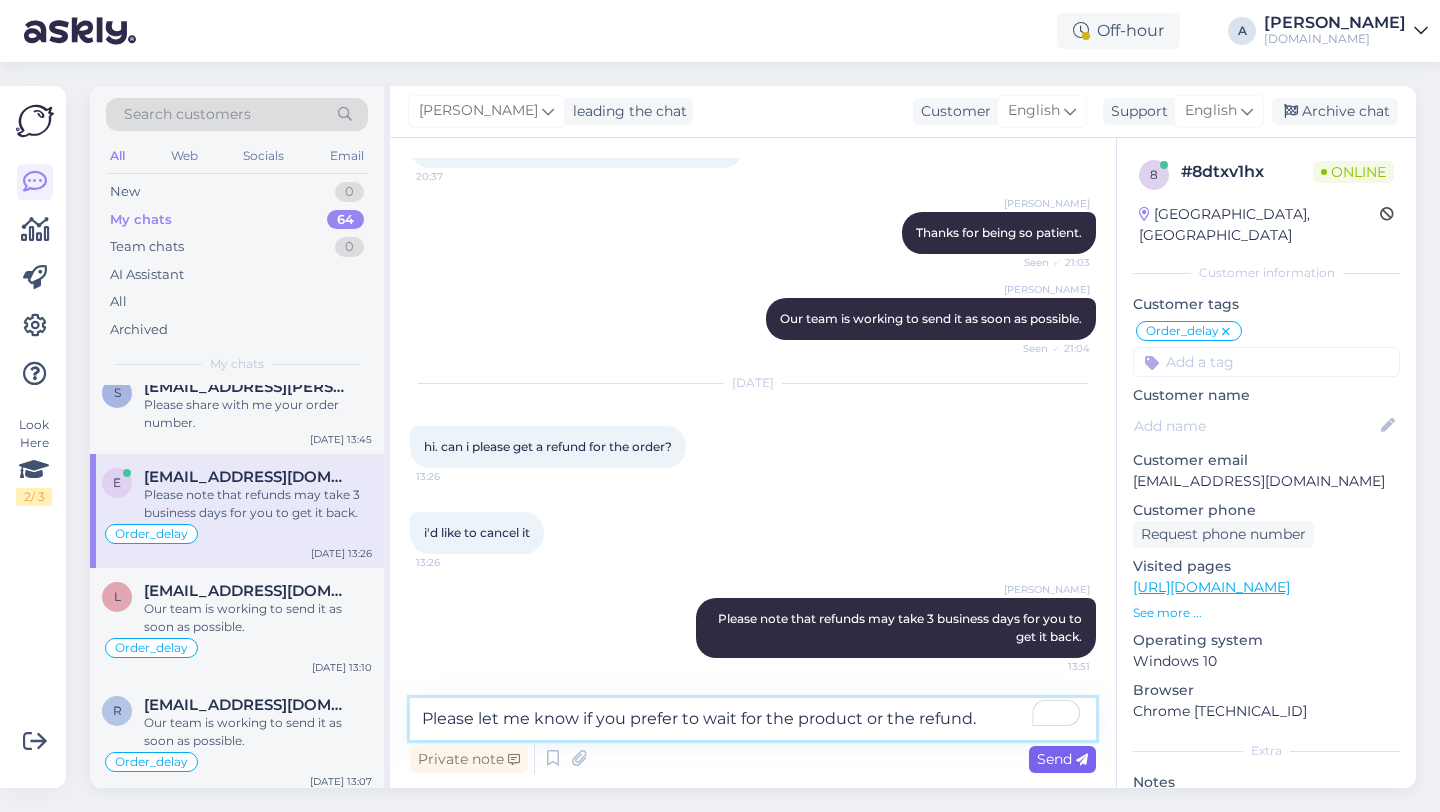 type on "Please let me know if you prefer to wait for the product or the refund." 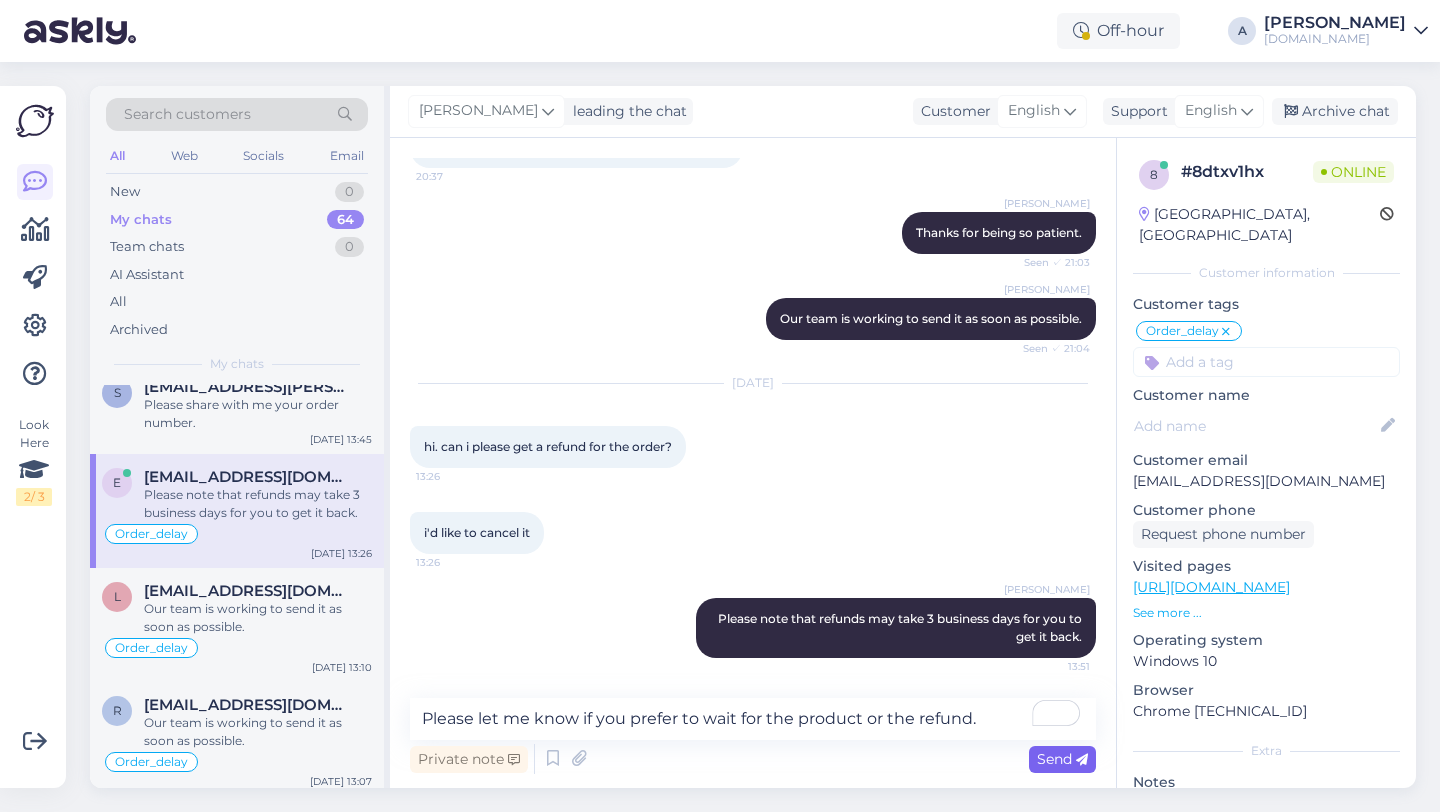 click on "Send" at bounding box center (1062, 759) 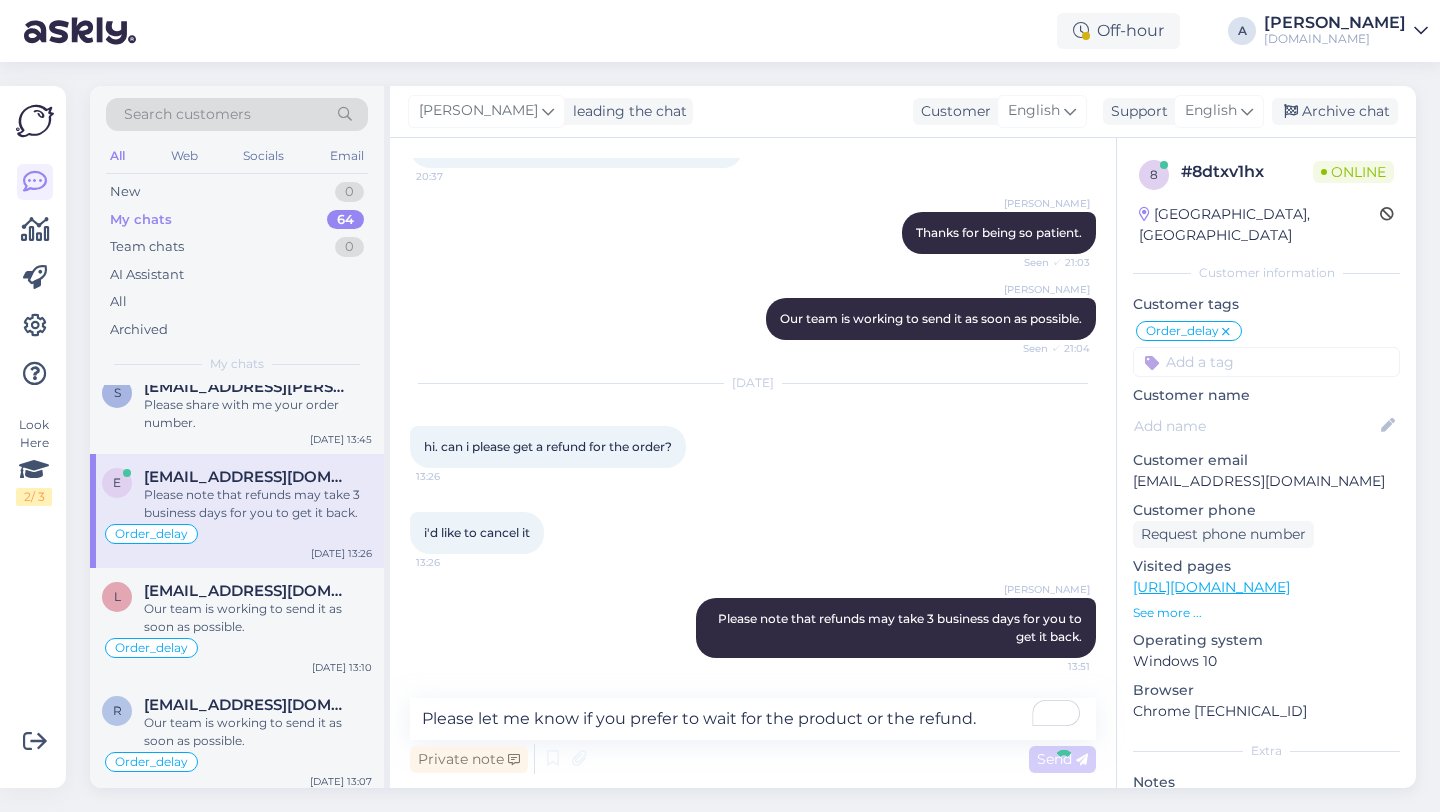 type 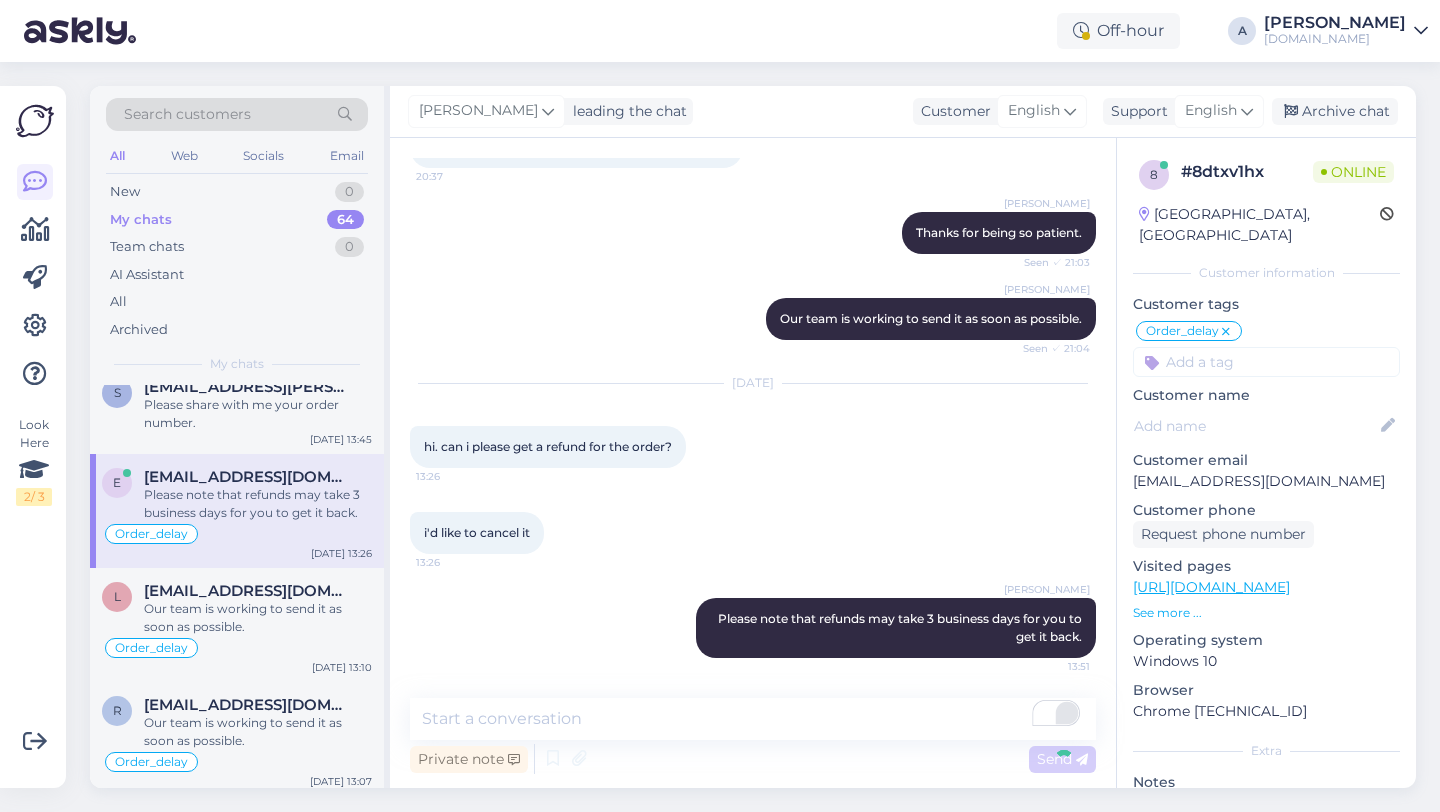 scroll, scrollTop: 884, scrollLeft: 0, axis: vertical 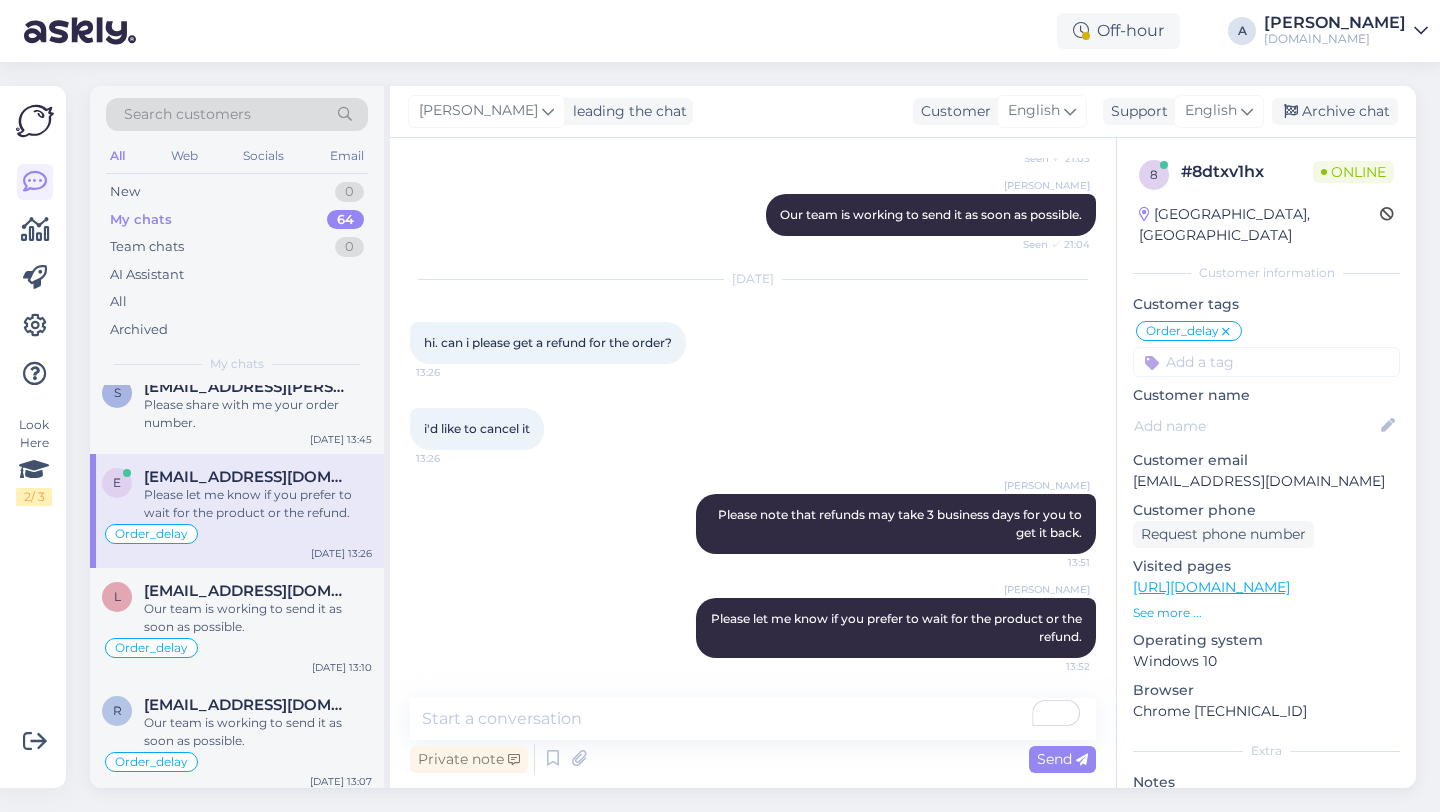 click at bounding box center (1266, 362) 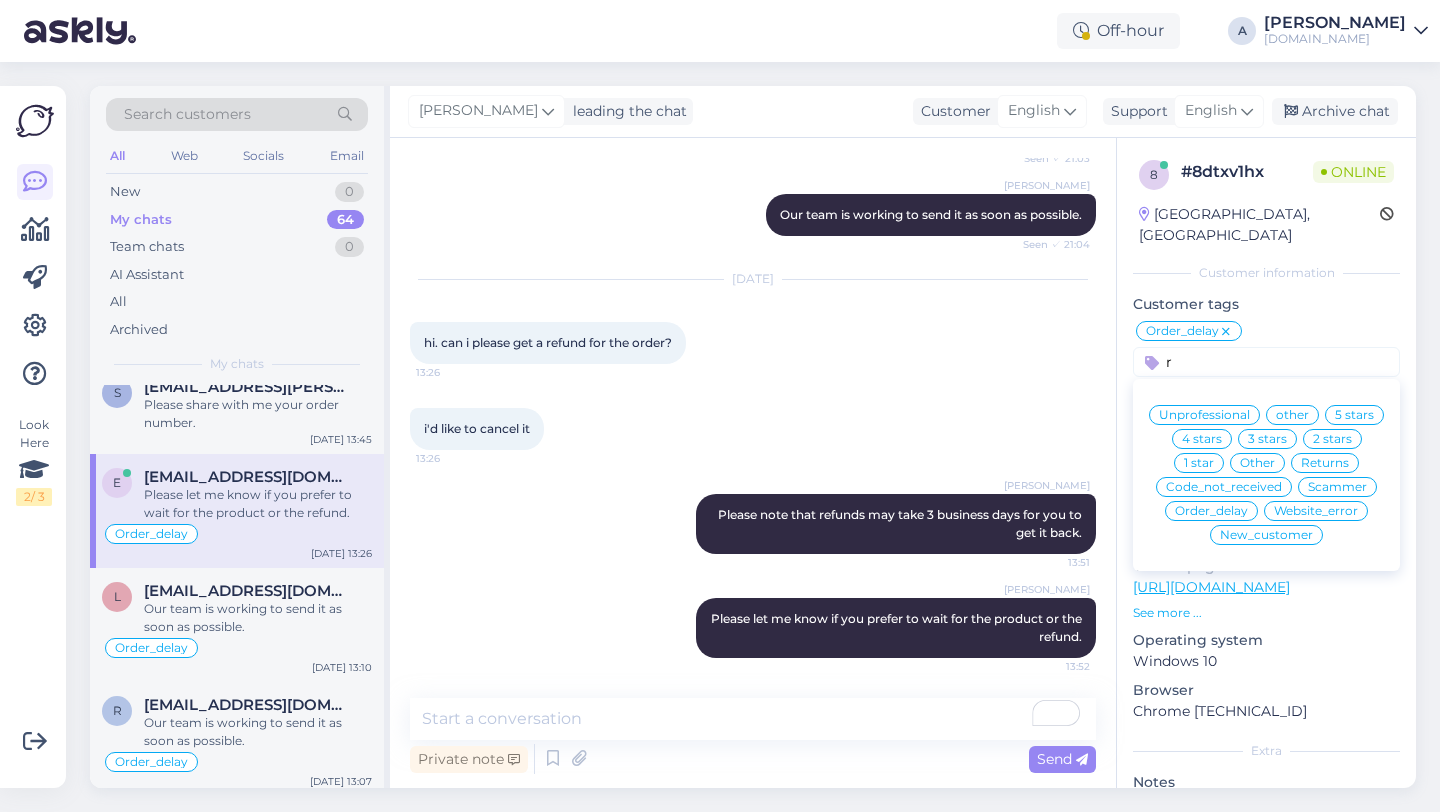 type on "r" 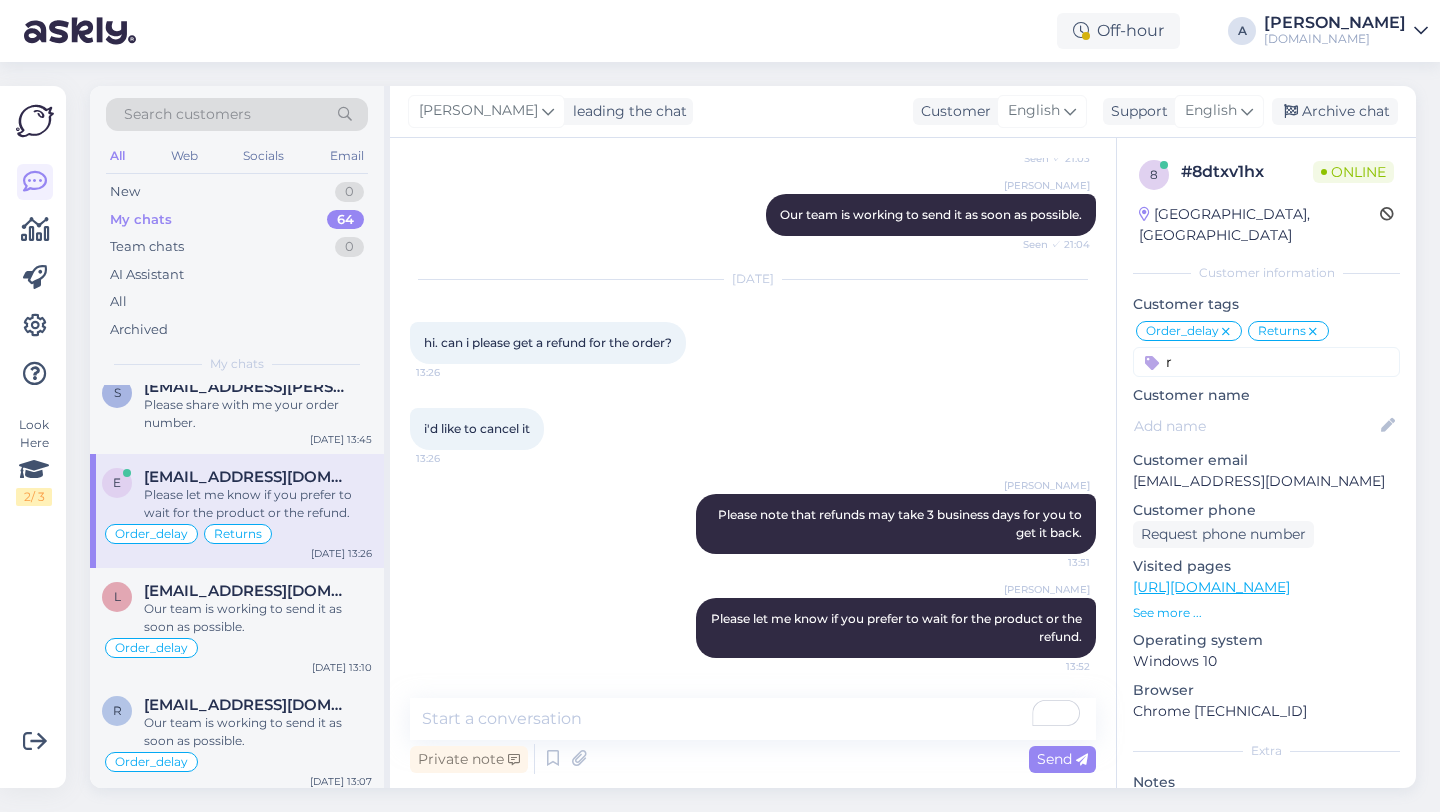 type 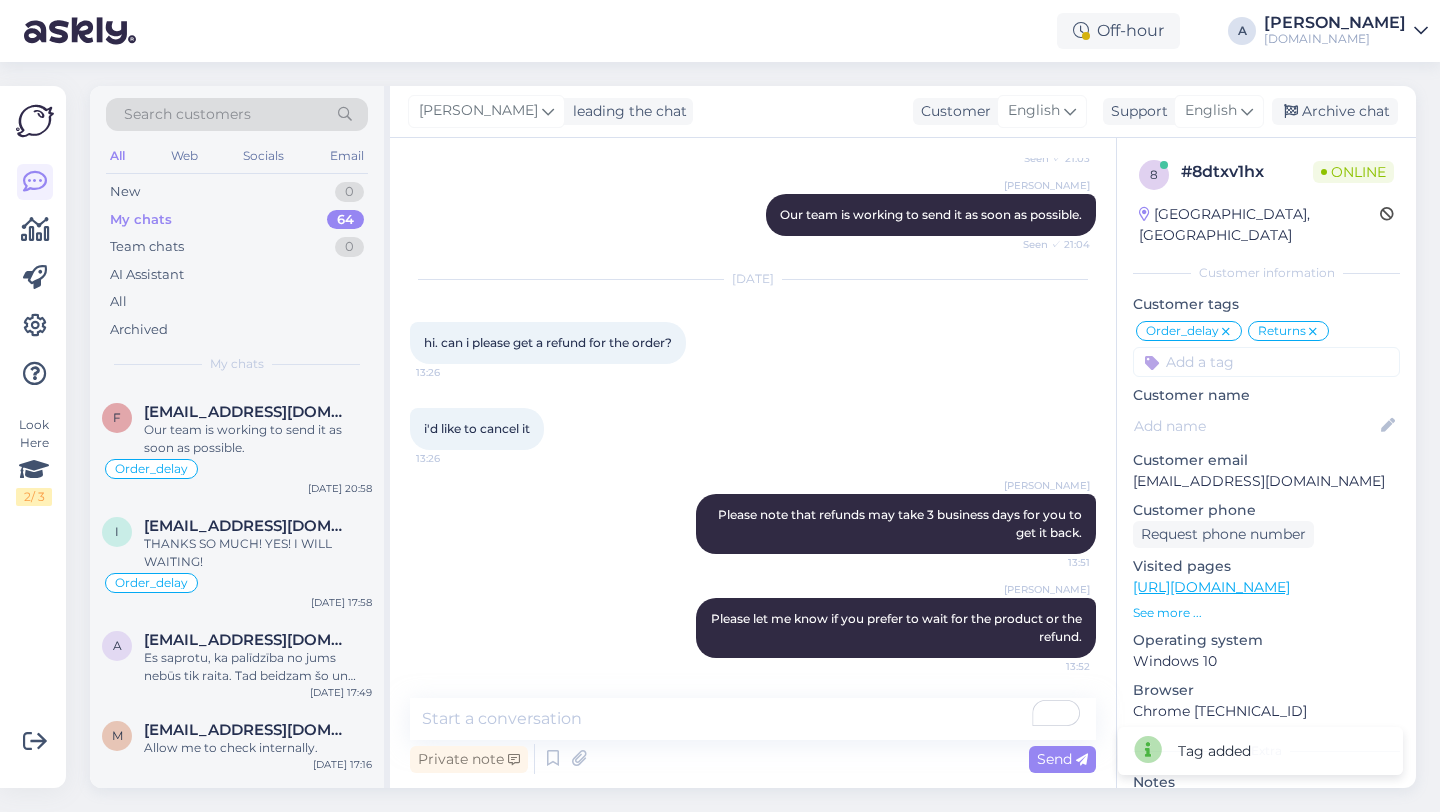 scroll, scrollTop: 0, scrollLeft: 0, axis: both 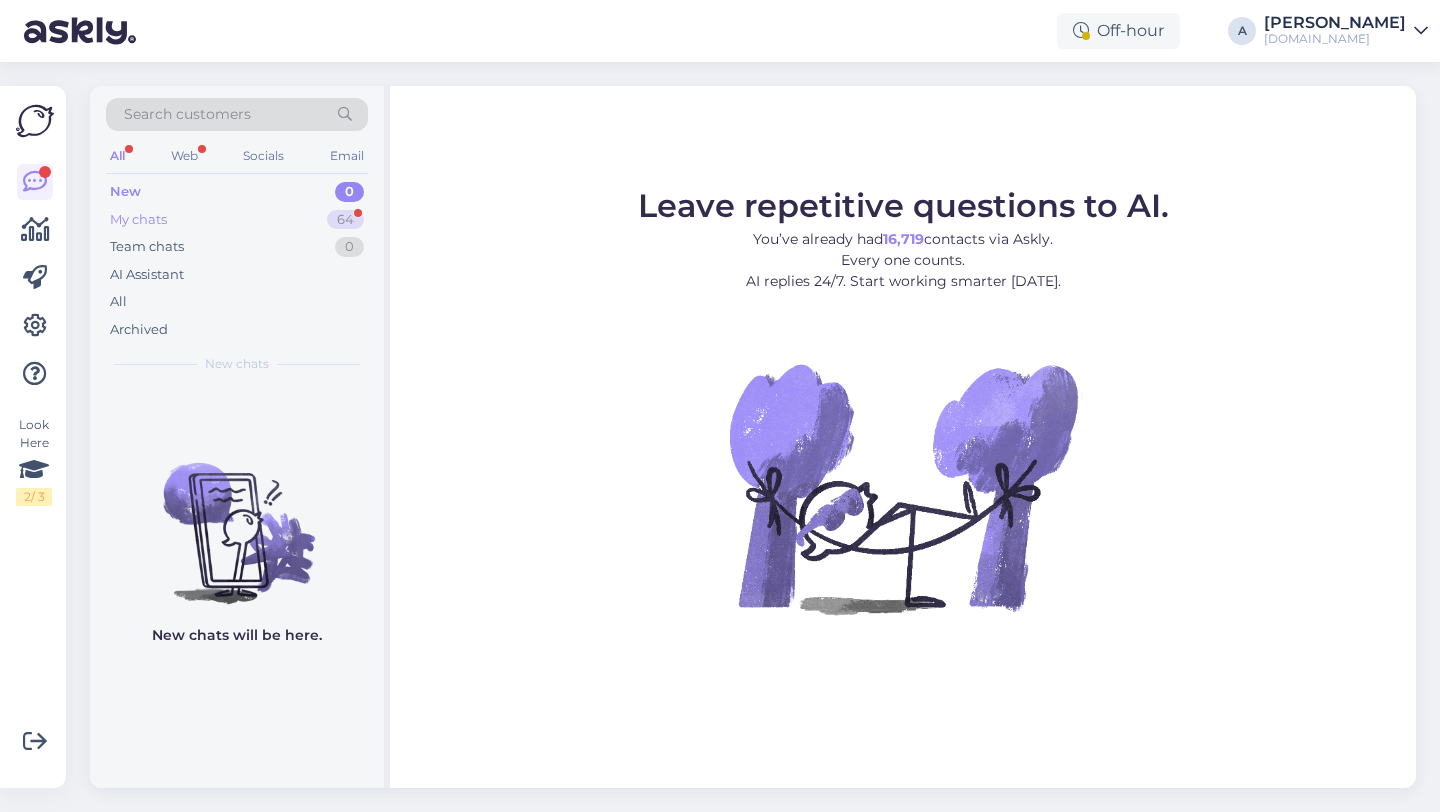 click on "64" at bounding box center [345, 220] 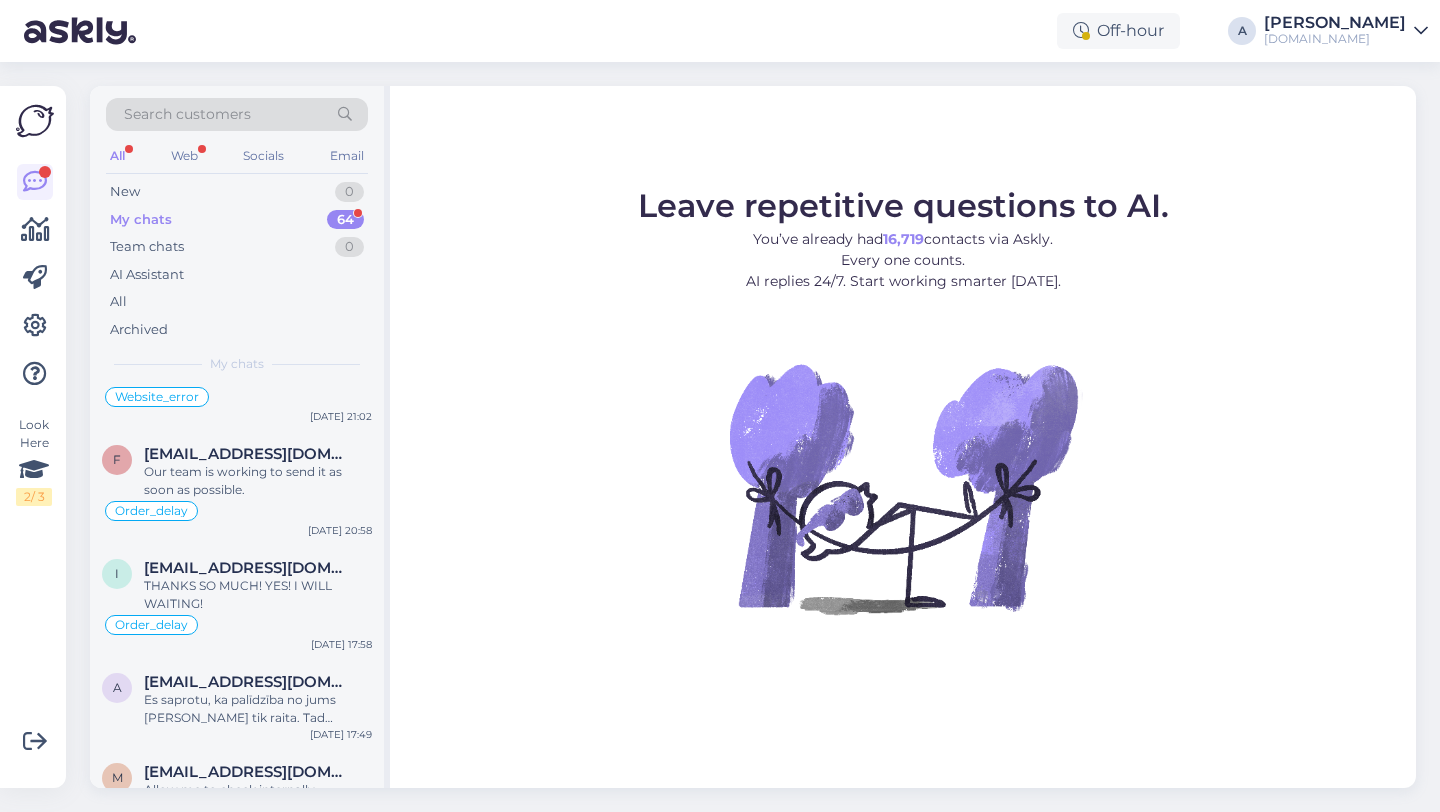scroll, scrollTop: 0, scrollLeft: 0, axis: both 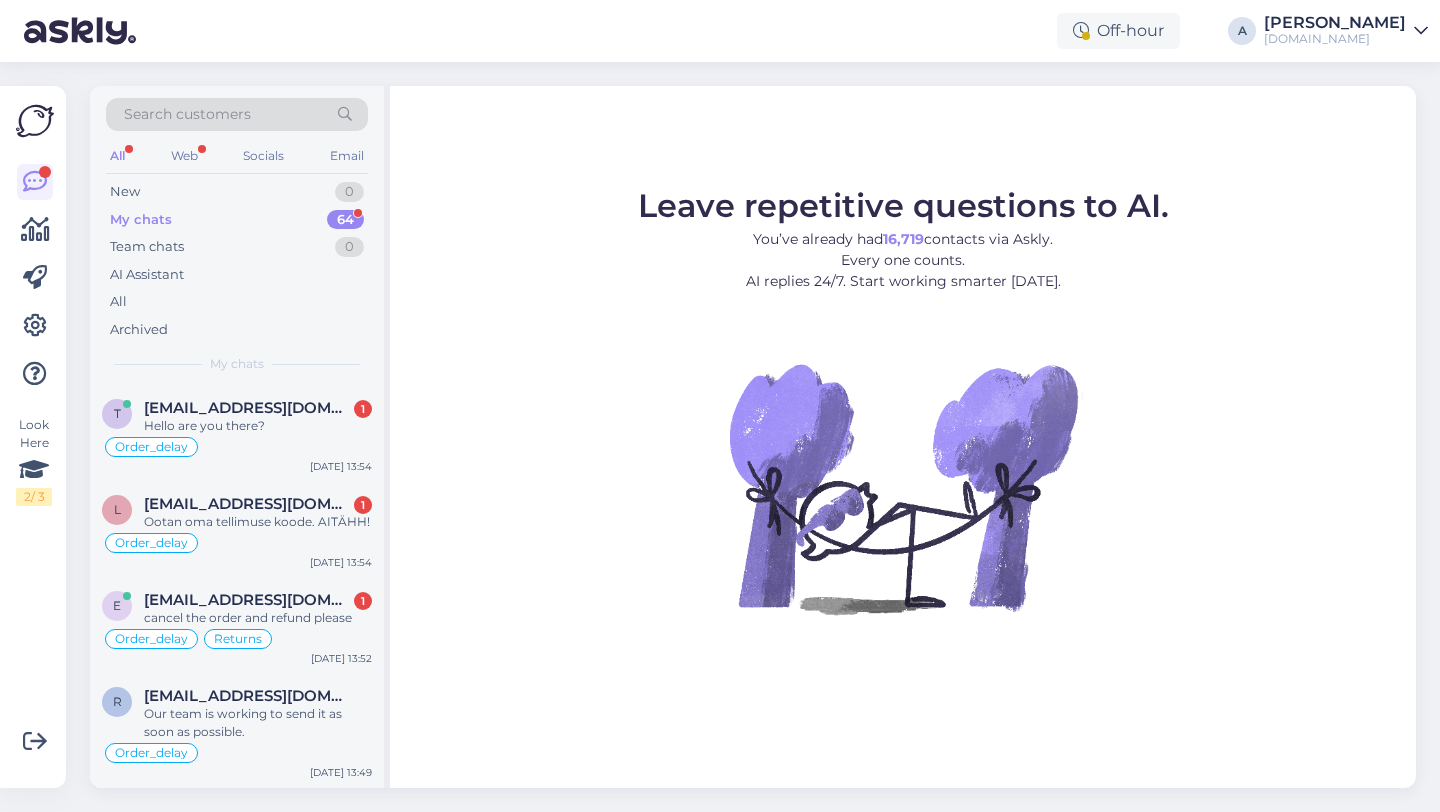 click on "64" at bounding box center [345, 220] 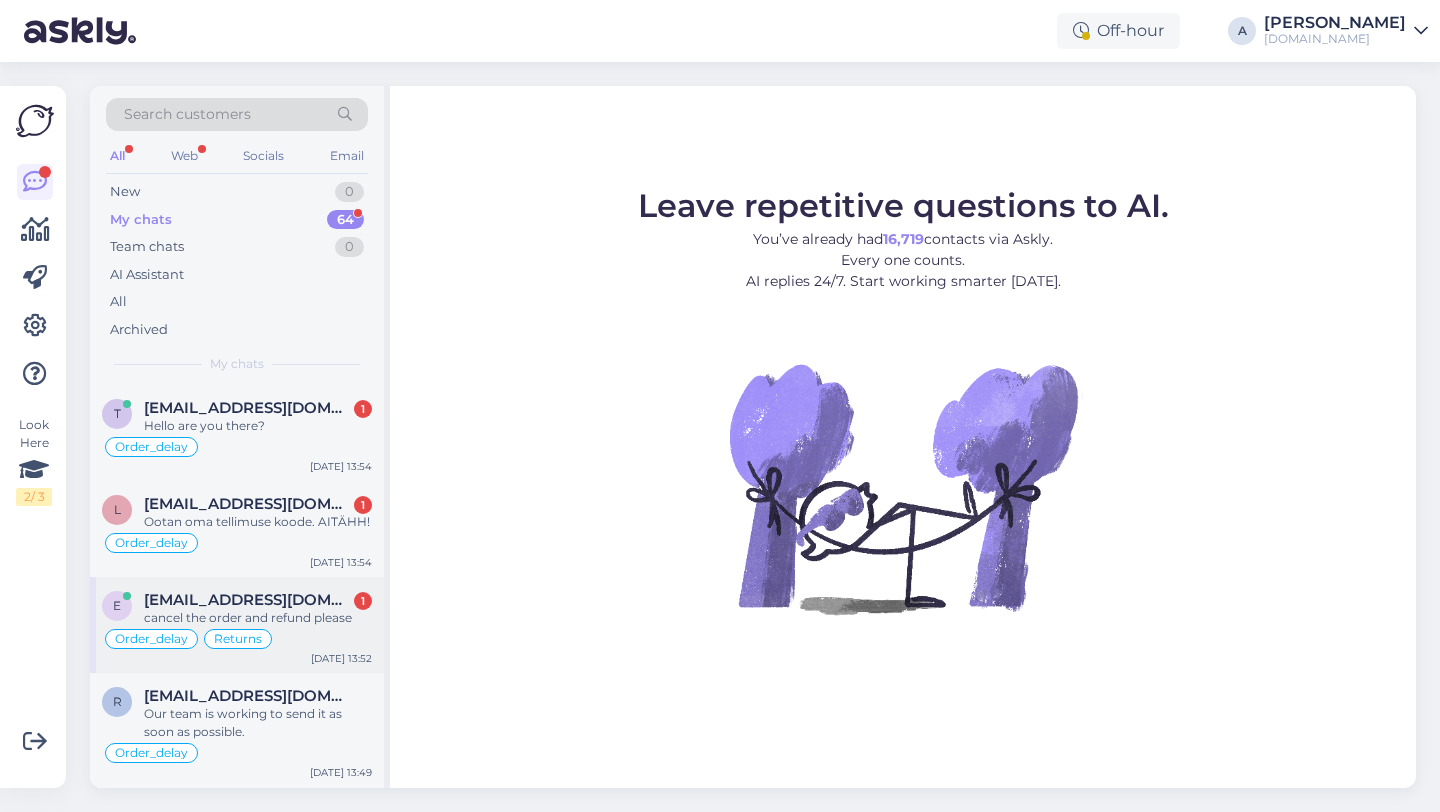 click on "[EMAIL_ADDRESS][DOMAIN_NAME]" at bounding box center (248, 600) 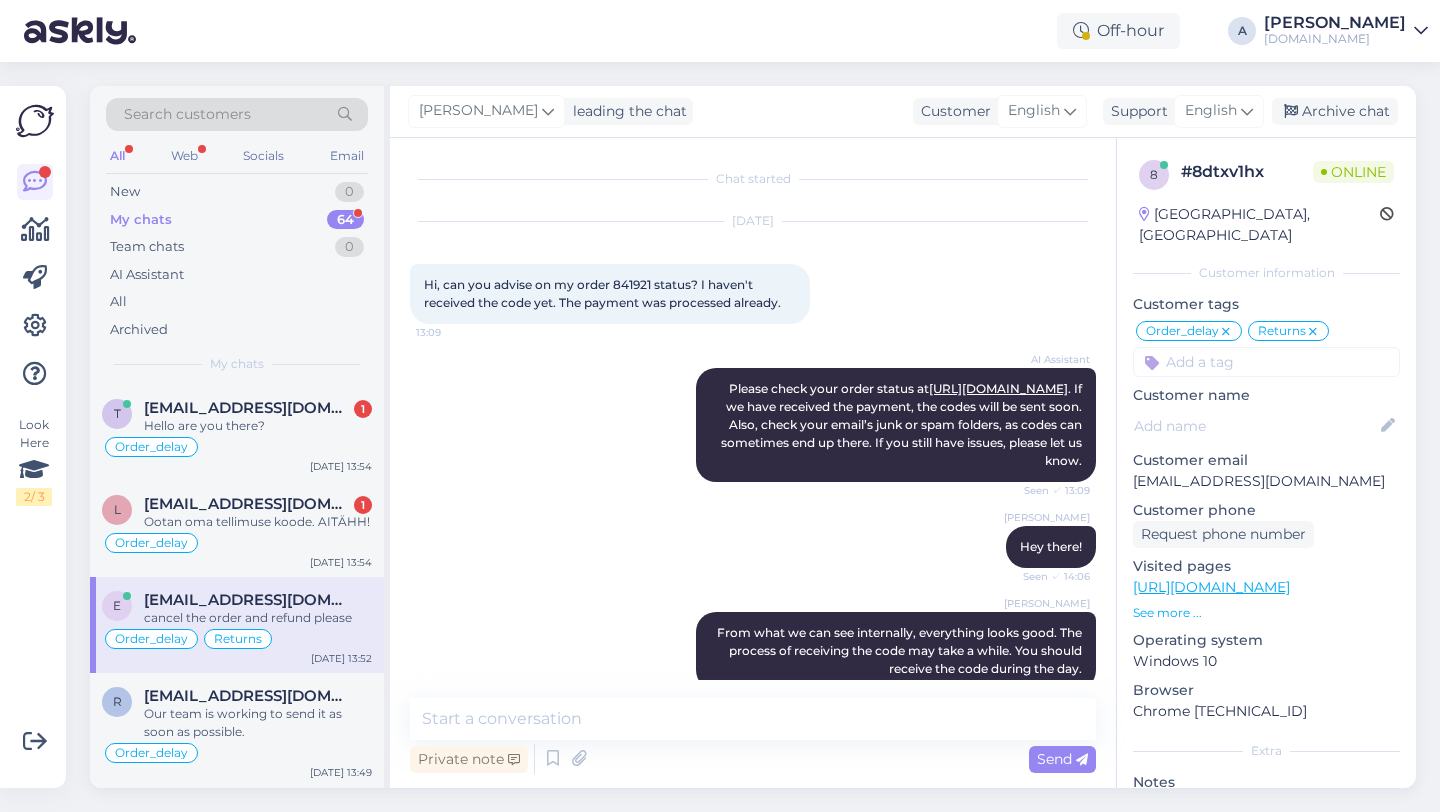 scroll, scrollTop: 970, scrollLeft: 0, axis: vertical 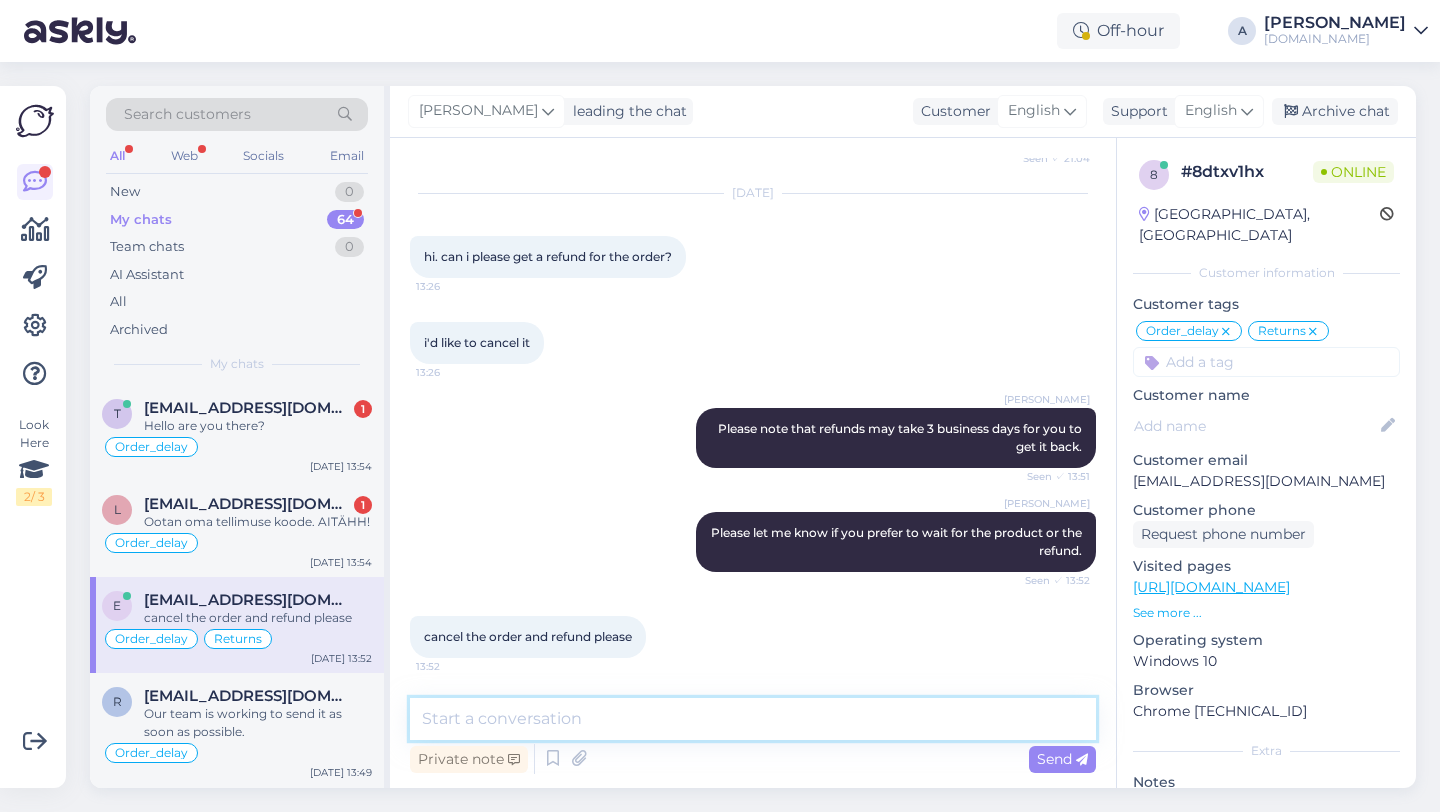 click at bounding box center (753, 719) 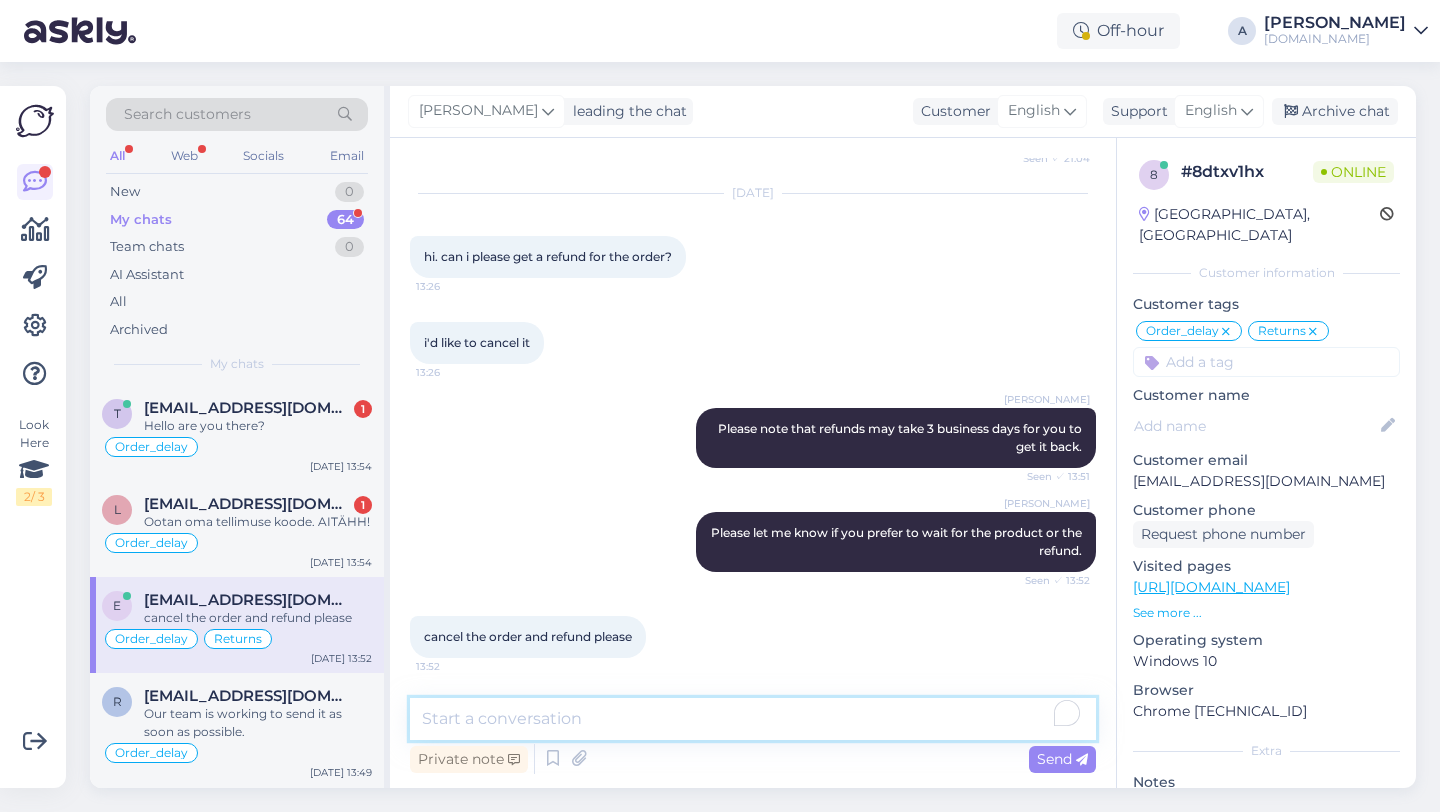 type on "a" 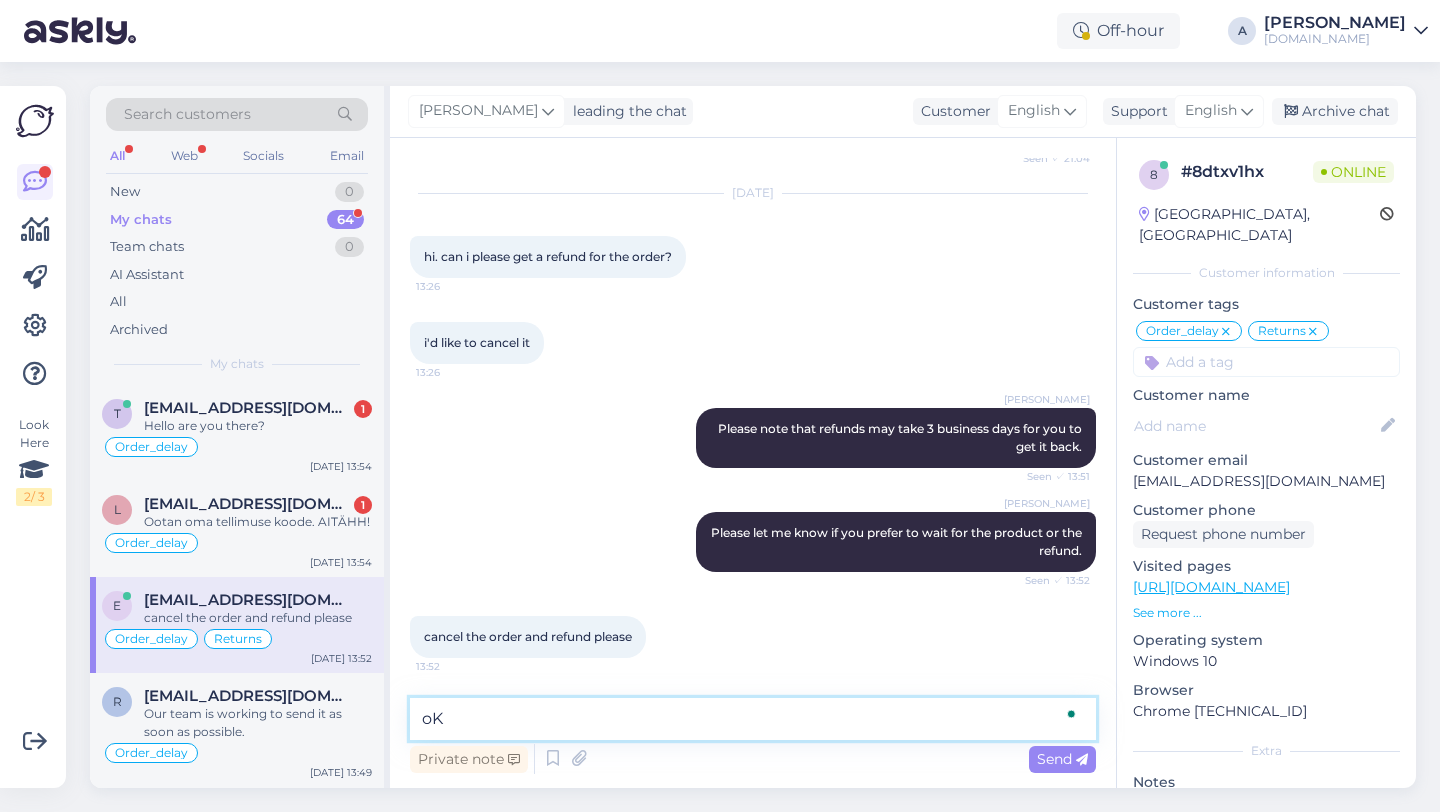 type on "o" 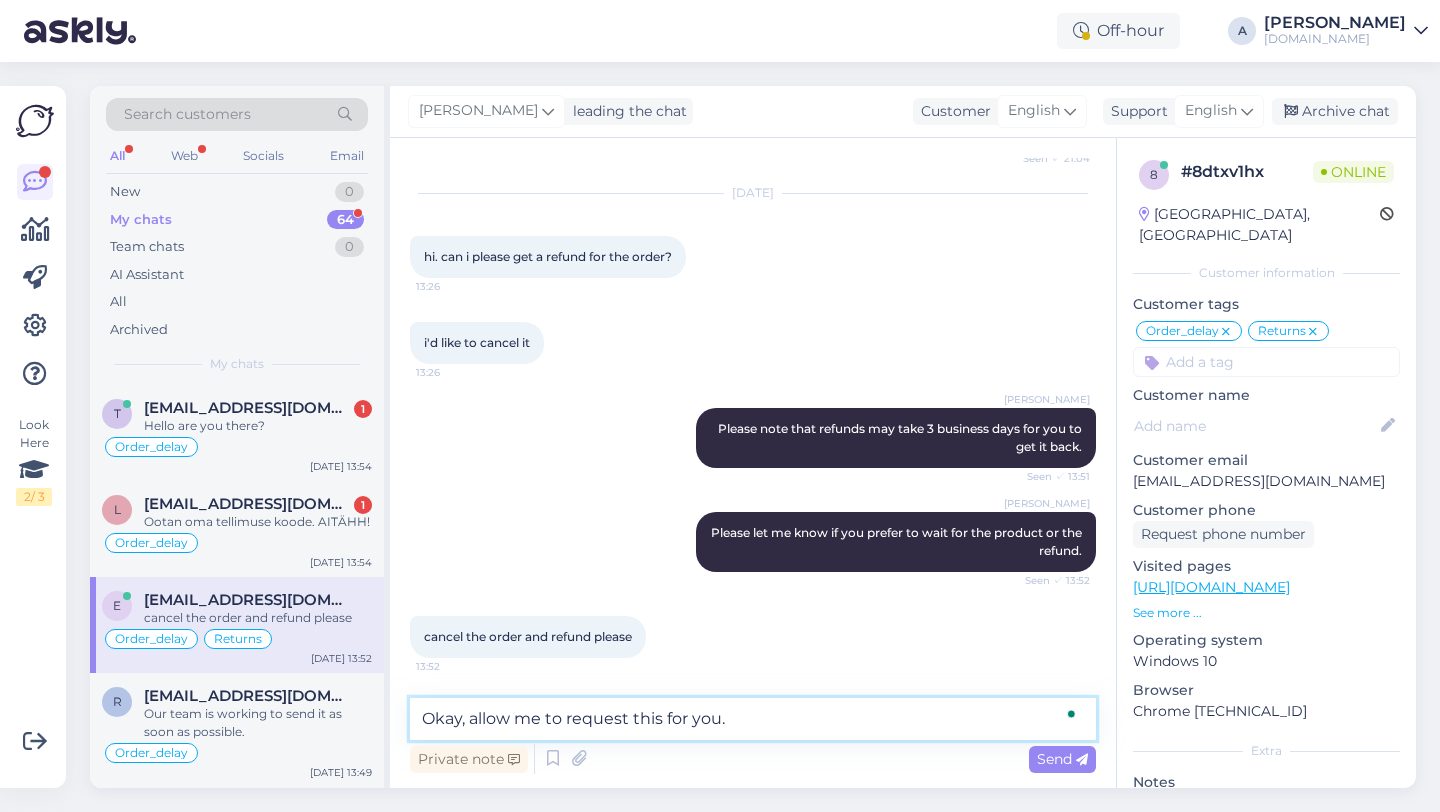 type on "Okay, allow me to request this for you." 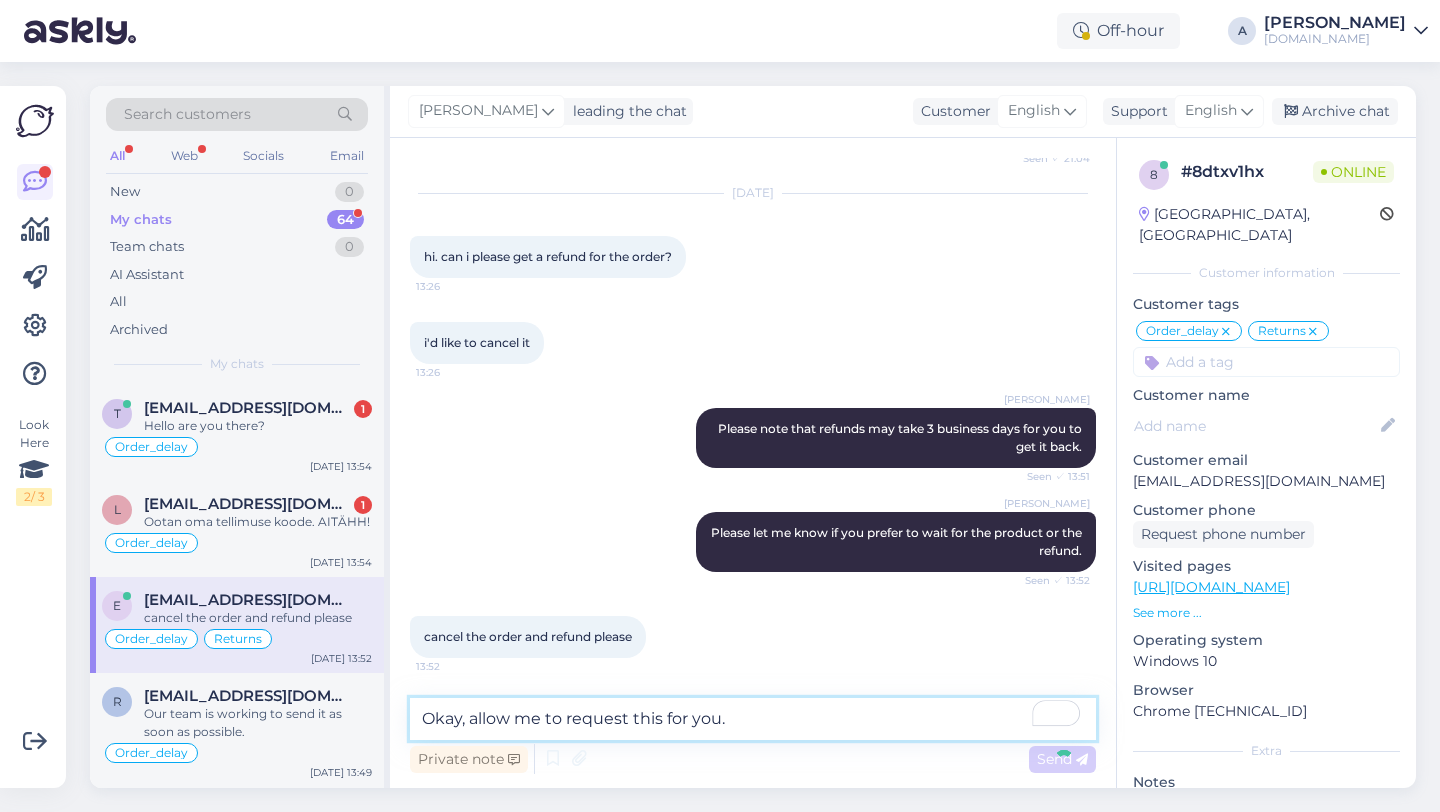 type 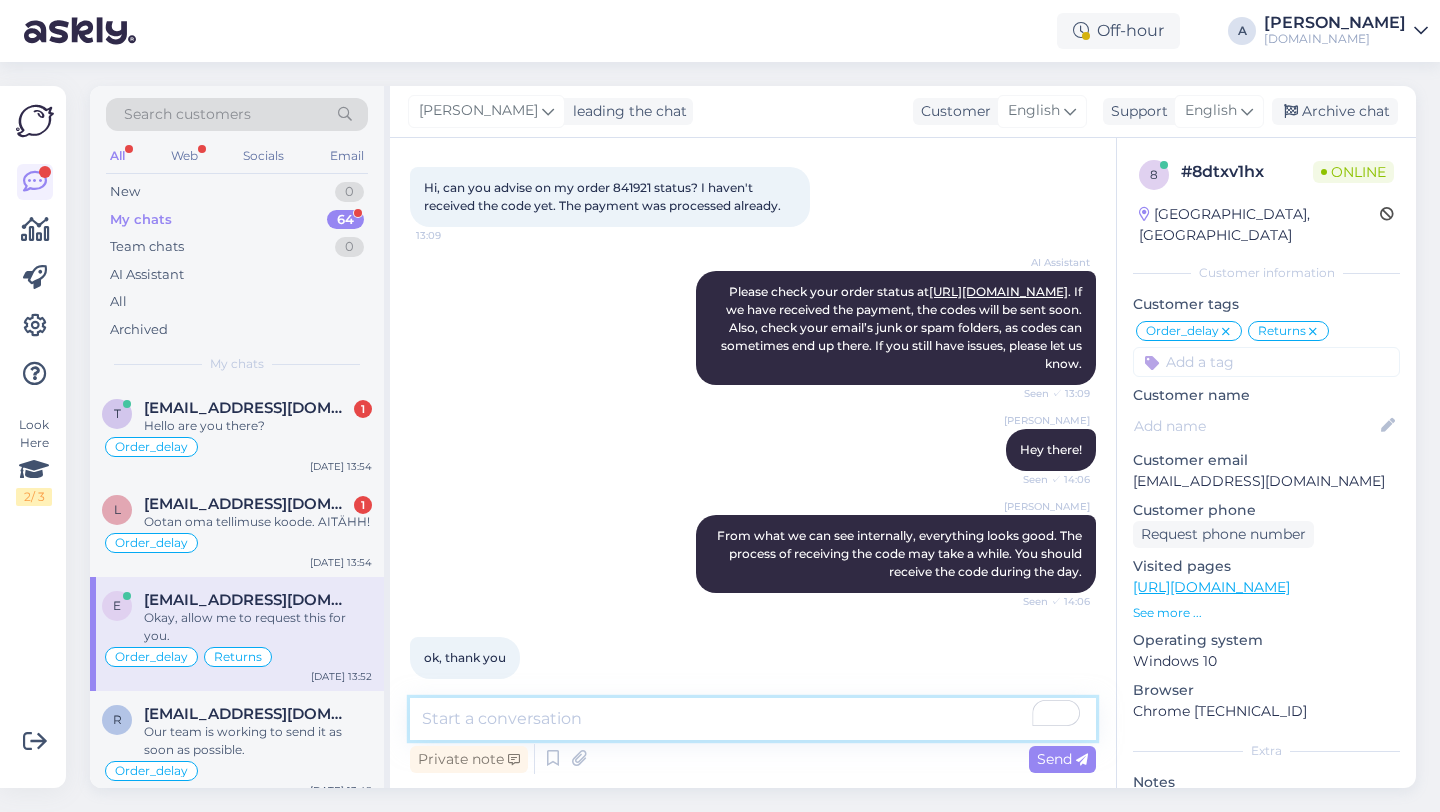 scroll, scrollTop: 10, scrollLeft: 0, axis: vertical 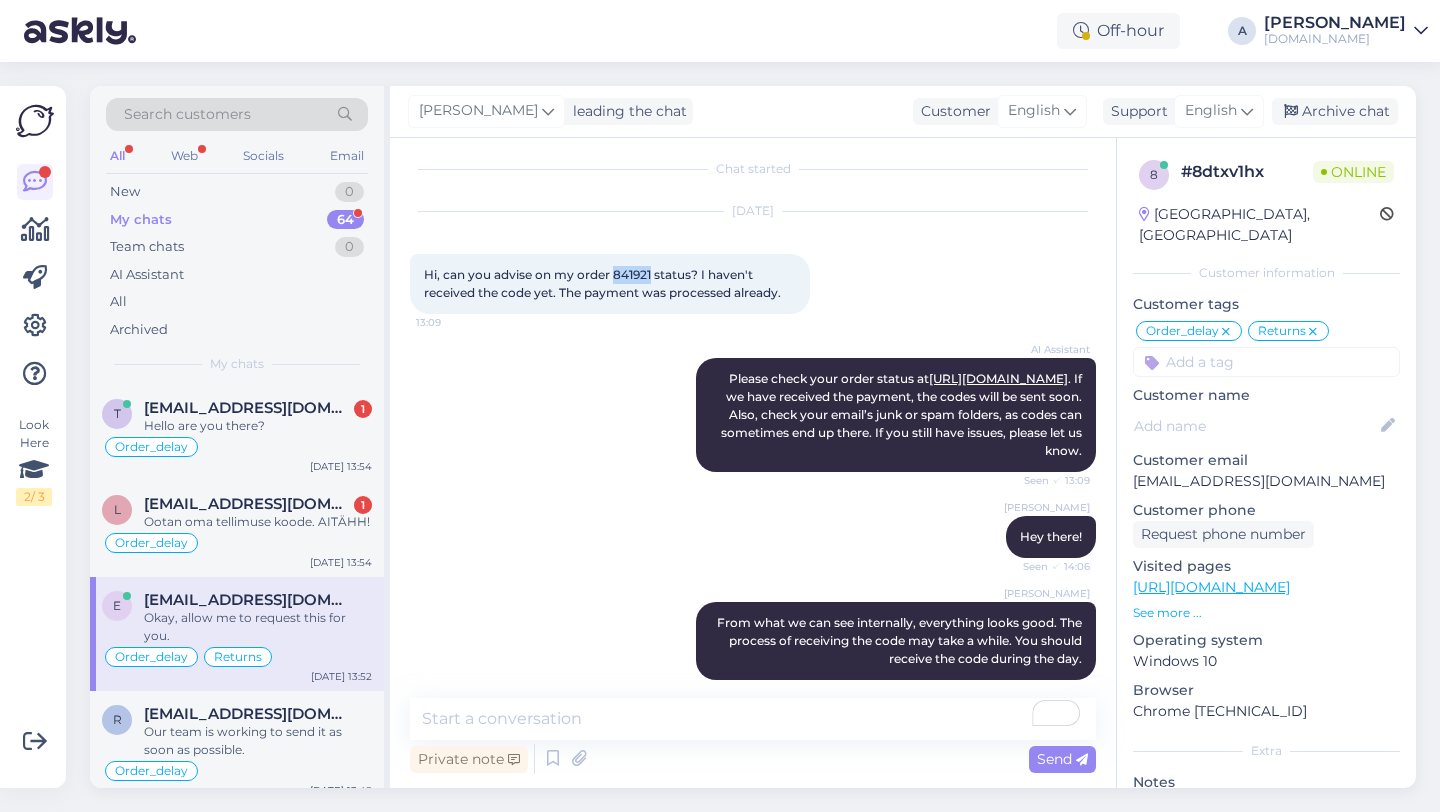 drag, startPoint x: 653, startPoint y: 269, endPoint x: 614, endPoint y: 273, distance: 39.20459 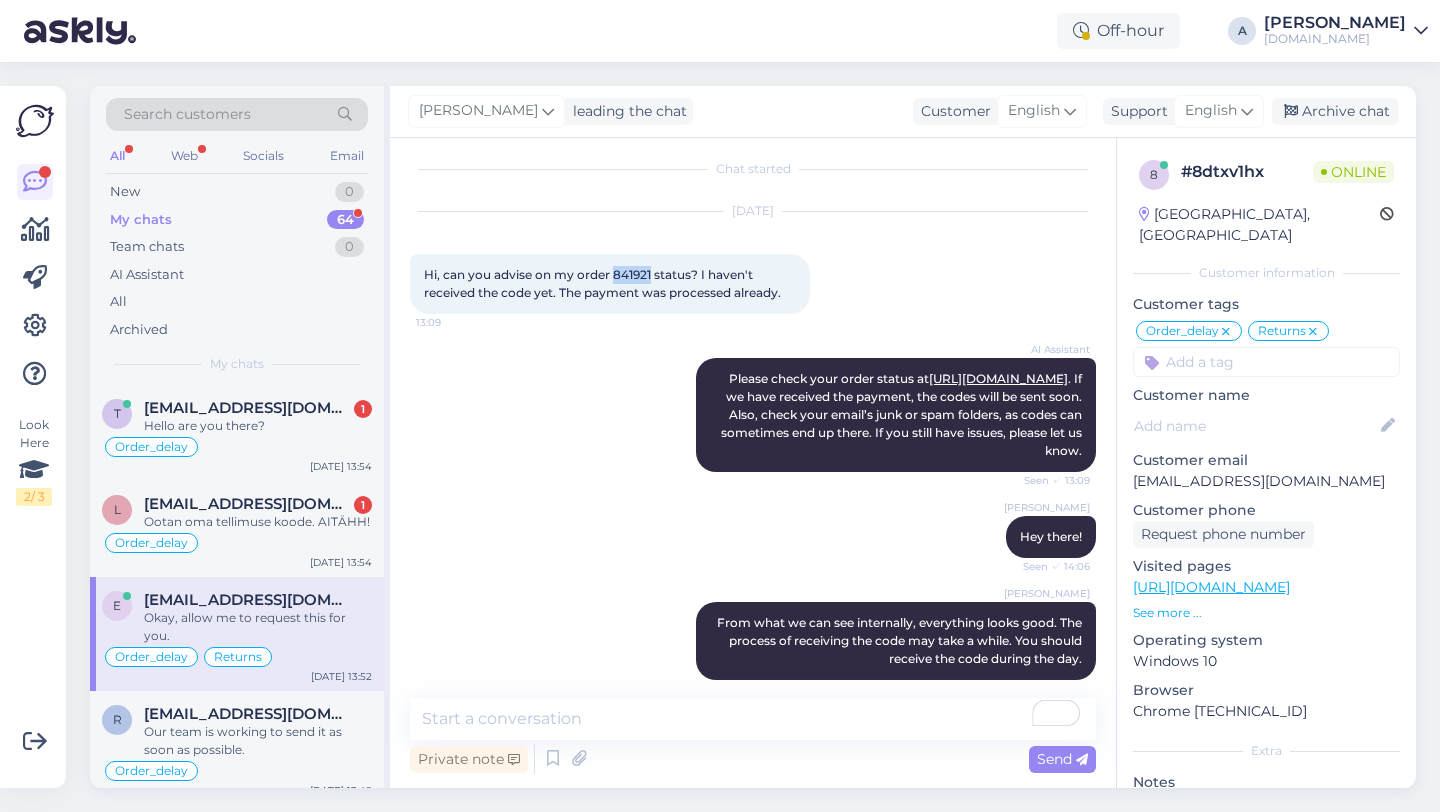 copy on "841921" 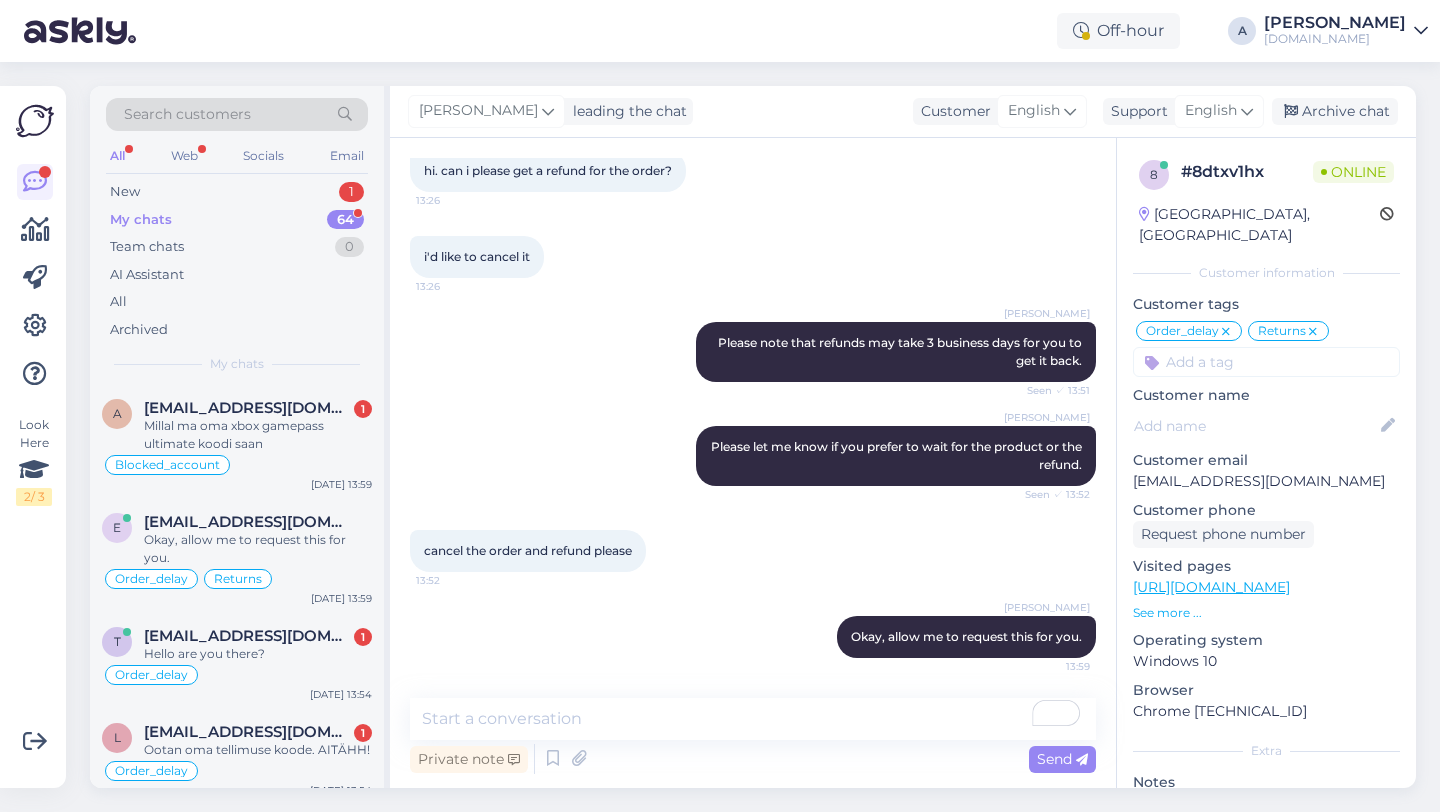 scroll, scrollTop: 1044, scrollLeft: 0, axis: vertical 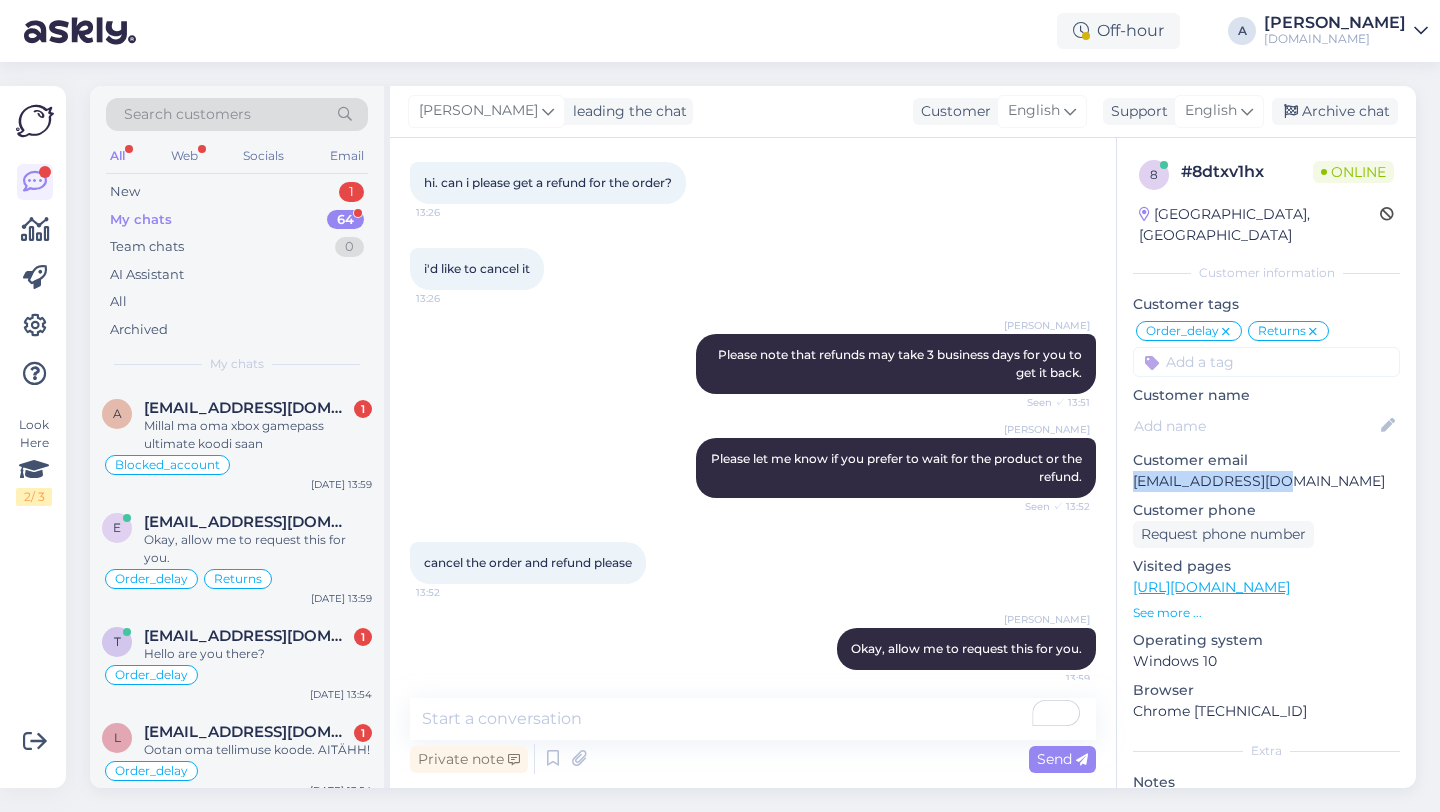 drag, startPoint x: 1292, startPoint y: 460, endPoint x: 1127, endPoint y: 457, distance: 165.02727 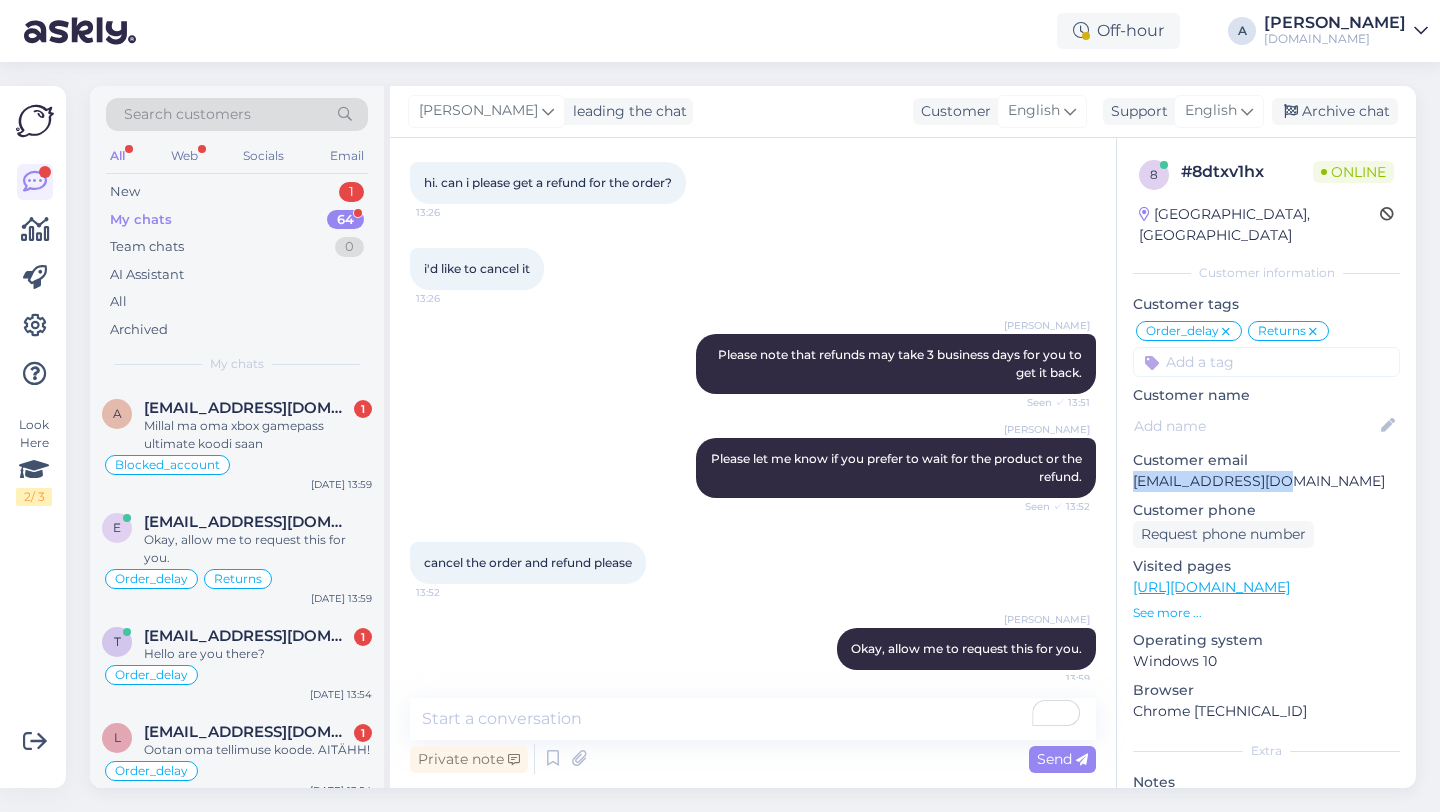 copy on "[EMAIL_ADDRESS][DOMAIN_NAME]" 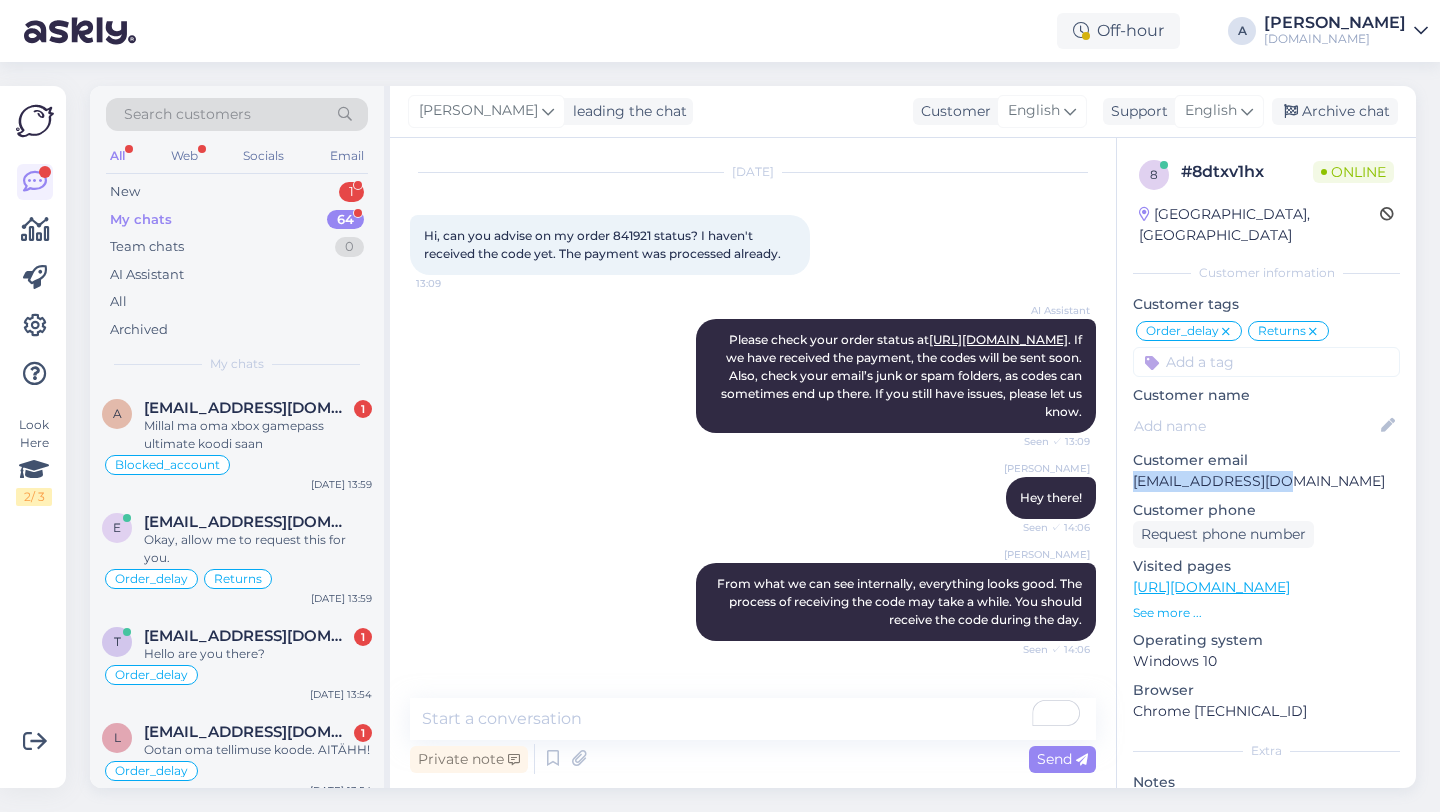 scroll, scrollTop: 1056, scrollLeft: 0, axis: vertical 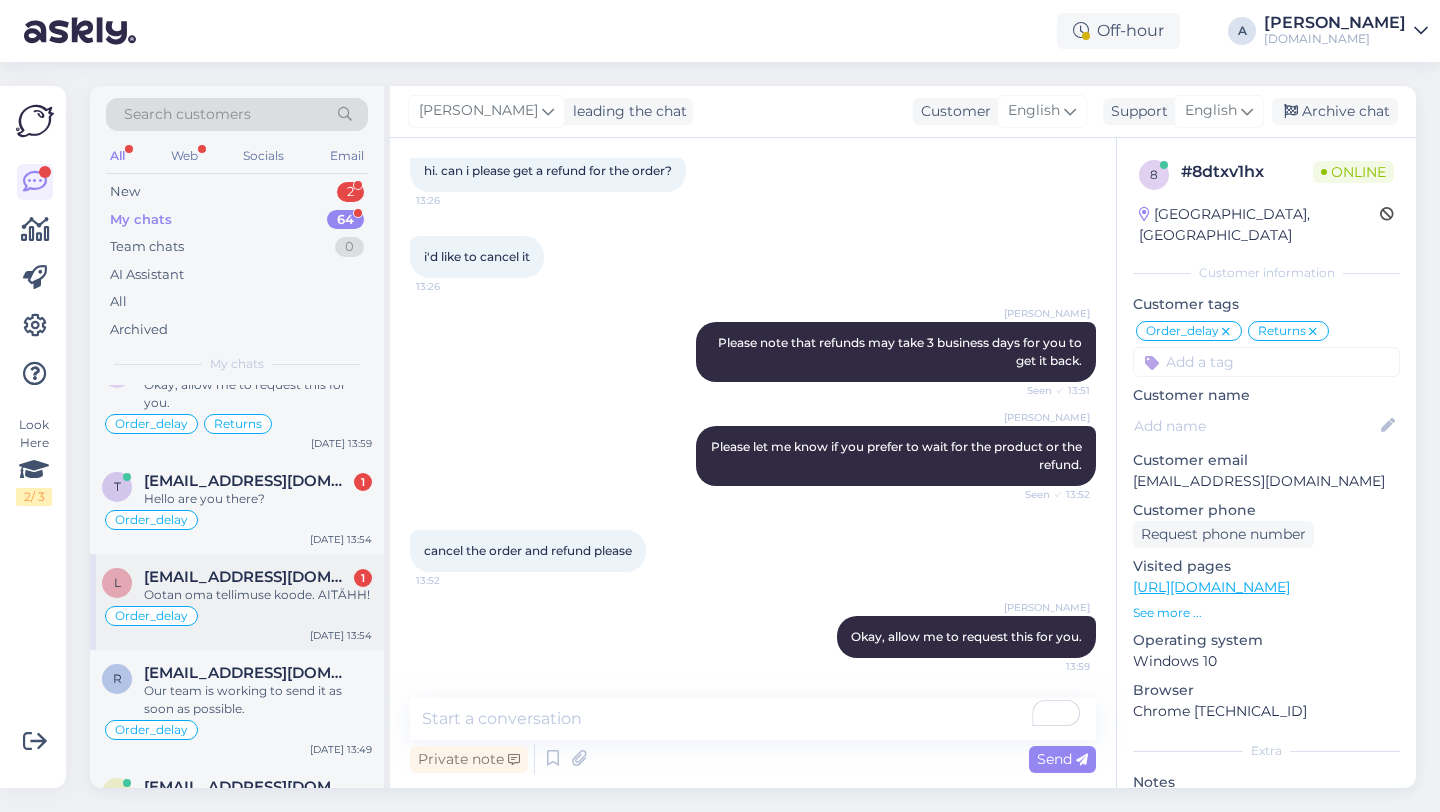 click on "Order_delay" at bounding box center [237, 616] 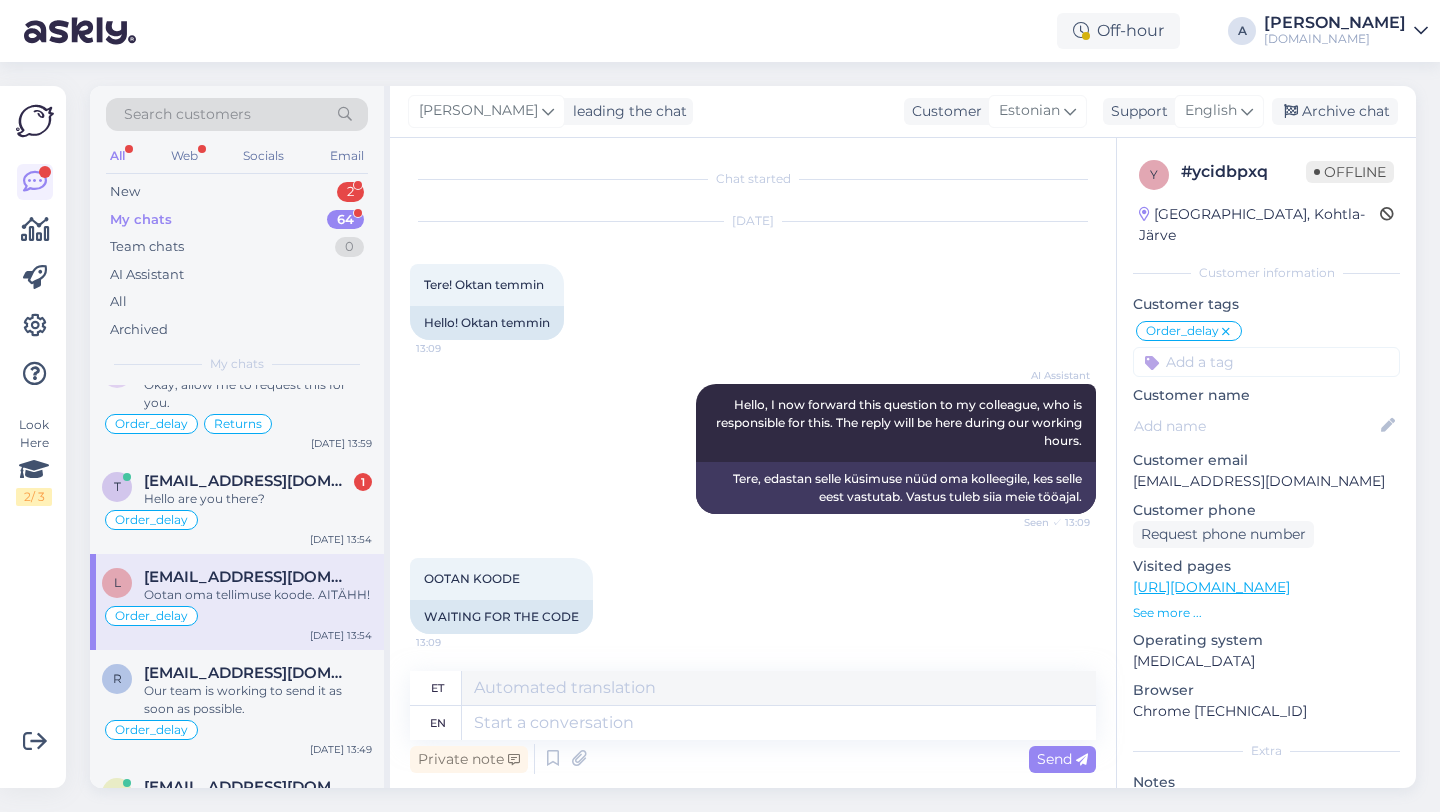 scroll, scrollTop: 10149, scrollLeft: 0, axis: vertical 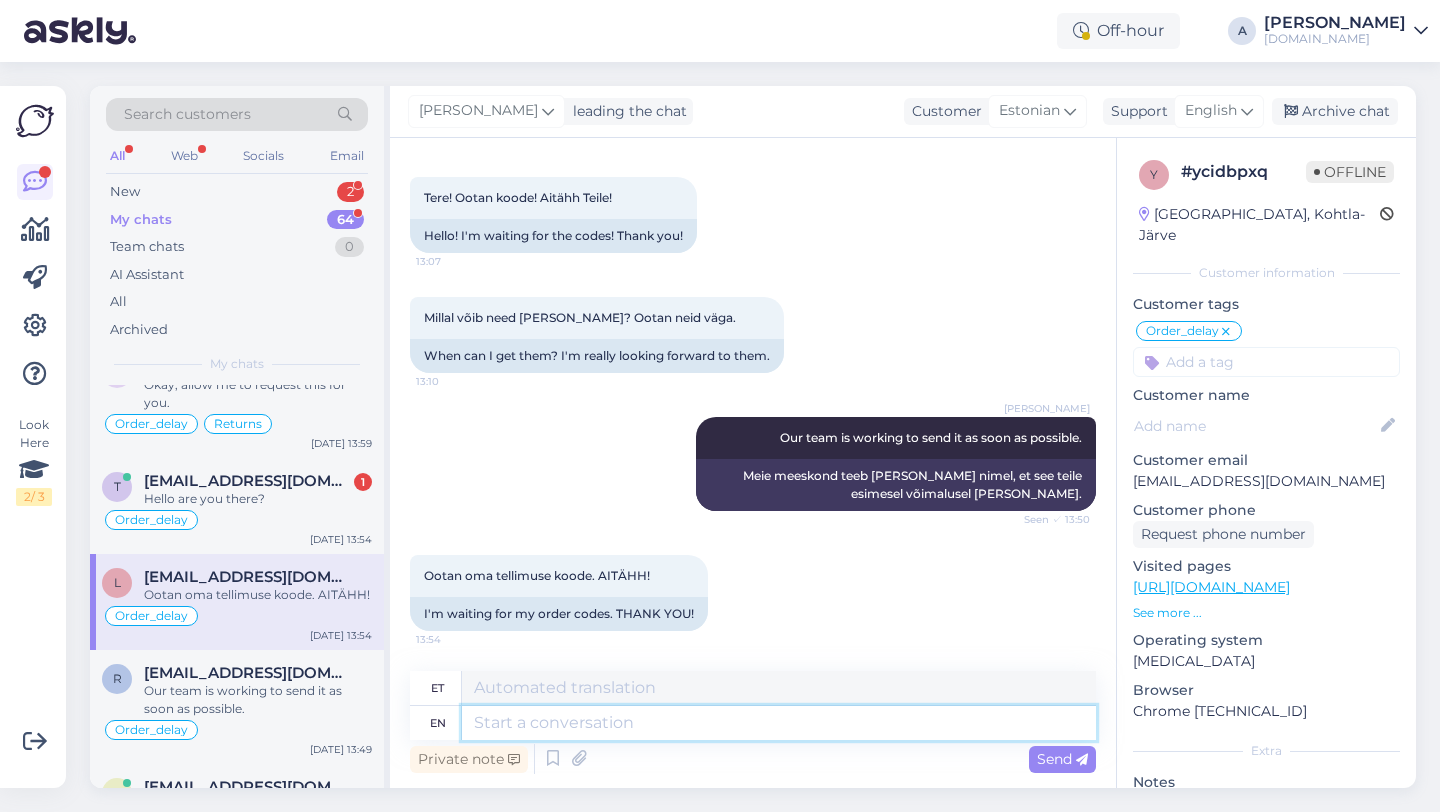 click at bounding box center [779, 723] 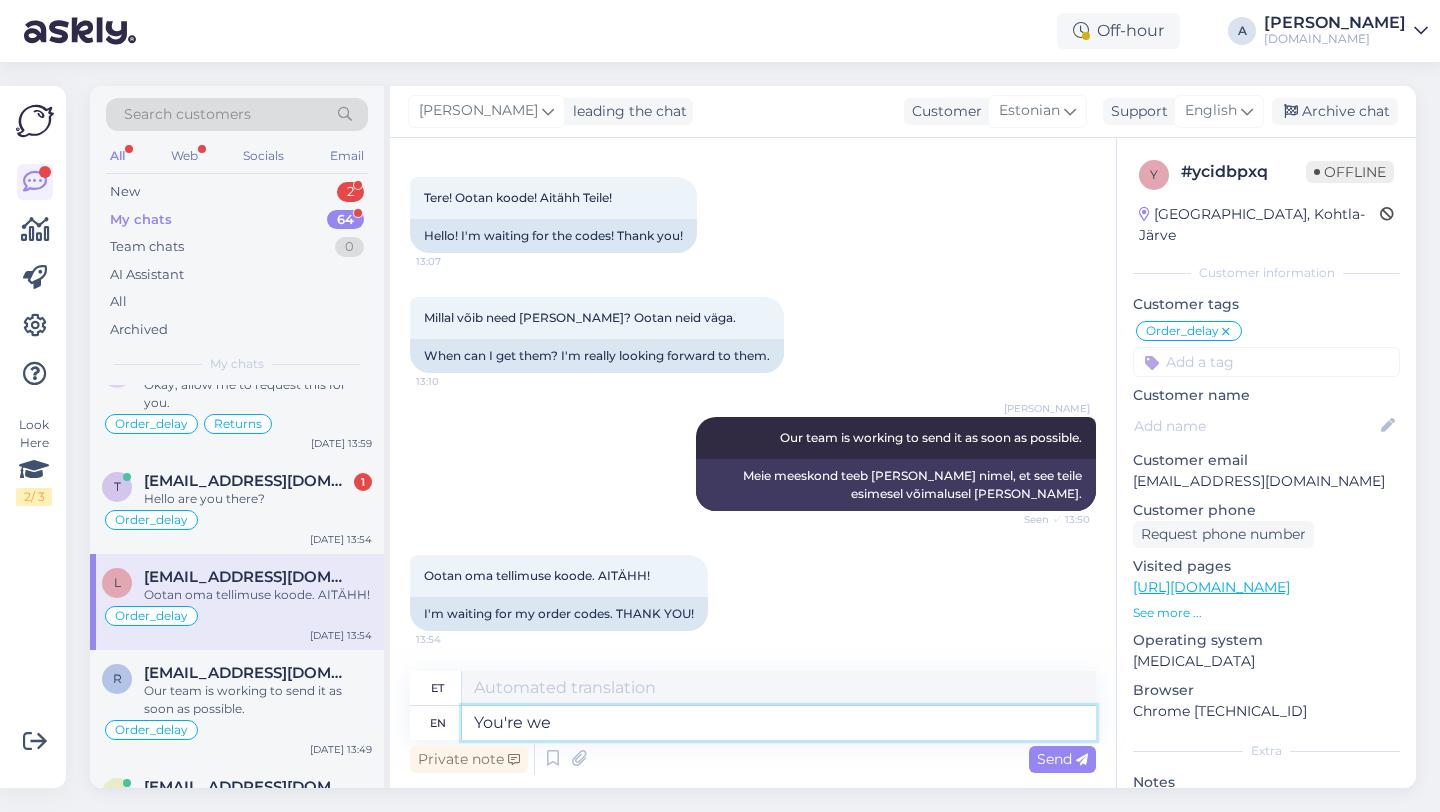 type on "You're wel" 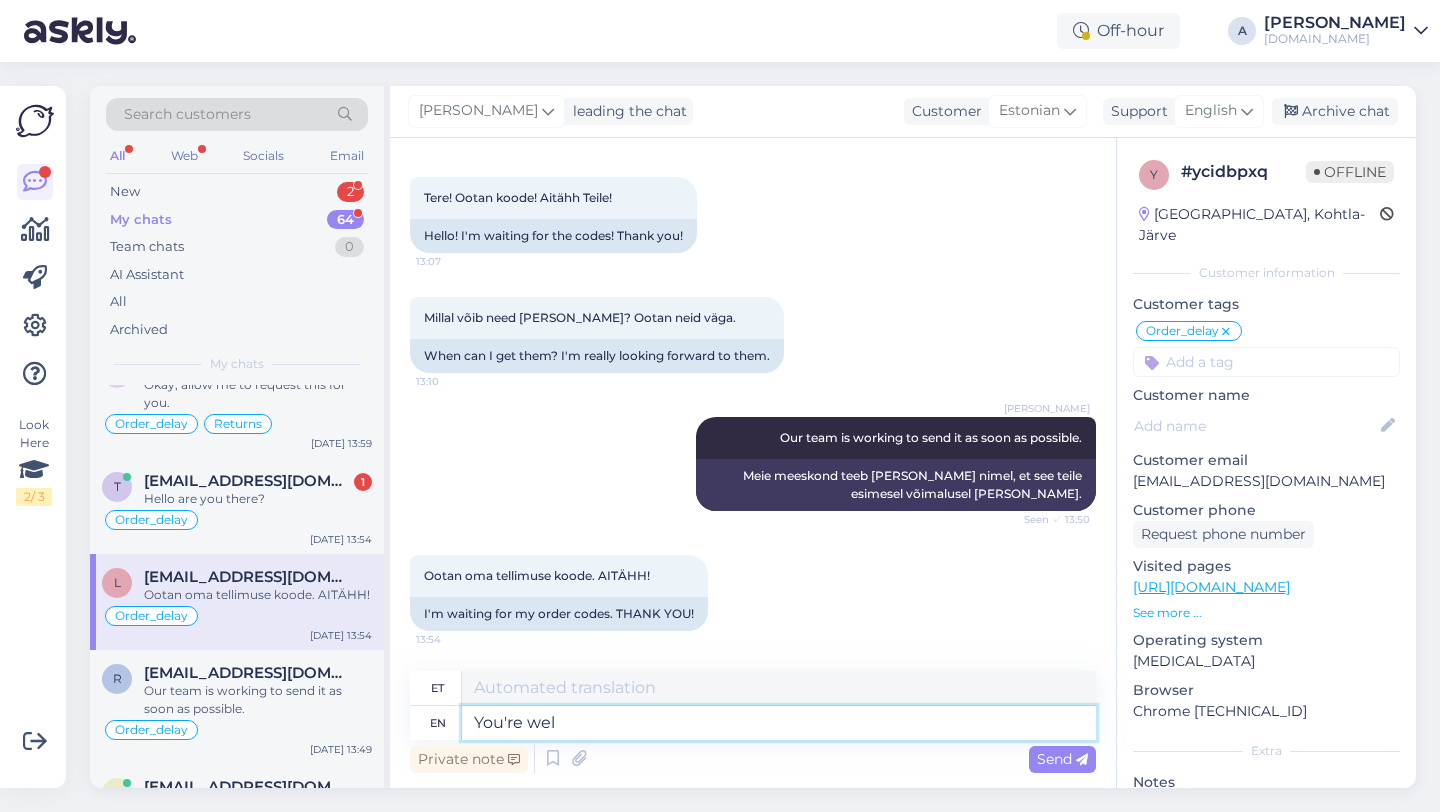 type on "Sa oled" 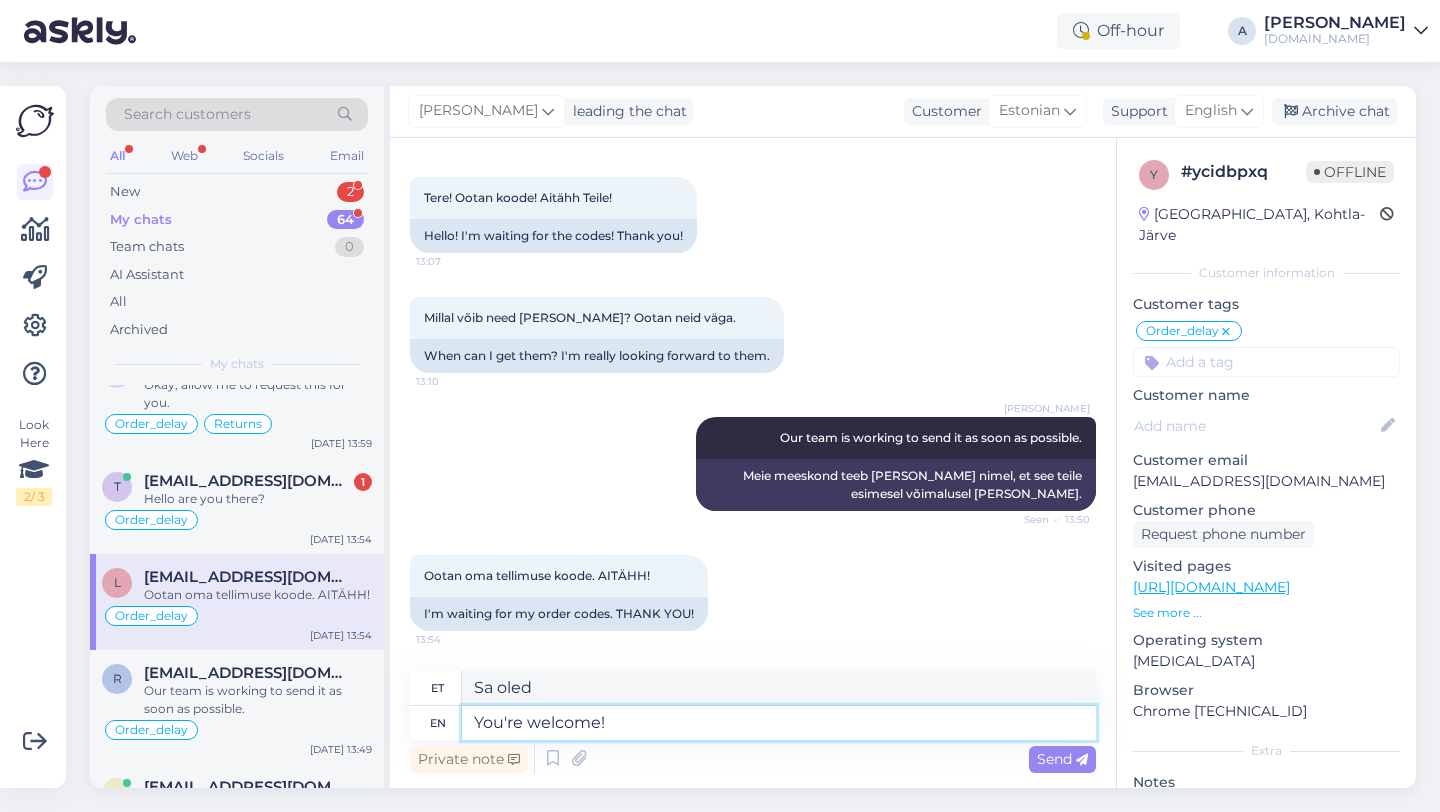 type on "You're welcome!" 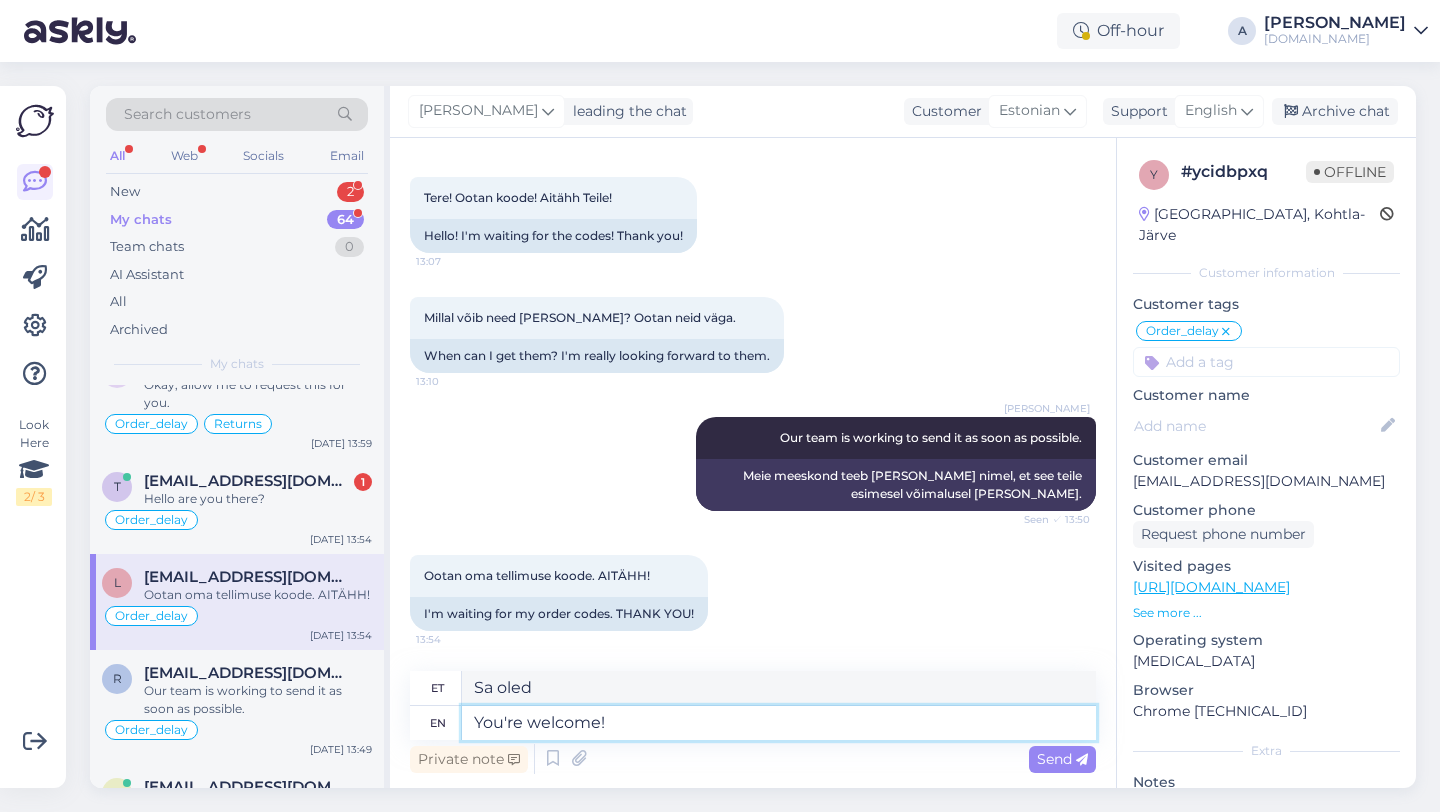type on "Ole hea! / Palun!" 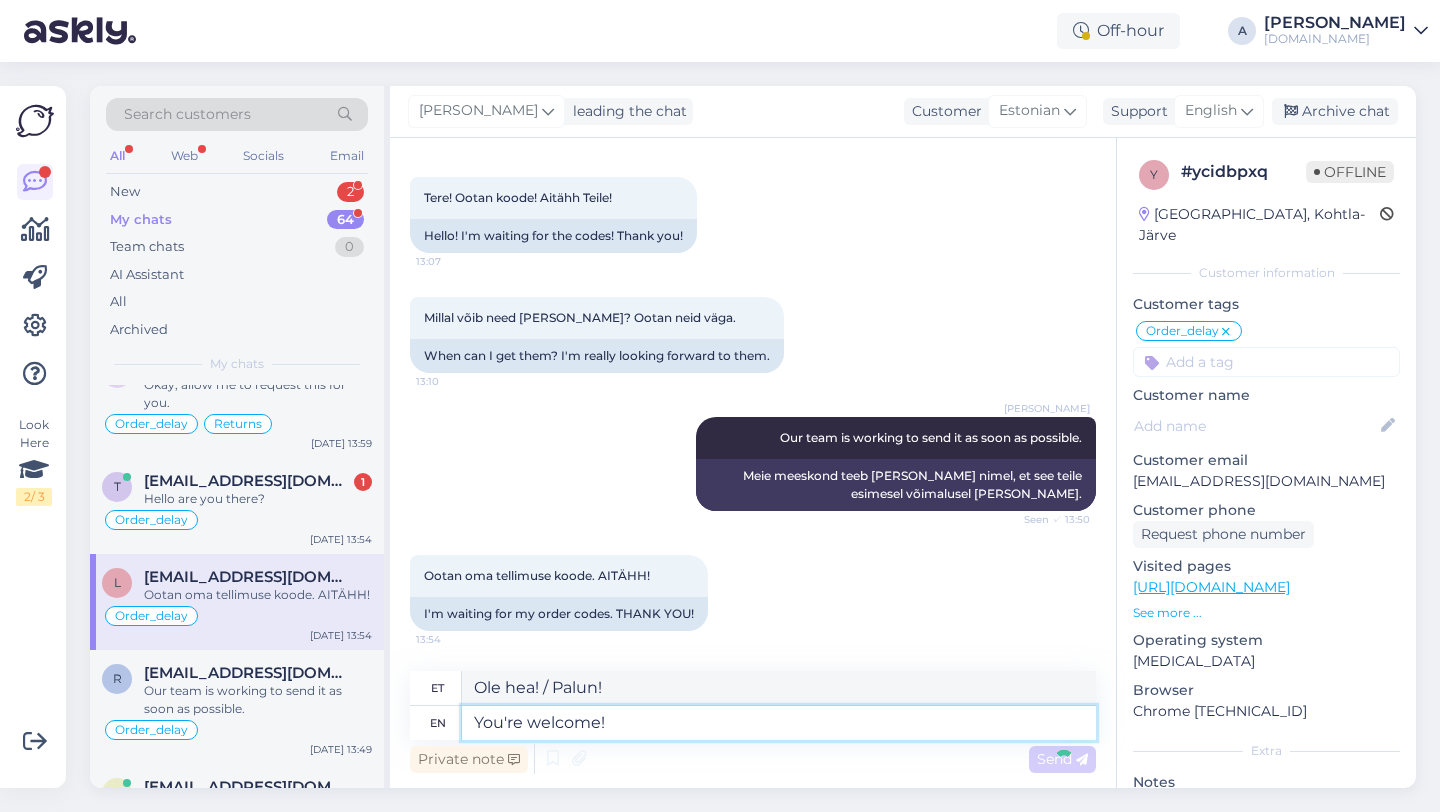 type 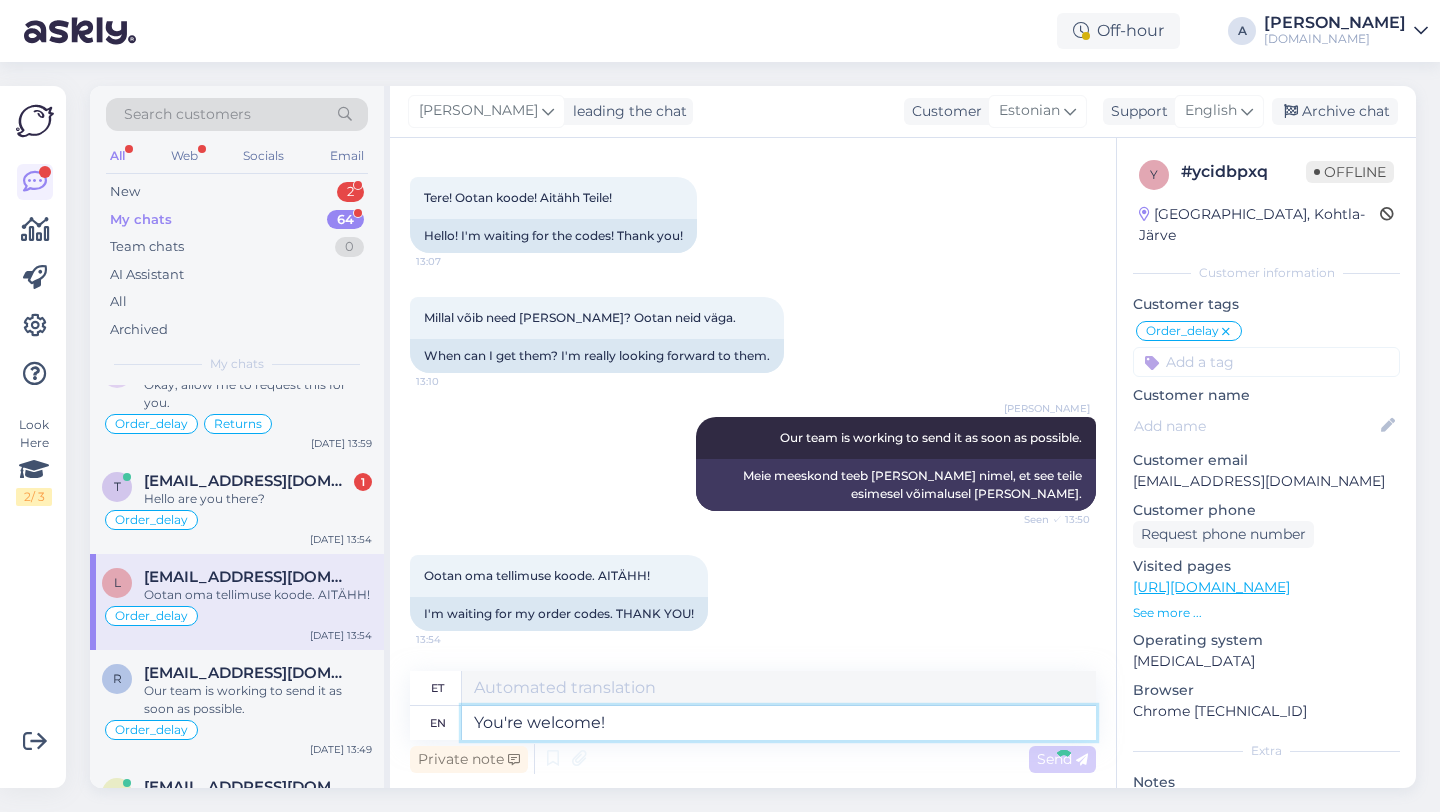 type 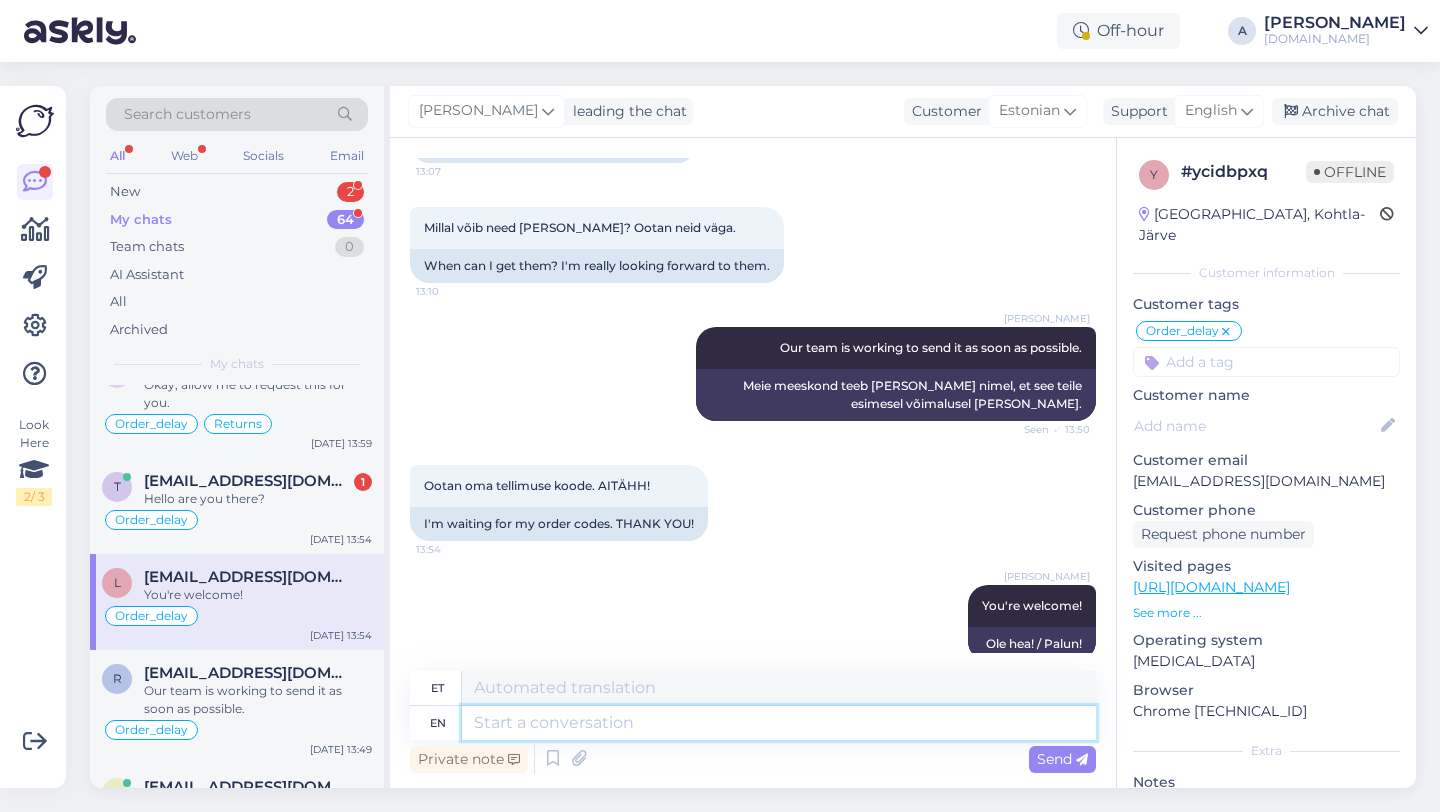 scroll, scrollTop: 10269, scrollLeft: 0, axis: vertical 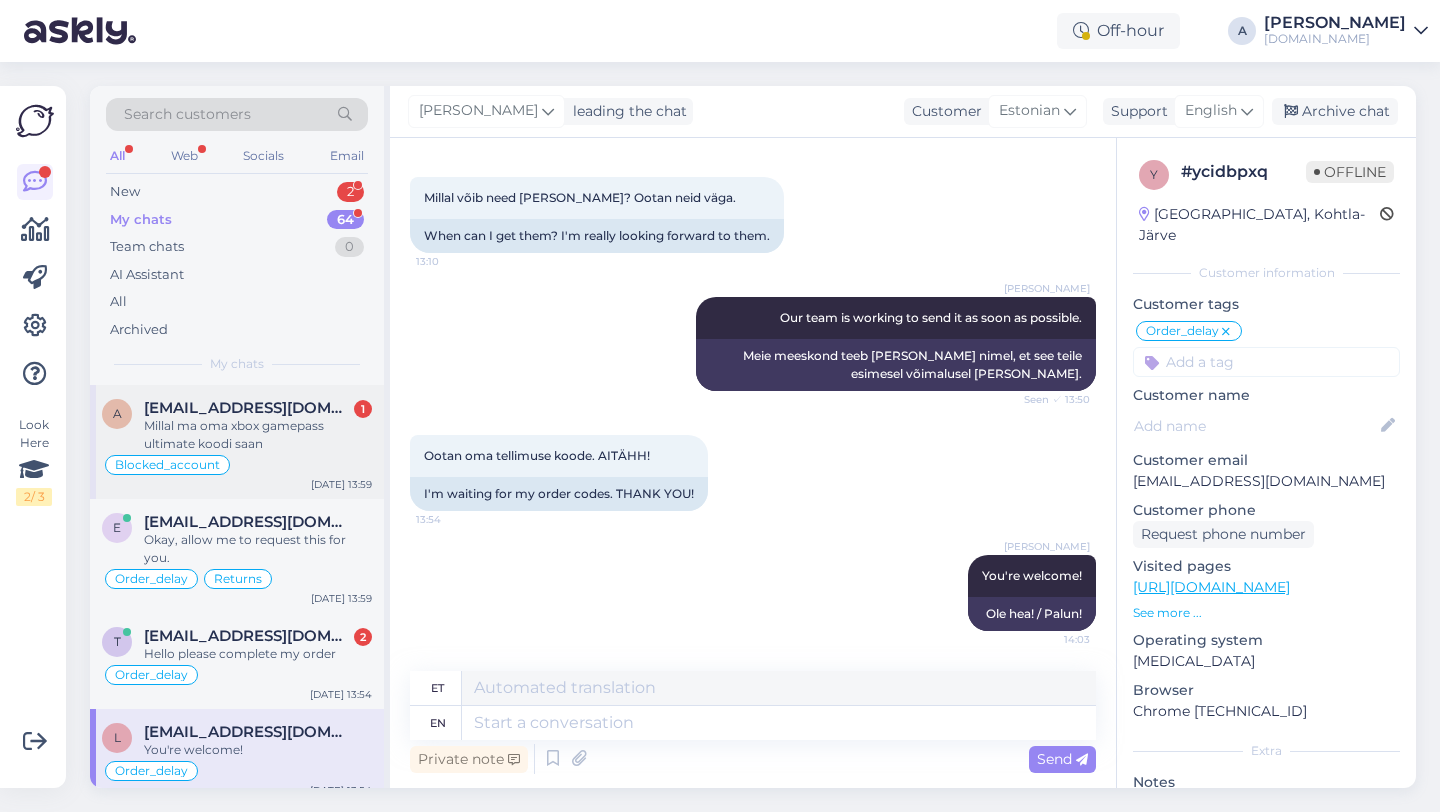 click on "Millal ma oma xbox gamepass ultimate koodi saan" at bounding box center [258, 435] 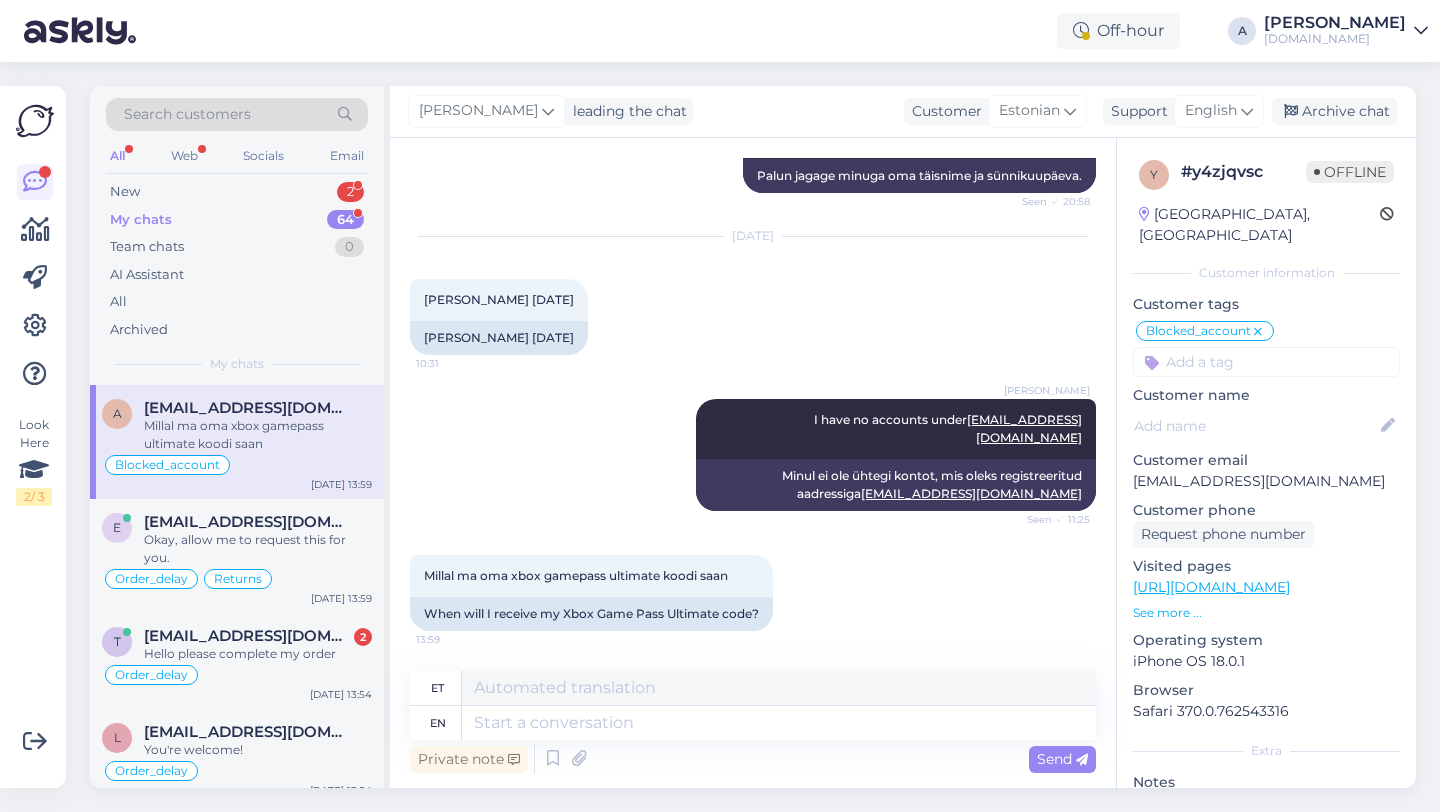 scroll, scrollTop: 1497, scrollLeft: 0, axis: vertical 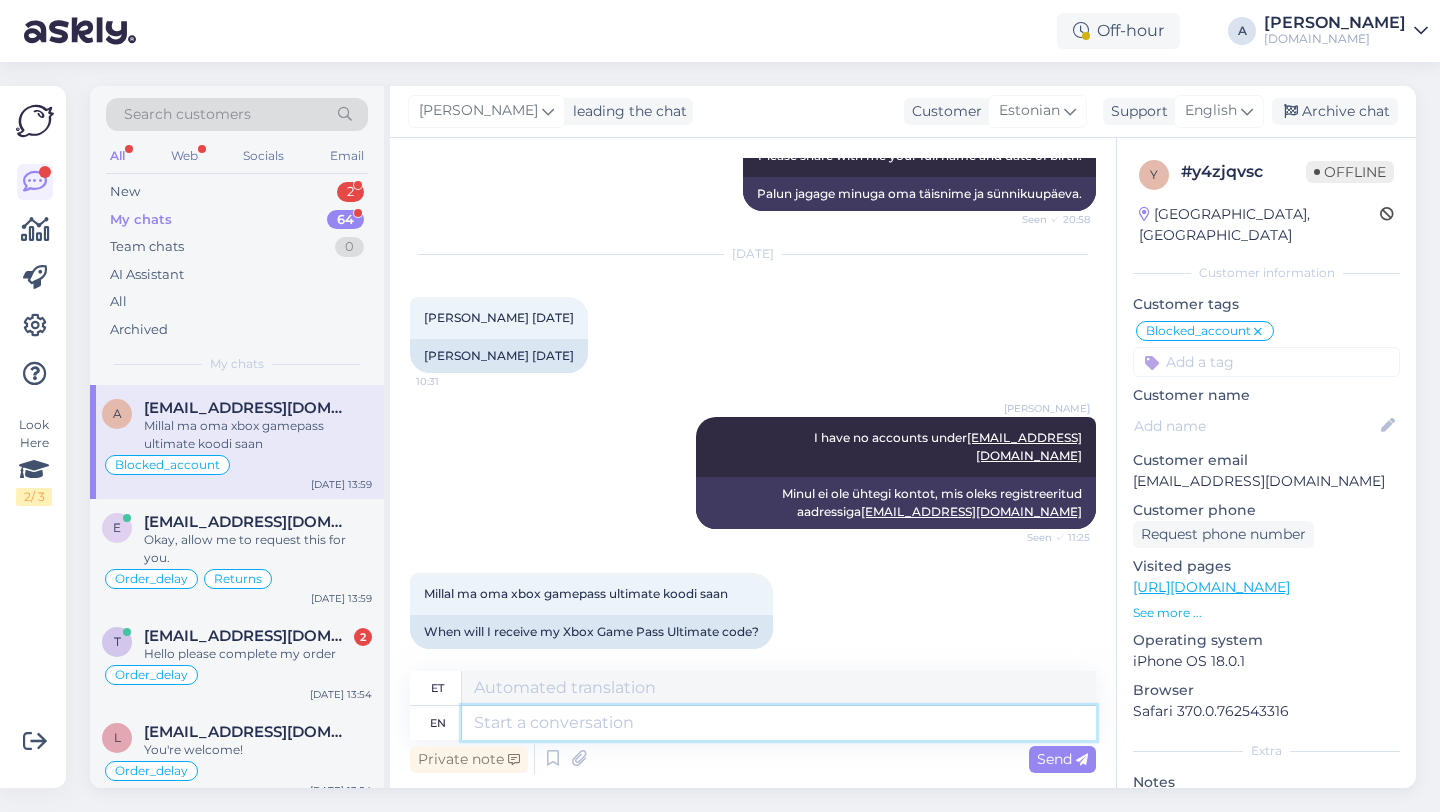 click at bounding box center (779, 723) 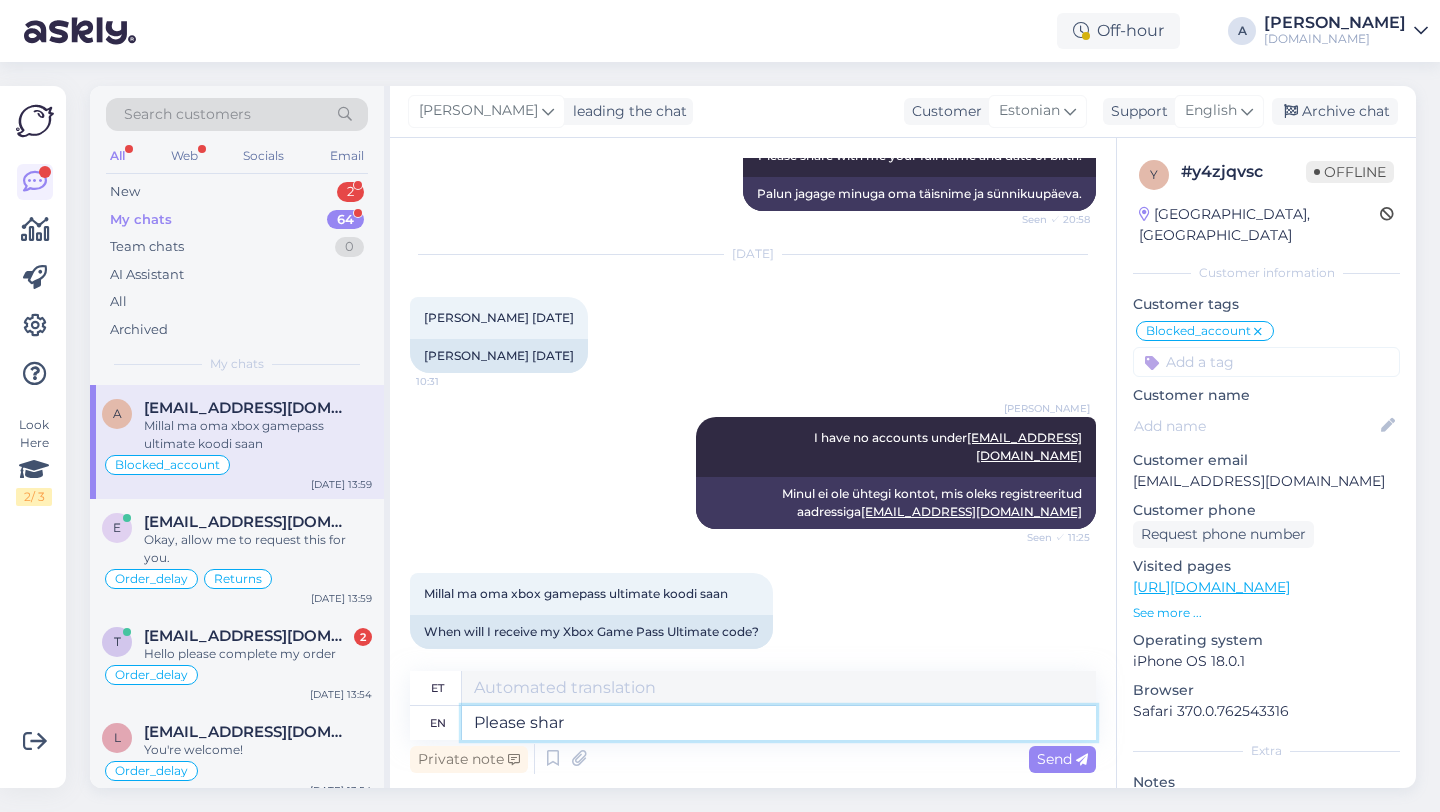 type on "Please share" 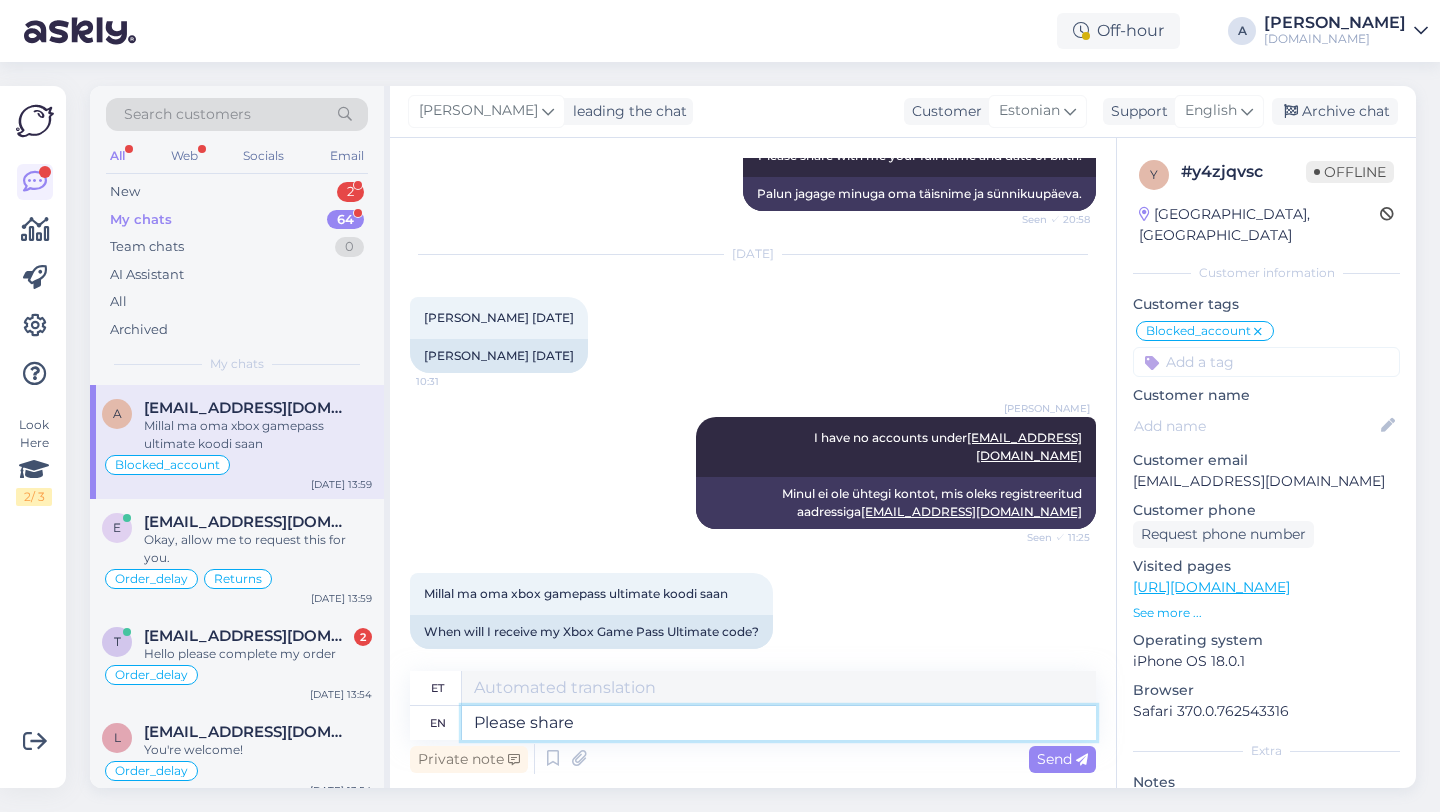 type on "Palun." 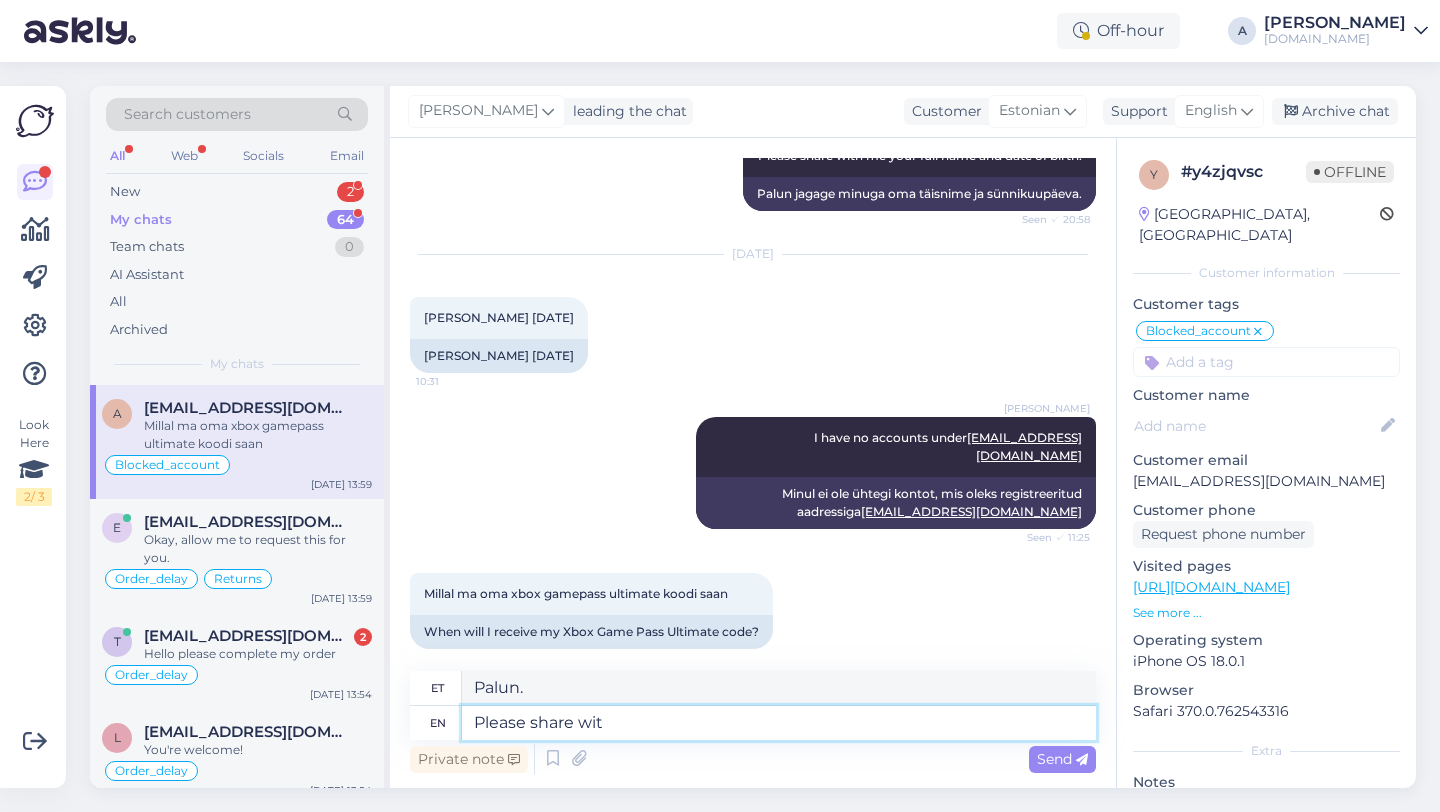 type on "Please share with" 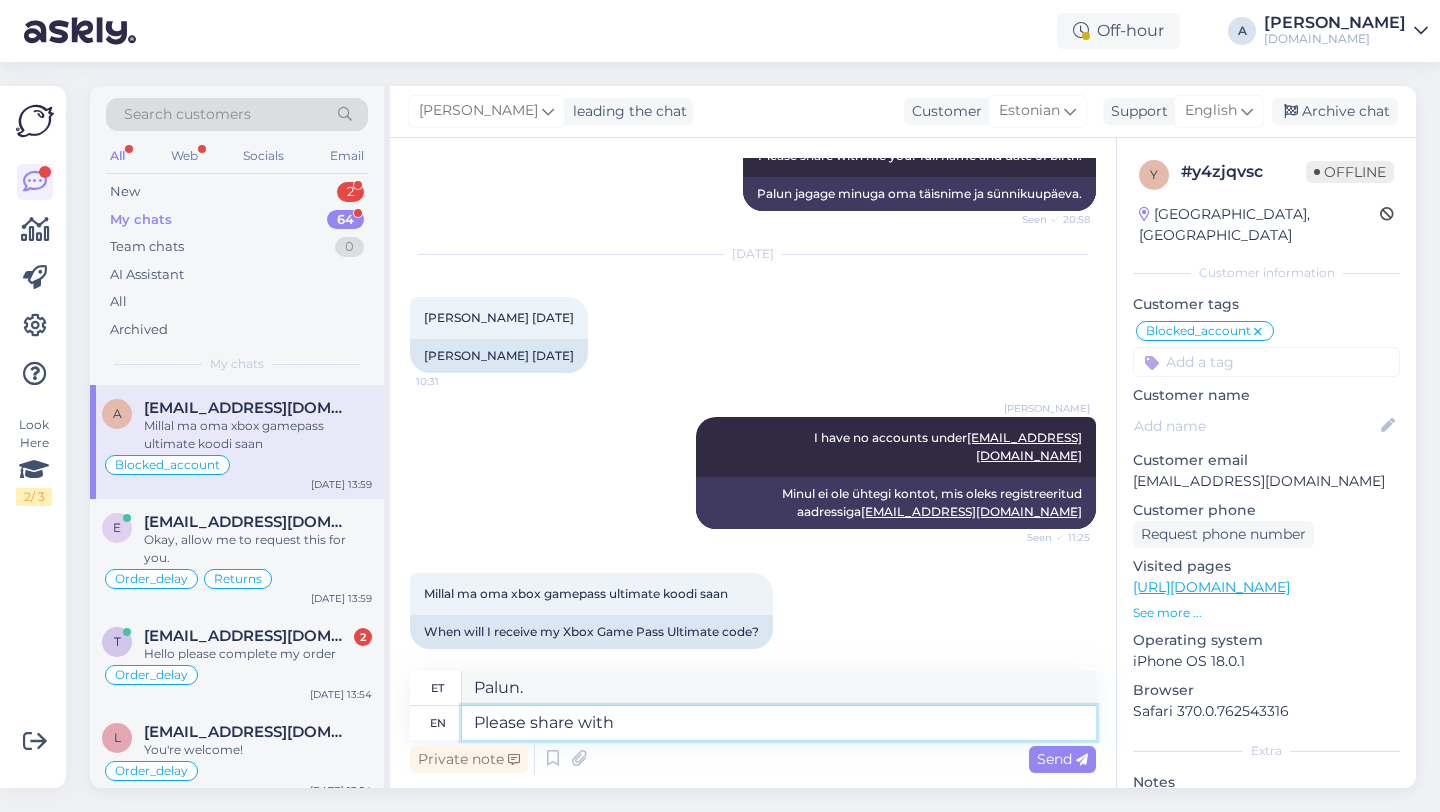 type on "Palun jaga." 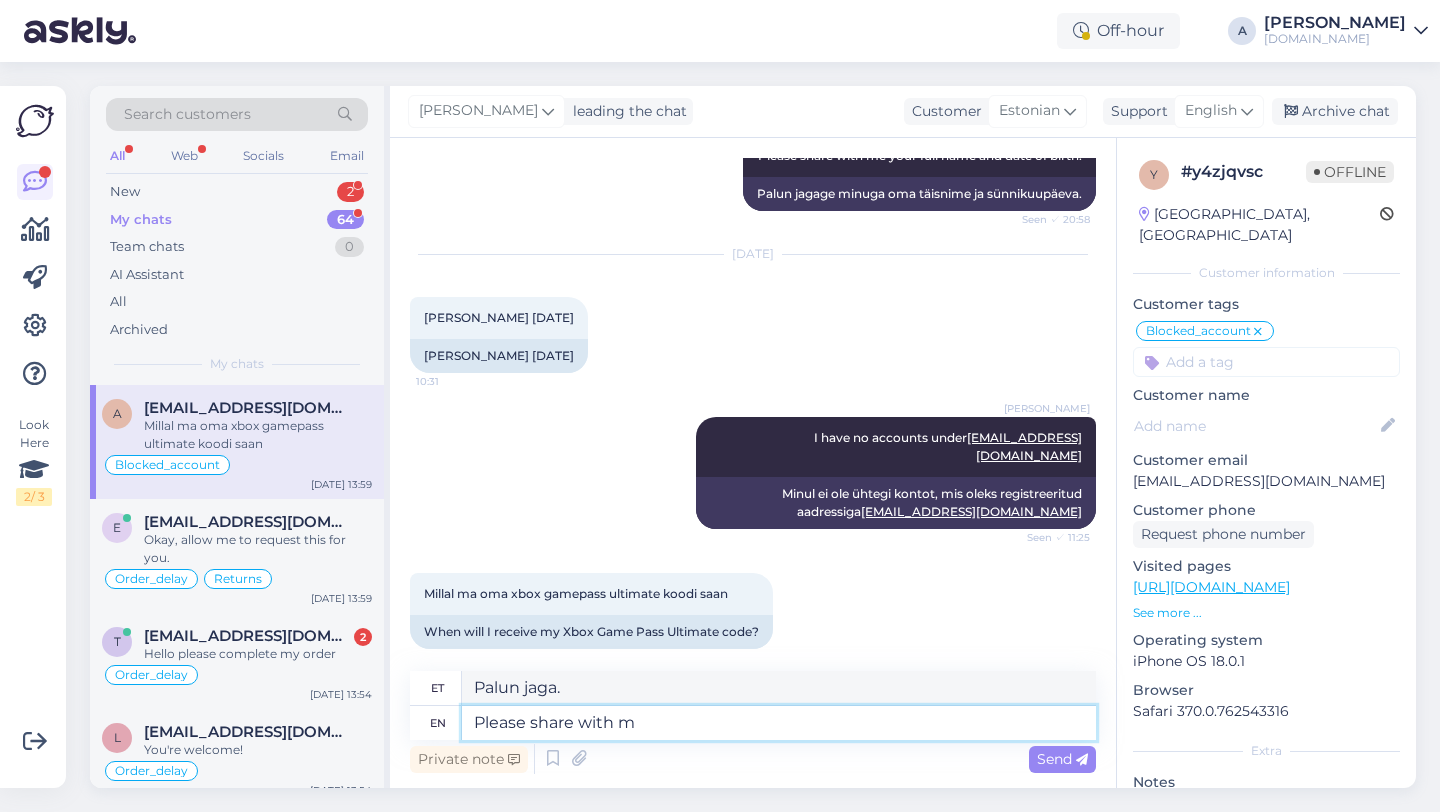 type on "Please share with me" 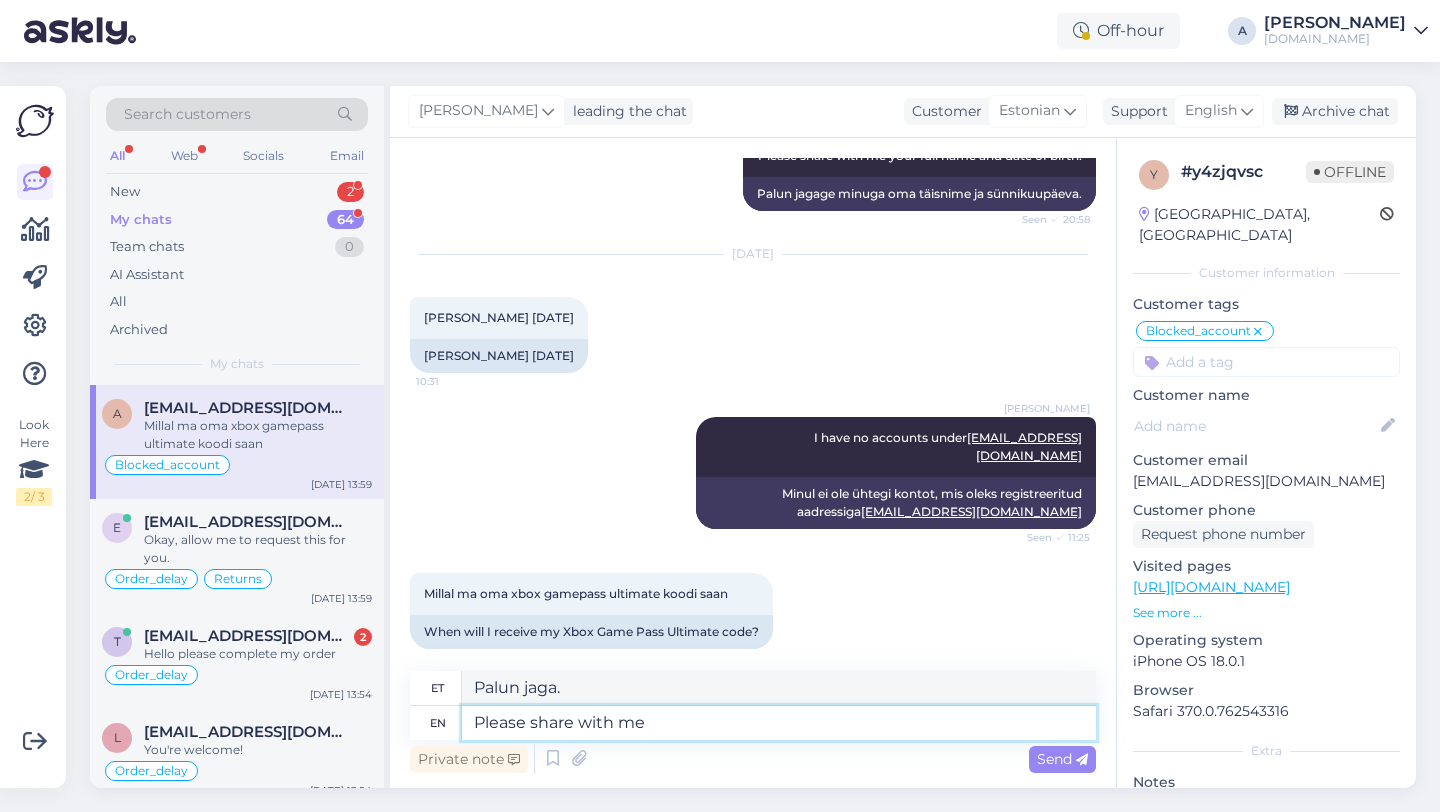 type on "Palun jaga seda:" 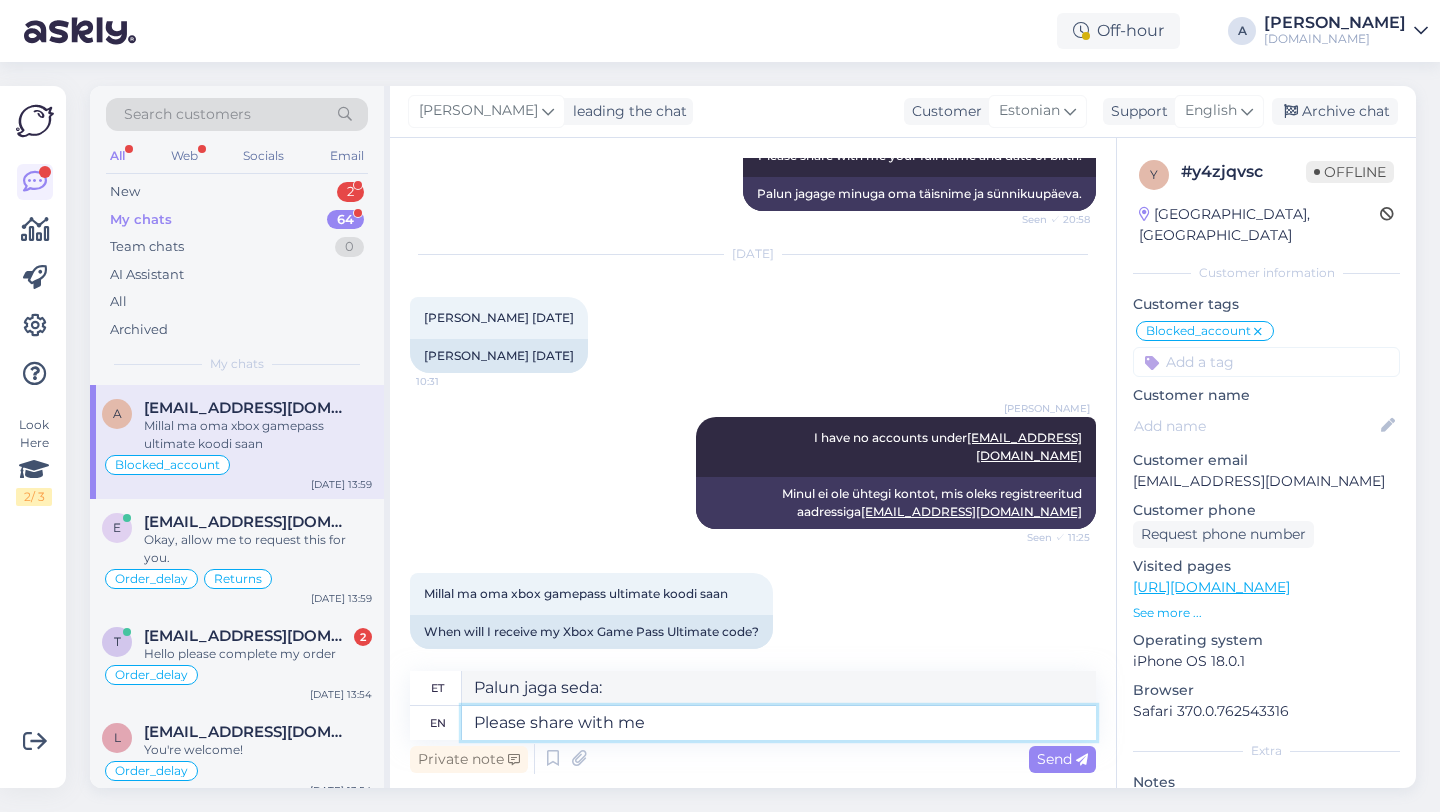 type on "Please share with me" 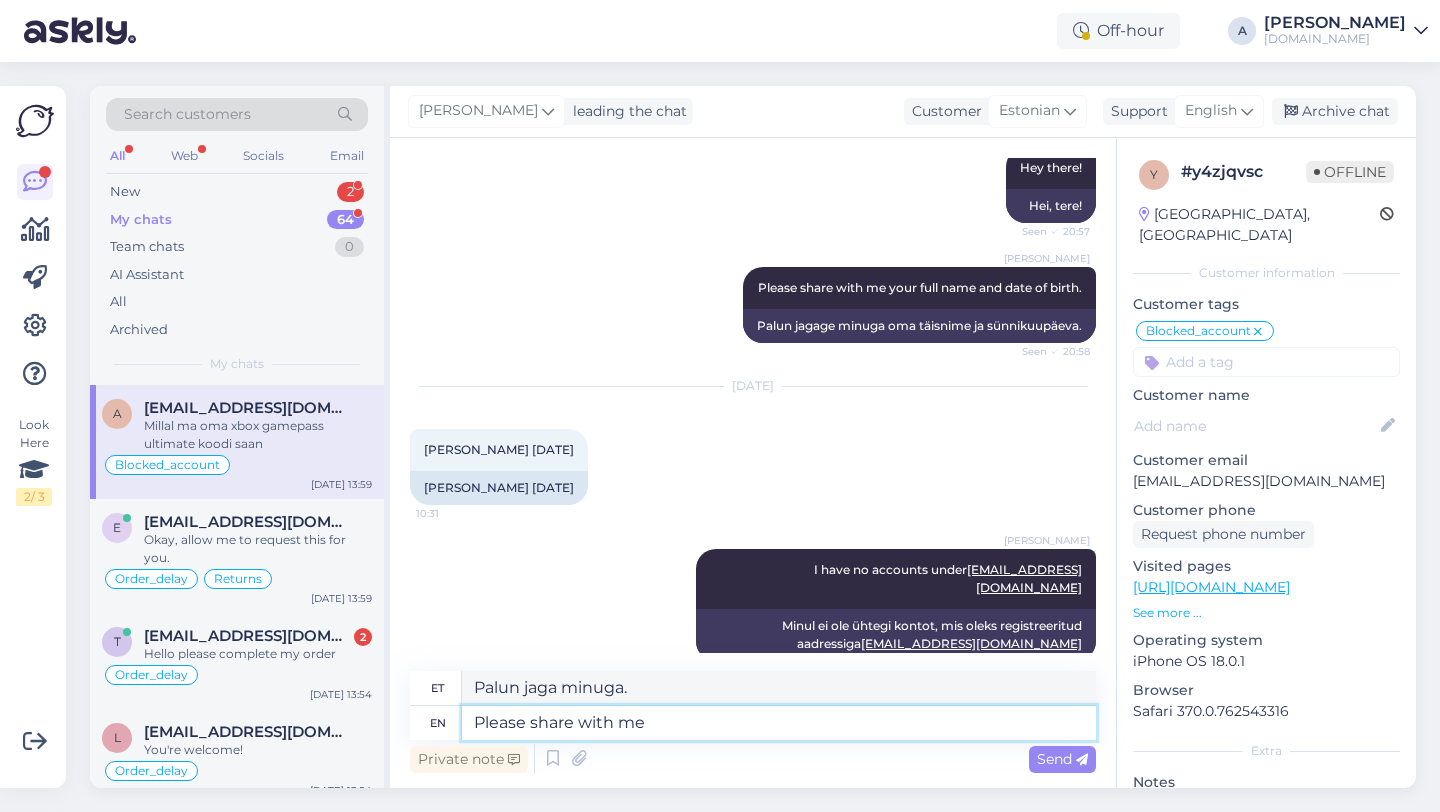 scroll, scrollTop: 1497, scrollLeft: 0, axis: vertical 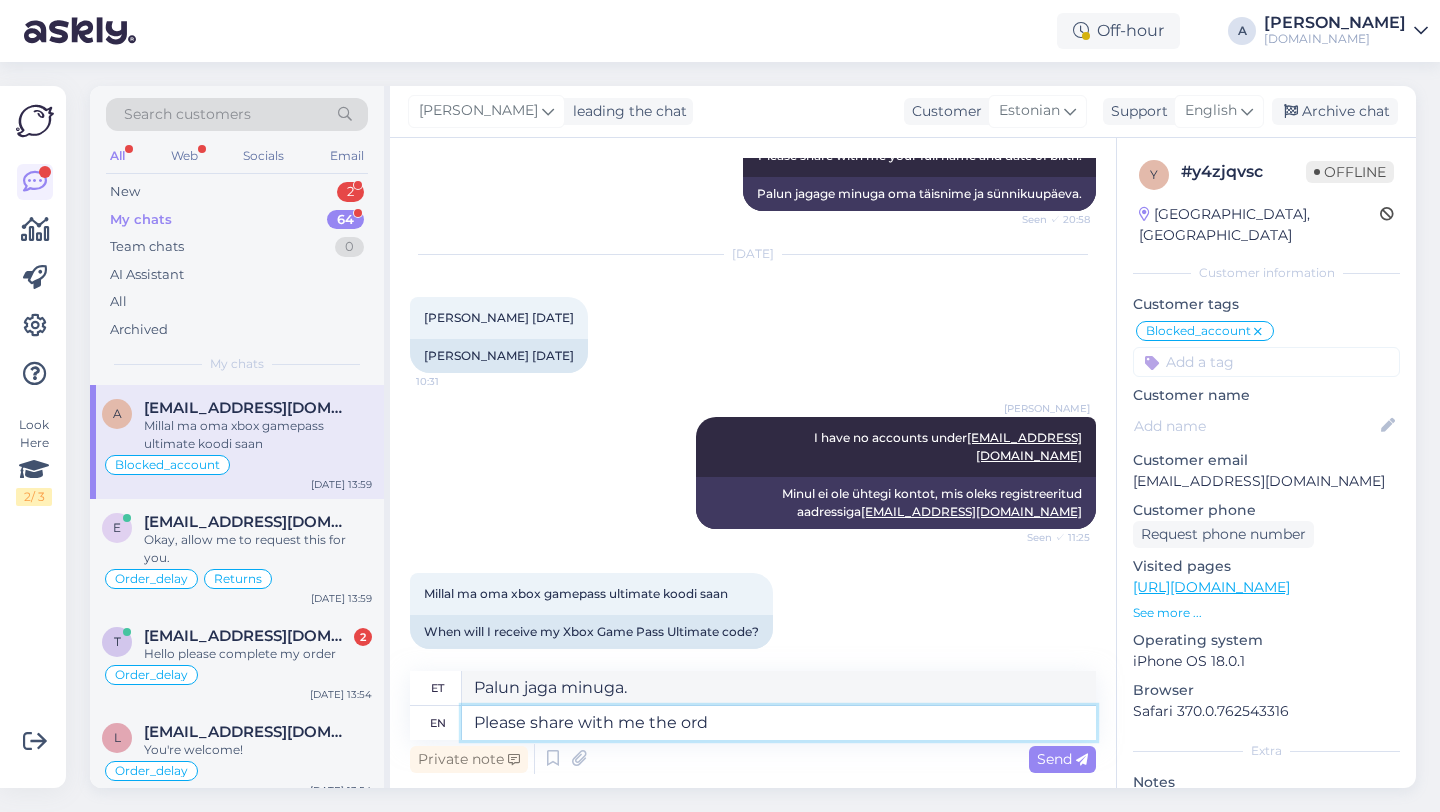 type on "Please share with me the orde" 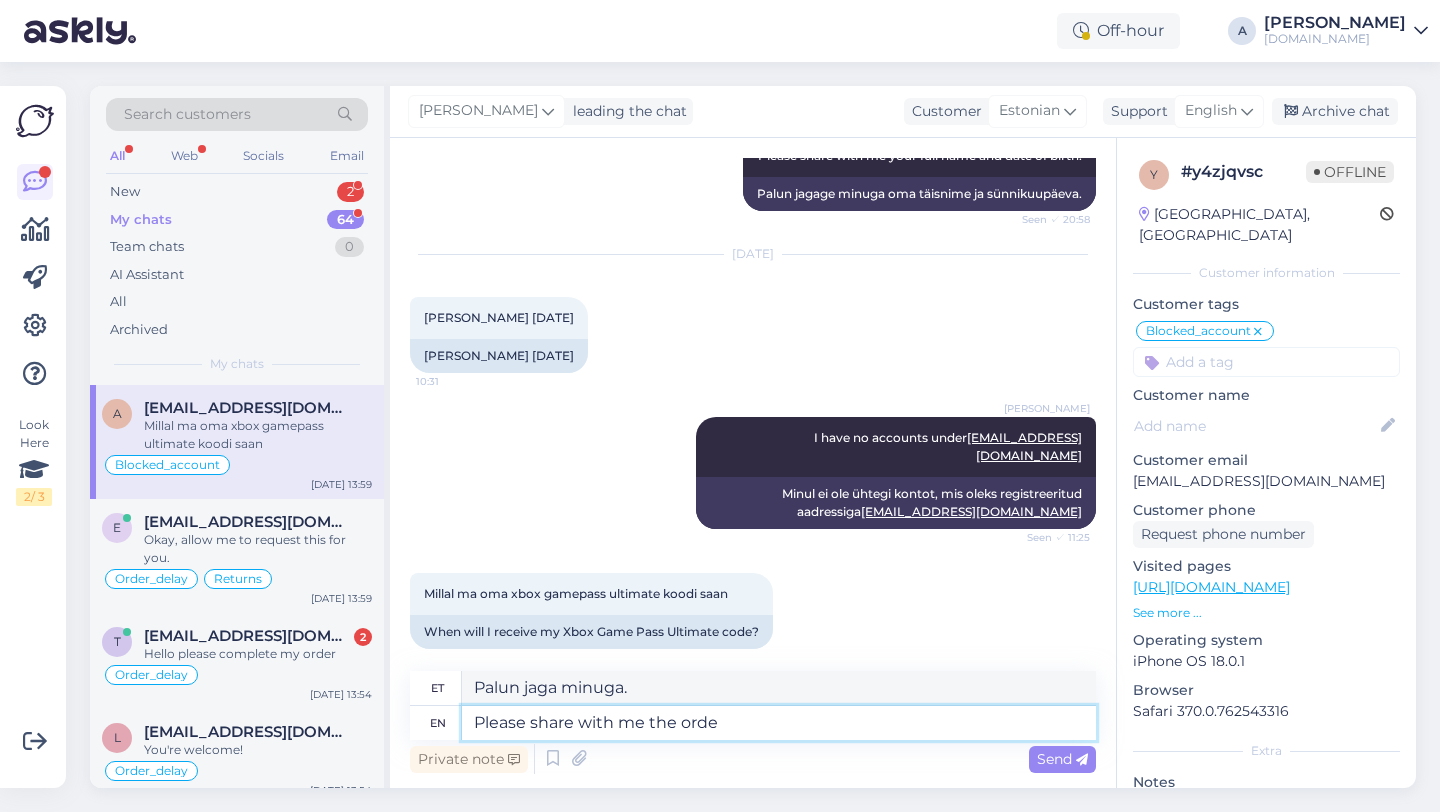 type on "Palun jaga minuga seda" 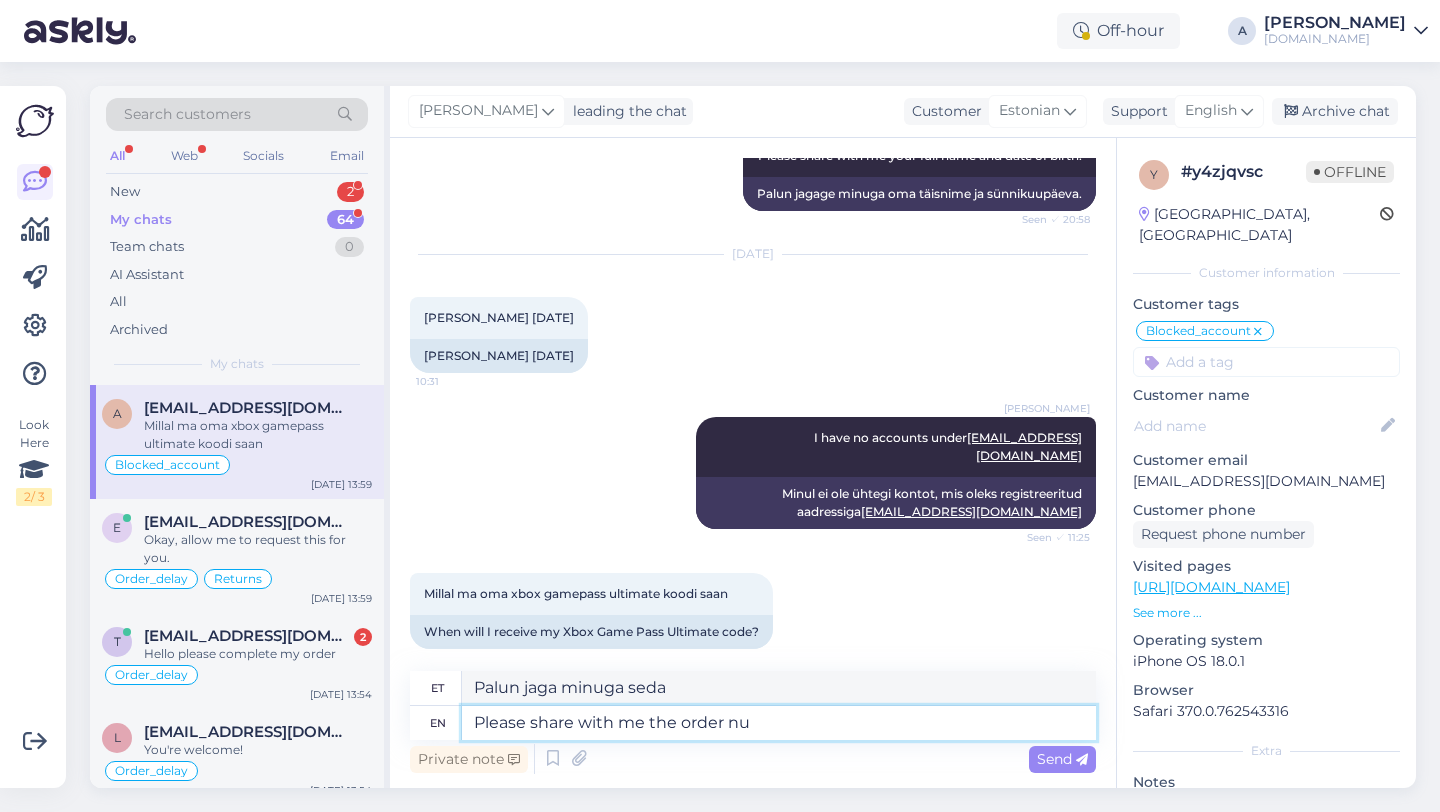 type on "Please share with me the order num" 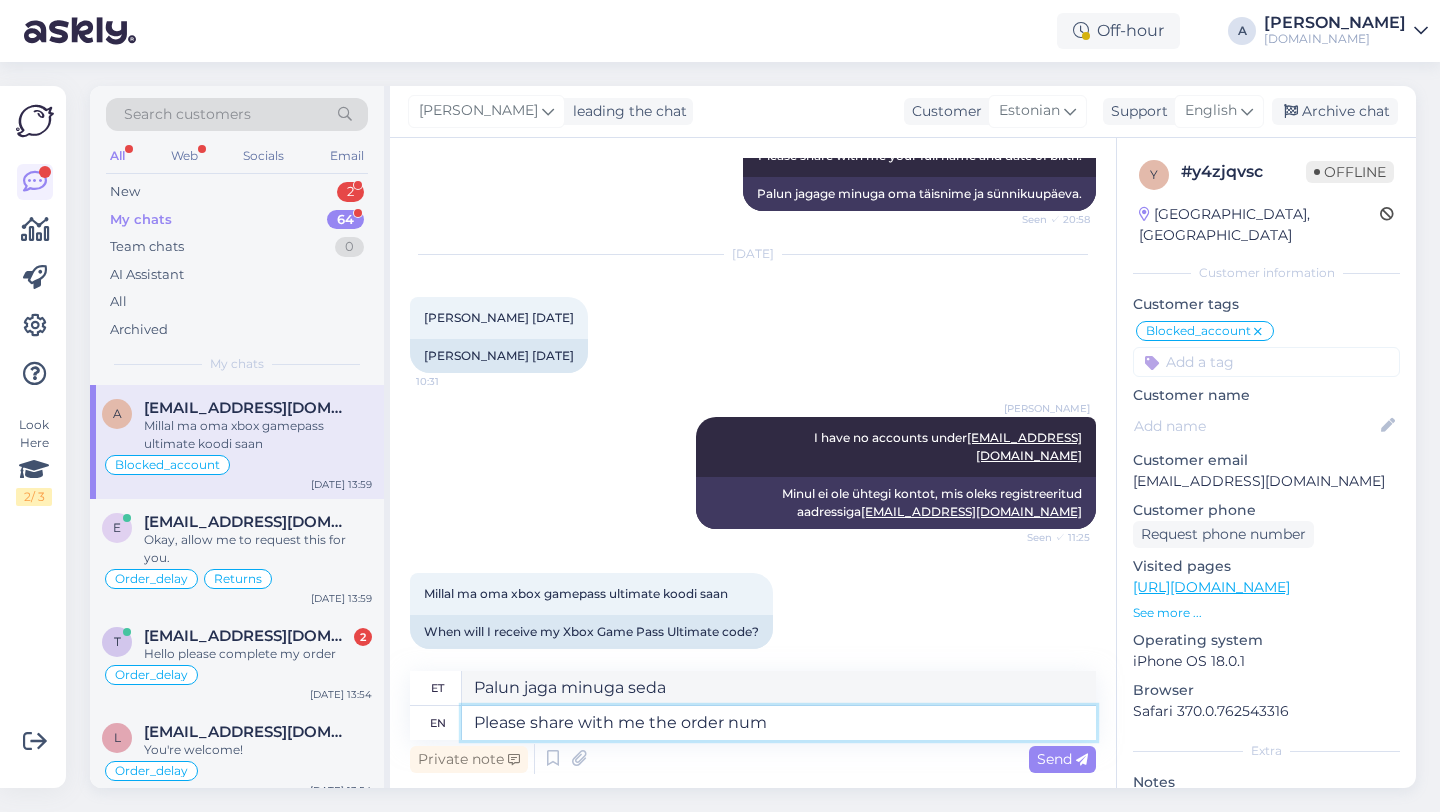 type on "Palun jaga minuga tellimust." 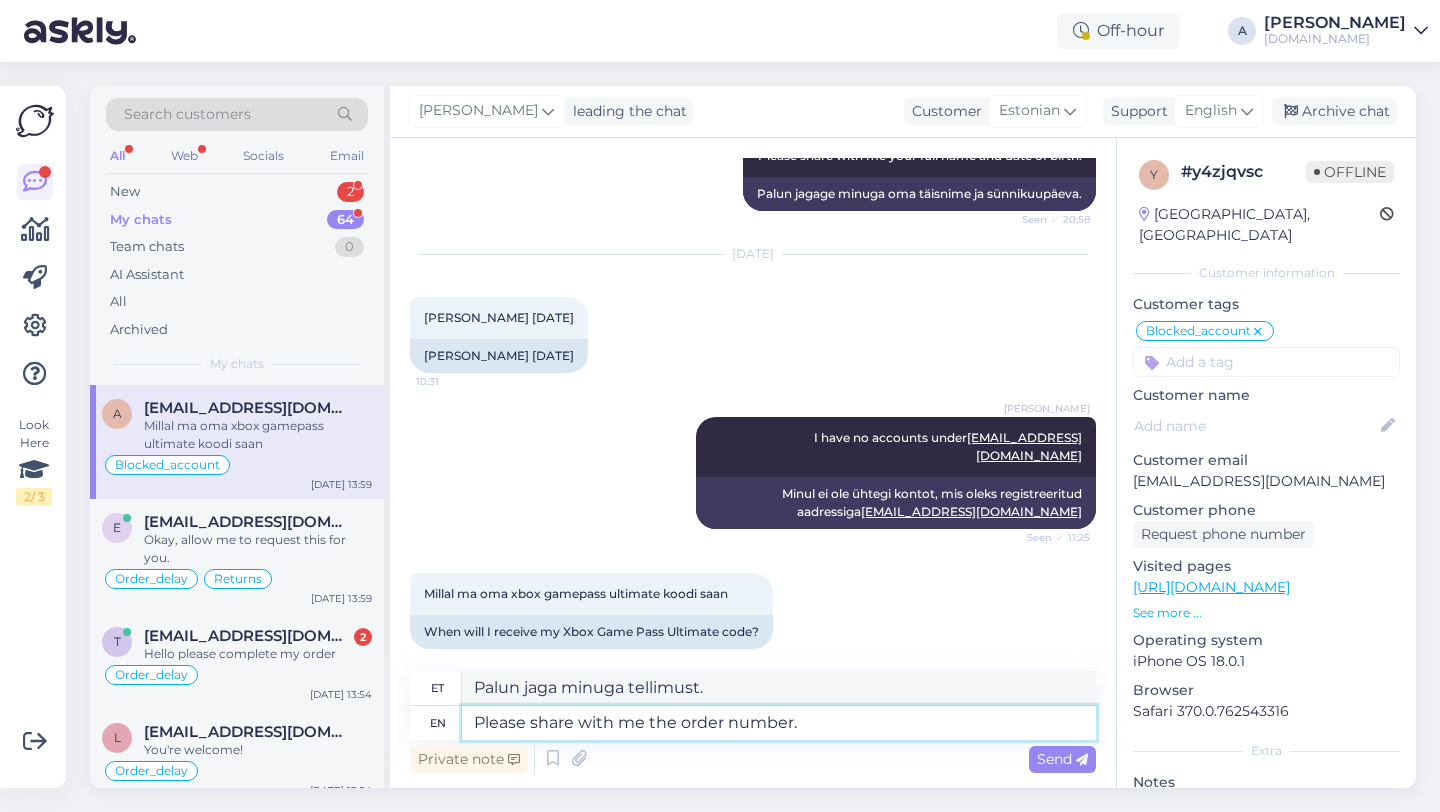 type on "Please share with me the order number." 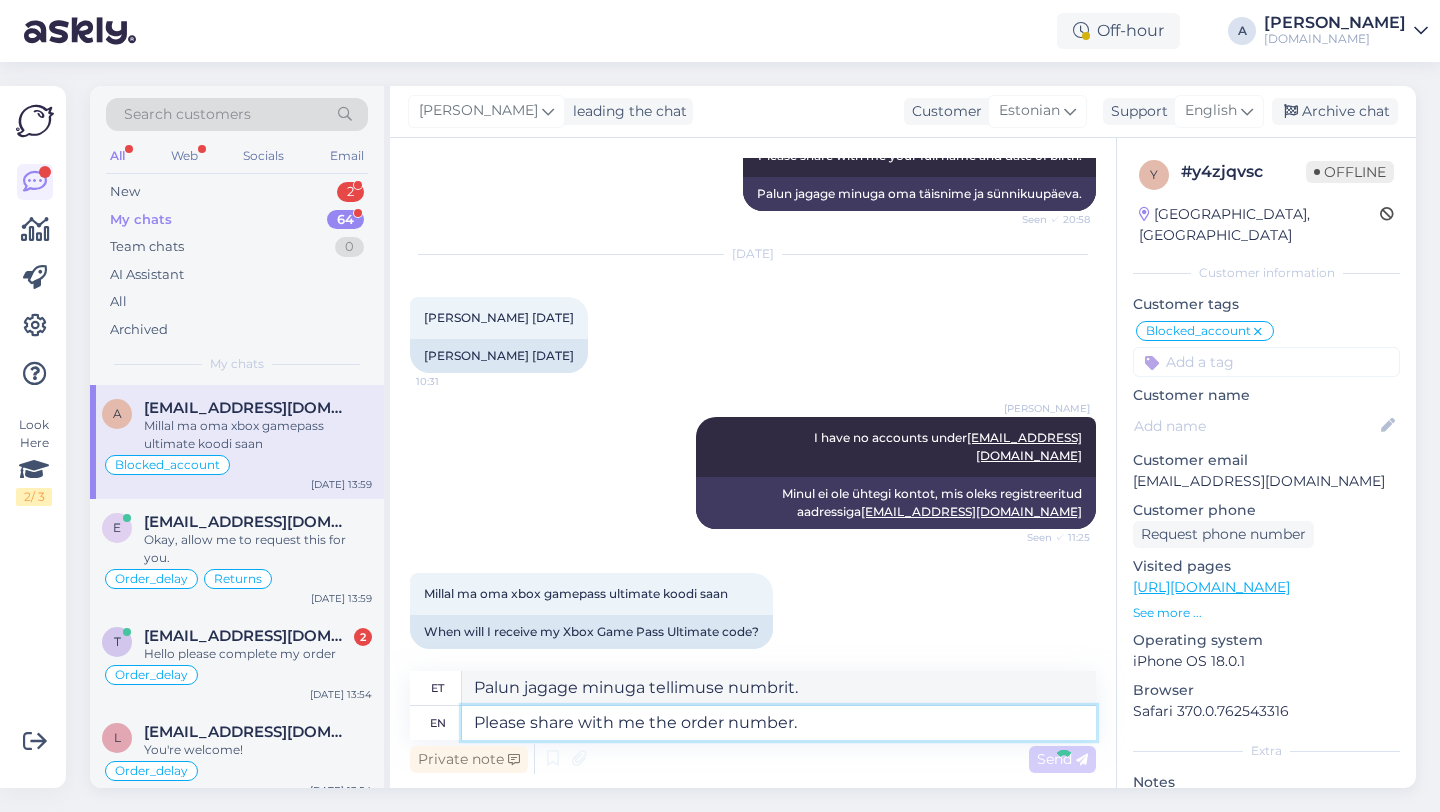 type 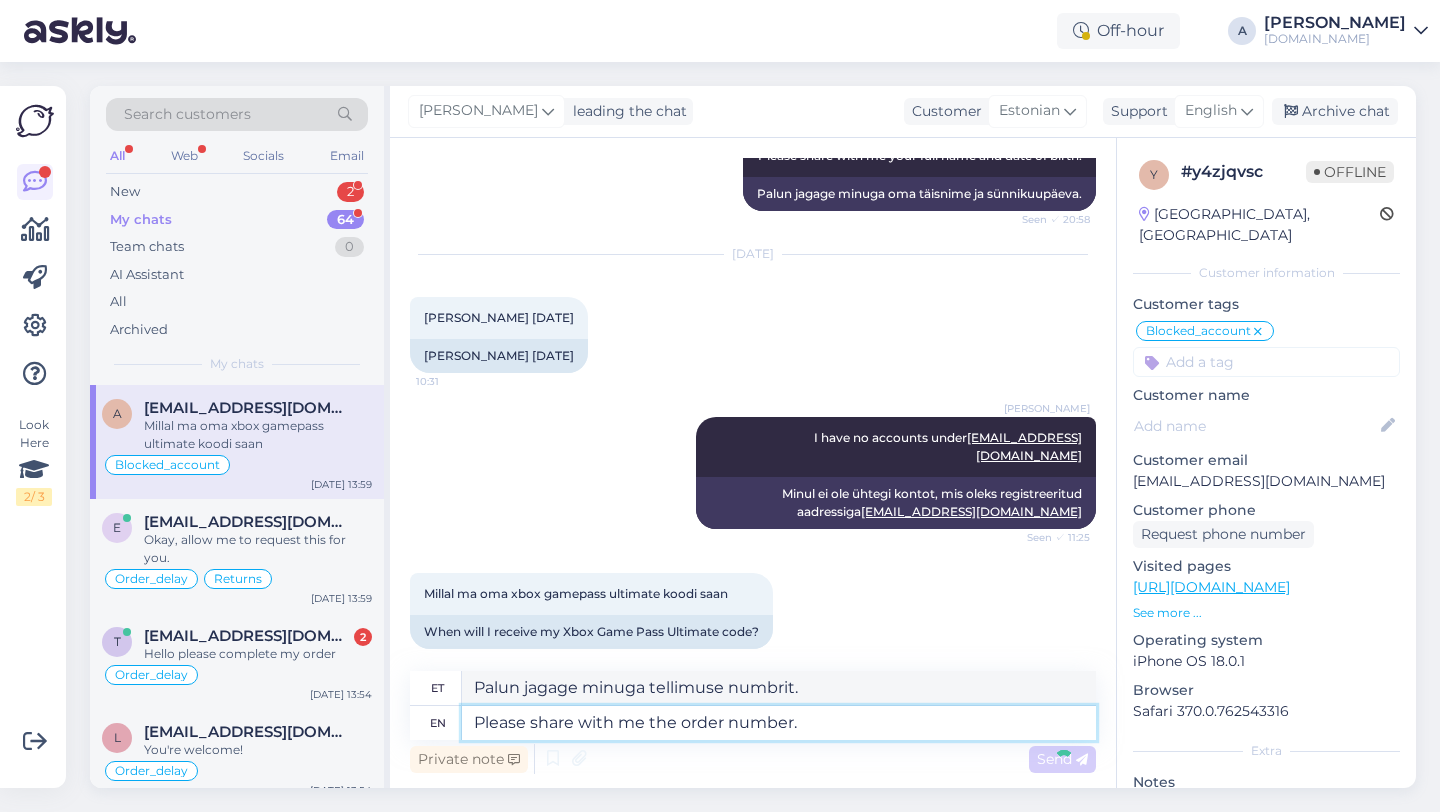 type 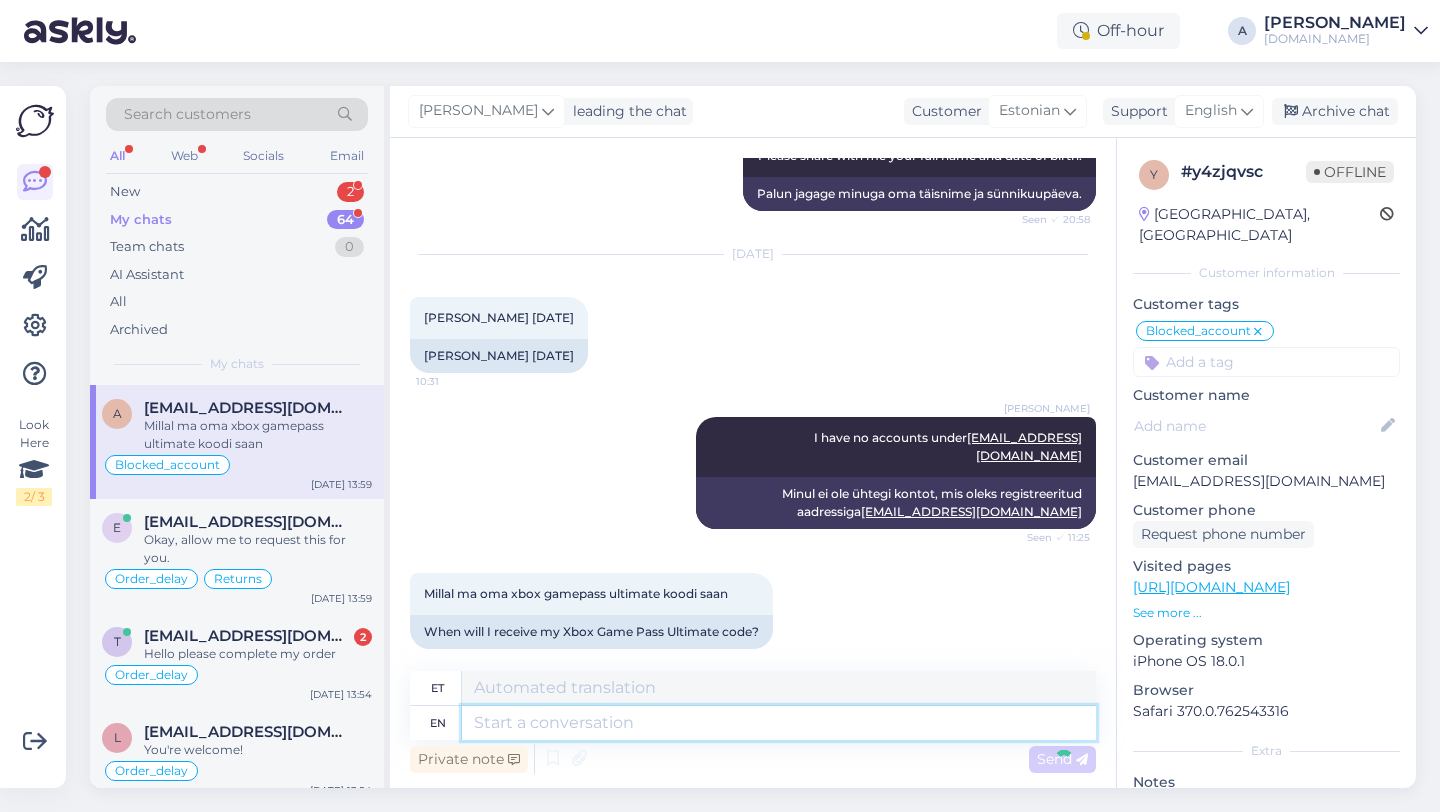 scroll, scrollTop: 1617, scrollLeft: 0, axis: vertical 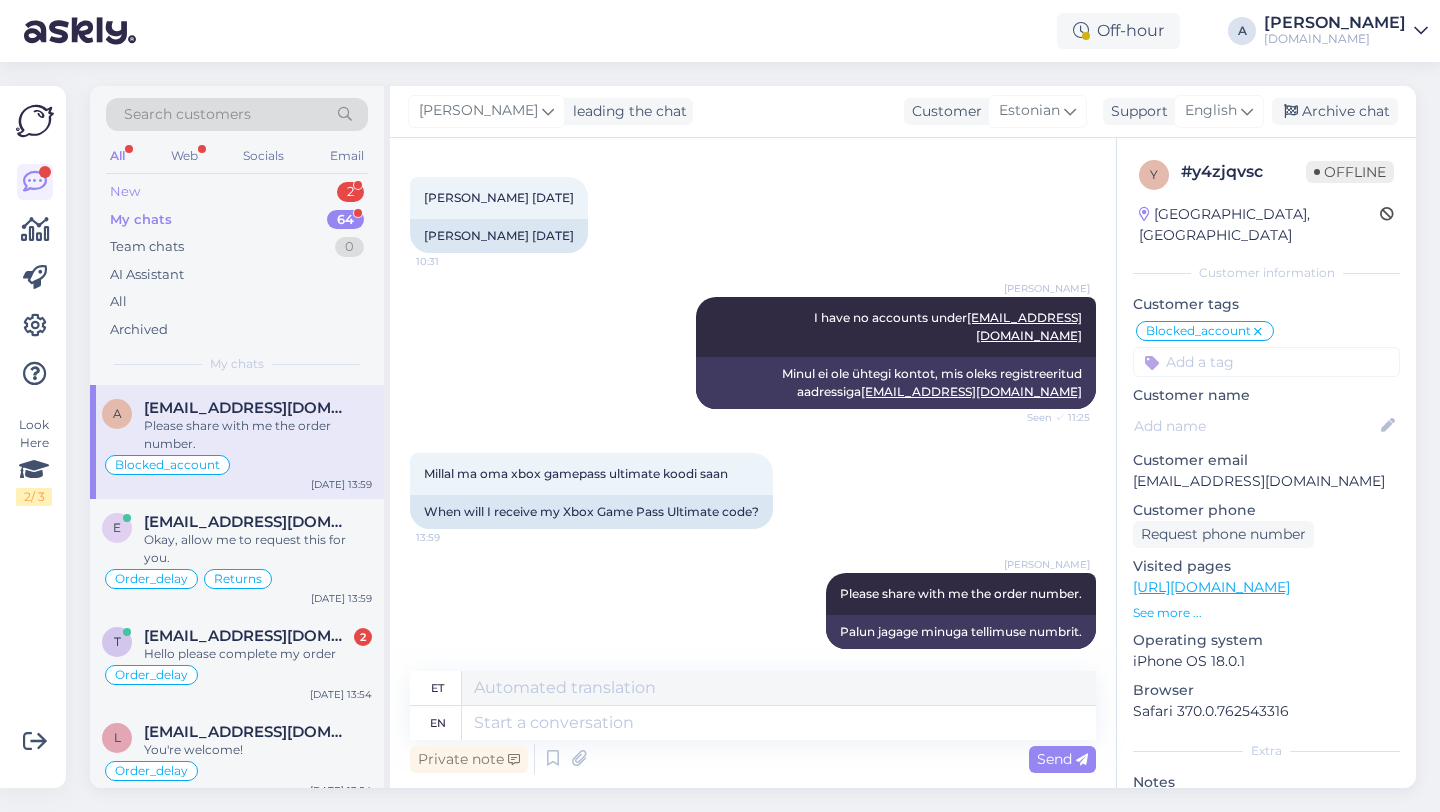 click on "New 2" at bounding box center [237, 192] 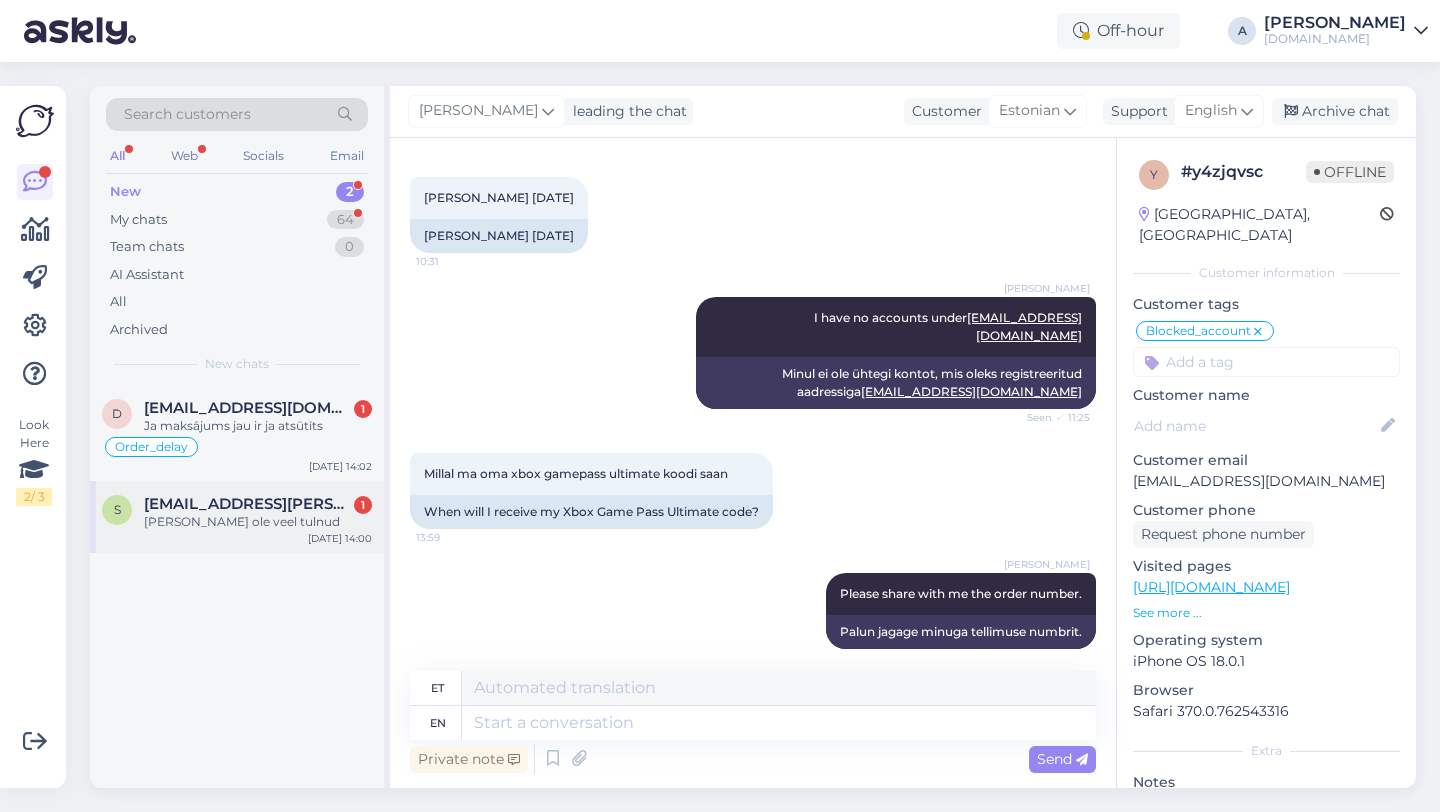 click on "Seda ei ole veel tulnud" at bounding box center [258, 522] 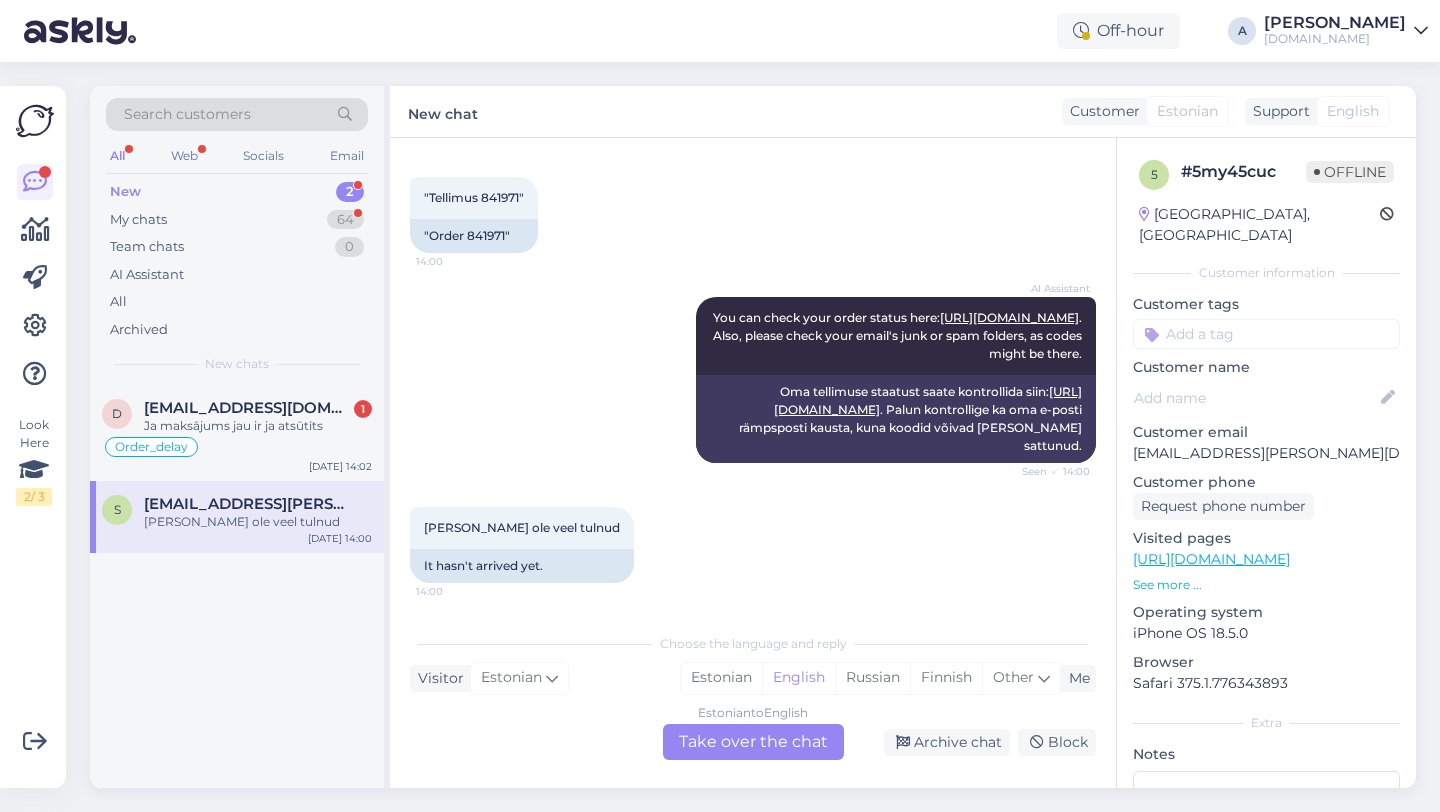 scroll, scrollTop: 0, scrollLeft: 0, axis: both 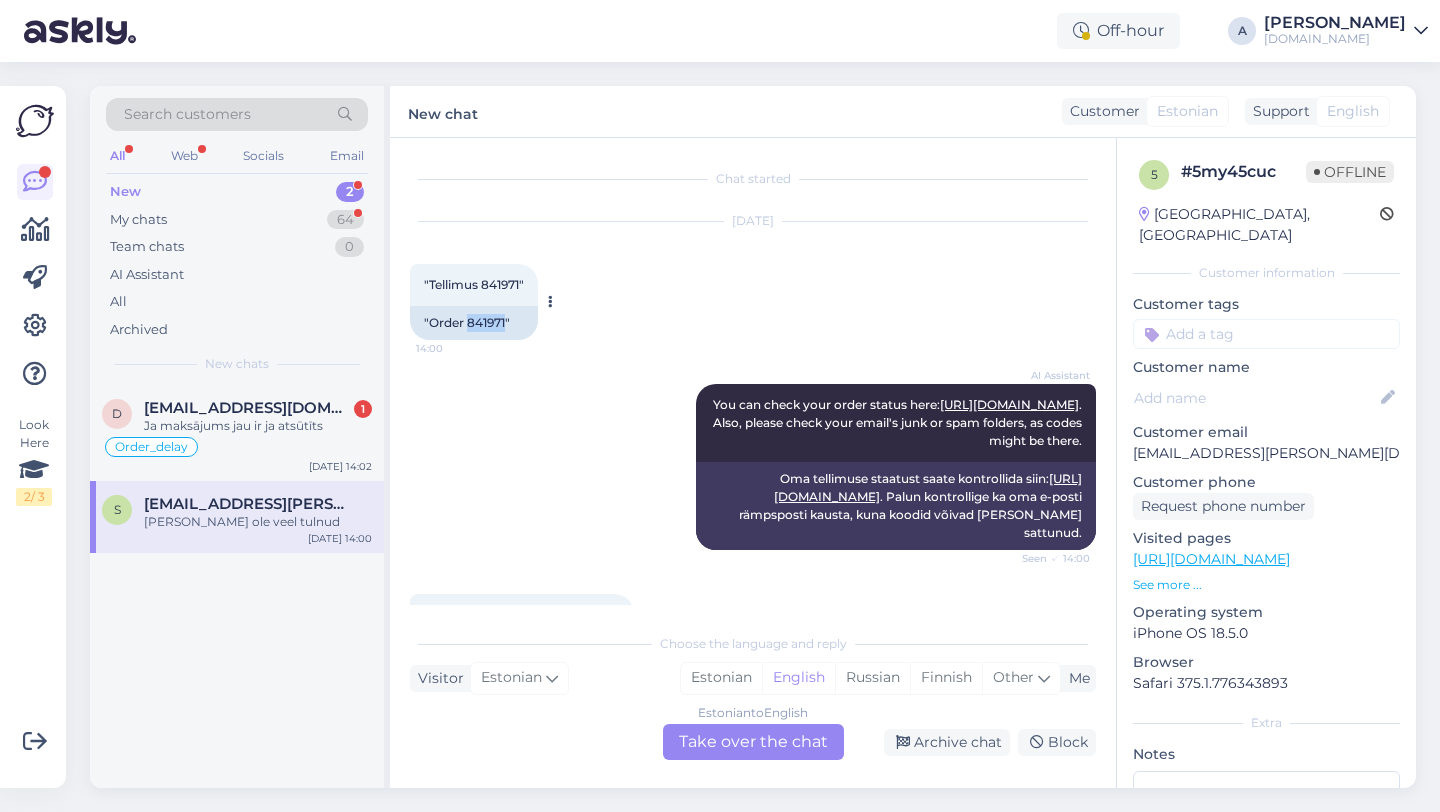 drag, startPoint x: 505, startPoint y: 326, endPoint x: 467, endPoint y: 322, distance: 38.209946 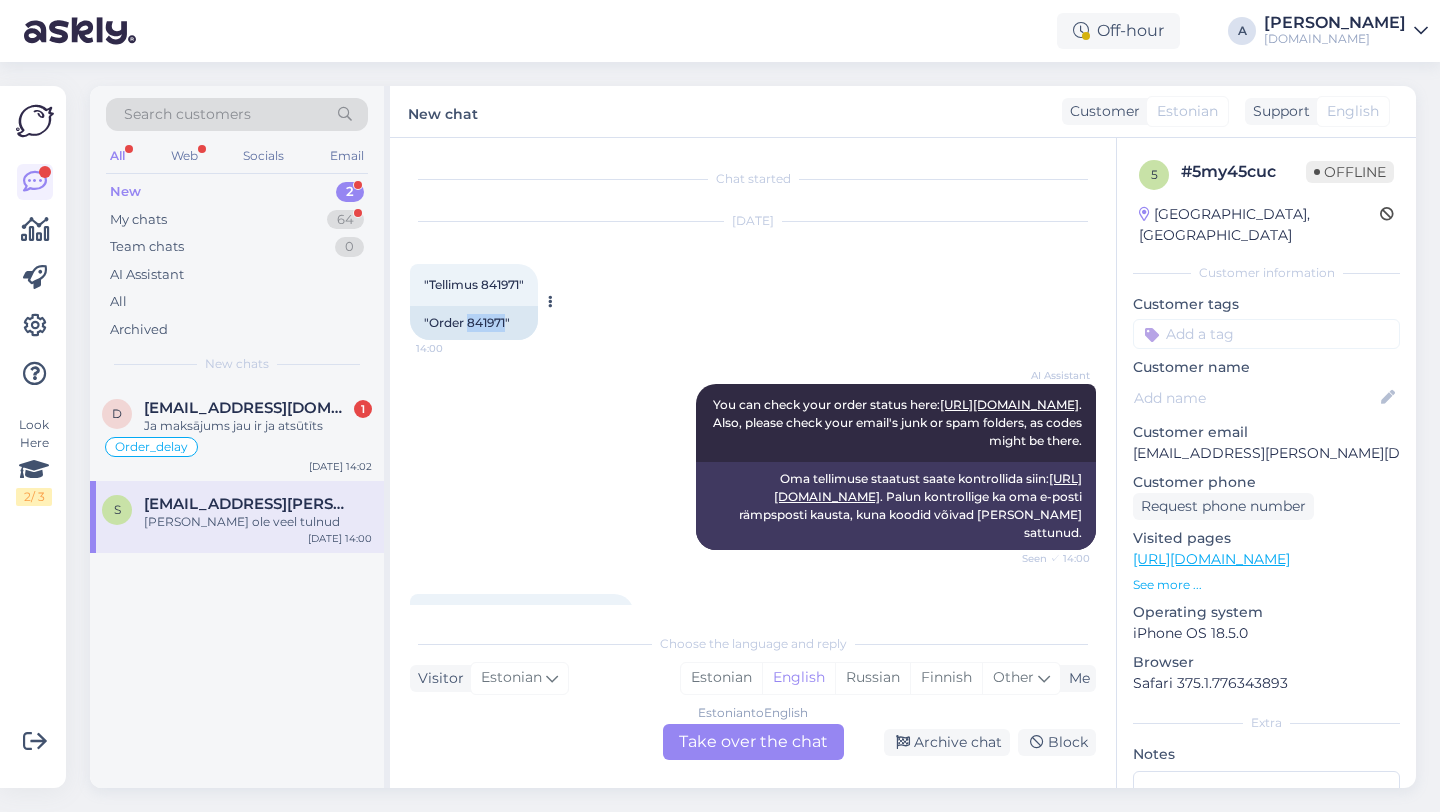 copy on "841971" 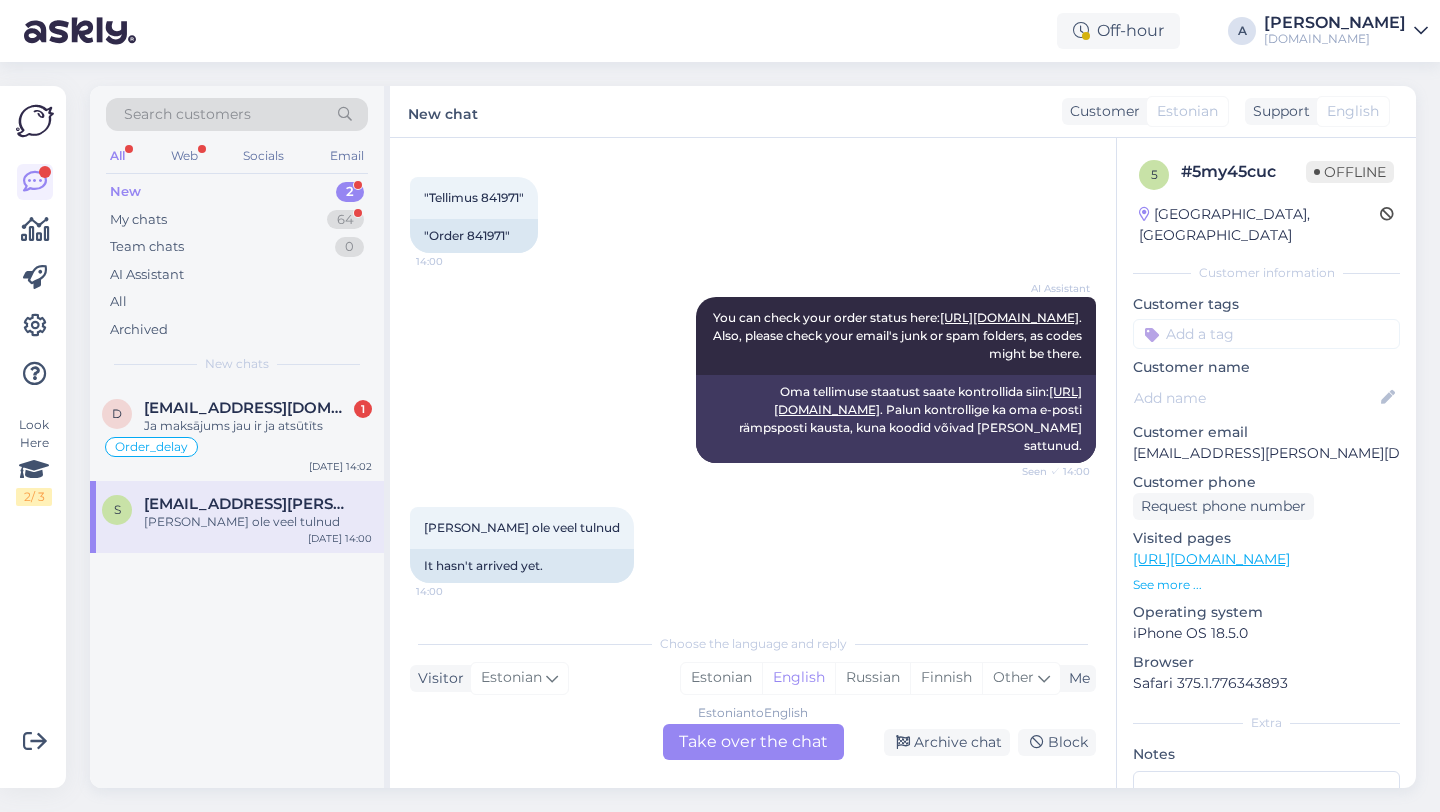 click on "Estonian  to  English Take over the chat" at bounding box center (753, 742) 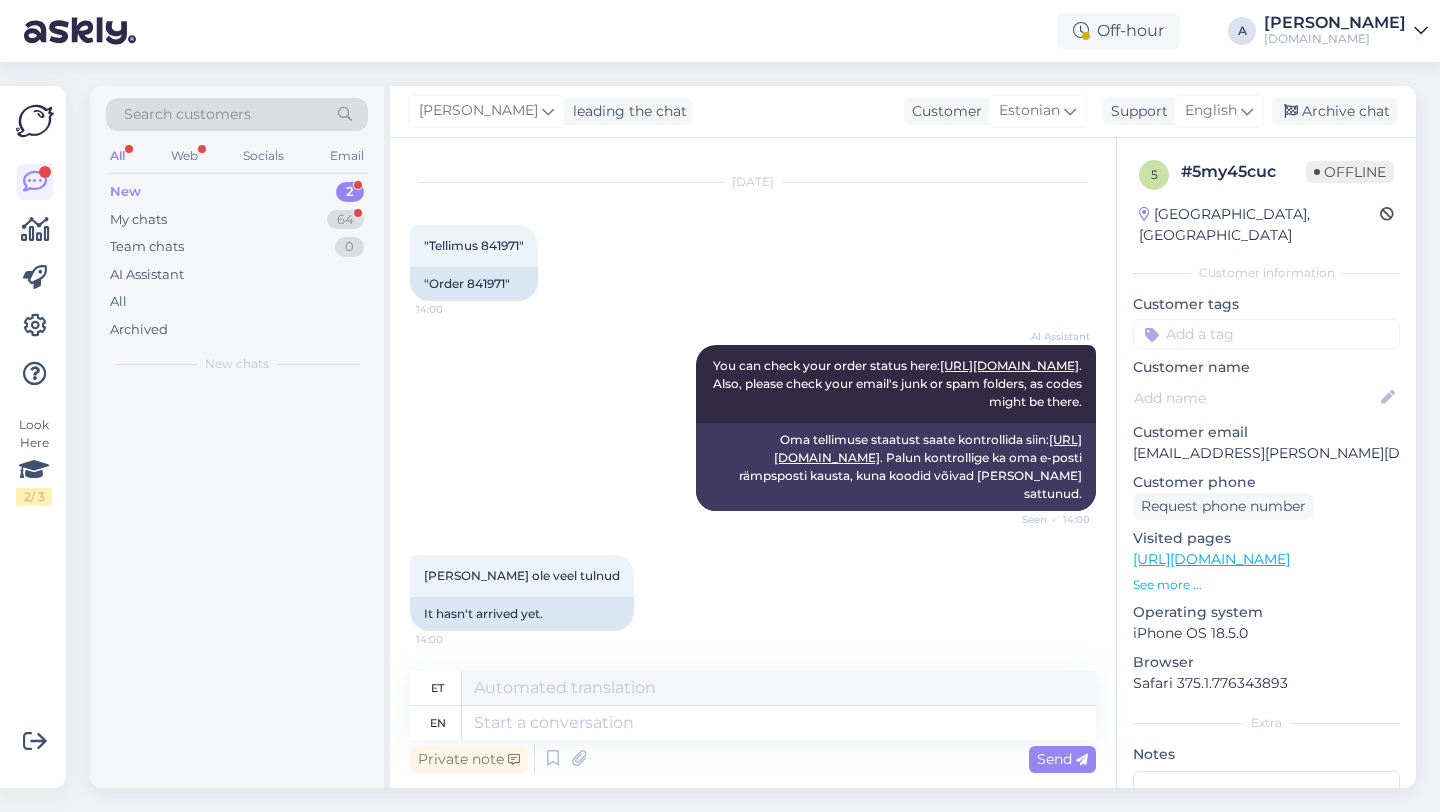 scroll, scrollTop: 39, scrollLeft: 0, axis: vertical 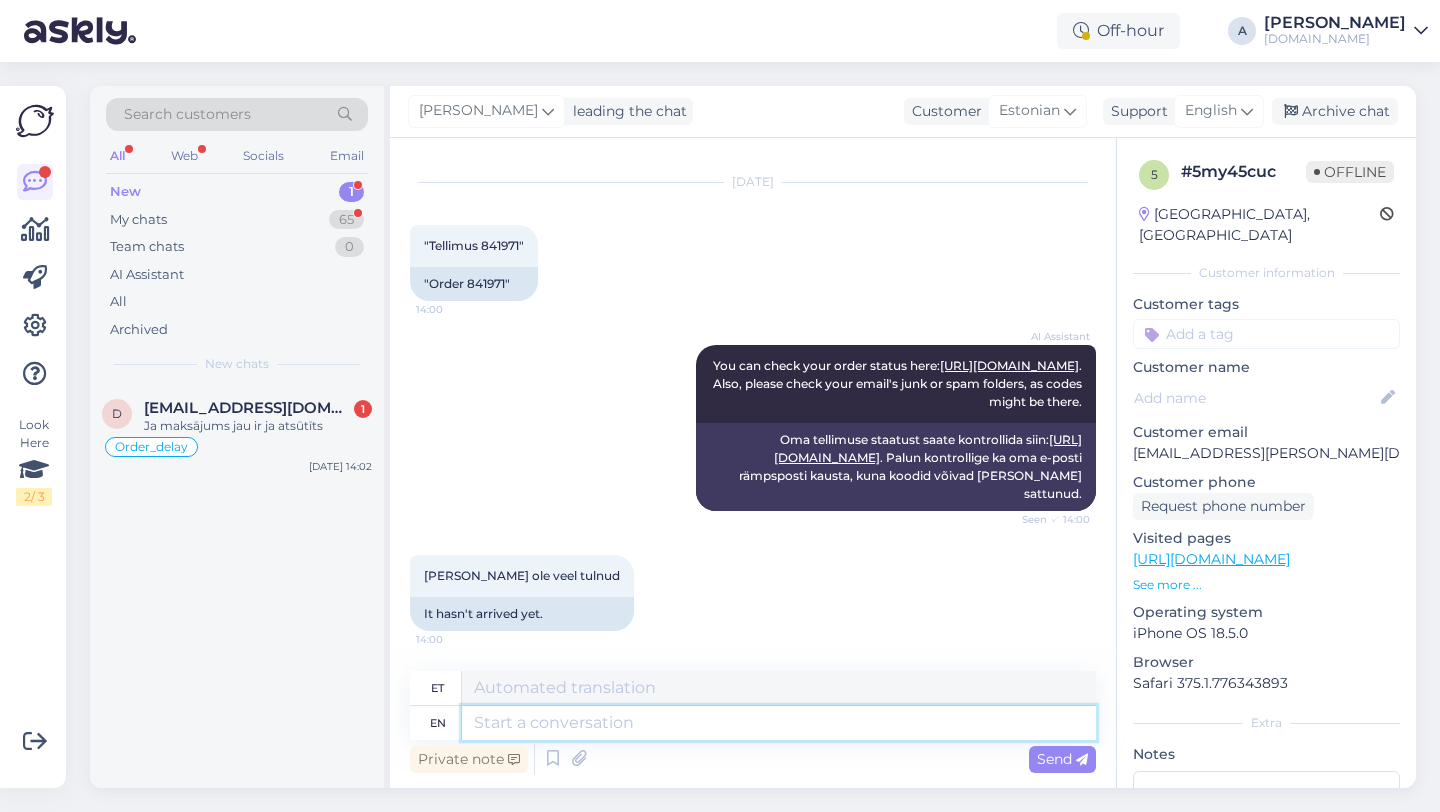 click at bounding box center [779, 723] 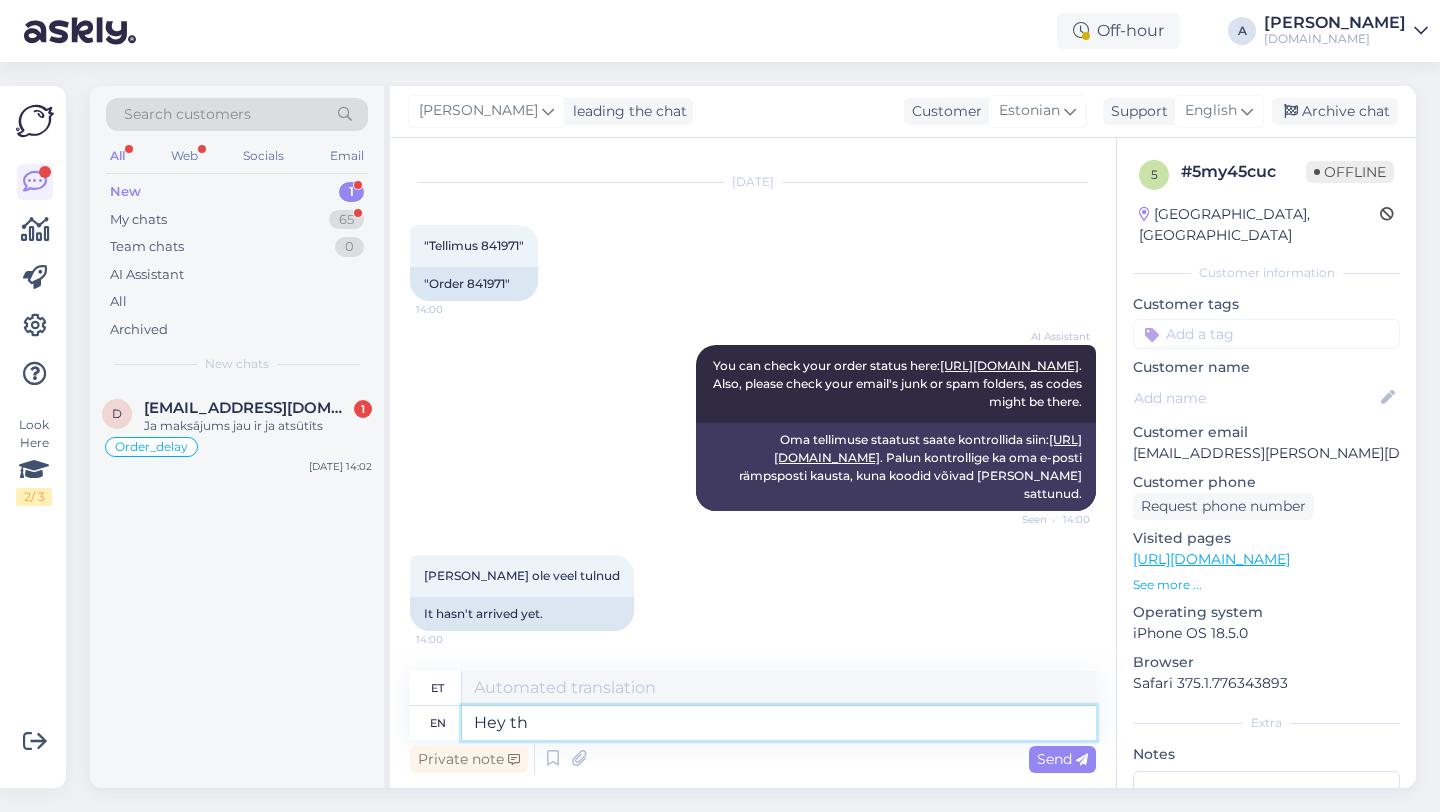 type on "Hey the" 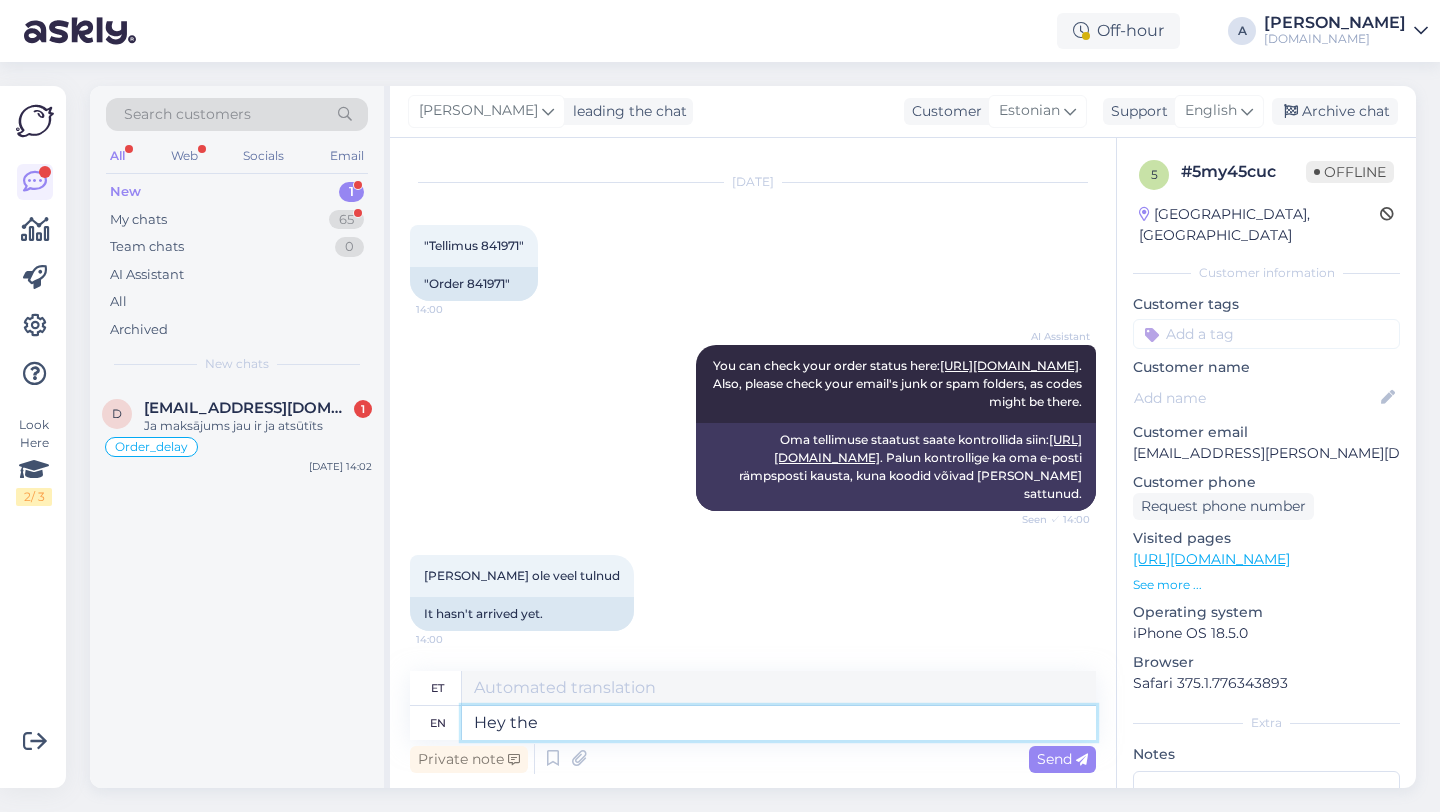 type on "Hei" 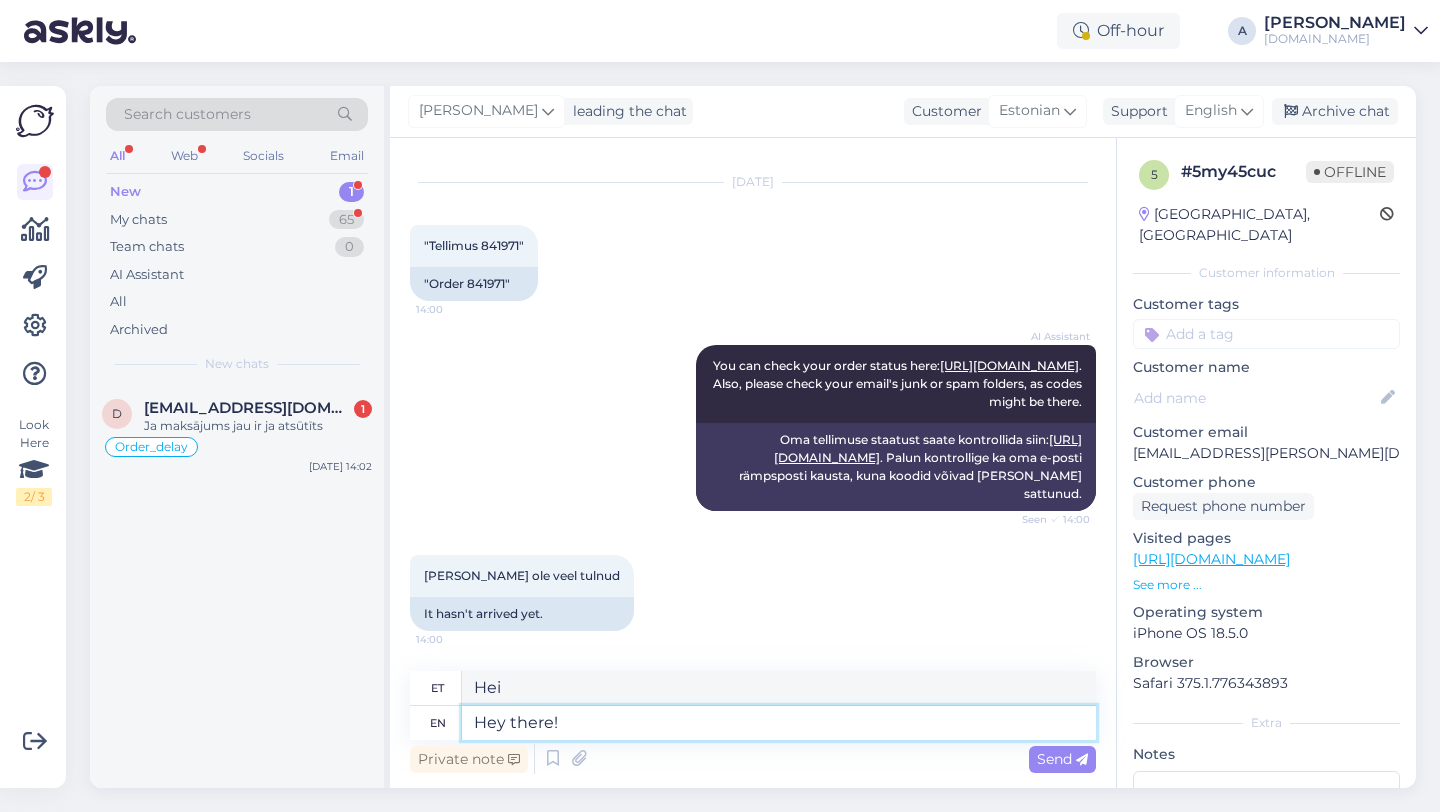 type on "Hey there!" 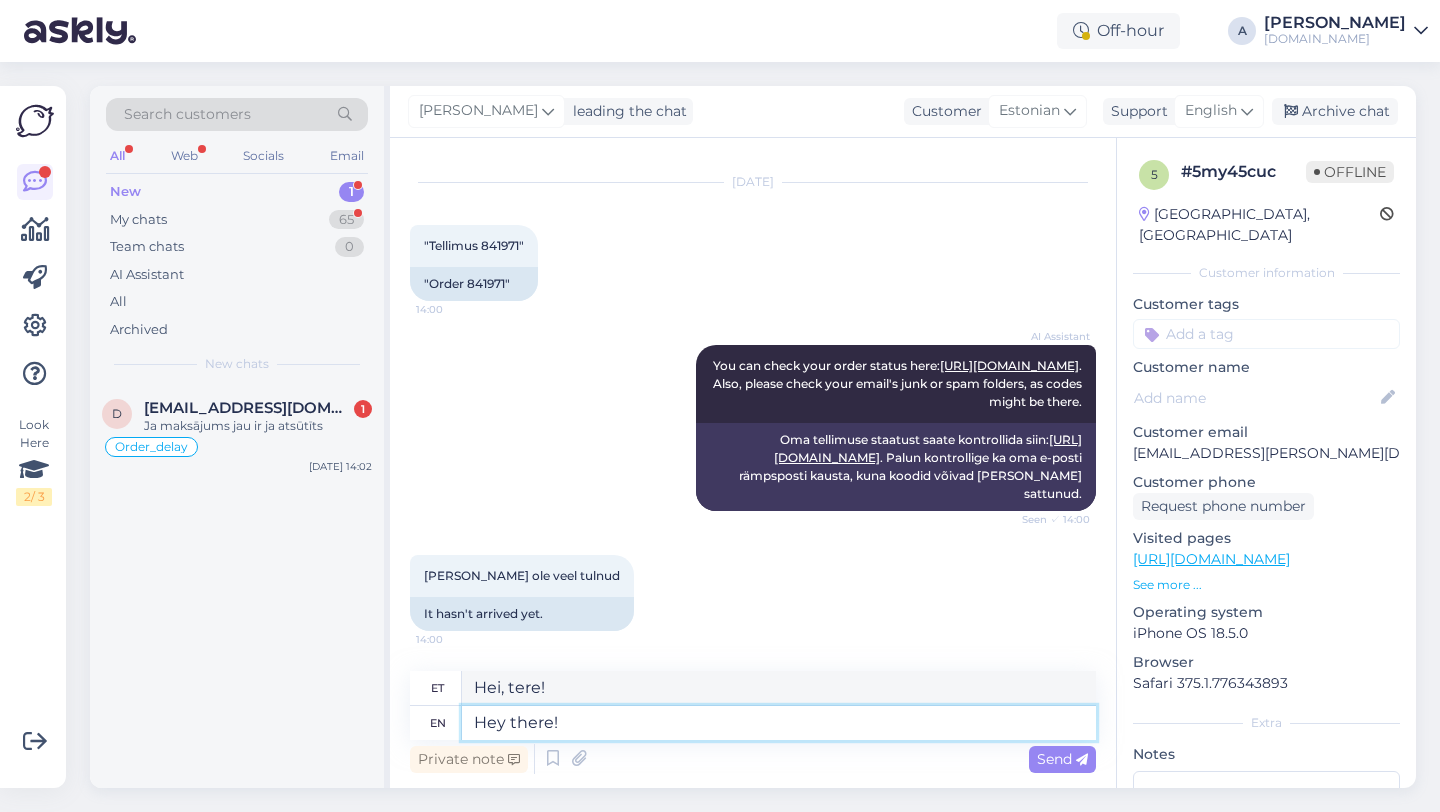 type 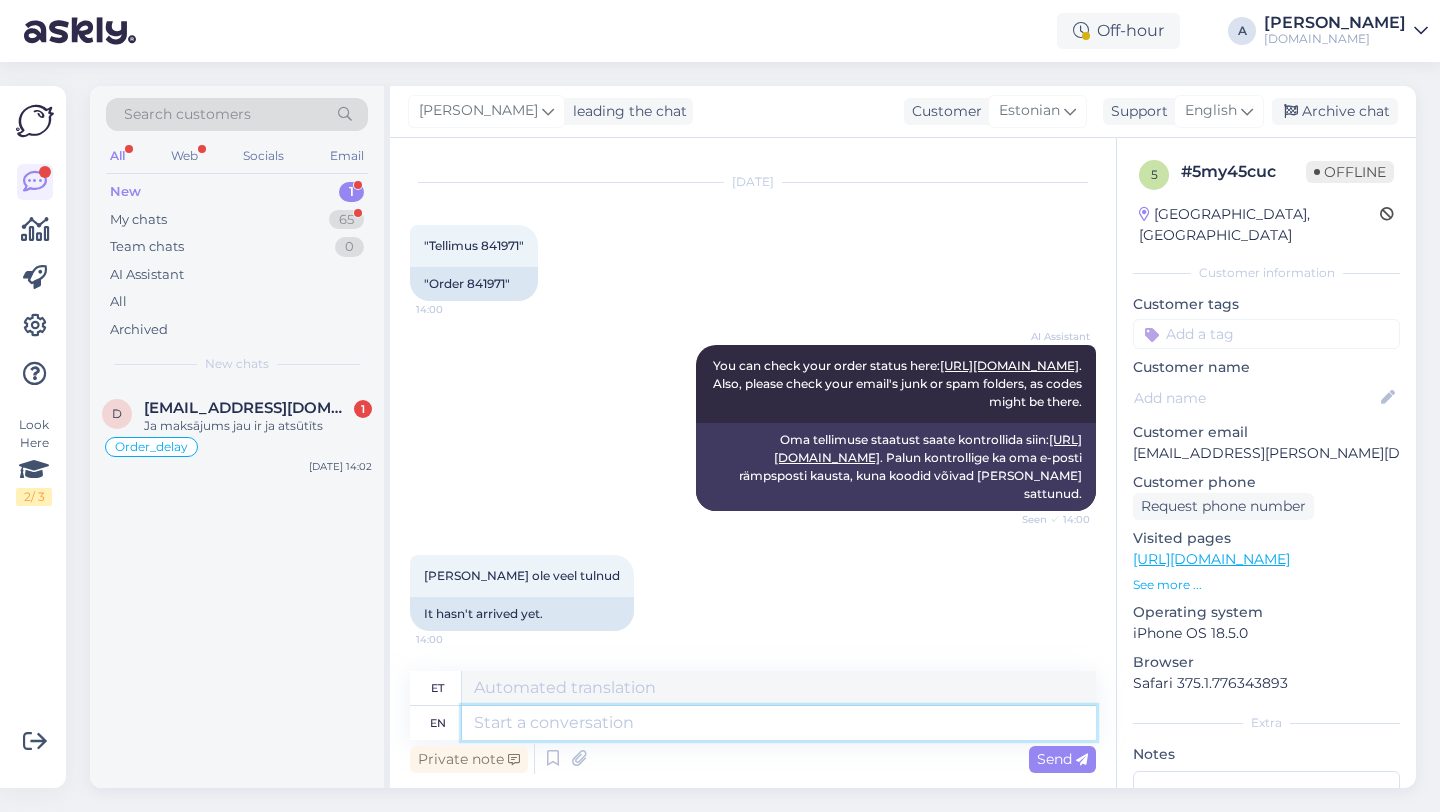 scroll, scrollTop: 159, scrollLeft: 0, axis: vertical 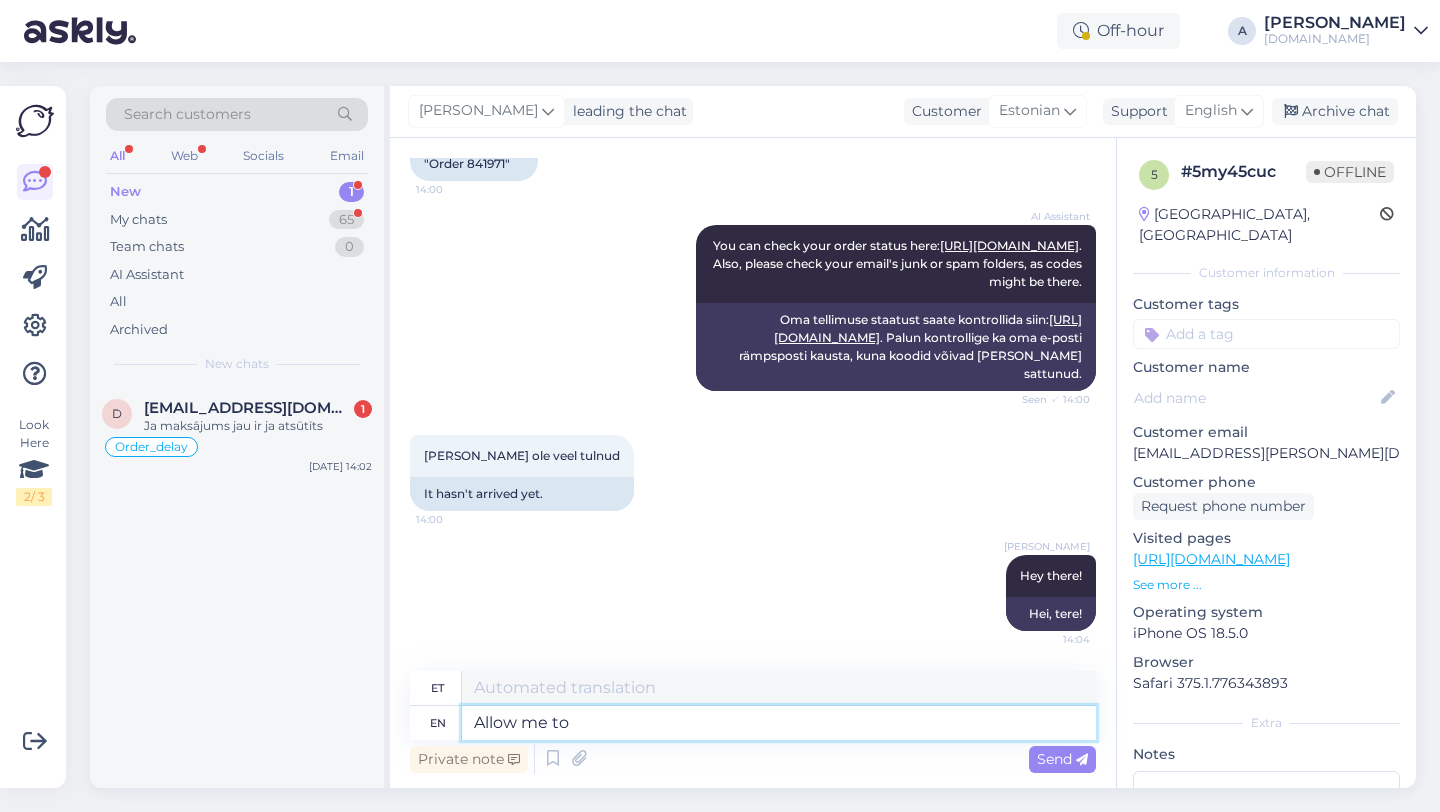 type on "Allow me to" 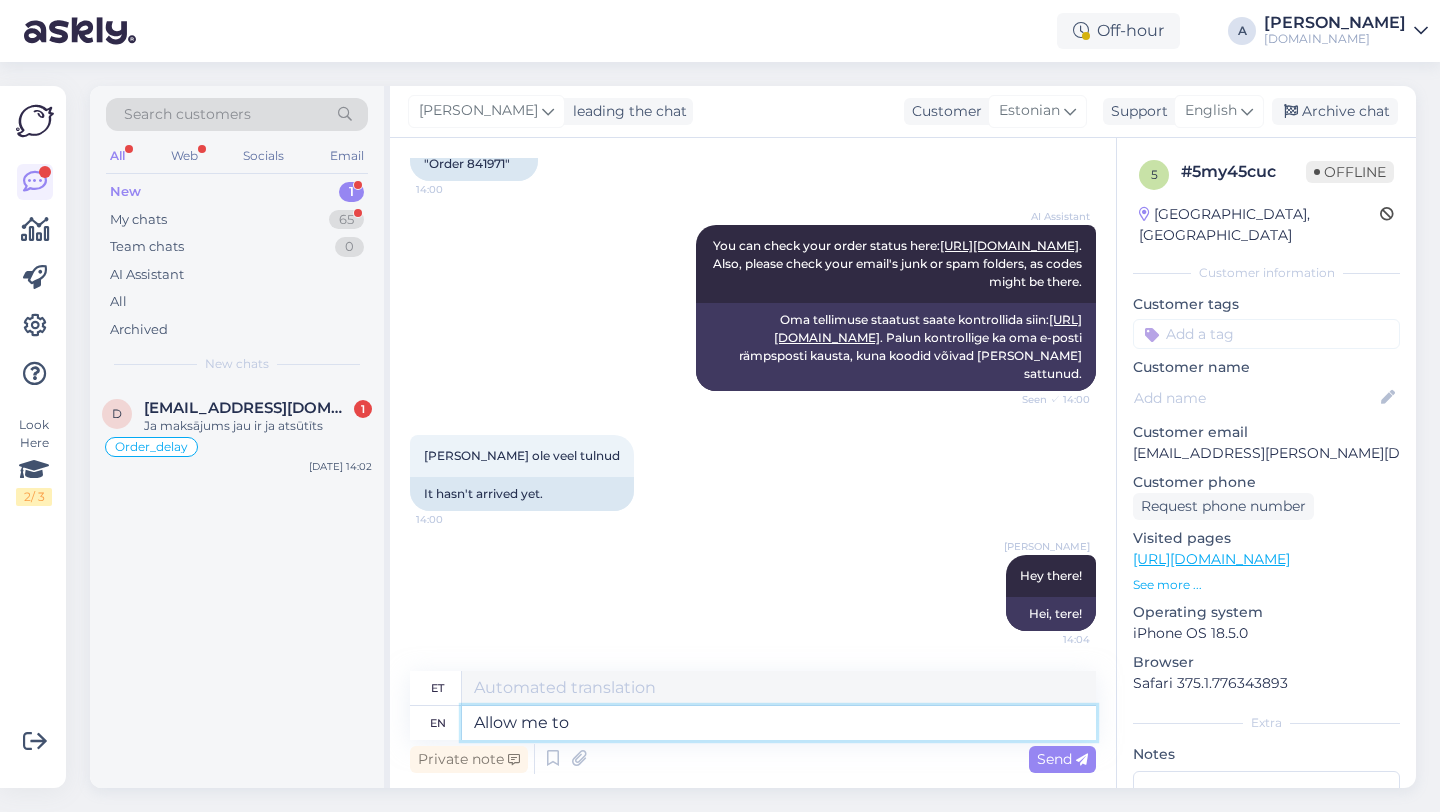 type on "Luba" 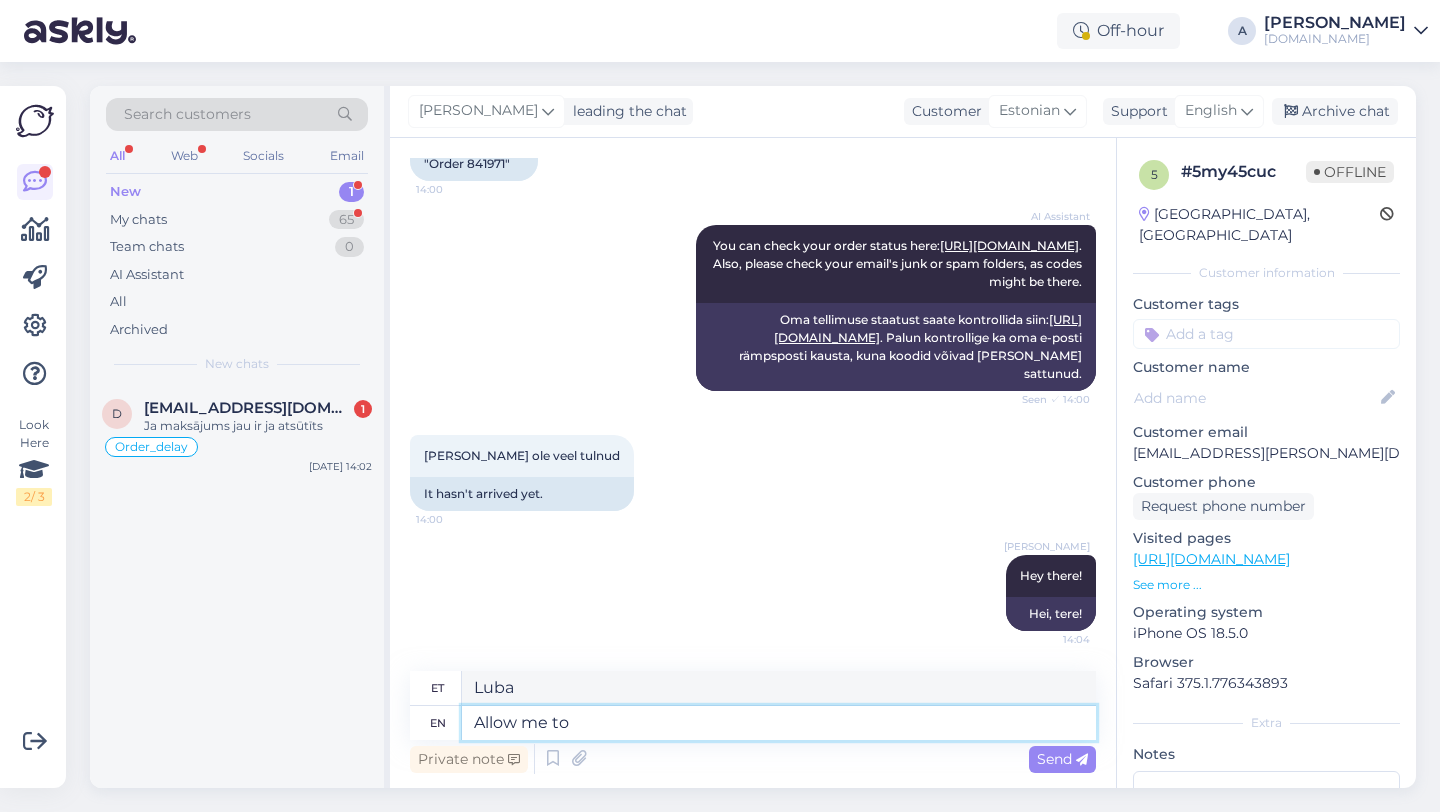 type on "Allow me to c" 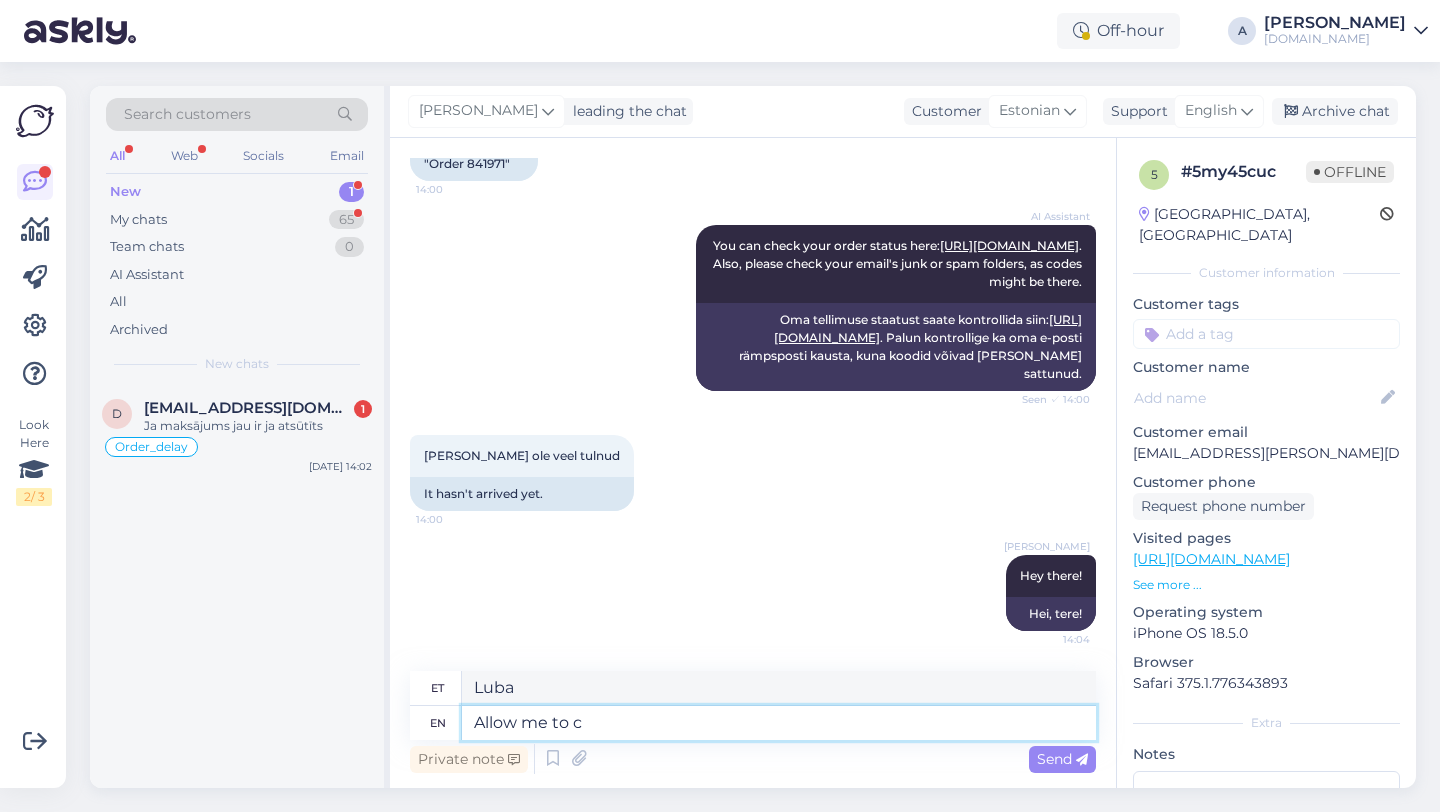 type on "Lubage mul." 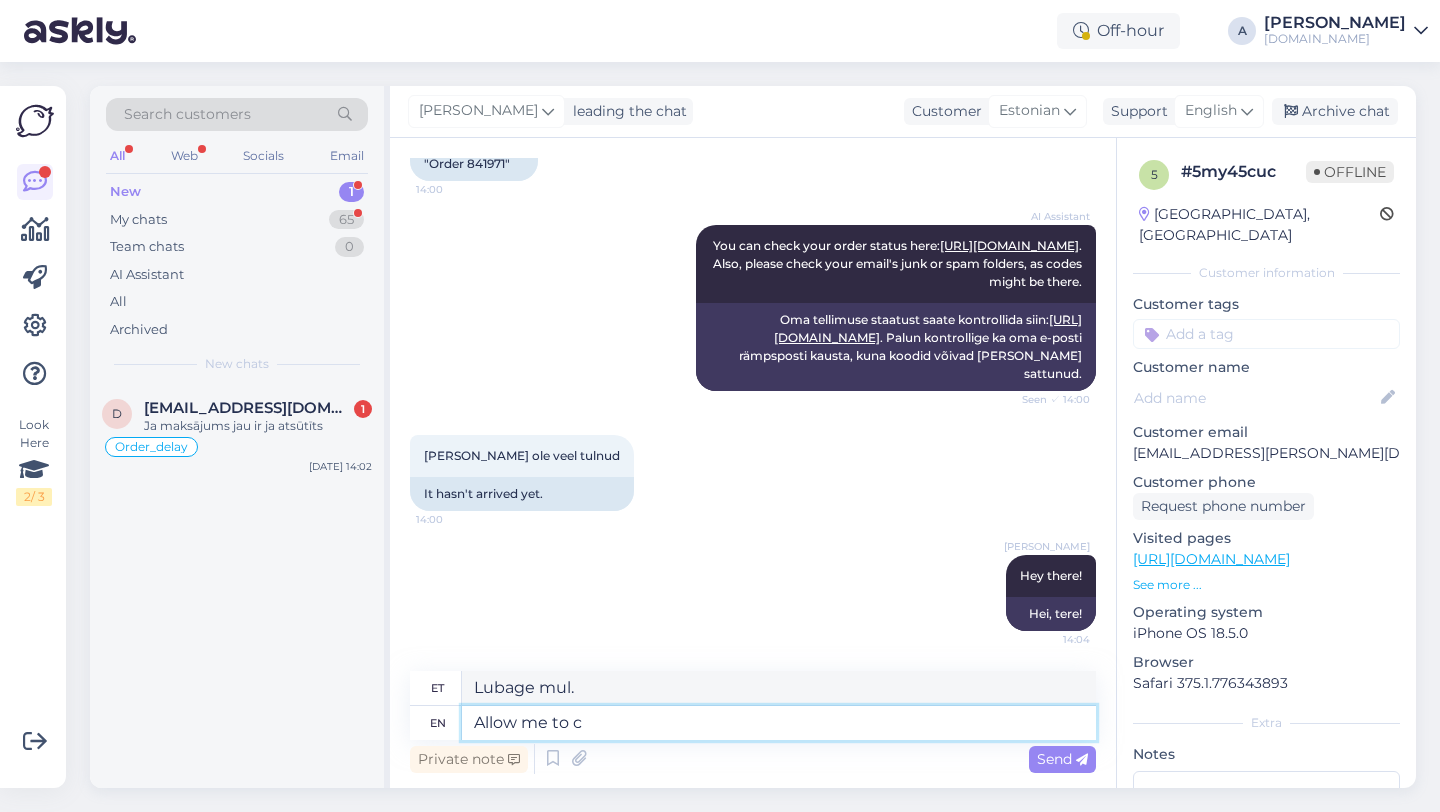 type on "Allow me to ch" 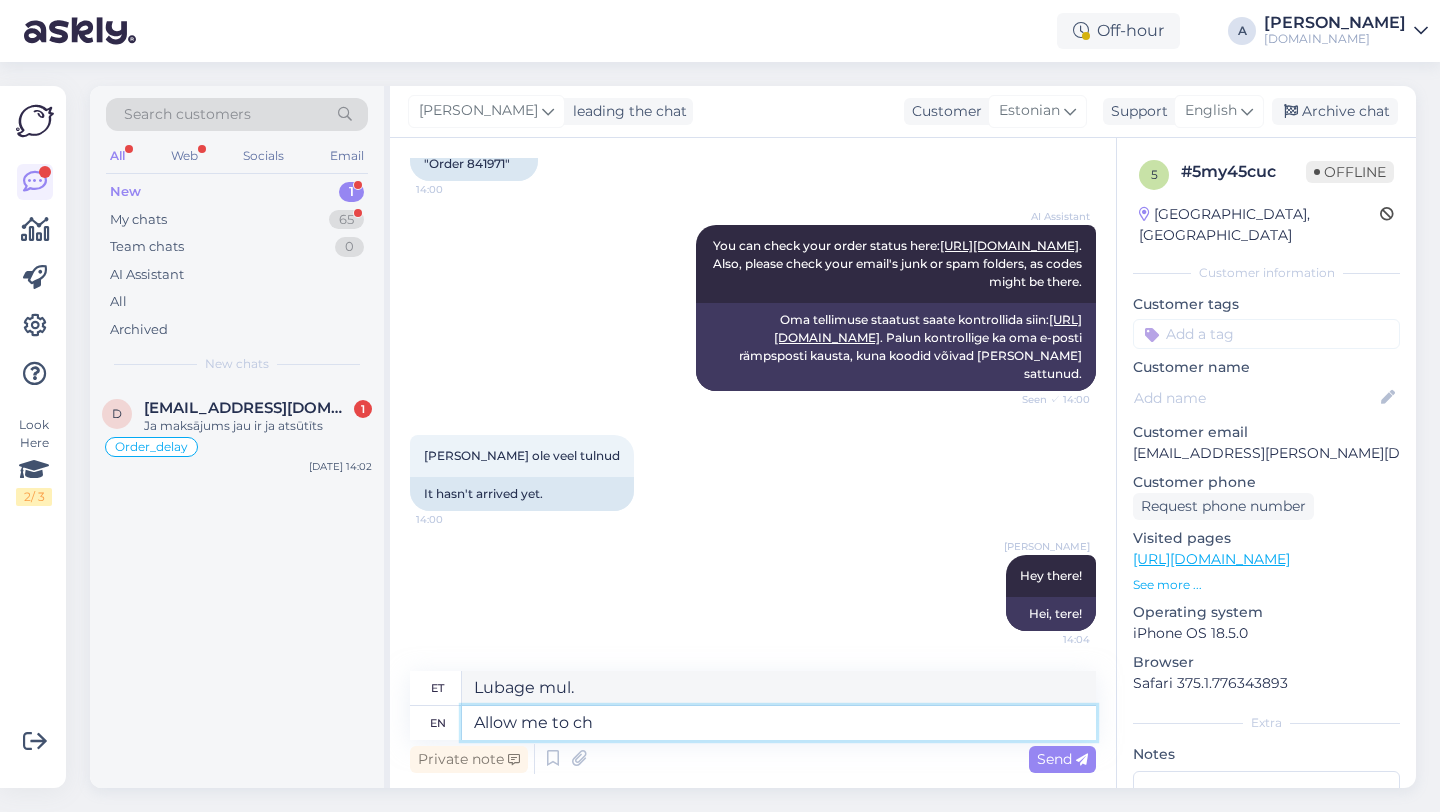 type on "Lubage mul" 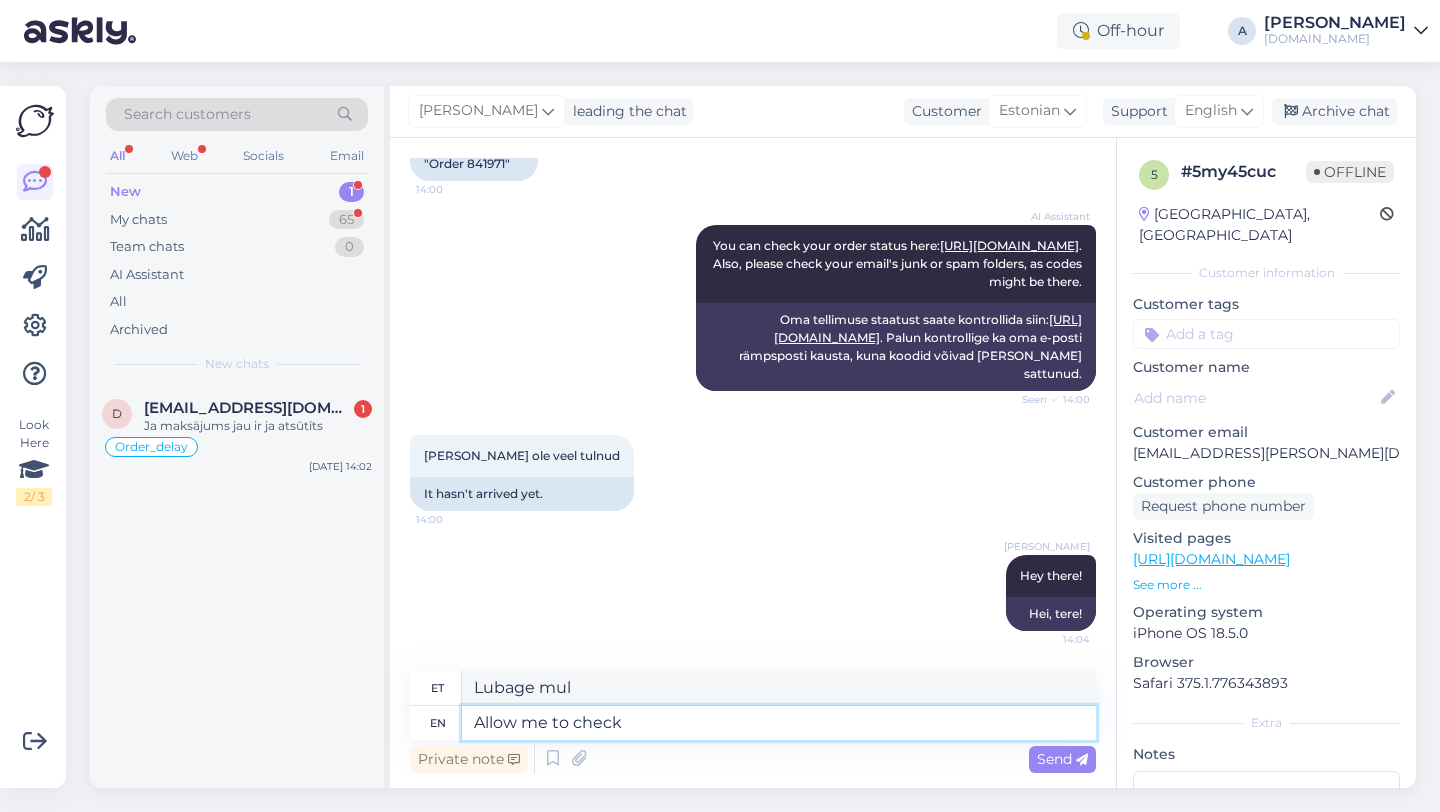 type on "Allow me to check" 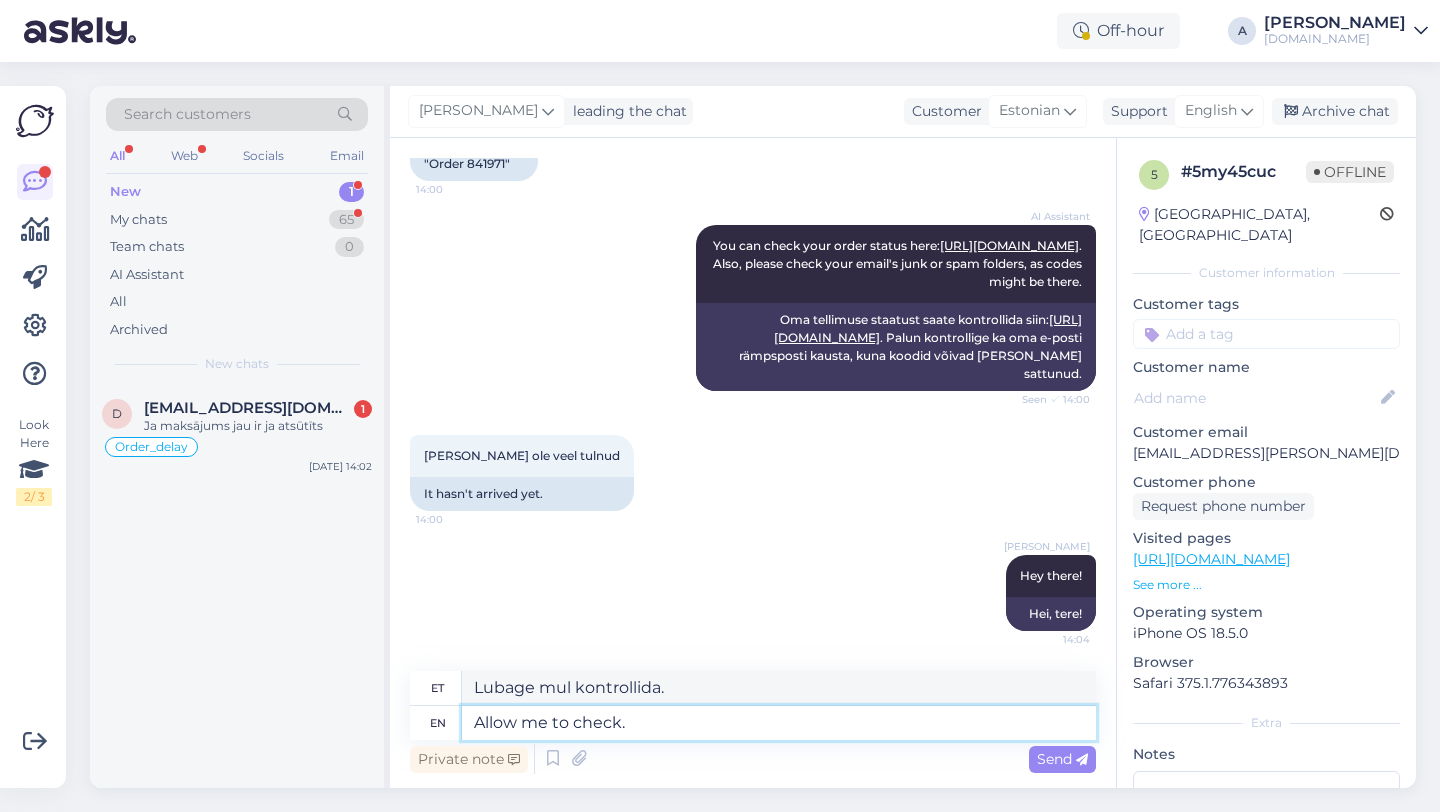 type on "Allow me to check." 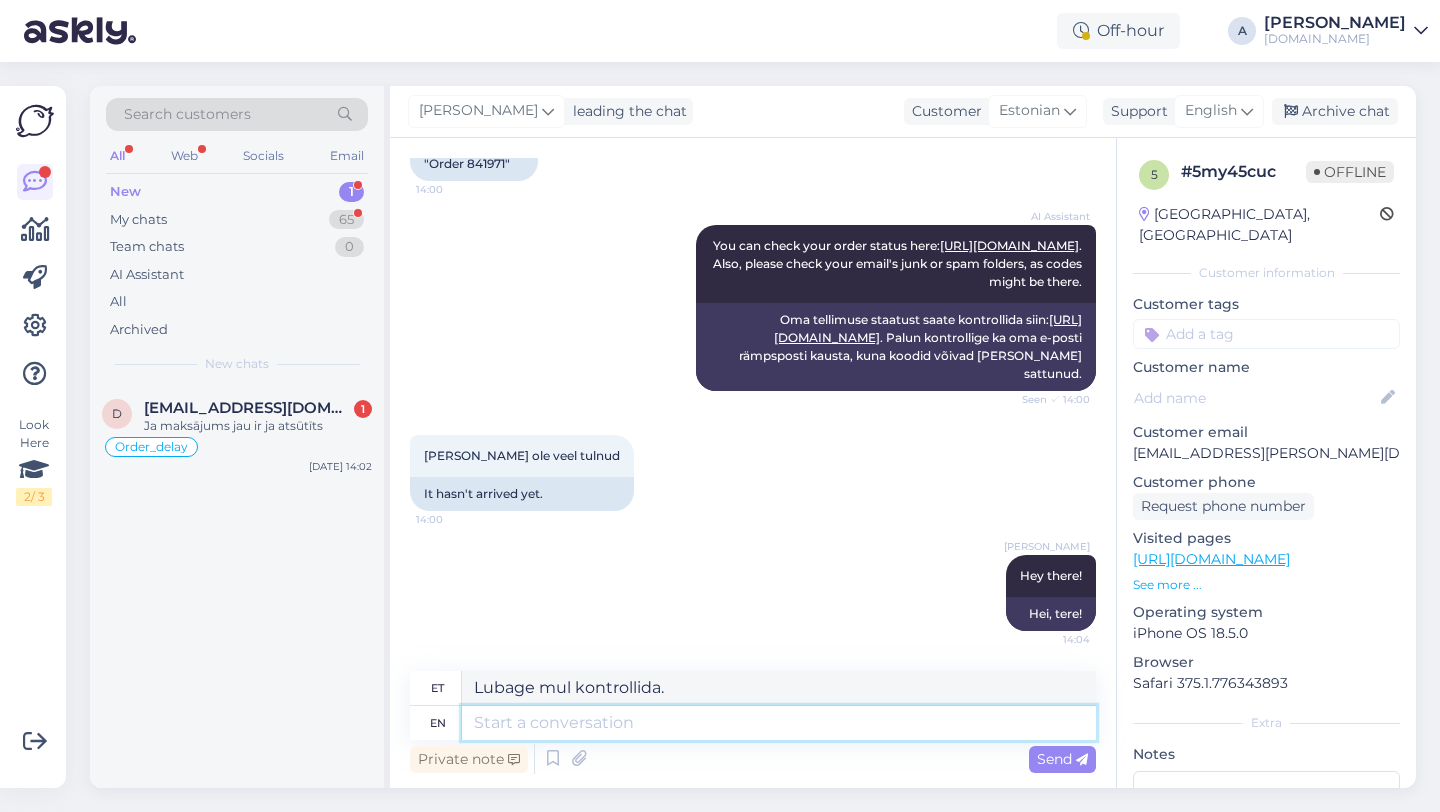 type 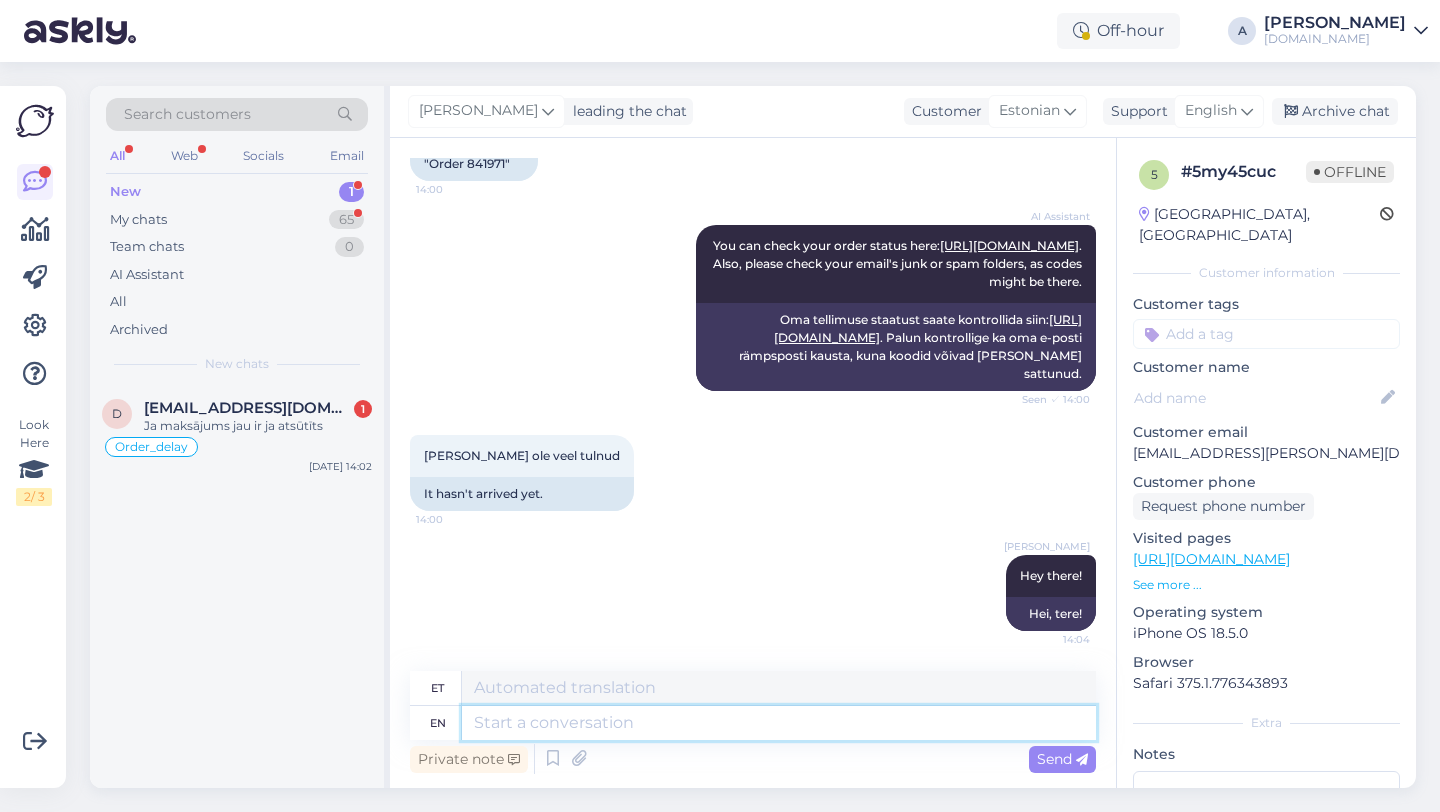 scroll, scrollTop: 279, scrollLeft: 0, axis: vertical 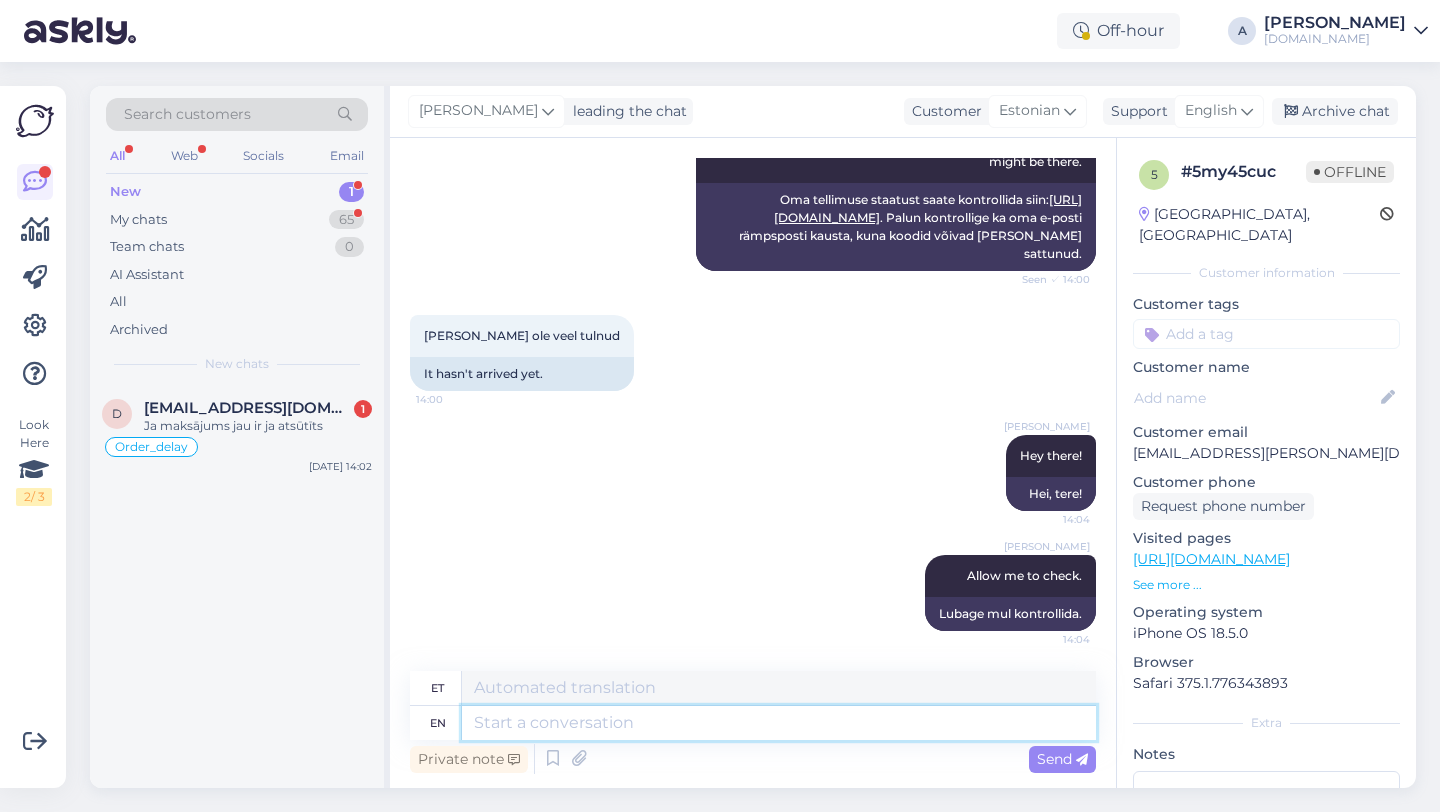 click at bounding box center (779, 723) 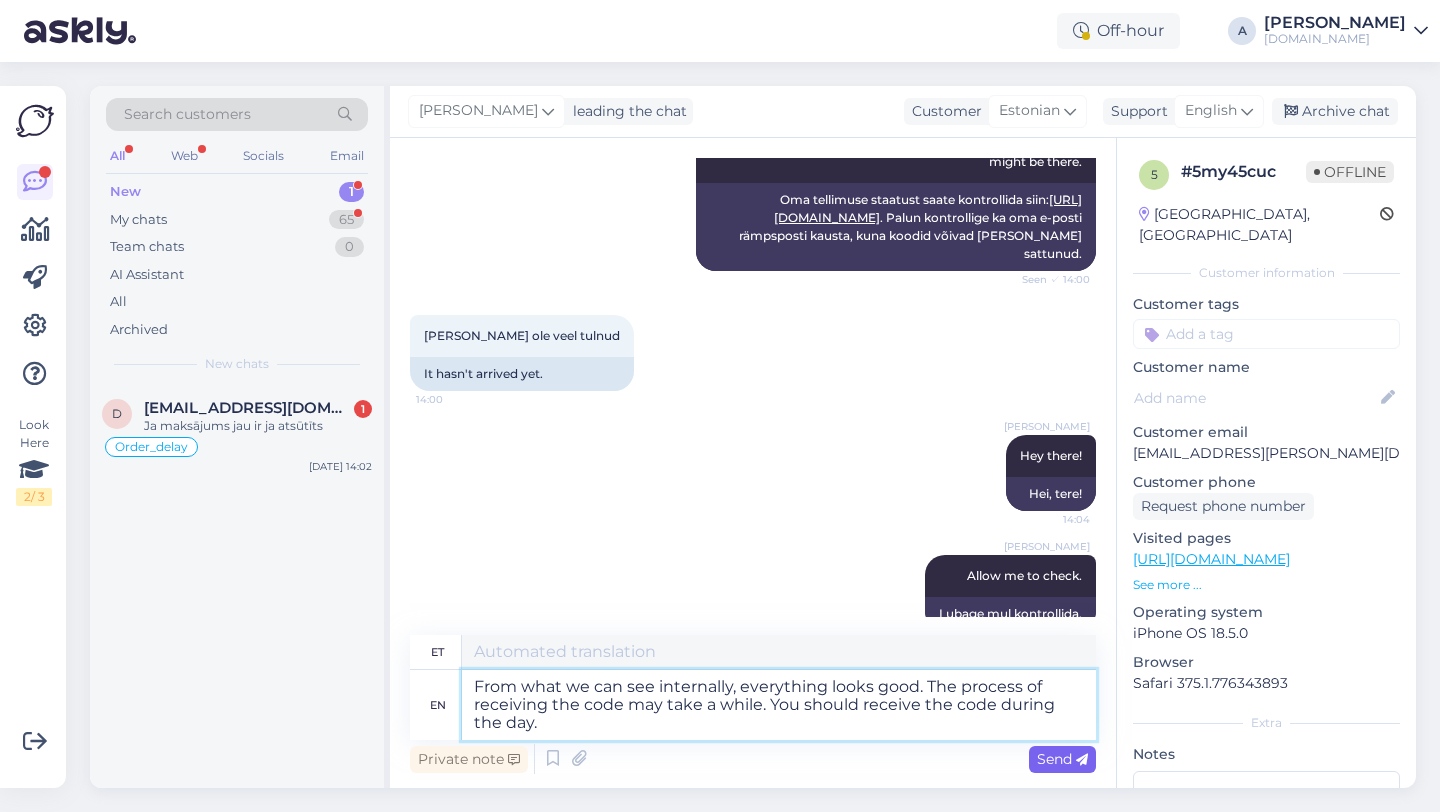 type on "Meie sisemise vaatluse järgi näib kõik korras olevat. Koodi kättesaamine võib aega võtta. Te peaksite koodi saama päeva jooksul." 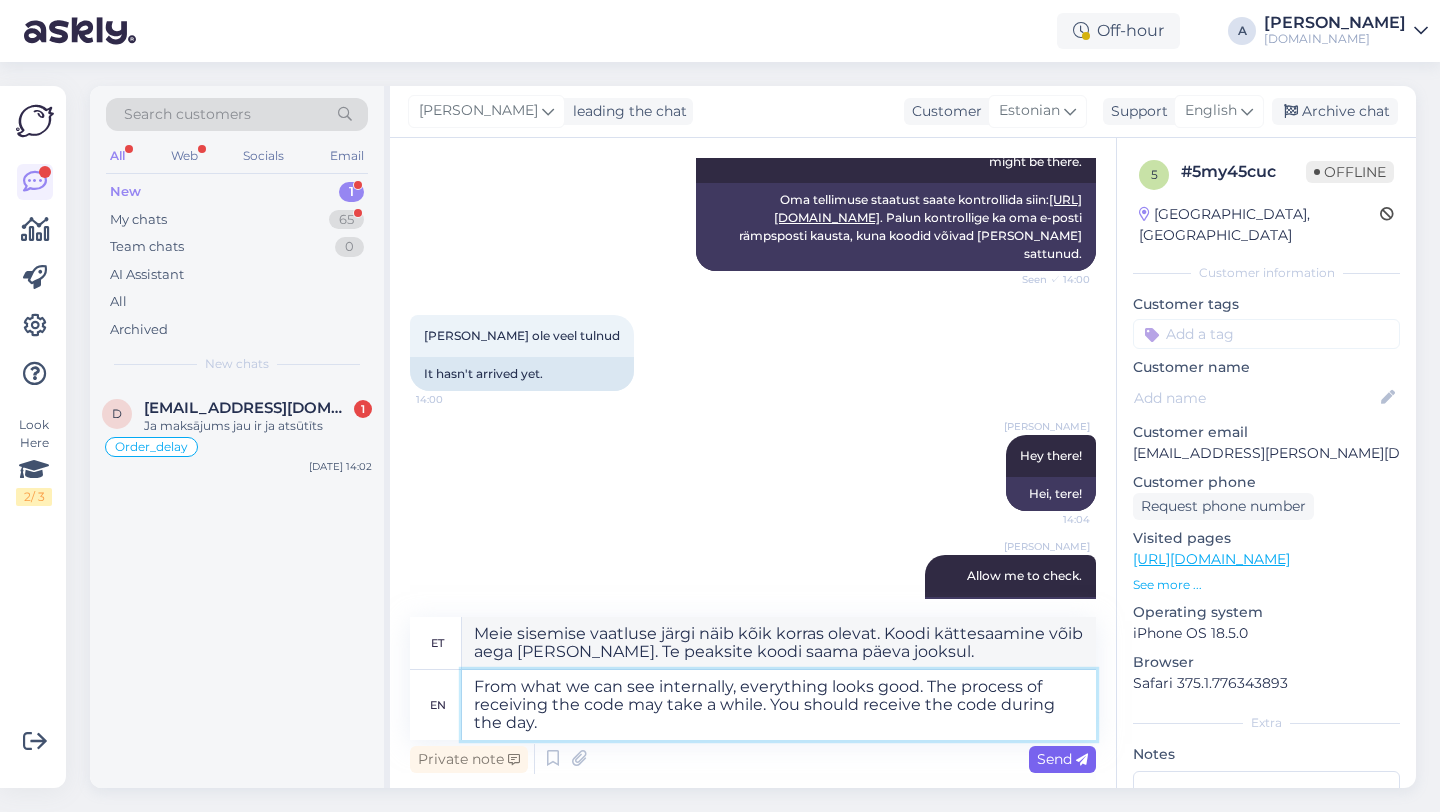 type on "From what we can see internally, everything looks good. The process of receiving the code may take a while. You should receive the code during the day." 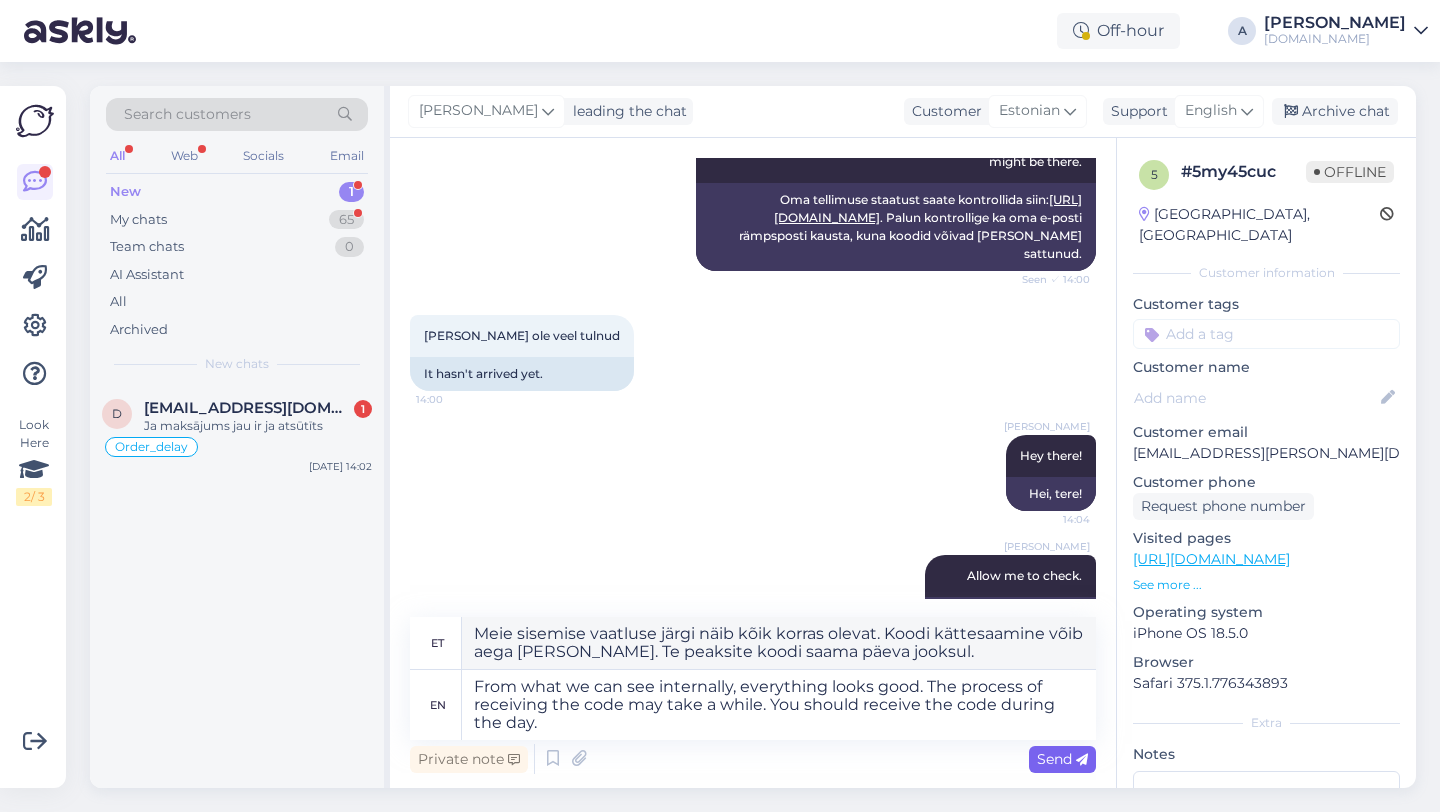 click on "Send" at bounding box center [1062, 759] 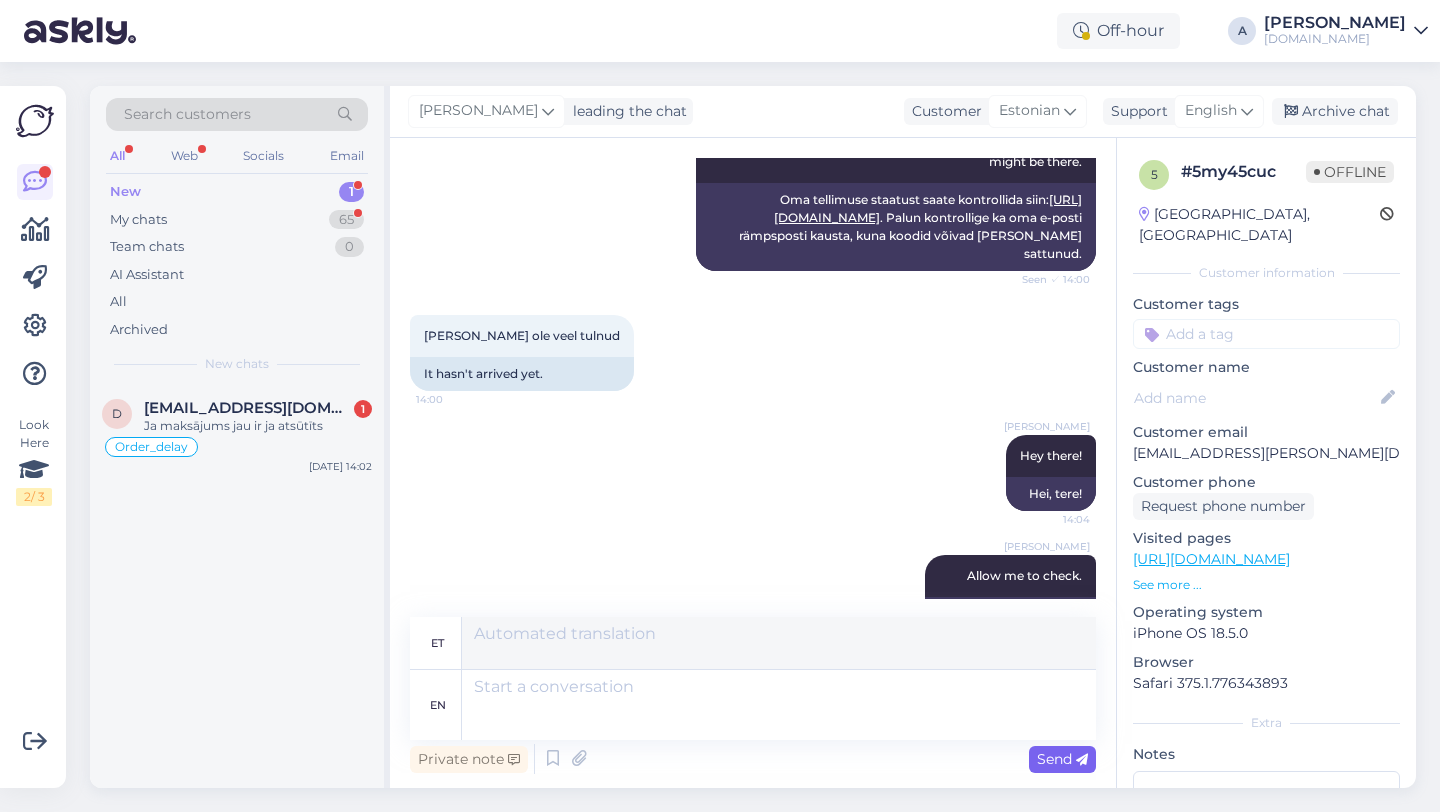 scroll, scrollTop: 471, scrollLeft: 0, axis: vertical 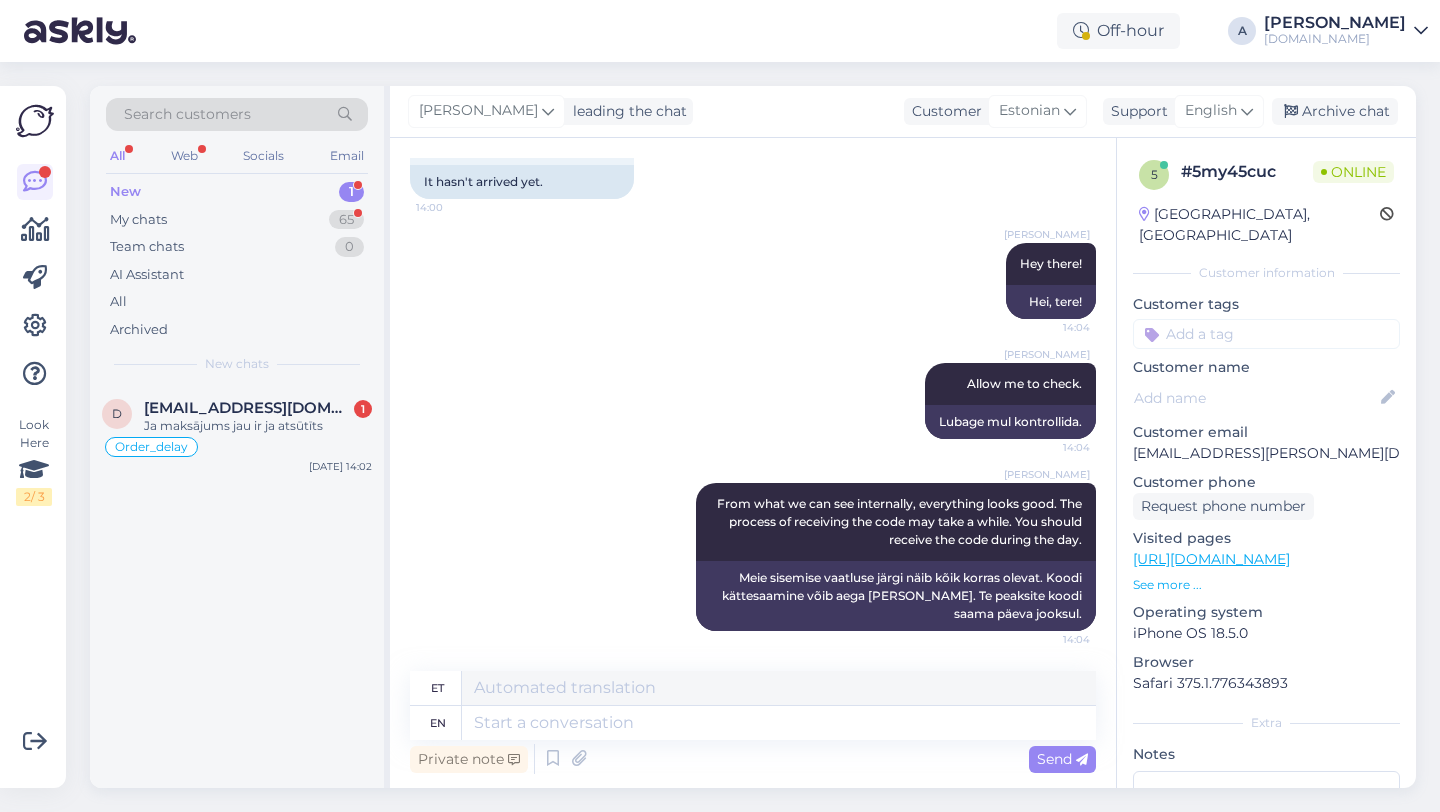 click at bounding box center (1266, 334) 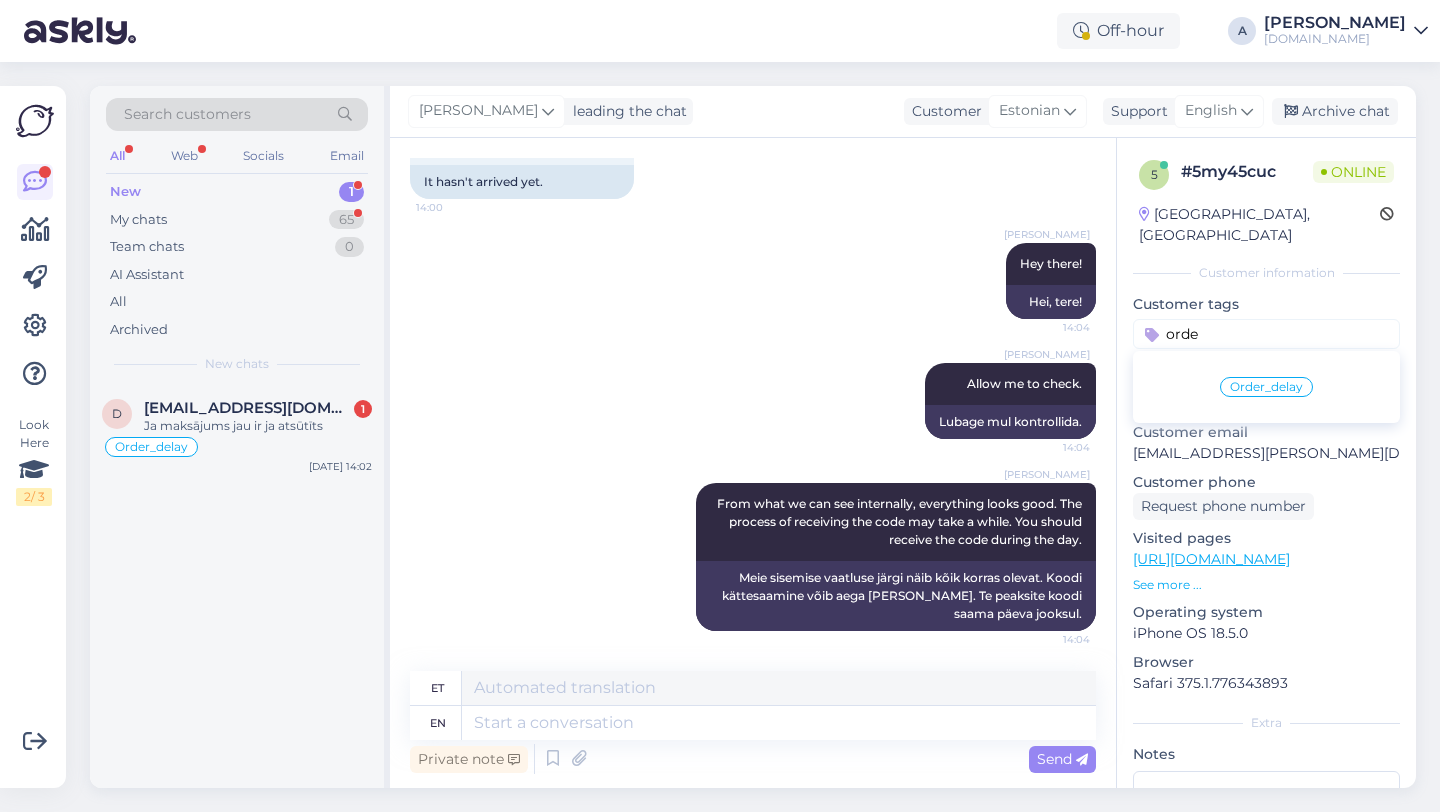 type on "orde" 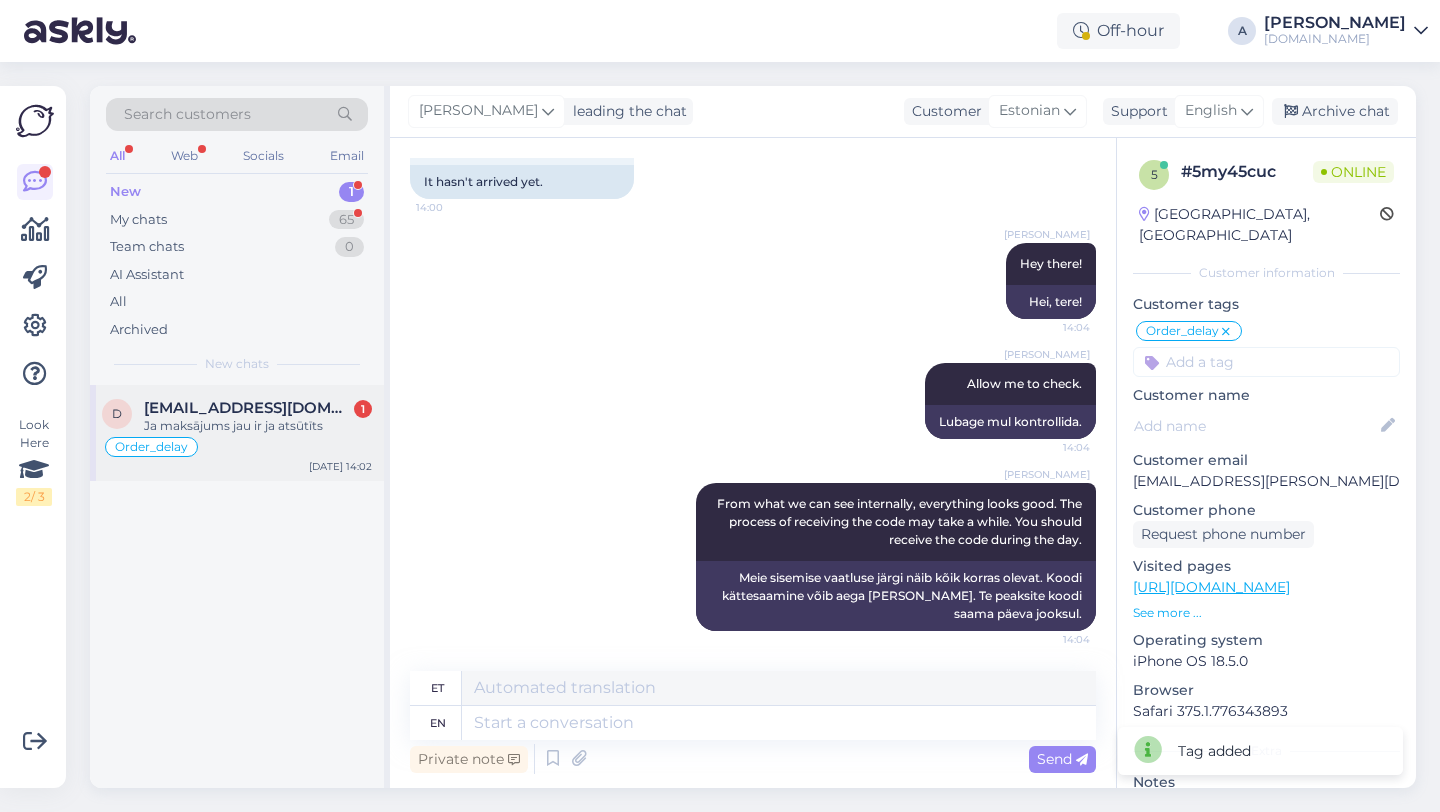 click on "Ja maksājums jau ir ja atsūtīts" at bounding box center (258, 426) 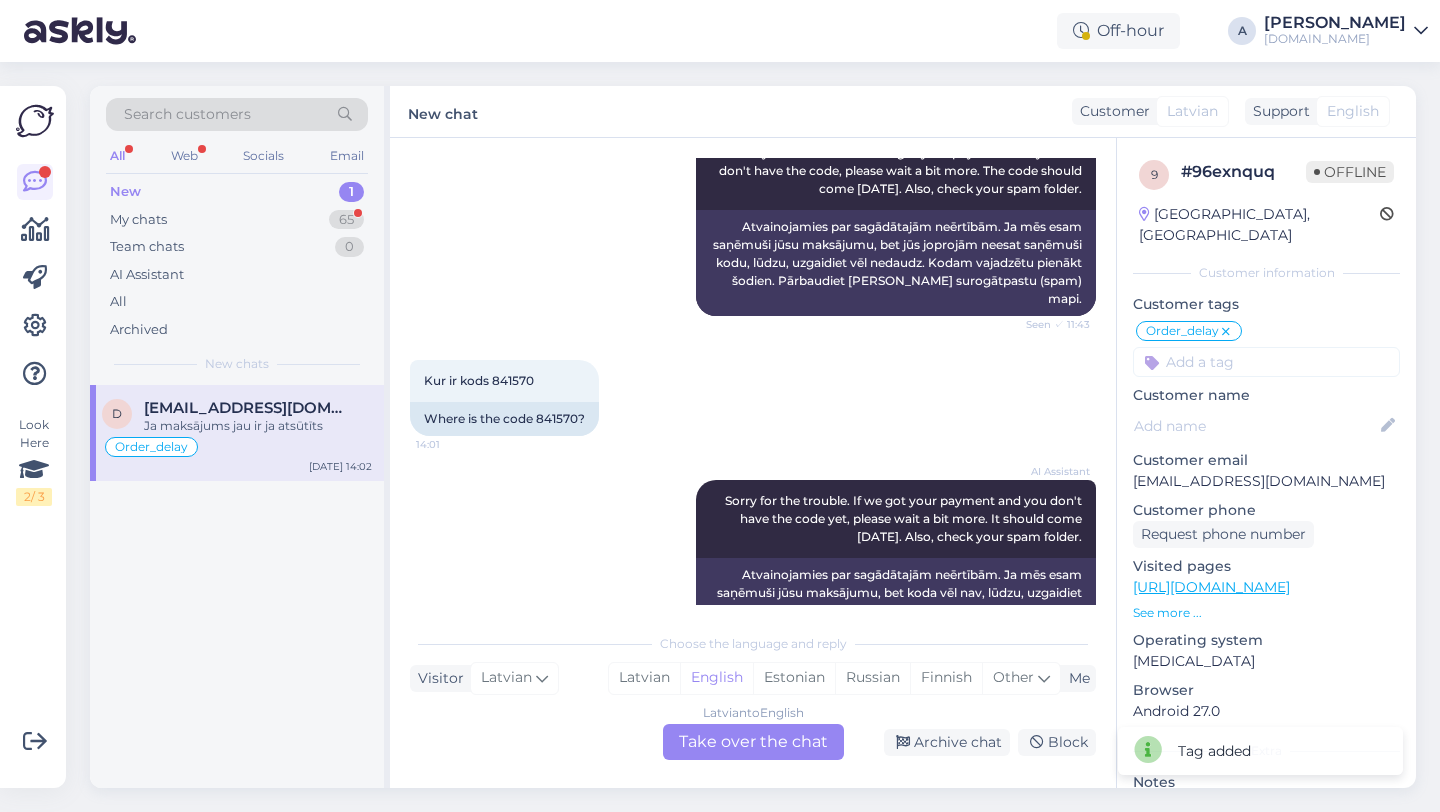 scroll, scrollTop: 15251, scrollLeft: 0, axis: vertical 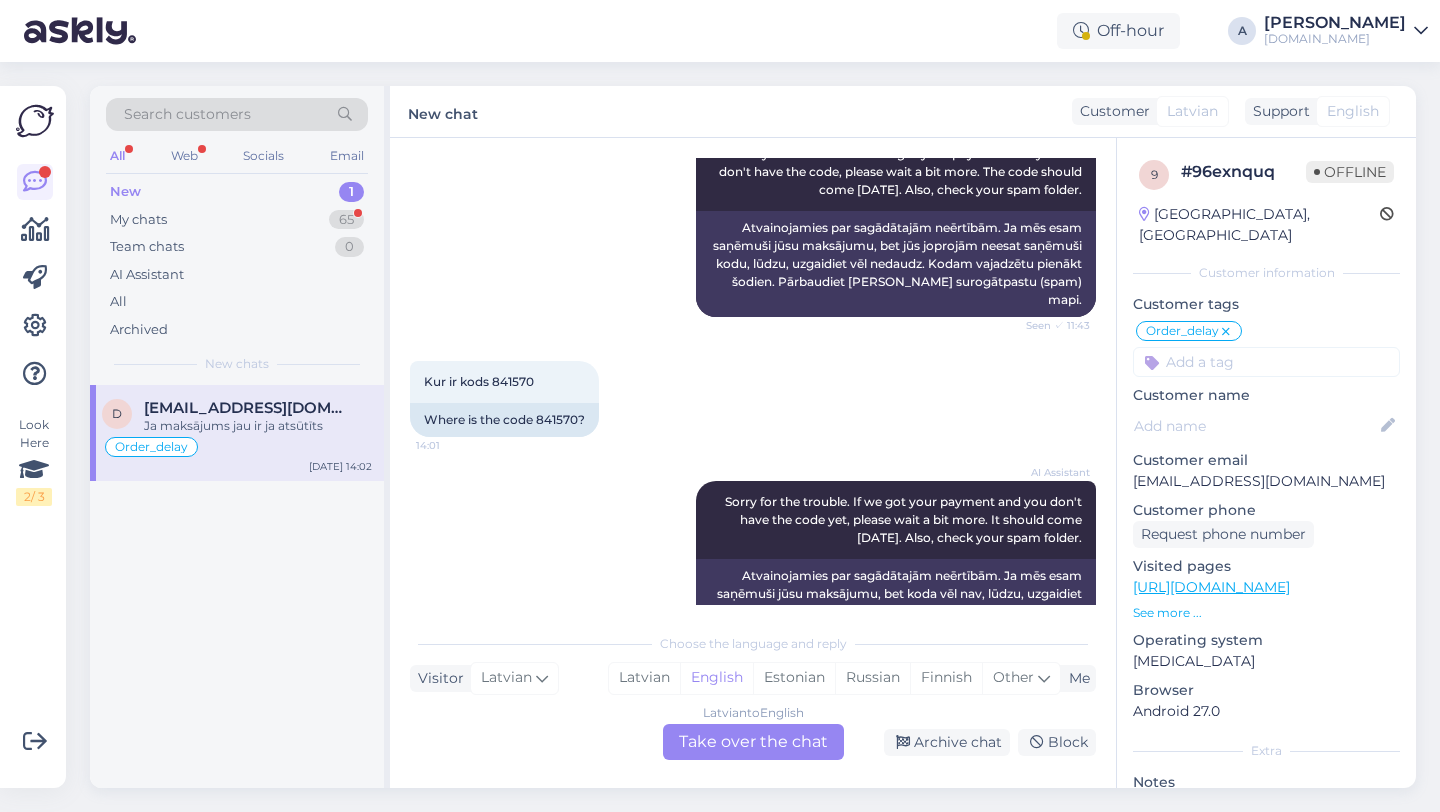 click on "Latvian  to  English Take over the chat" at bounding box center [753, 742] 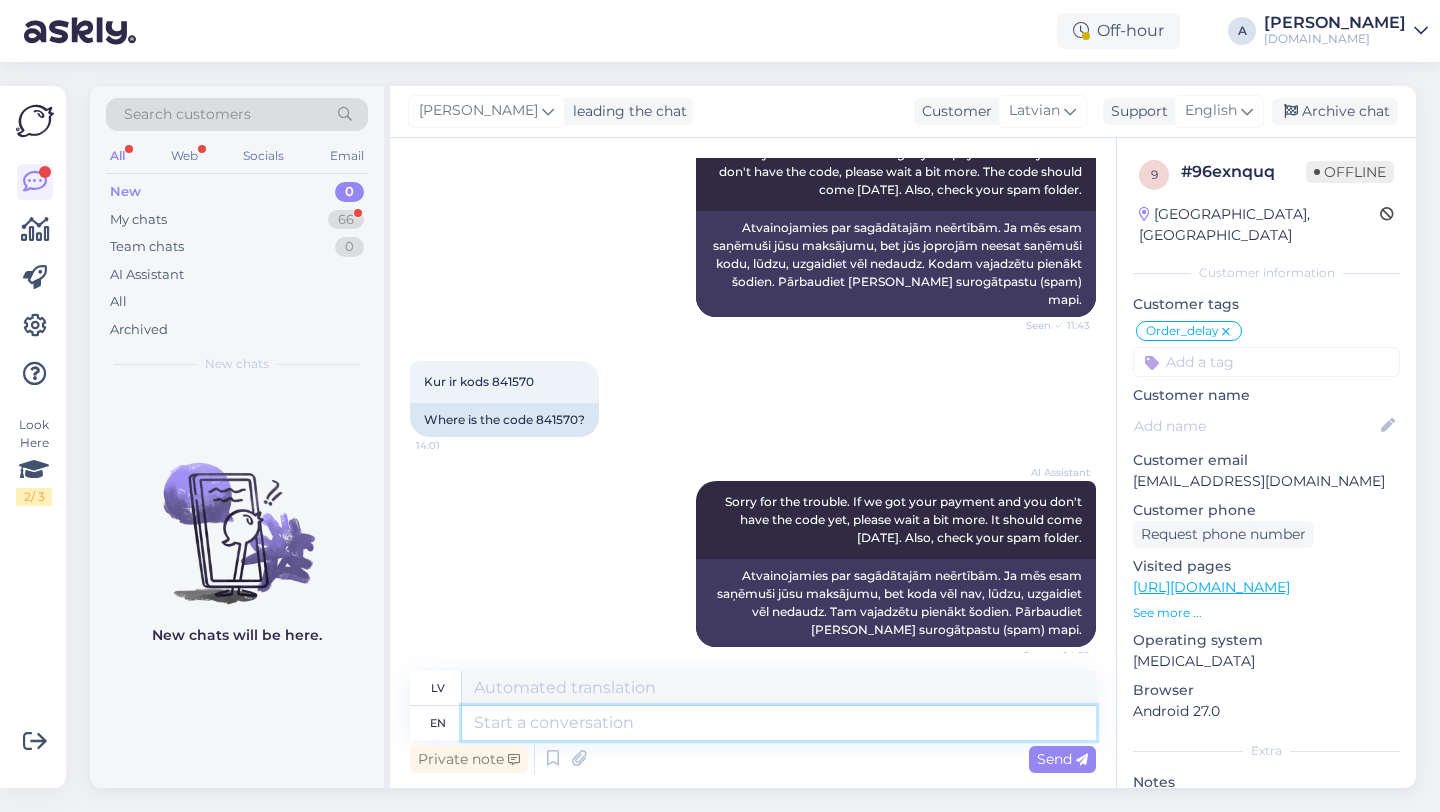 click at bounding box center (779, 723) 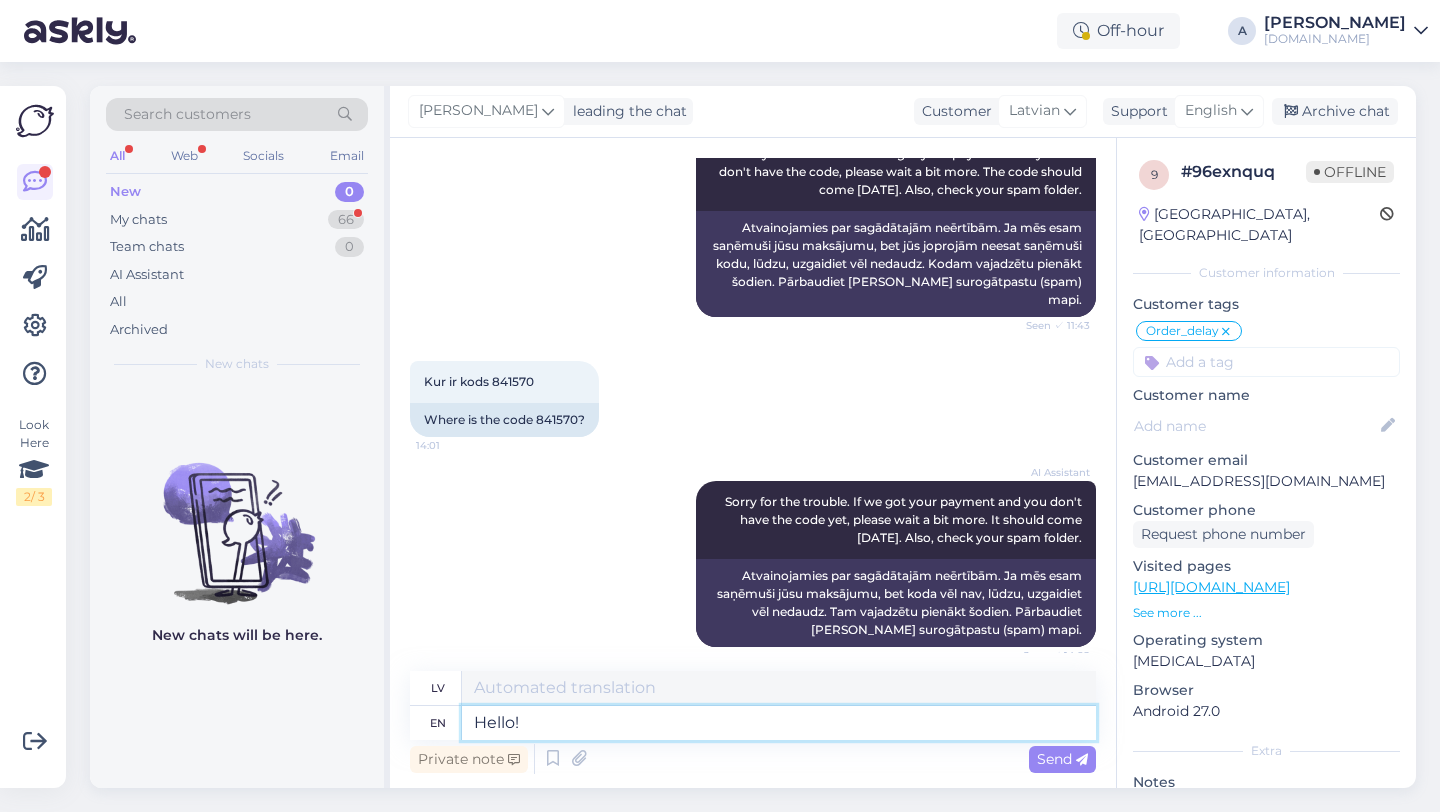 type on "Hello!" 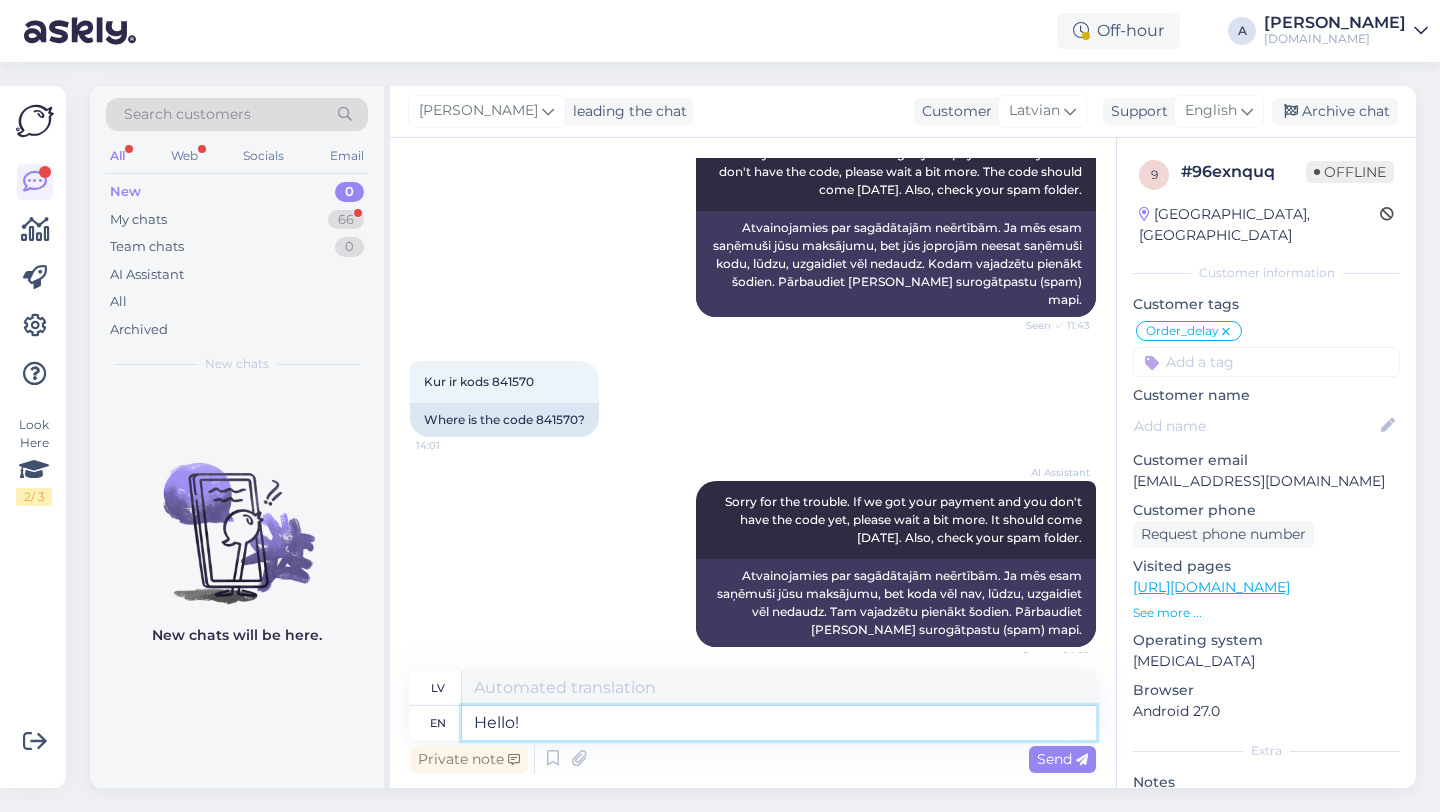 type on "Sveiki!" 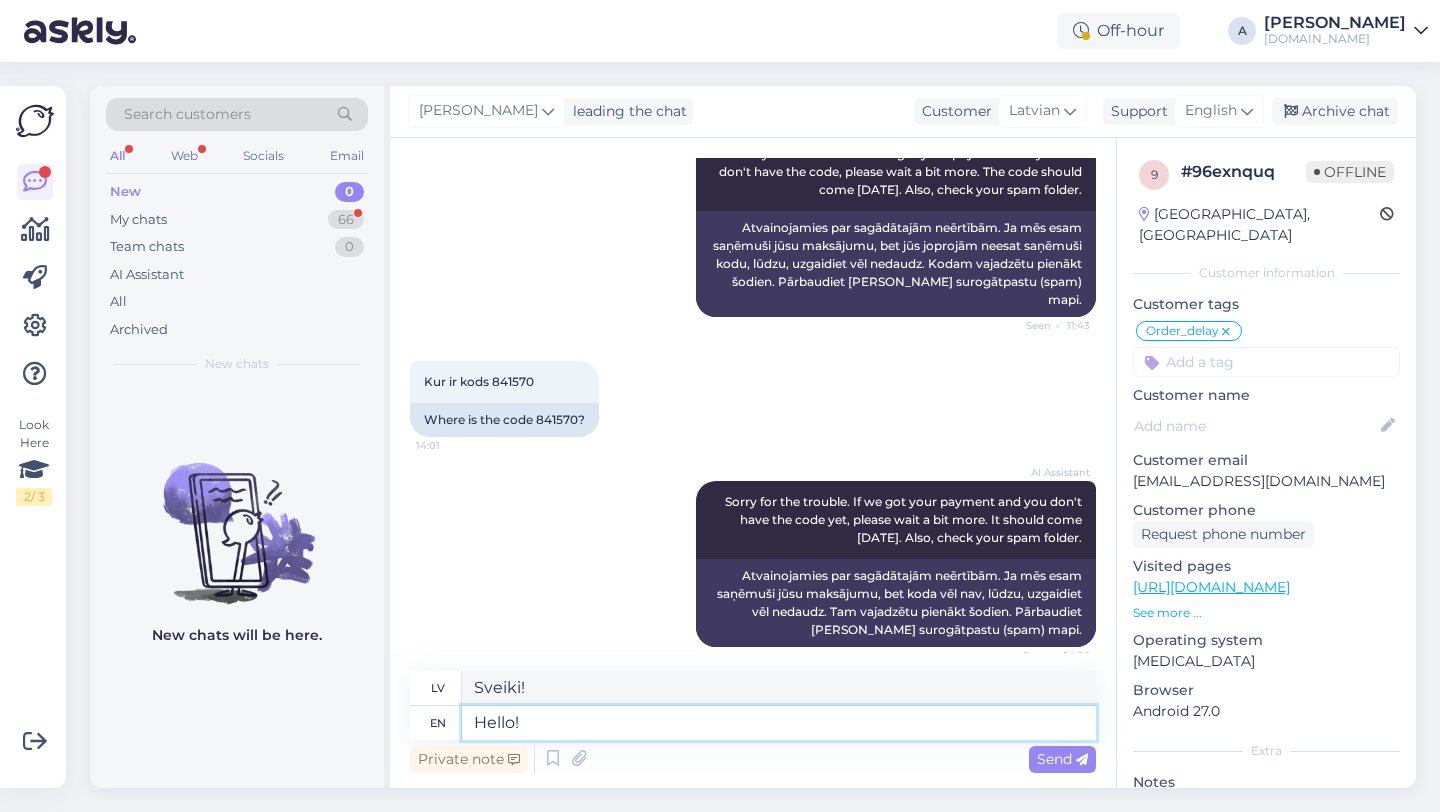 type 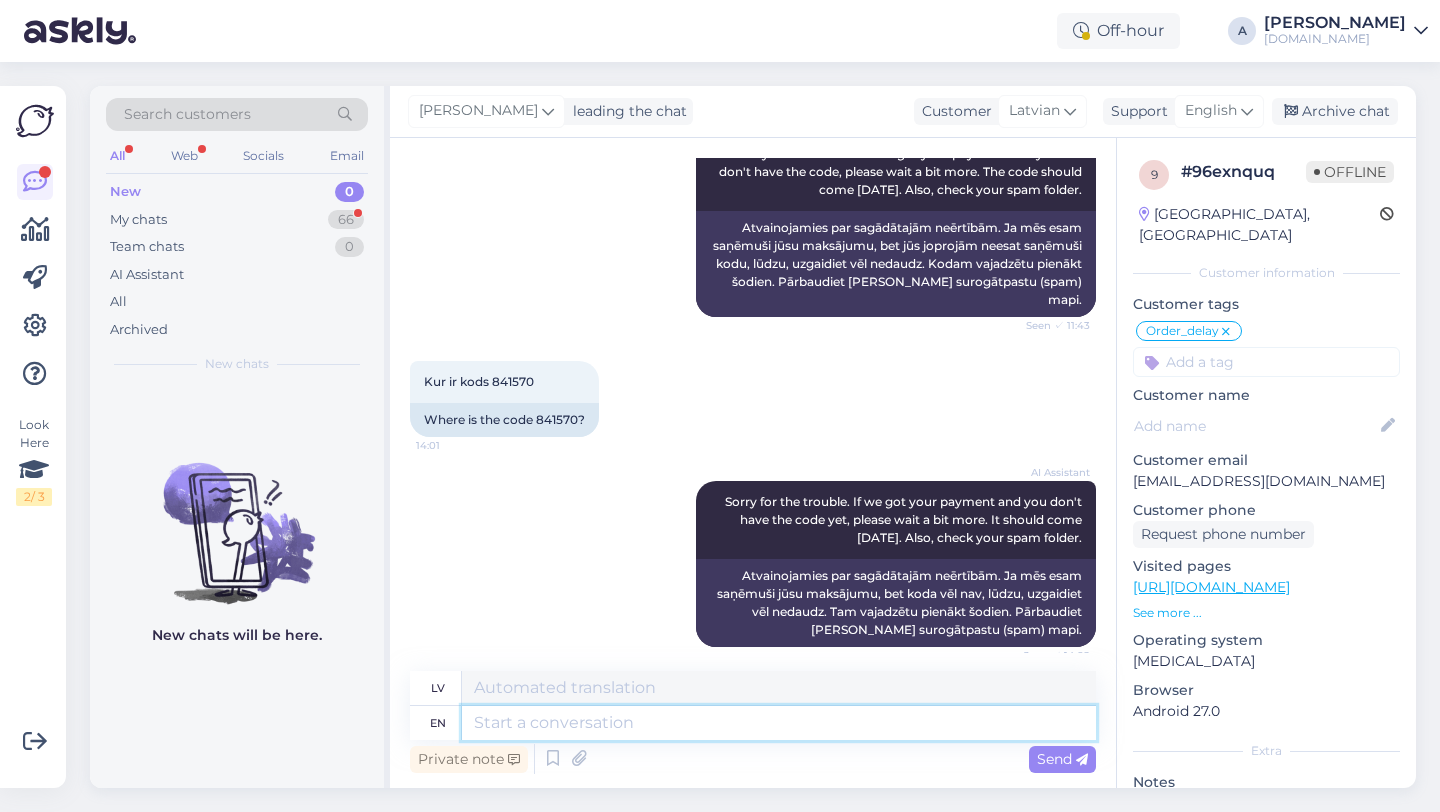 scroll, scrollTop: 15435, scrollLeft: 0, axis: vertical 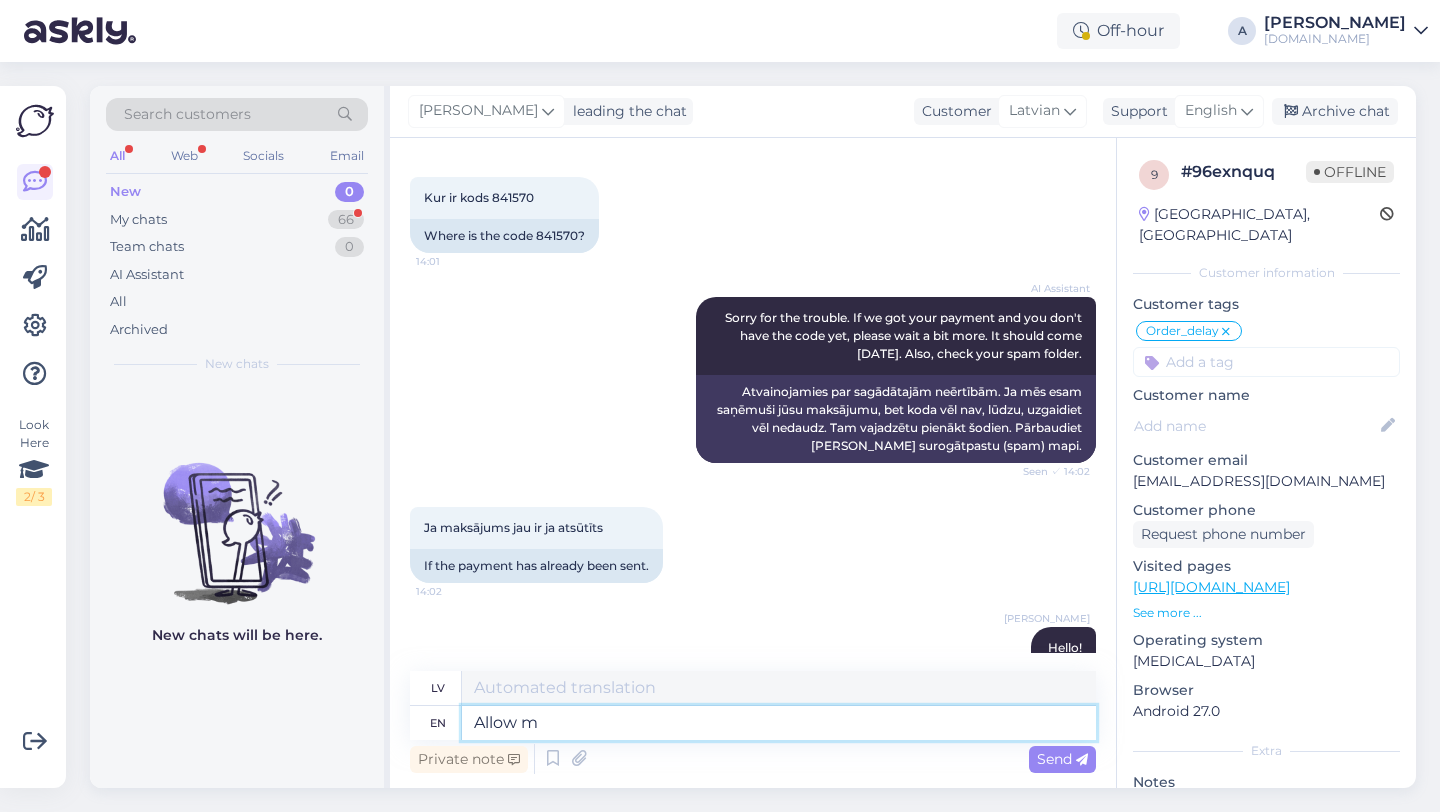 type on "Allow me" 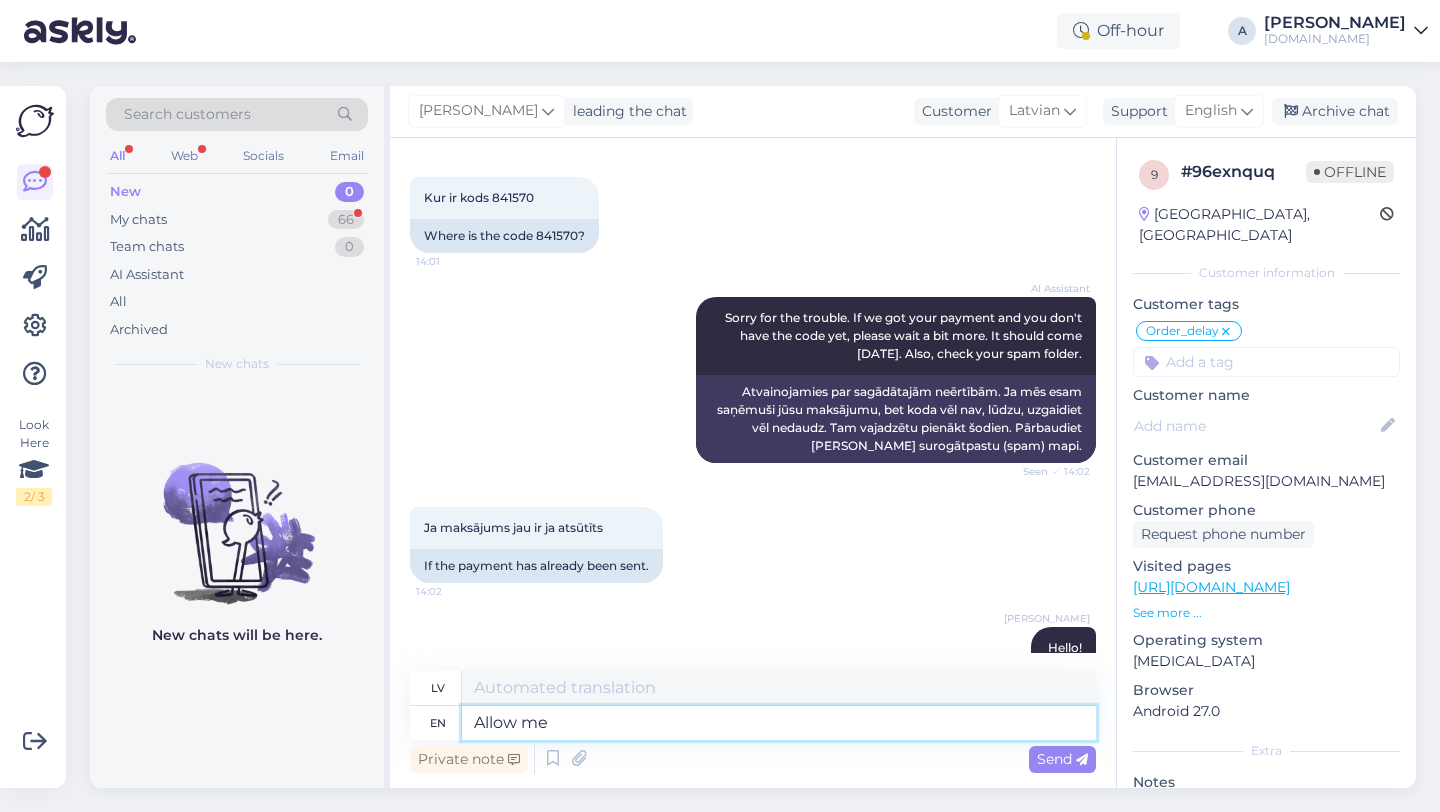 type on "Atļaut" 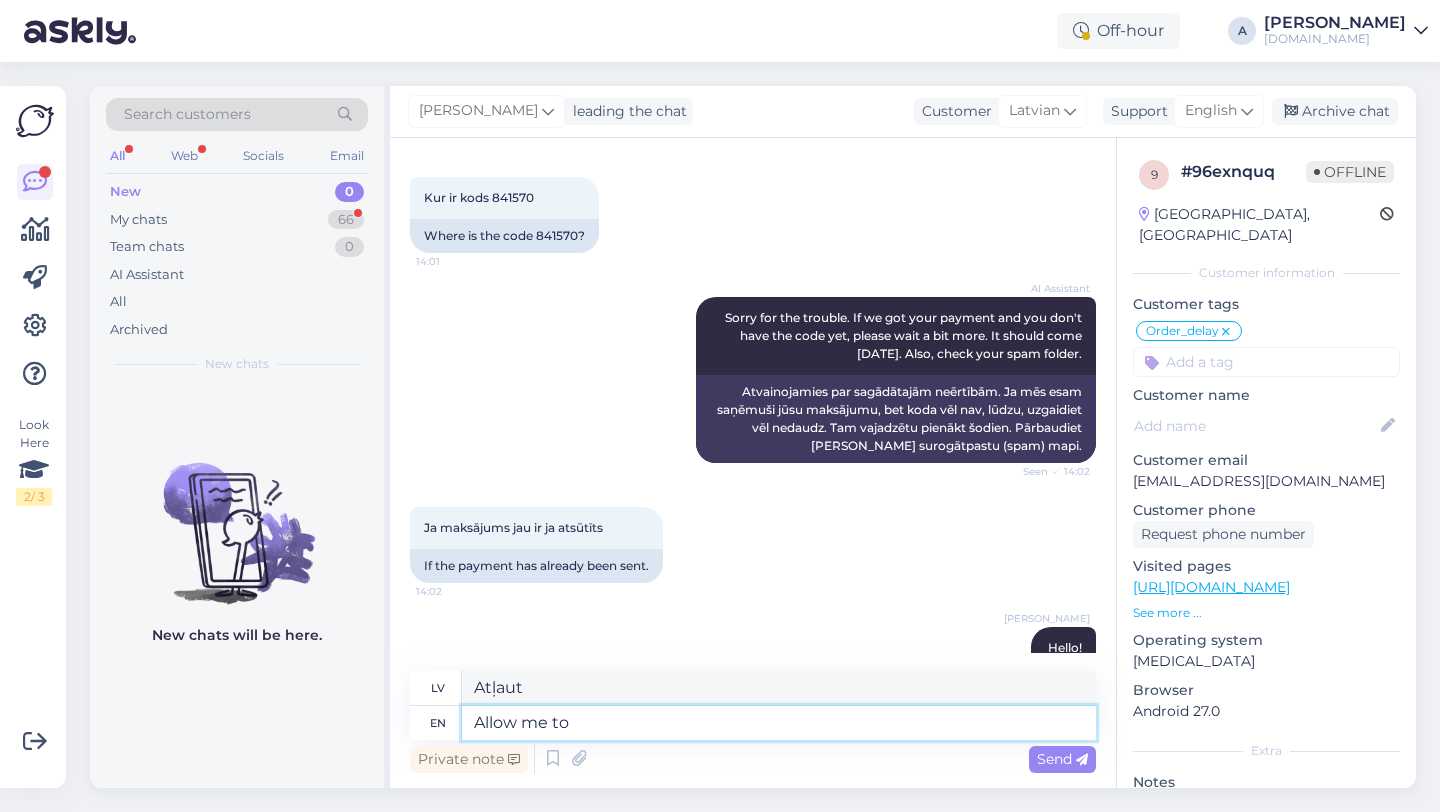 type on "Allow me to" 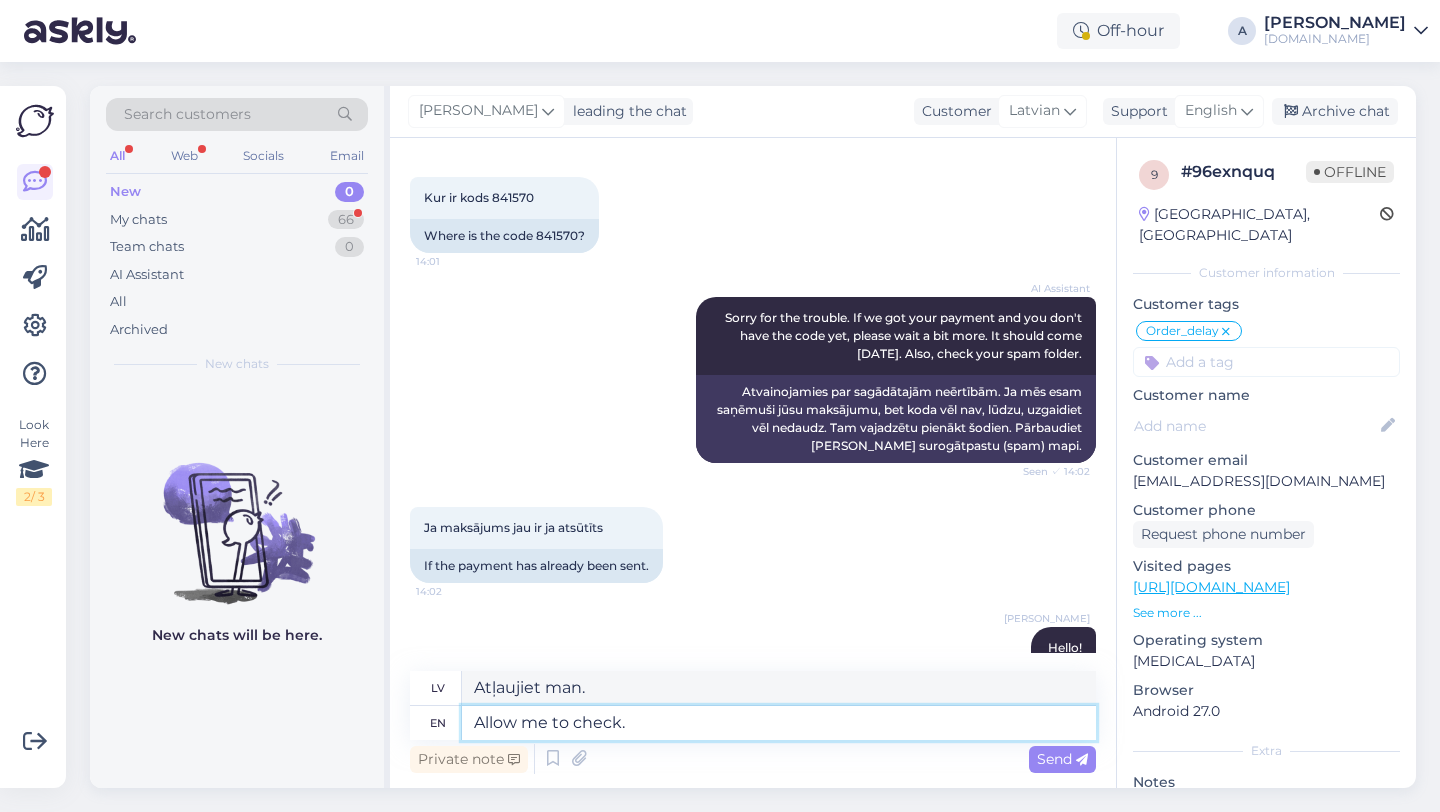 type on "Allow me to check." 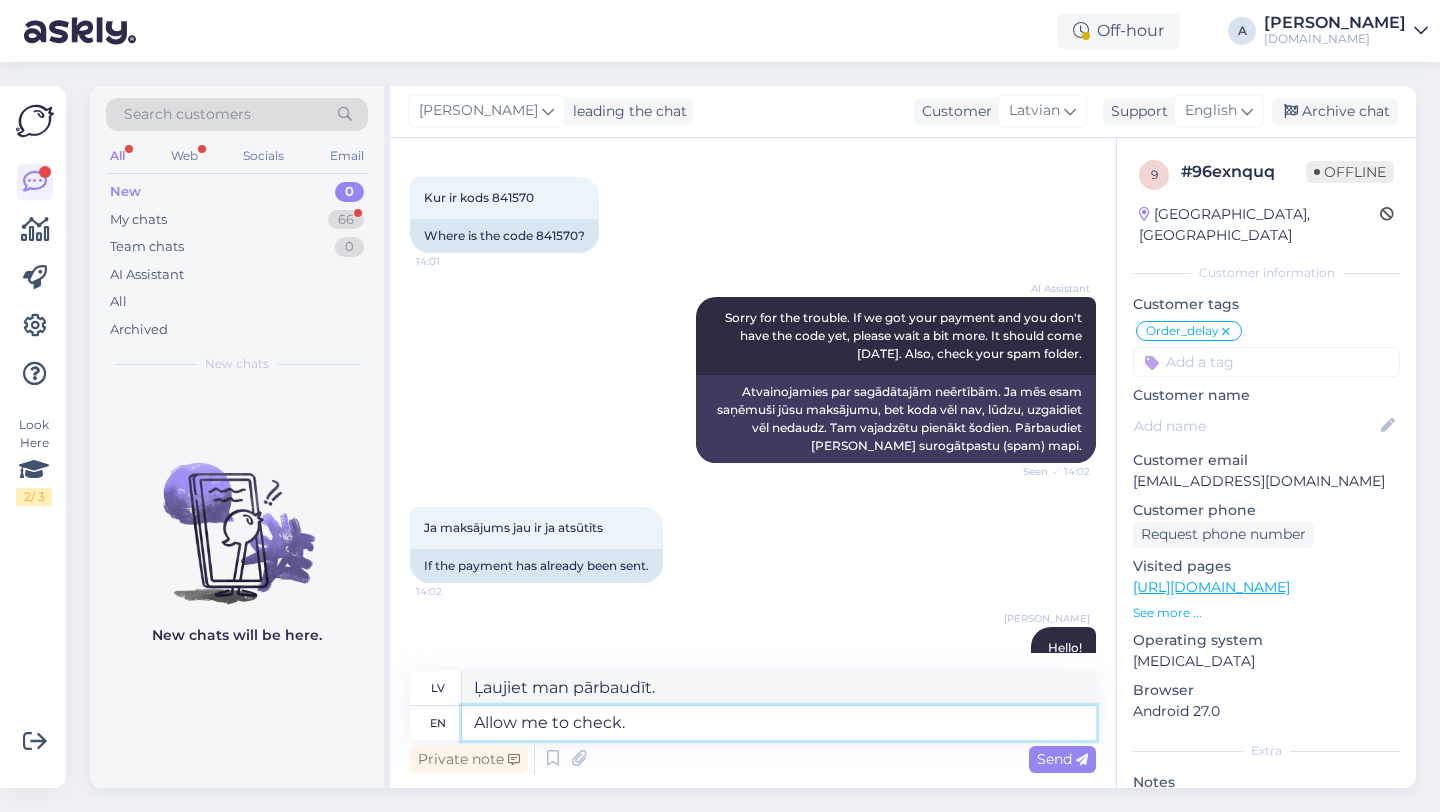 type 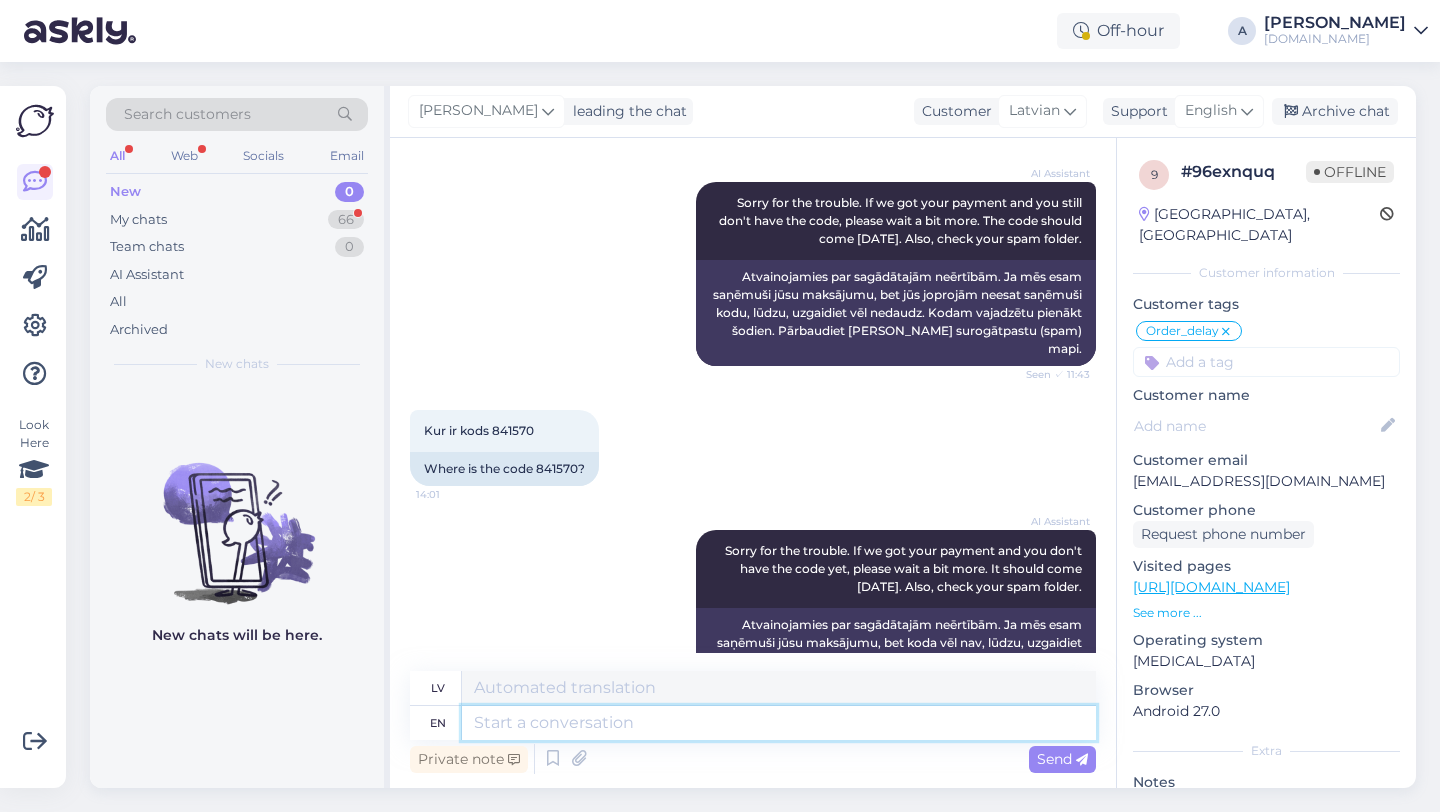 scroll, scrollTop: 15203, scrollLeft: 0, axis: vertical 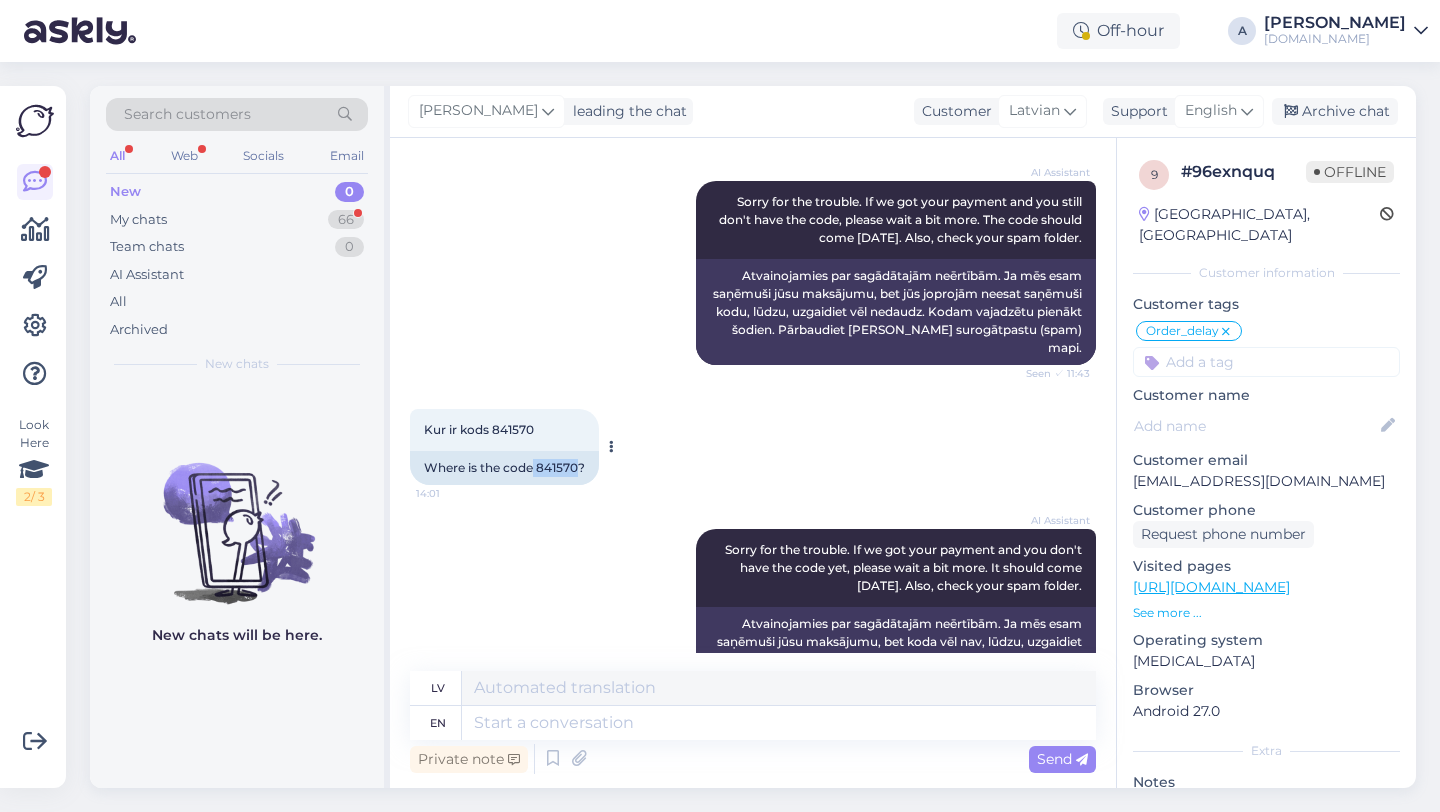 drag, startPoint x: 578, startPoint y: 391, endPoint x: 537, endPoint y: 397, distance: 41.4367 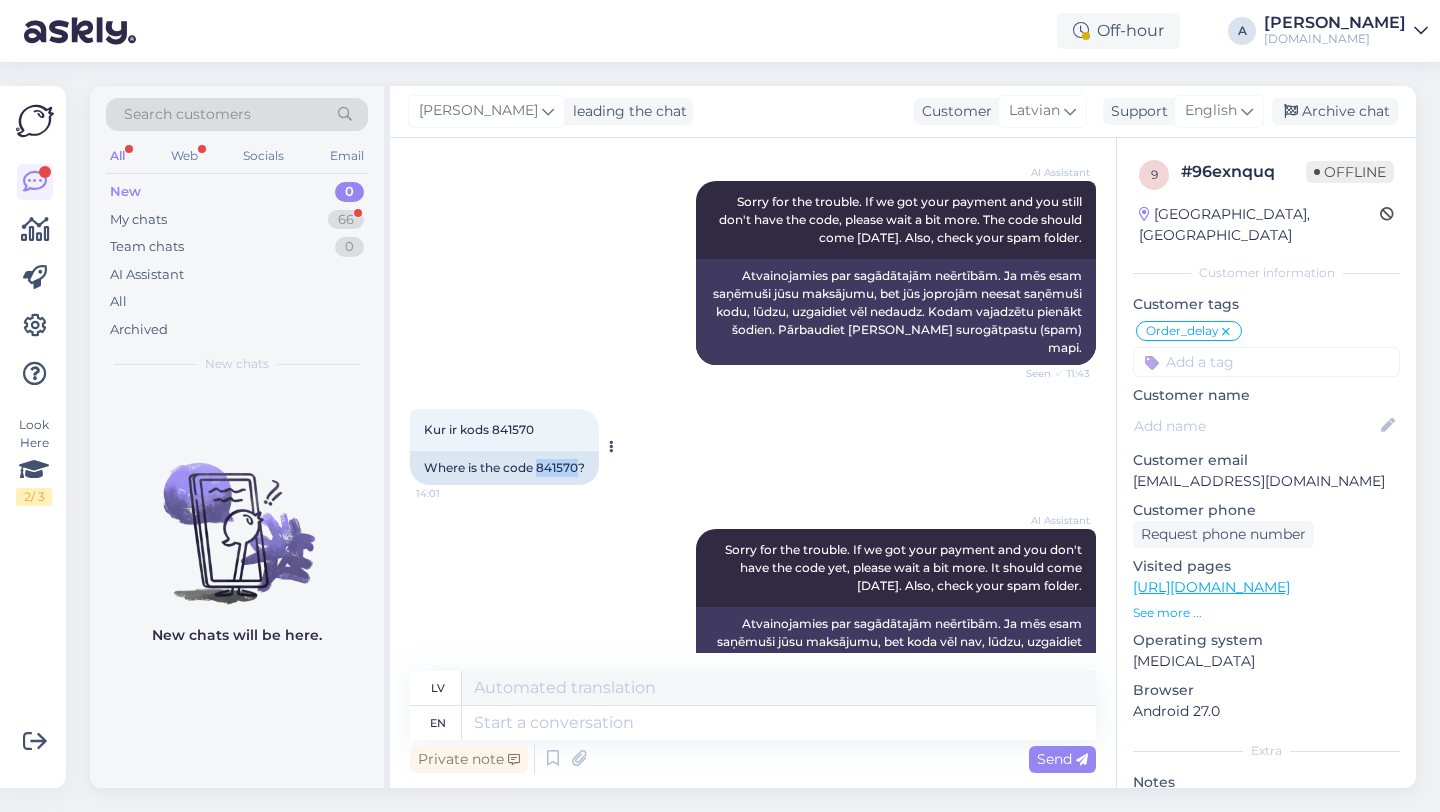 copy on "841570" 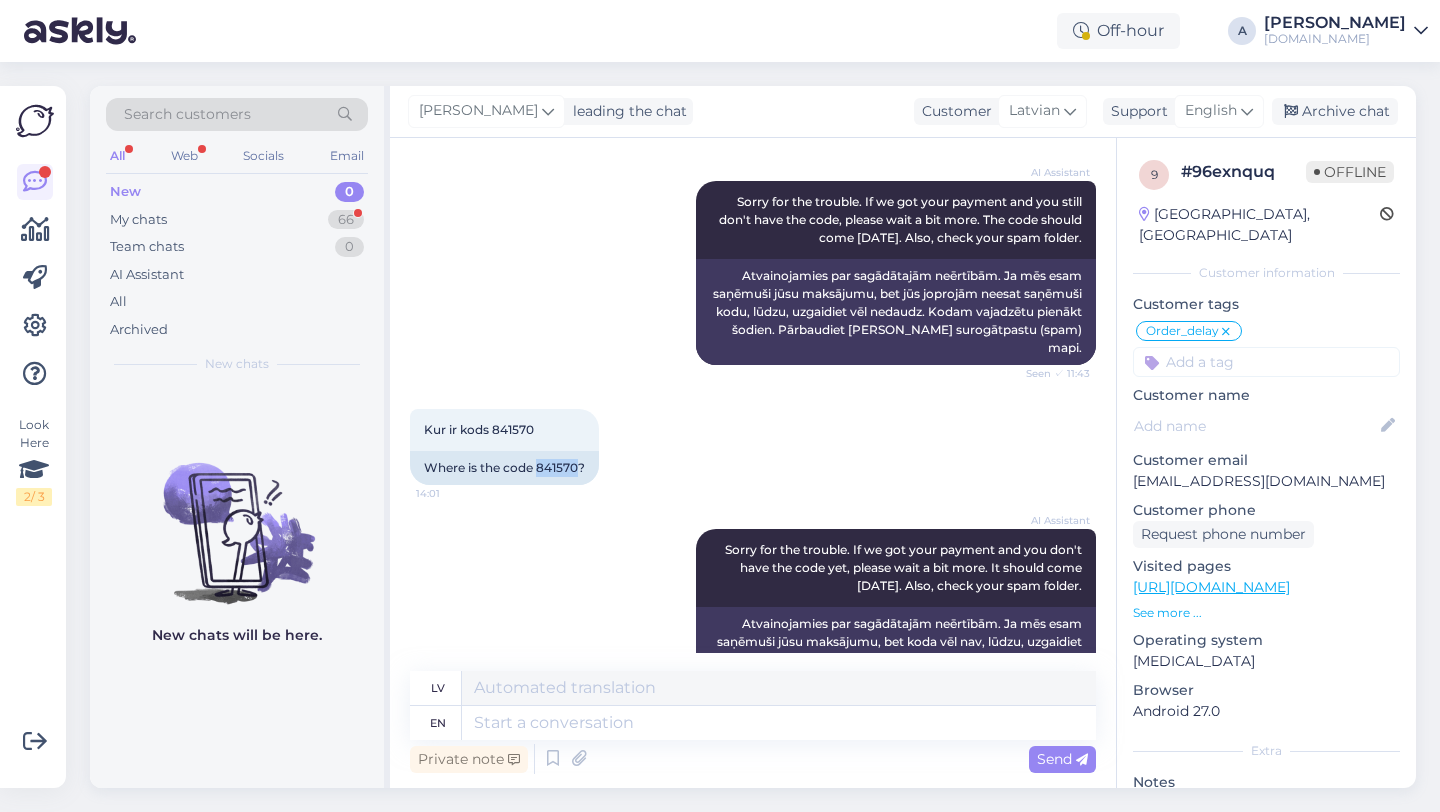 scroll, scrollTop: 15555, scrollLeft: 0, axis: vertical 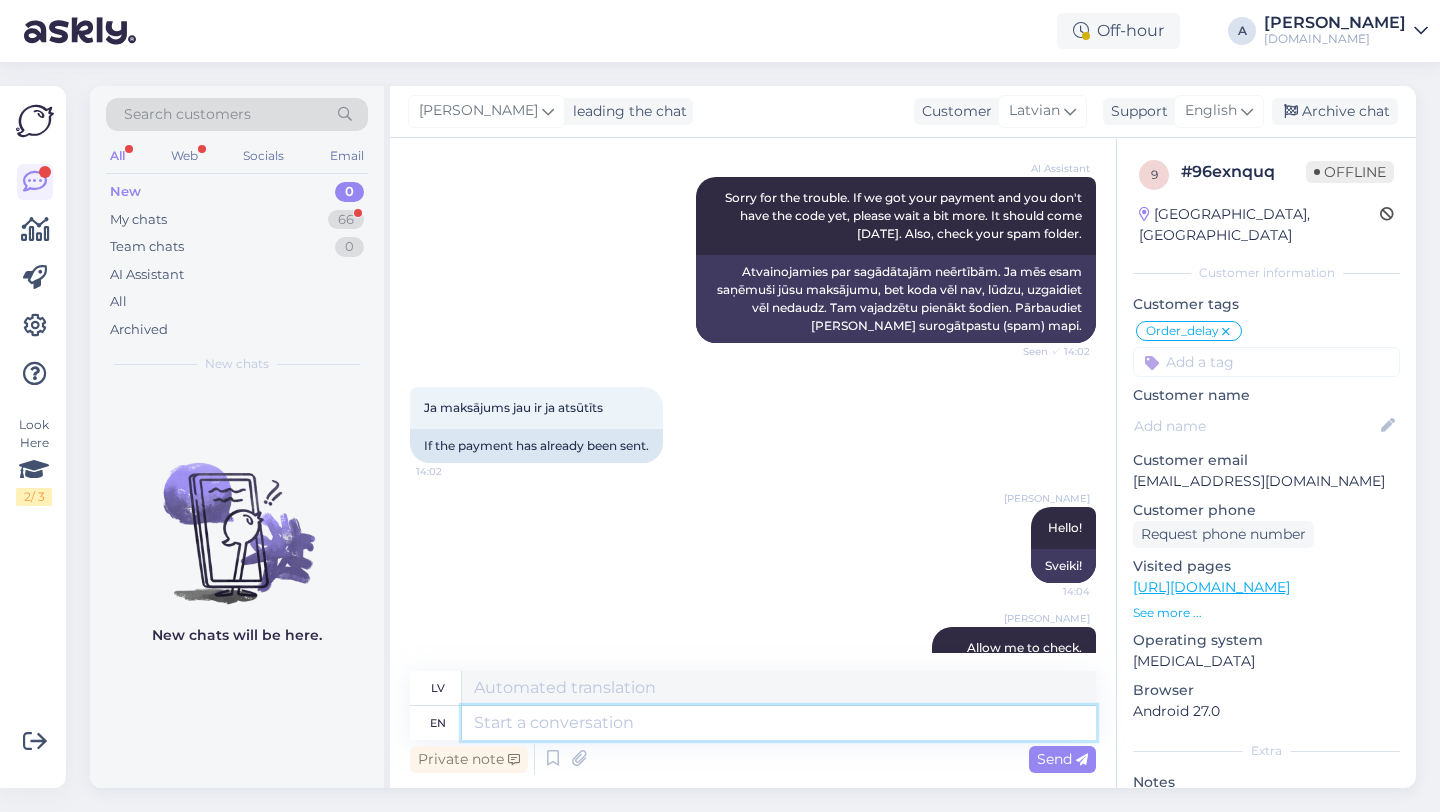 click at bounding box center [779, 723] 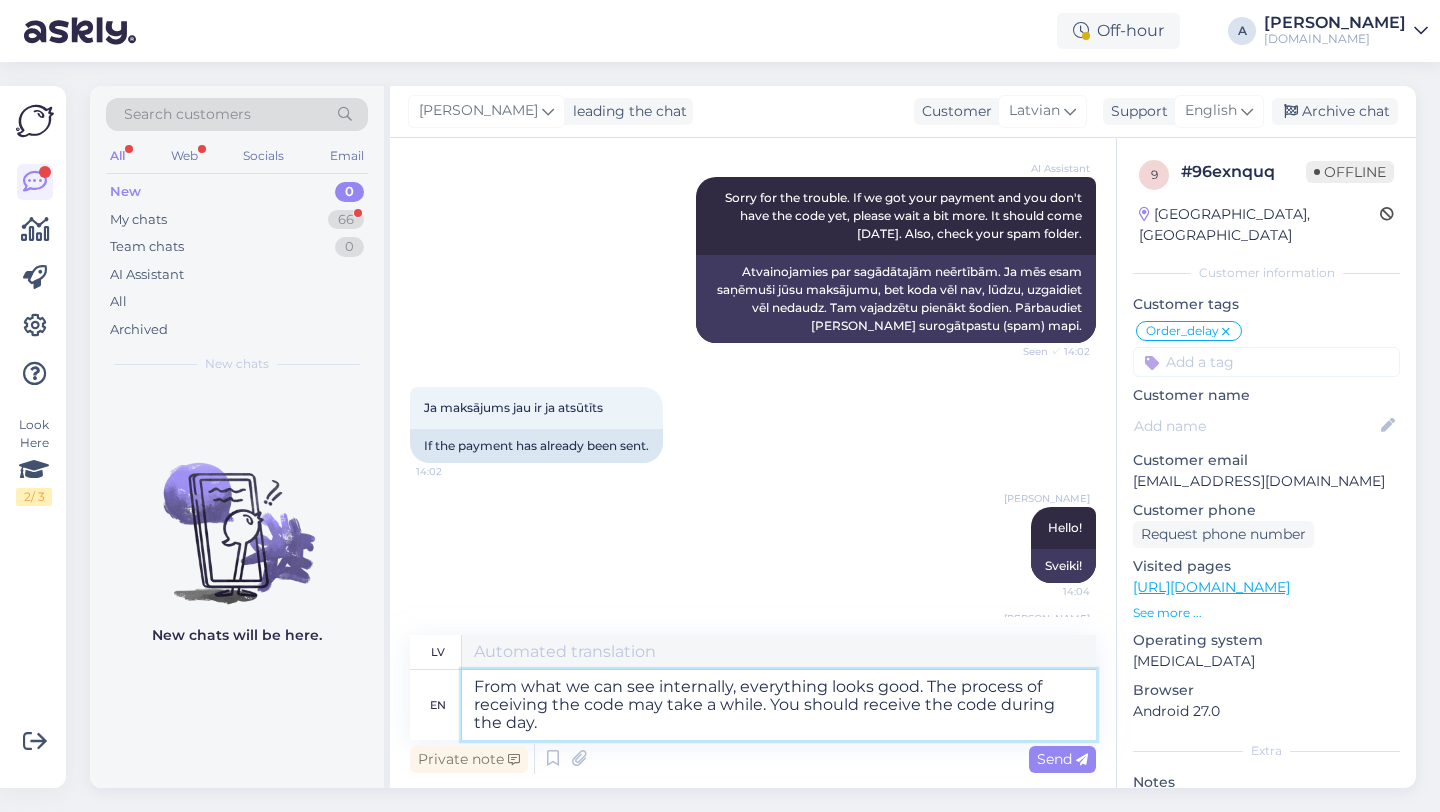 type on "Pēc mūsu iekšējās informācijas, viss izskatās labi. Koda saņemšanas process var aizņemt kādu laiku. Jūs kodu vajadzētu saņemt dienas laikā." 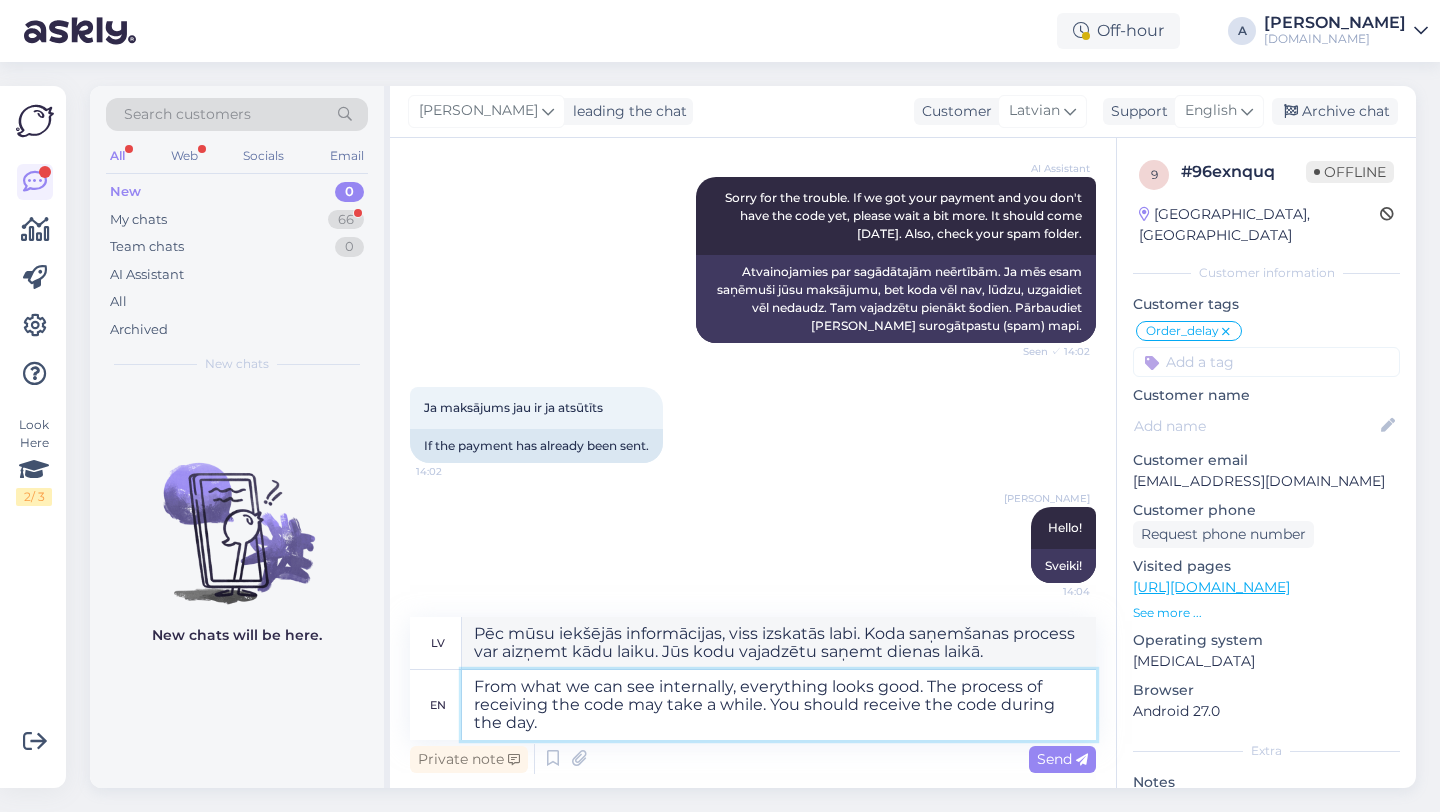 scroll, scrollTop: 15609, scrollLeft: 0, axis: vertical 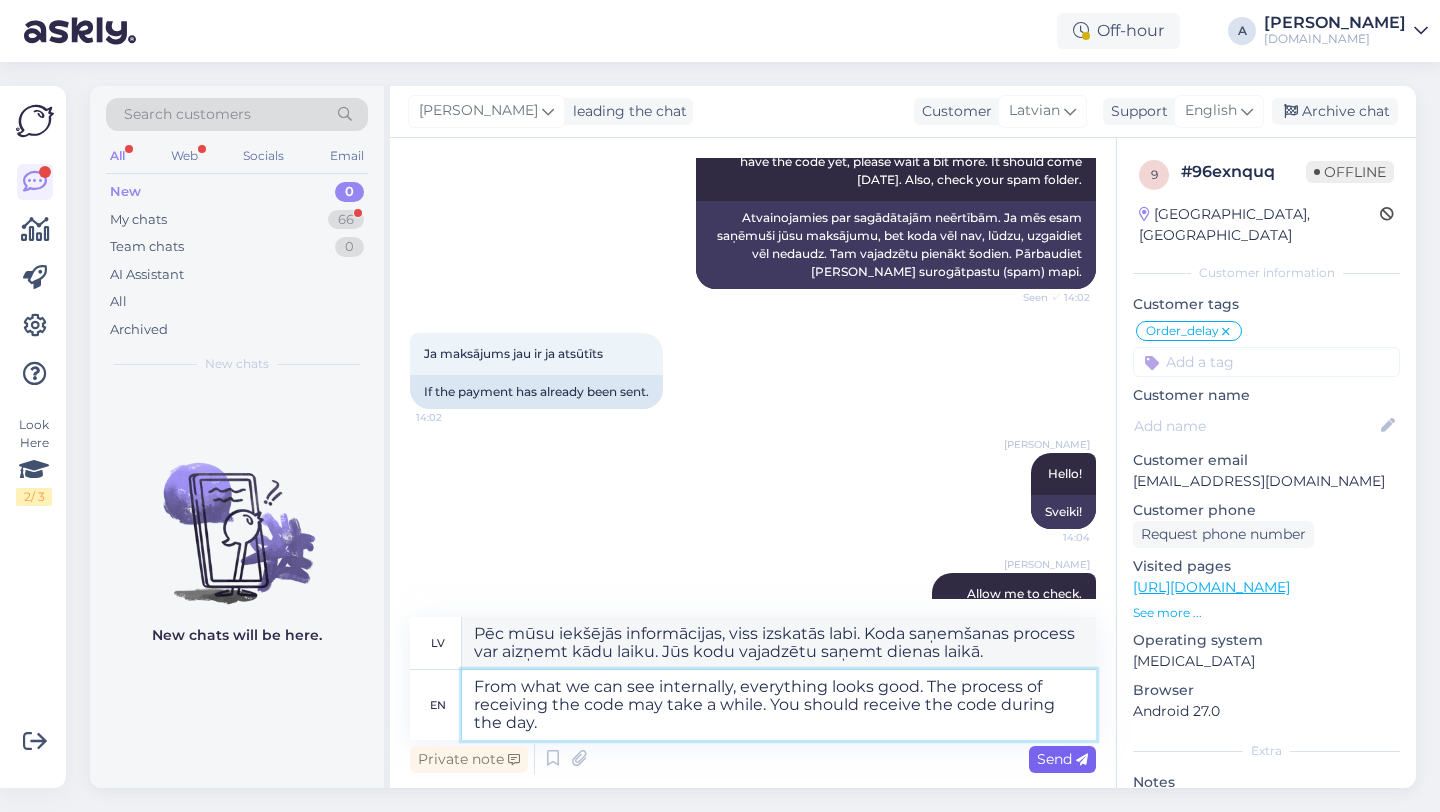 type on "From what we can see internally, everything looks good. The process of receiving the code may take a while. You should receive the code during the day." 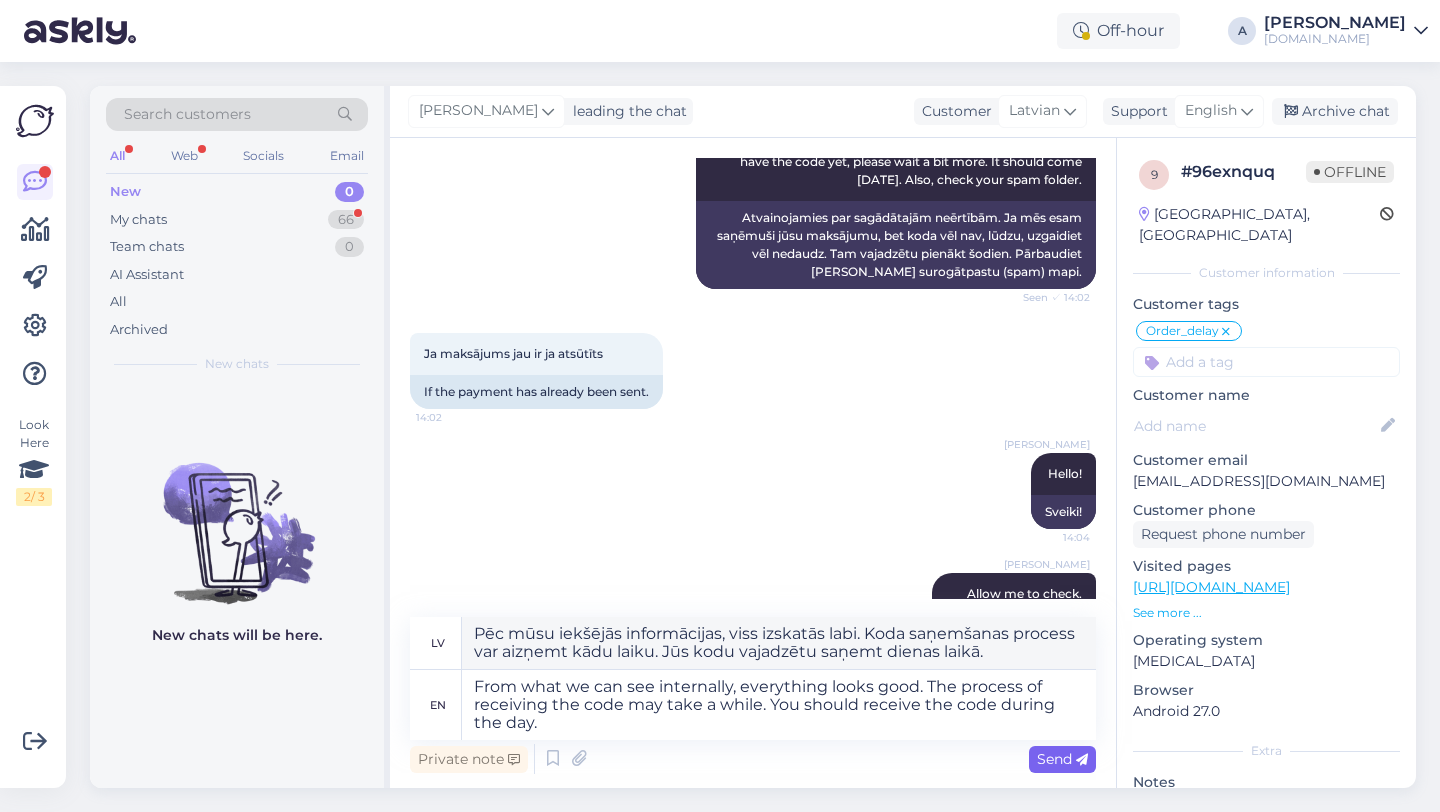click on "Send" at bounding box center (1062, 759) 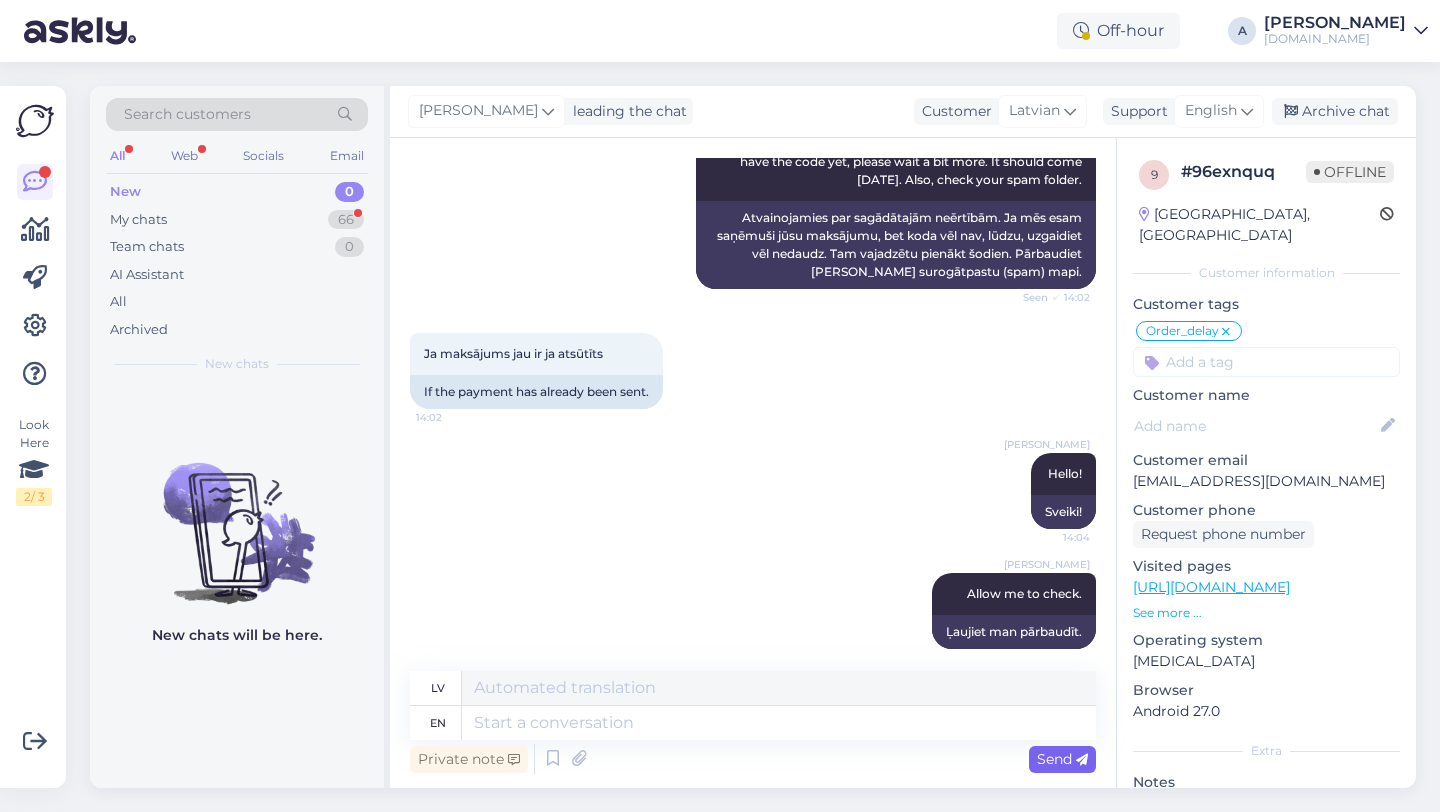 scroll, scrollTop: 15747, scrollLeft: 0, axis: vertical 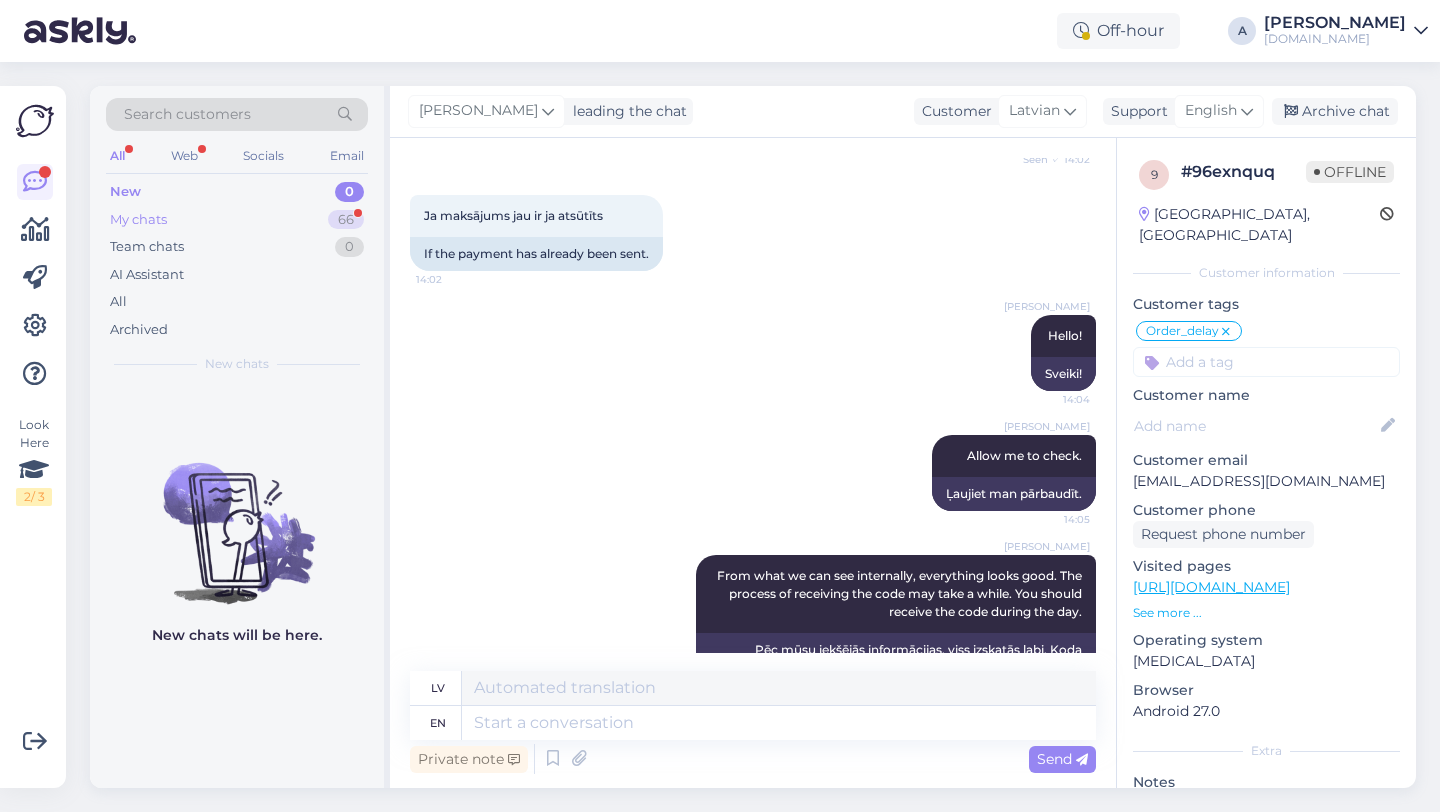 click on "66" at bounding box center [346, 220] 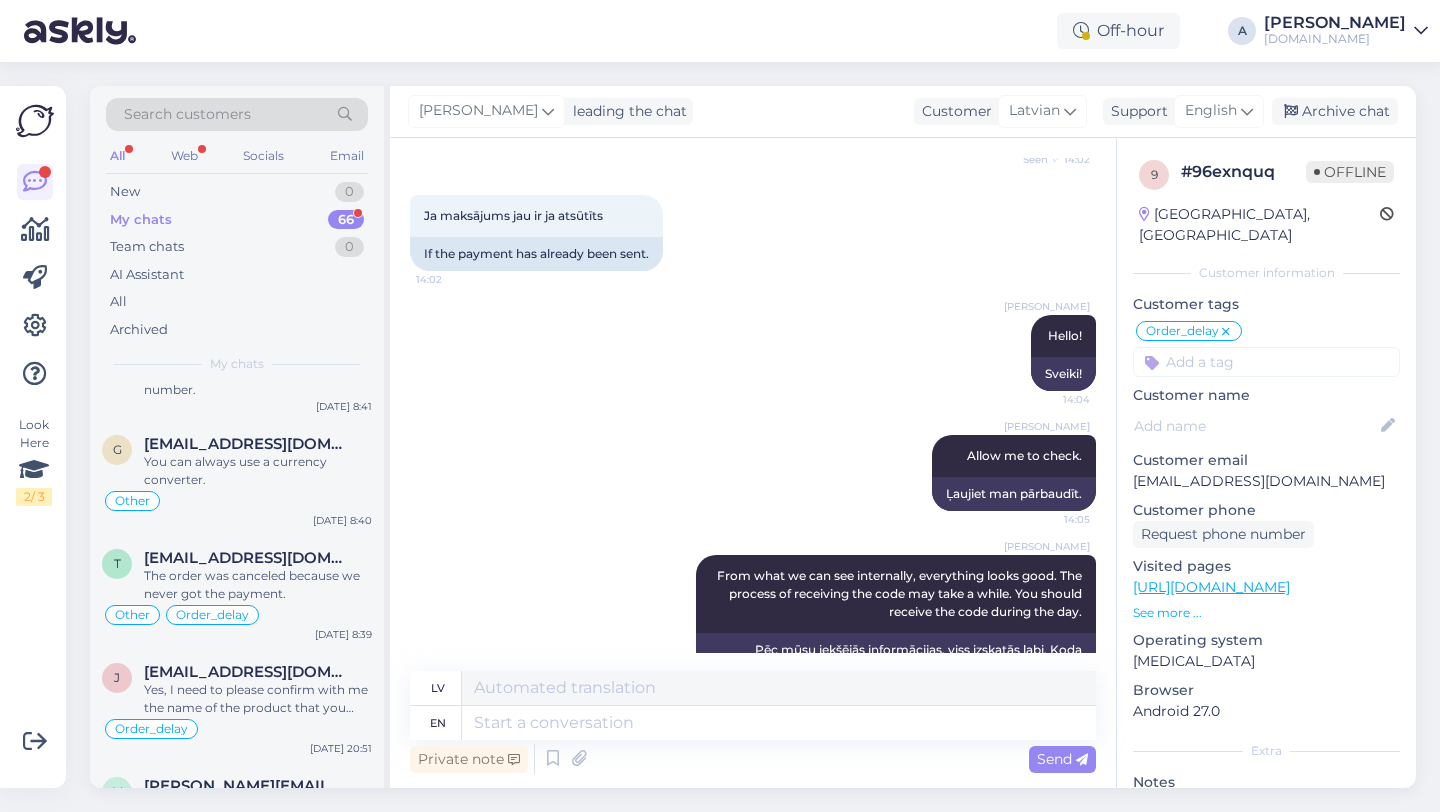 scroll, scrollTop: 0, scrollLeft: 0, axis: both 